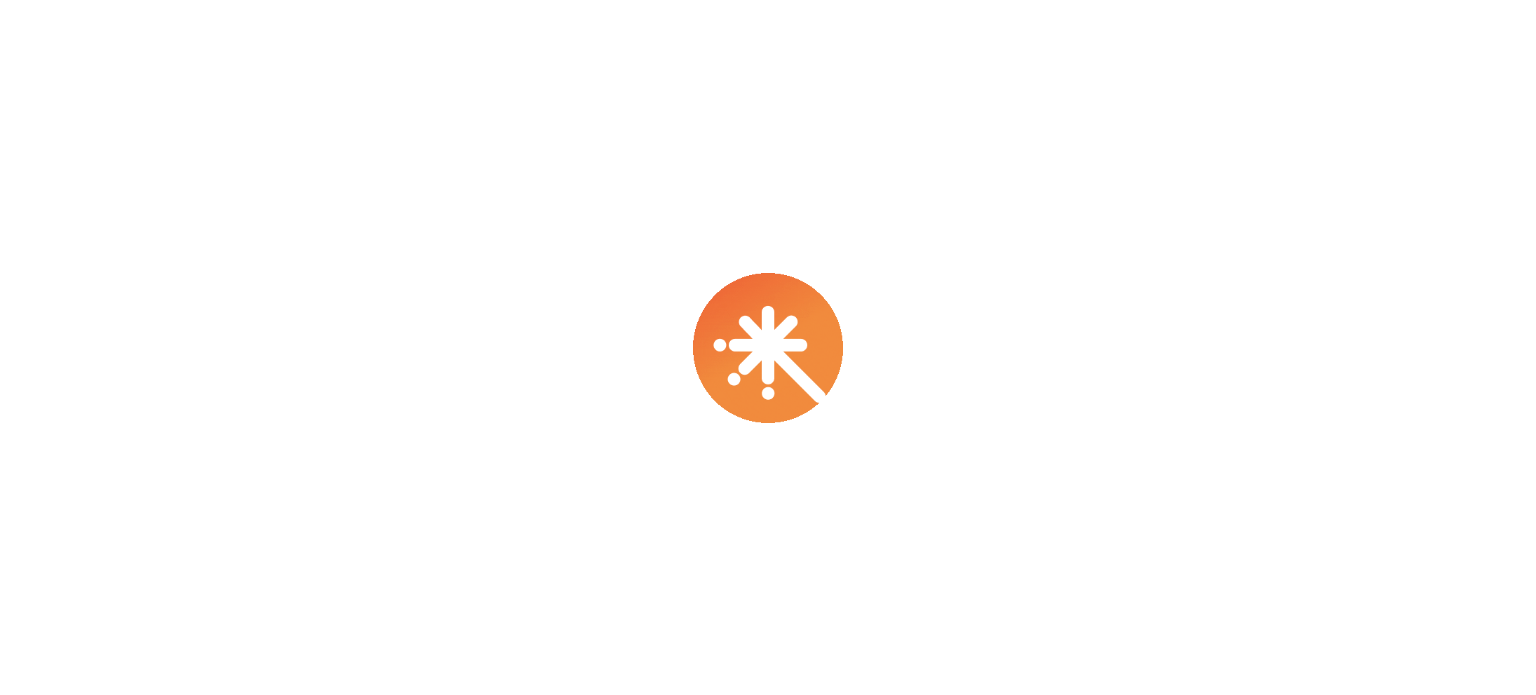 scroll, scrollTop: 0, scrollLeft: 0, axis: both 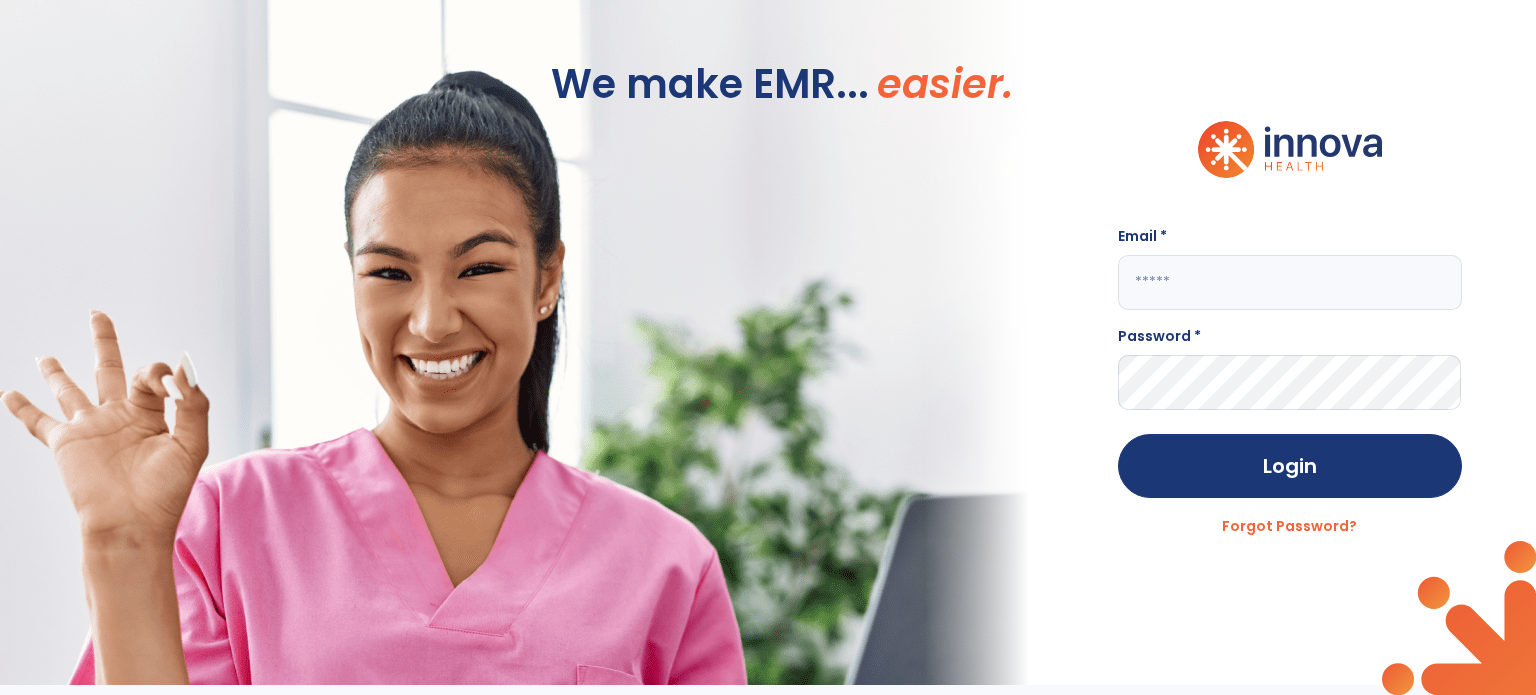 click 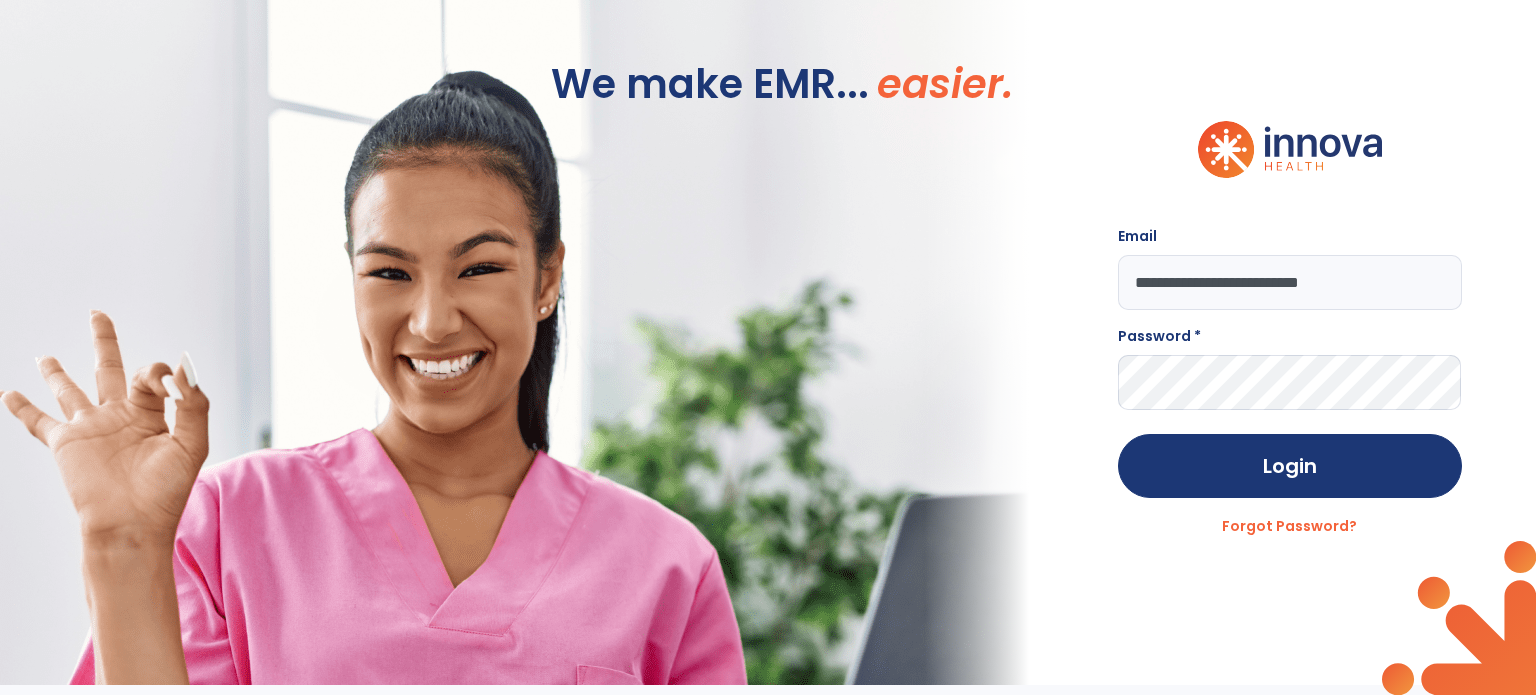 type on "**********" 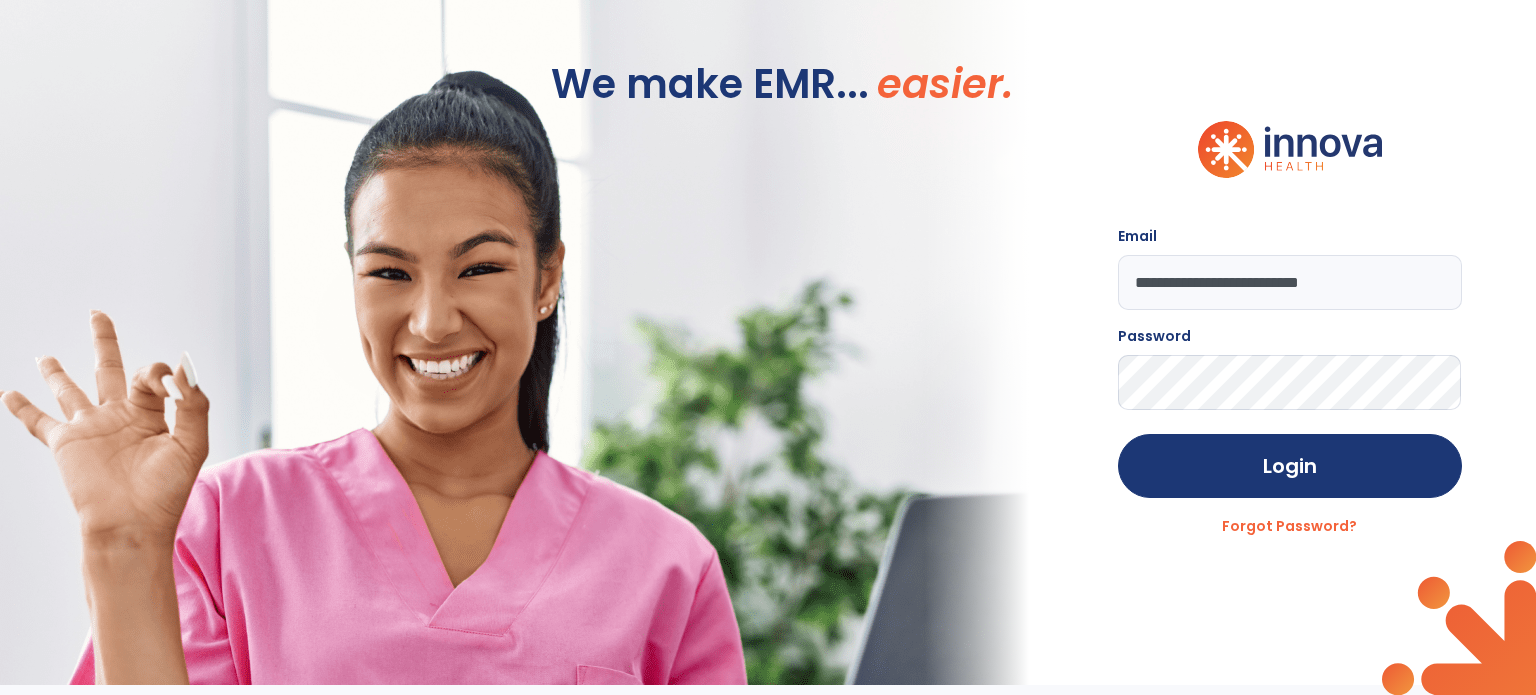 click on "Login" 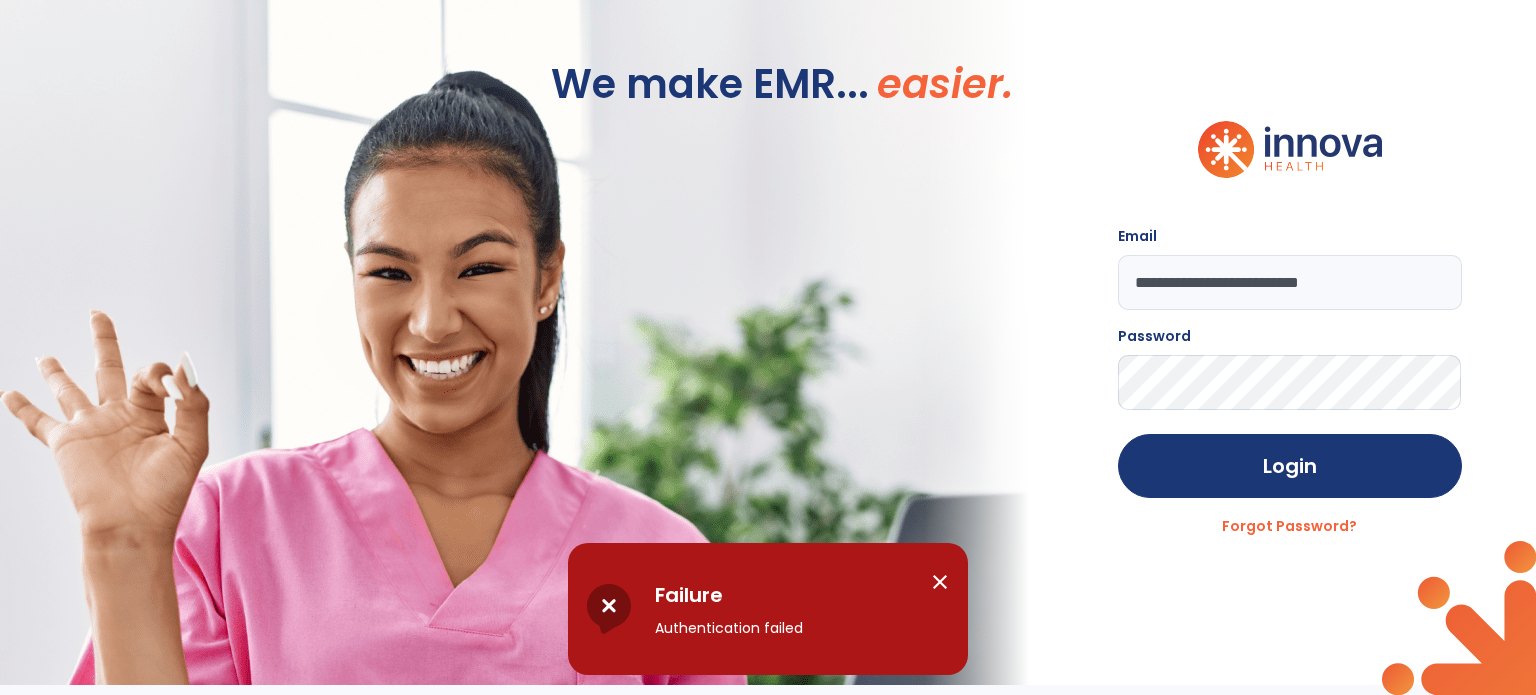 click on "**********" 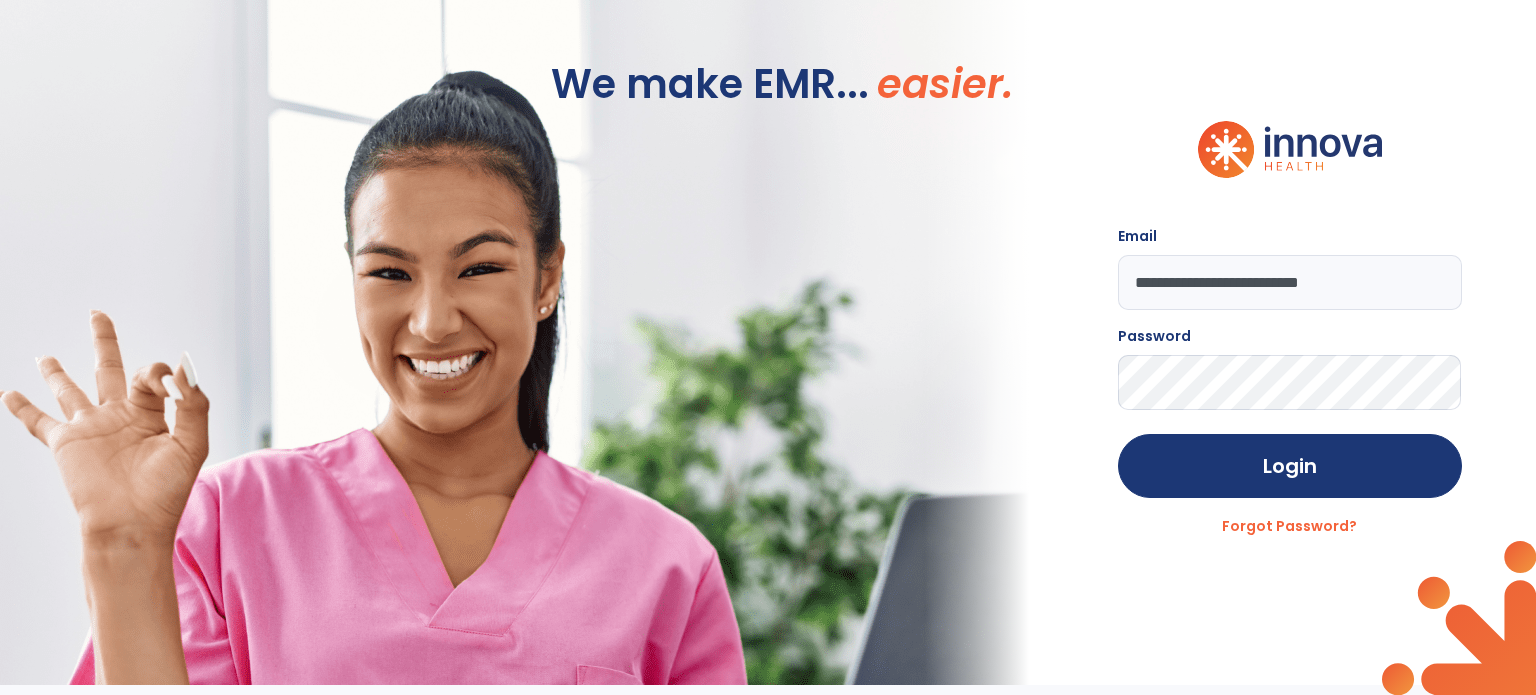 click on "Login" 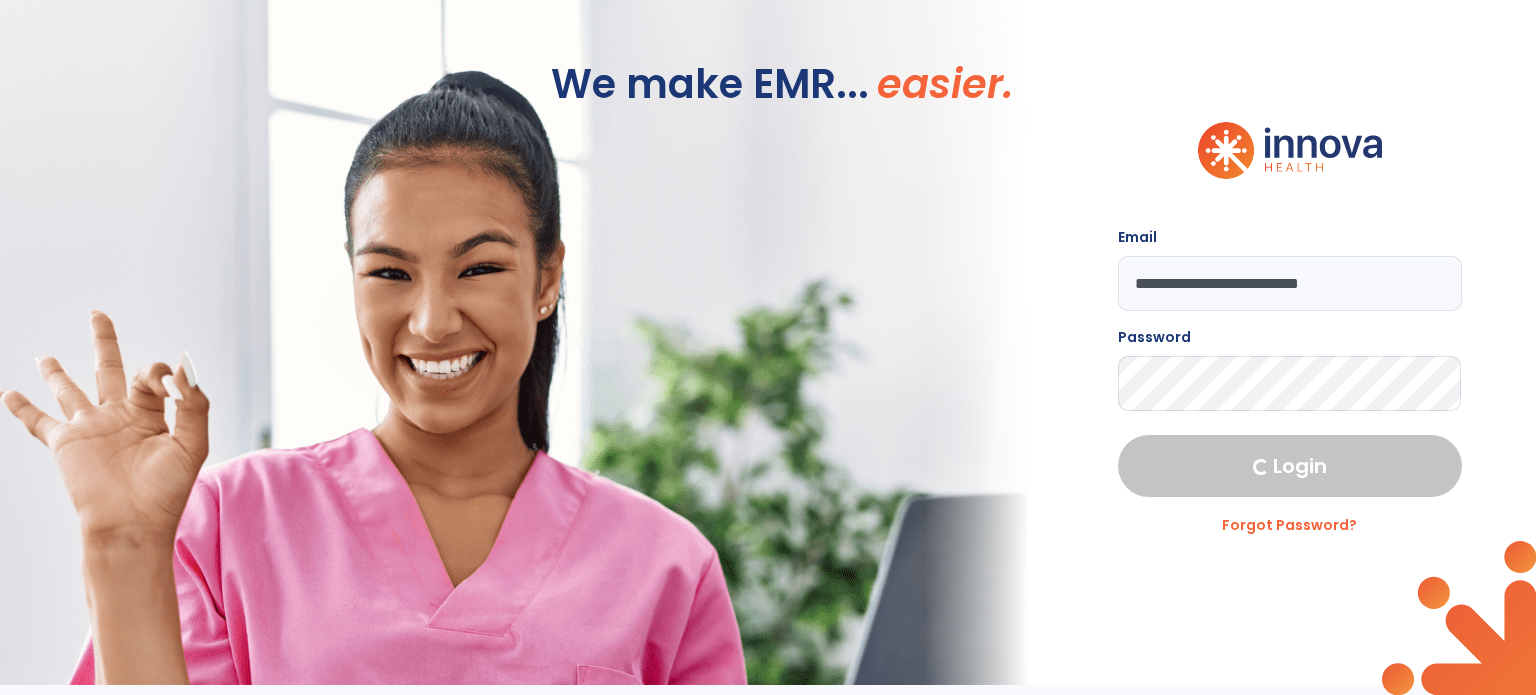 select on "****" 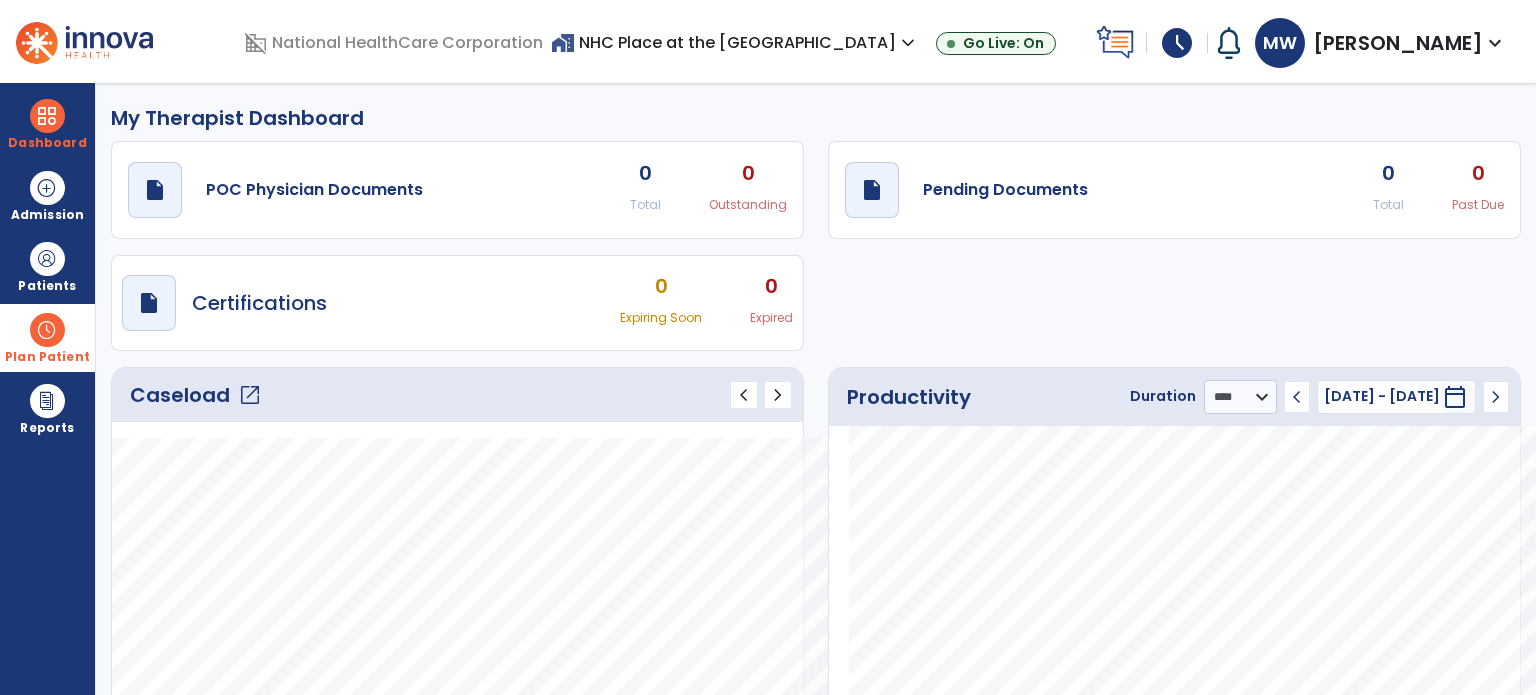 click at bounding box center [47, 330] 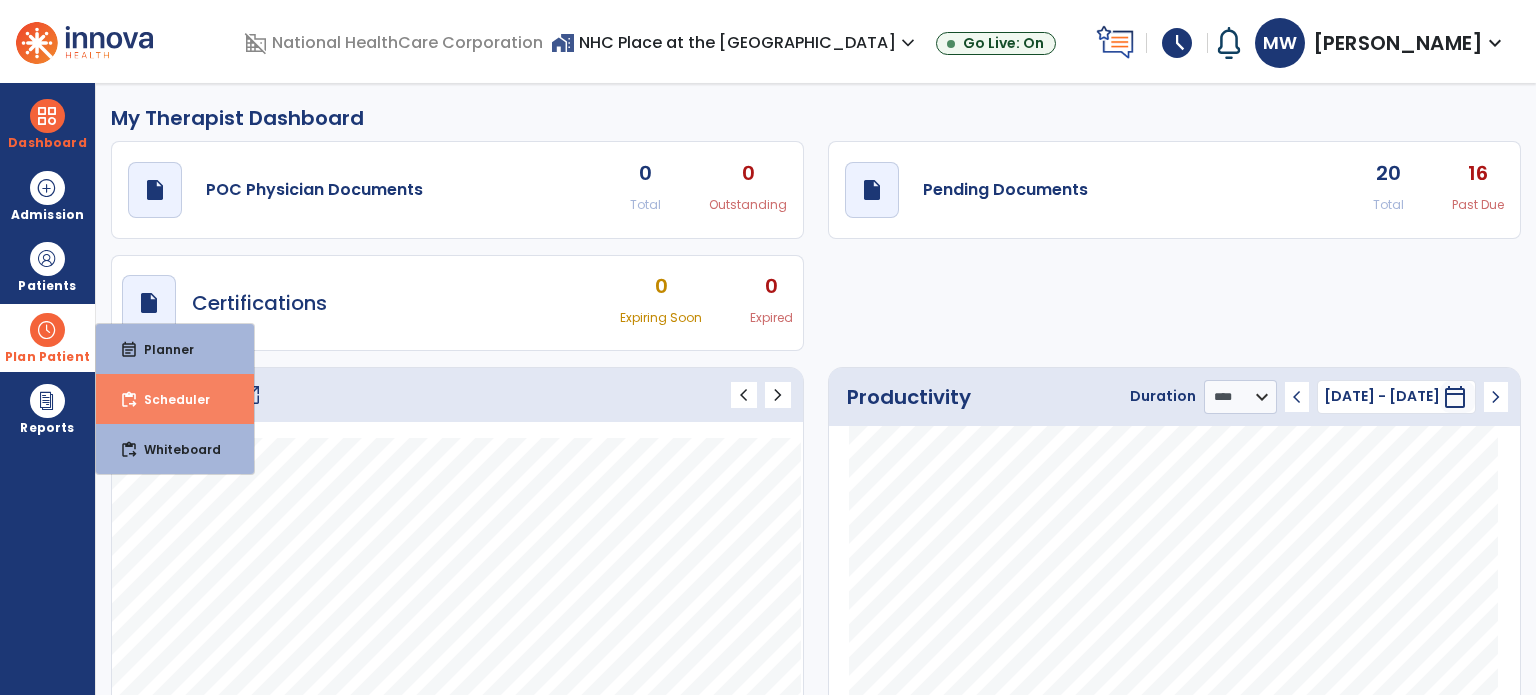 click on "content_paste_go" at bounding box center (129, 400) 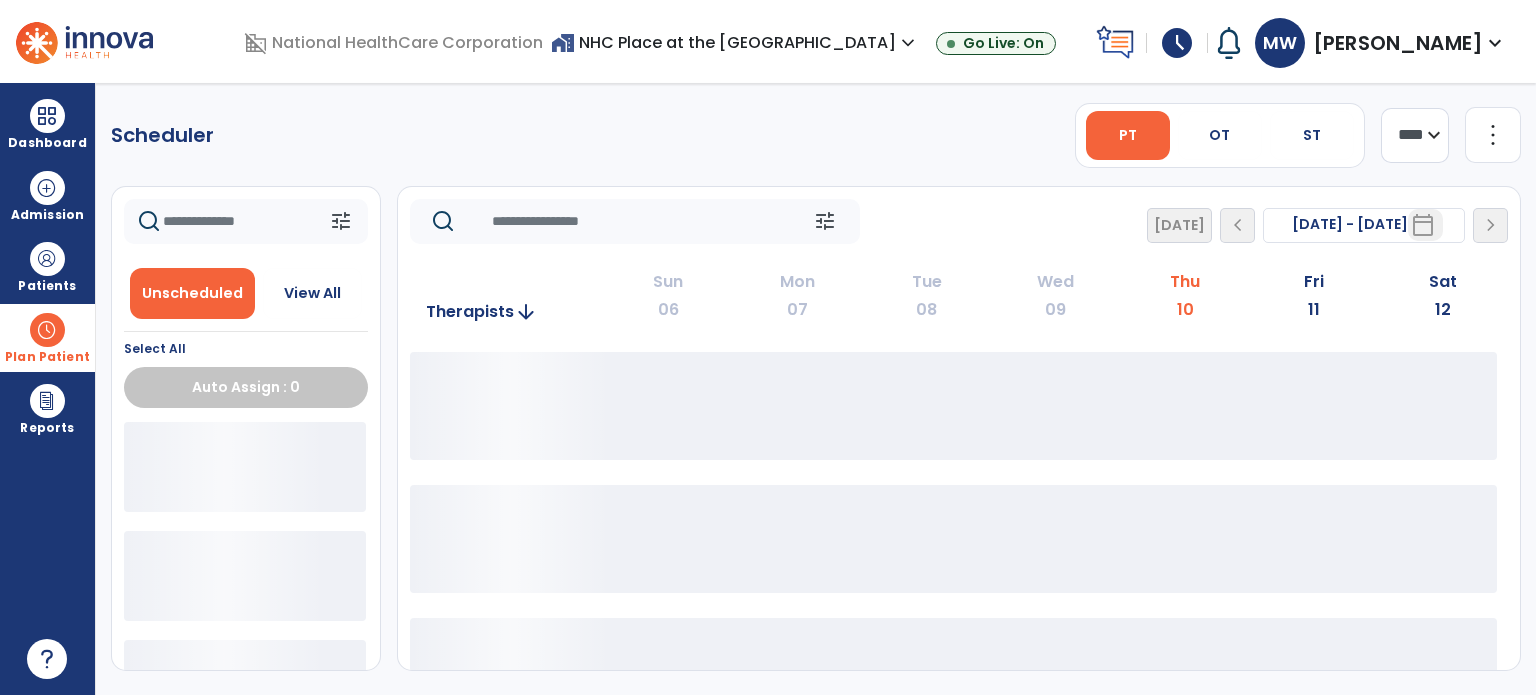 click on "**** ***" 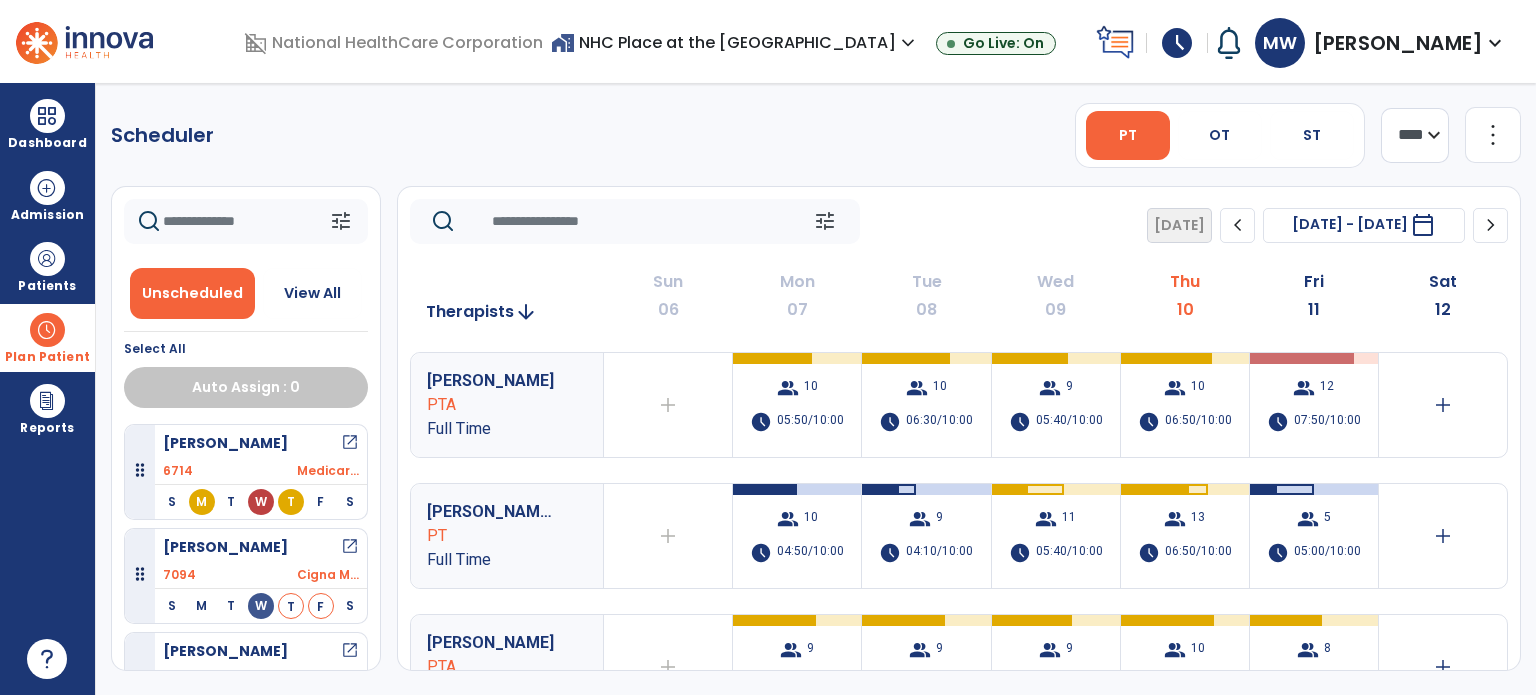 select on "*******" 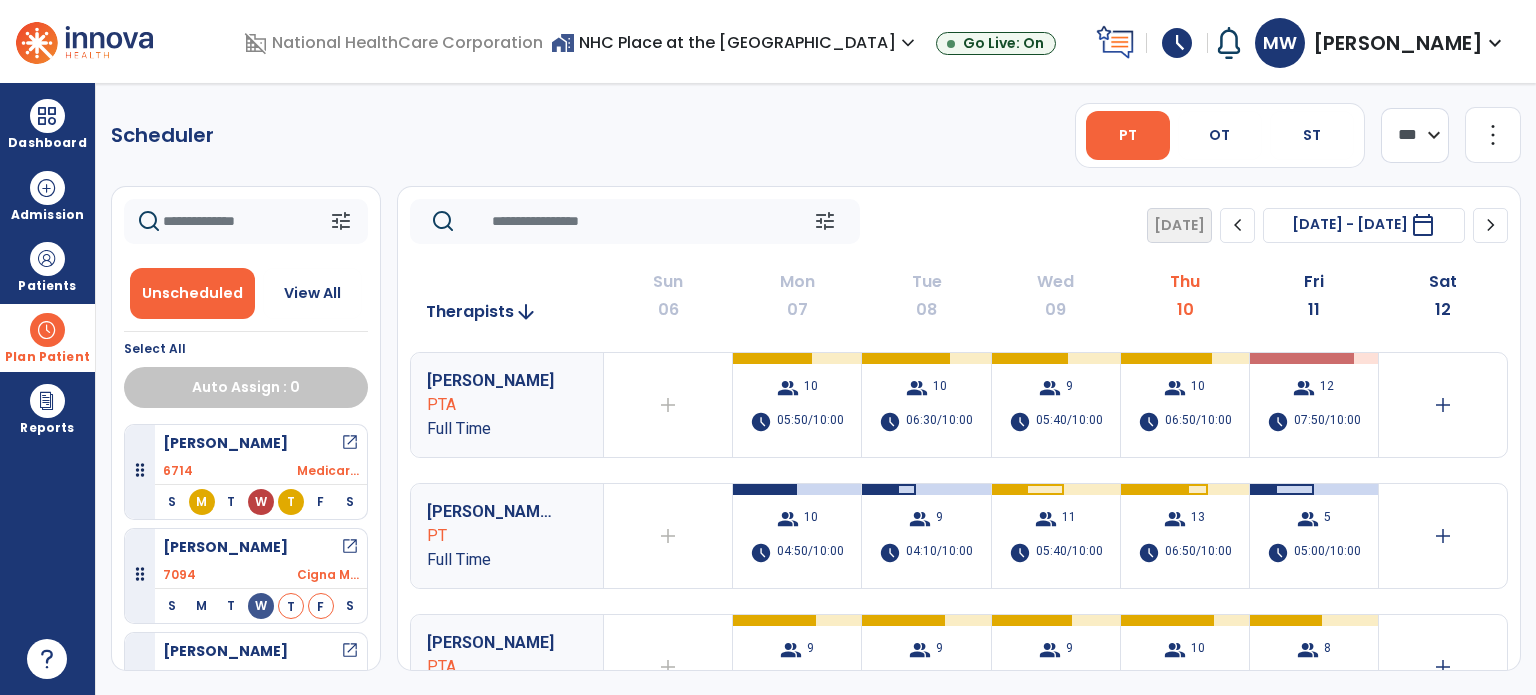 click on "**** ***" 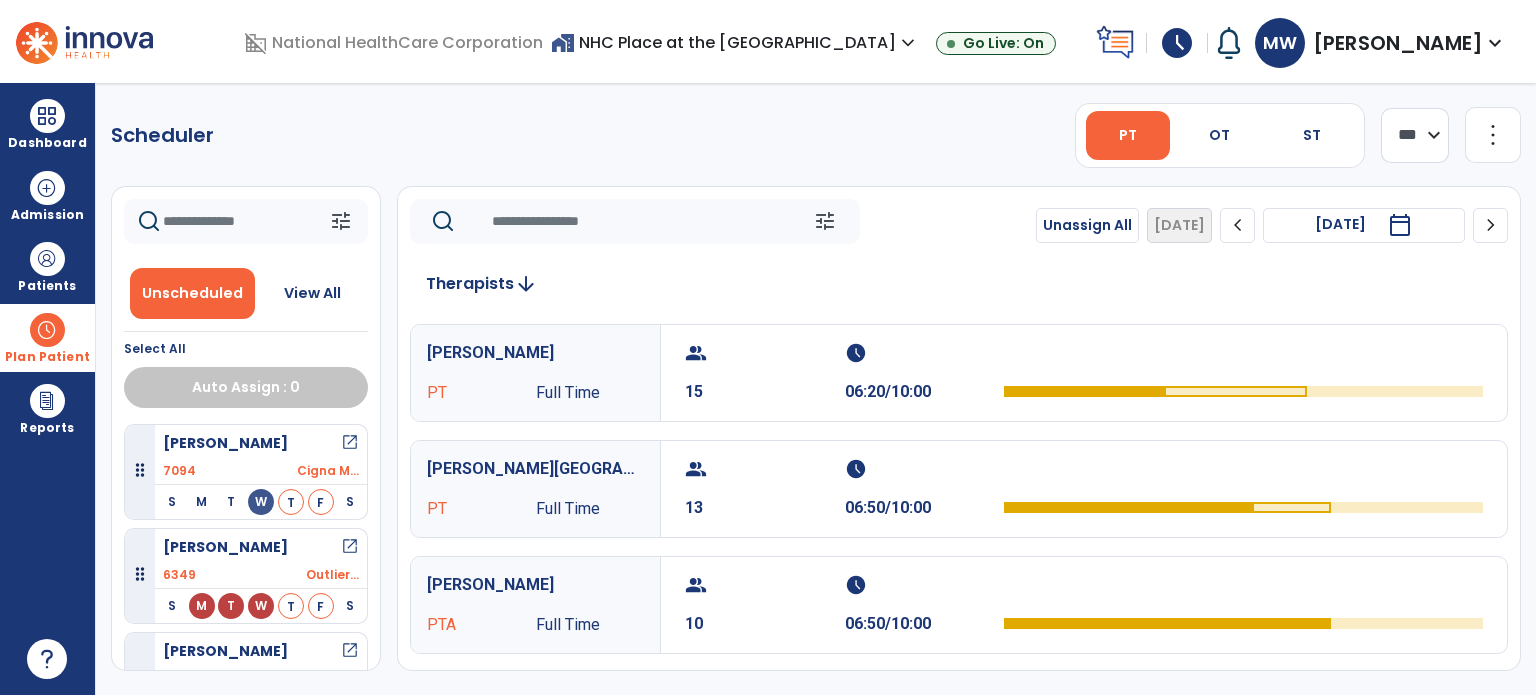 click on "chevron_right" 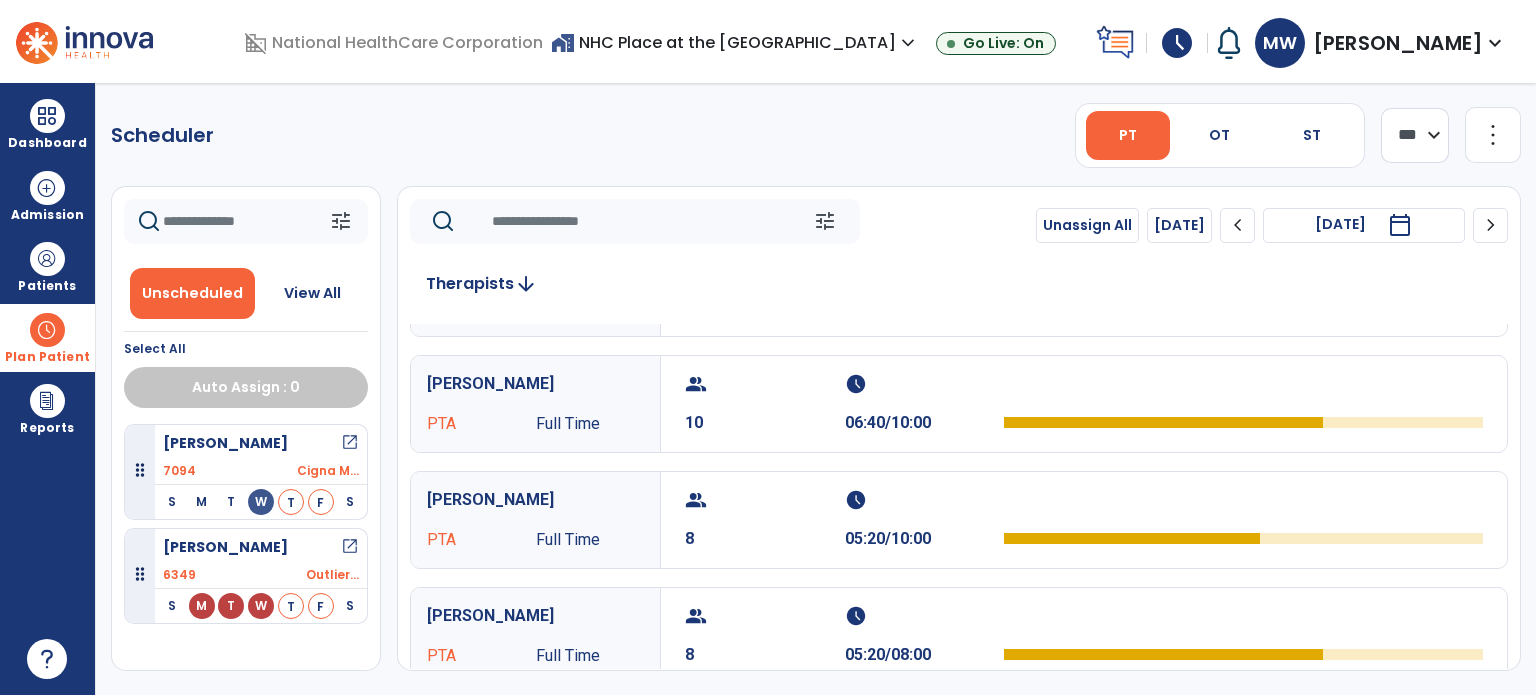 scroll, scrollTop: 0, scrollLeft: 0, axis: both 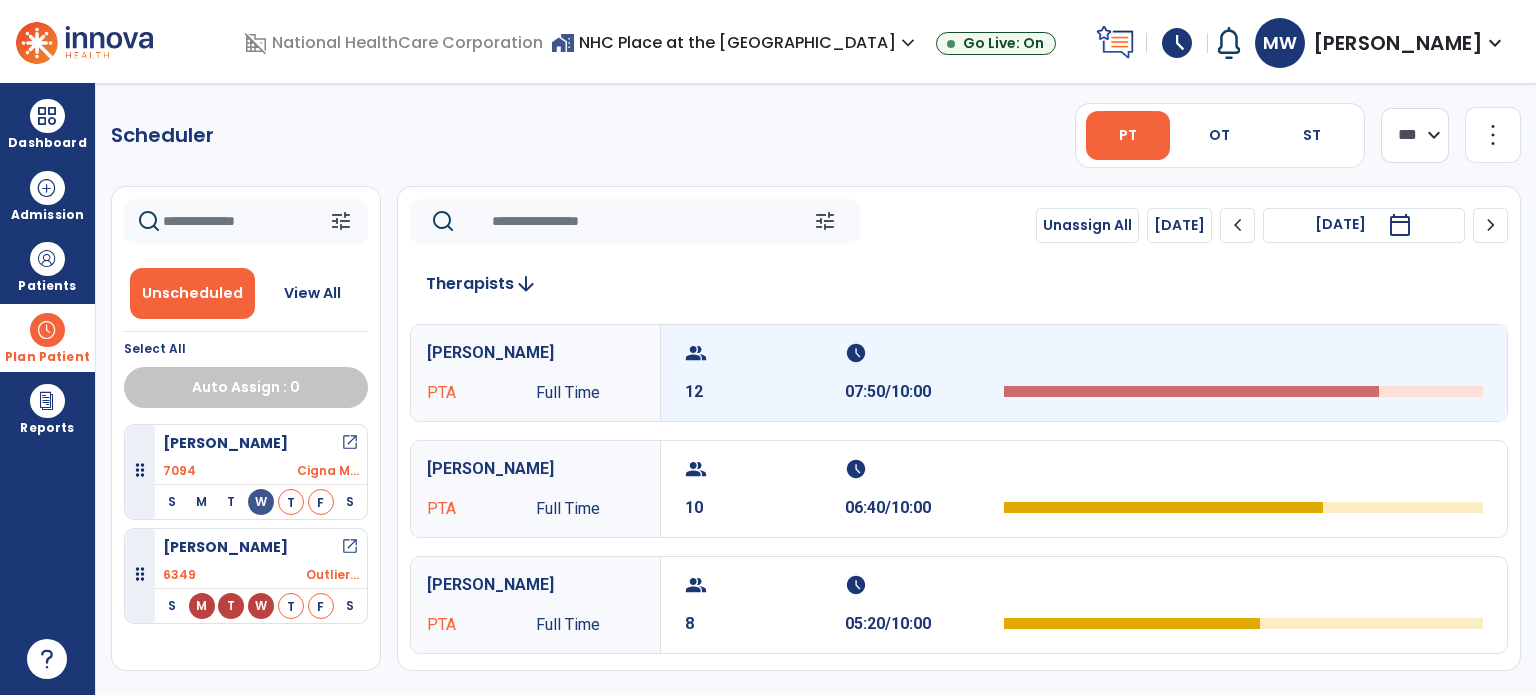 click at bounding box center [1243, 373] 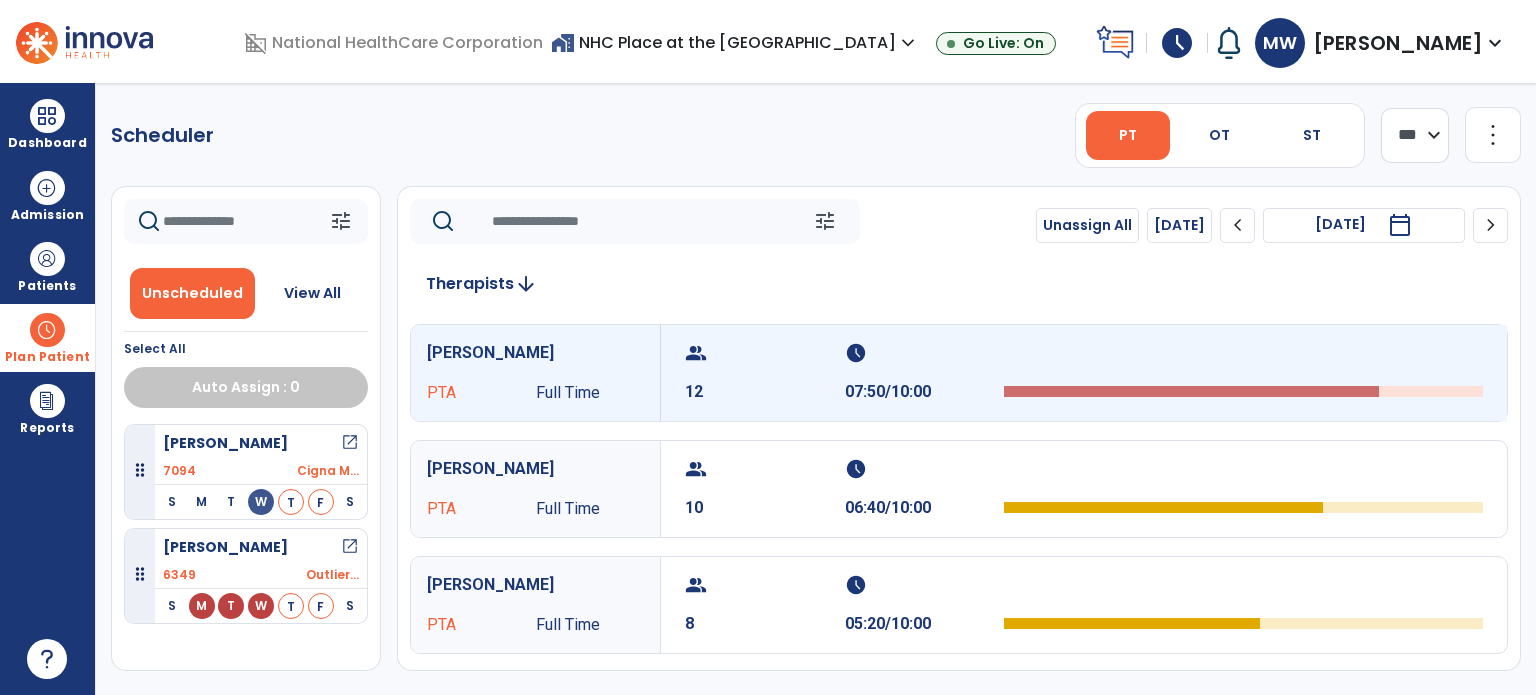 click at bounding box center [1243, 373] 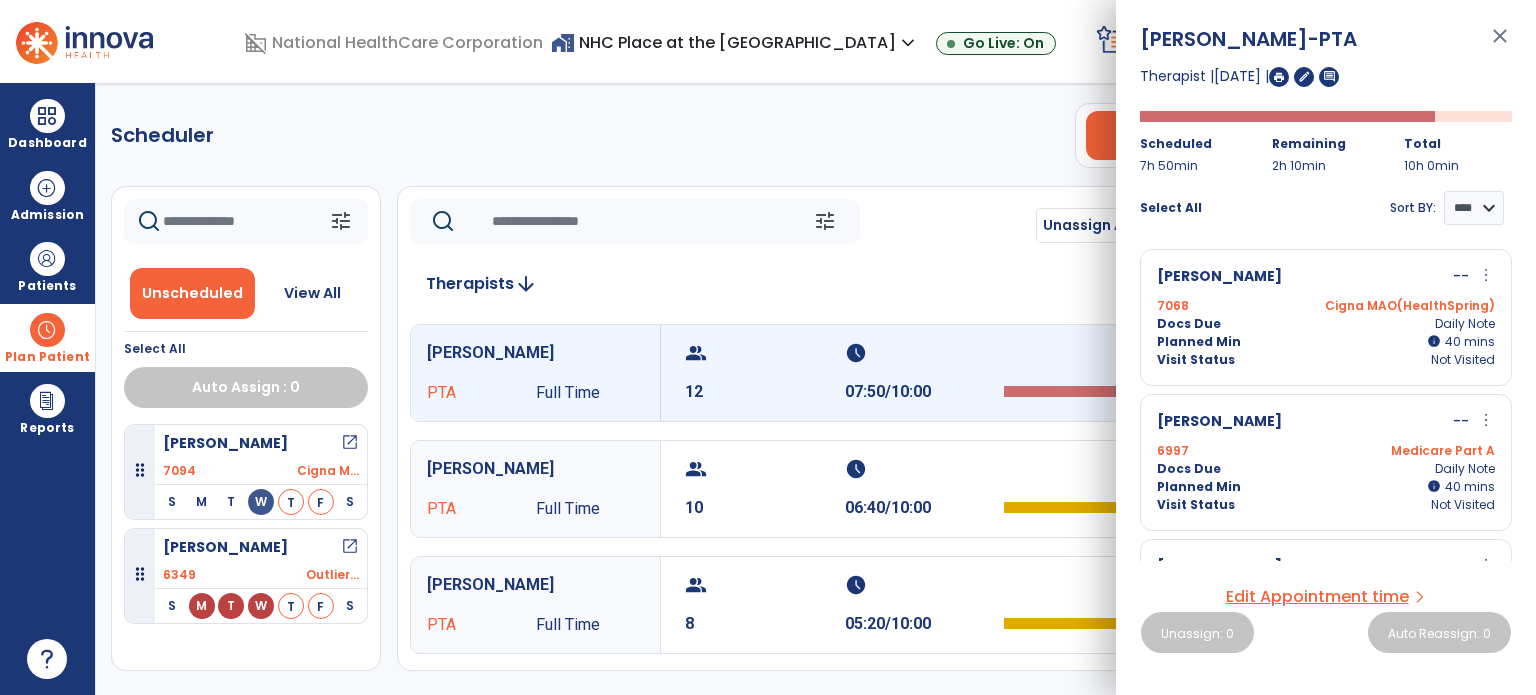 scroll, scrollTop: 0, scrollLeft: 0, axis: both 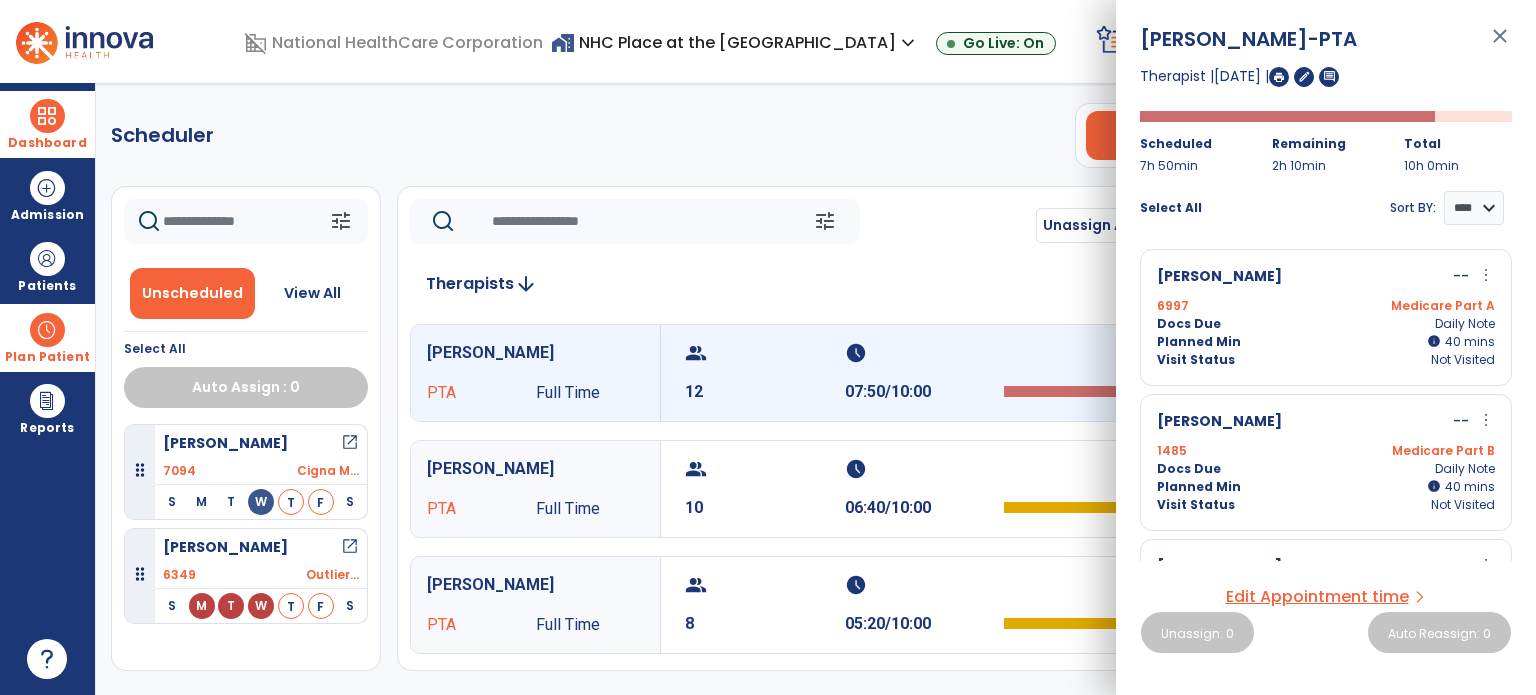 click on "Dashboard" at bounding box center [47, 124] 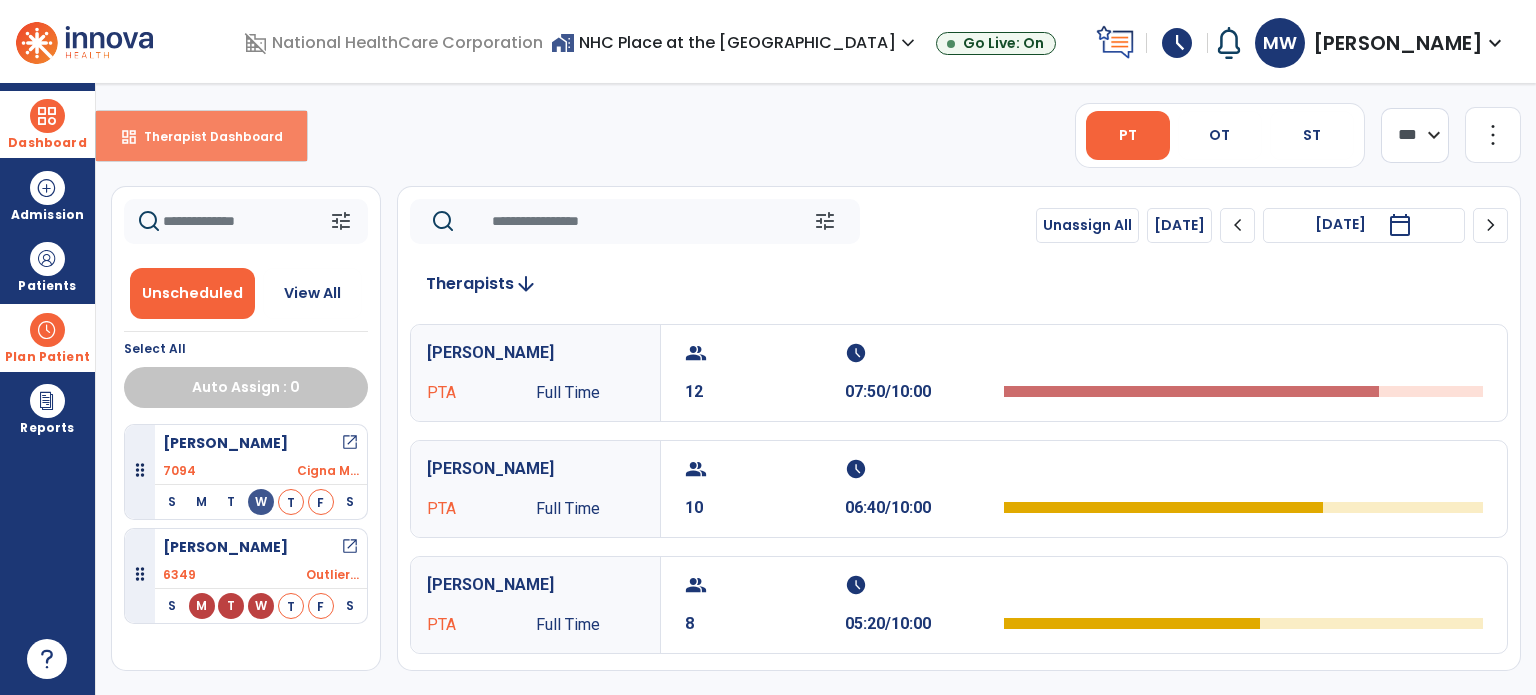 click on "dashboard" at bounding box center [129, 137] 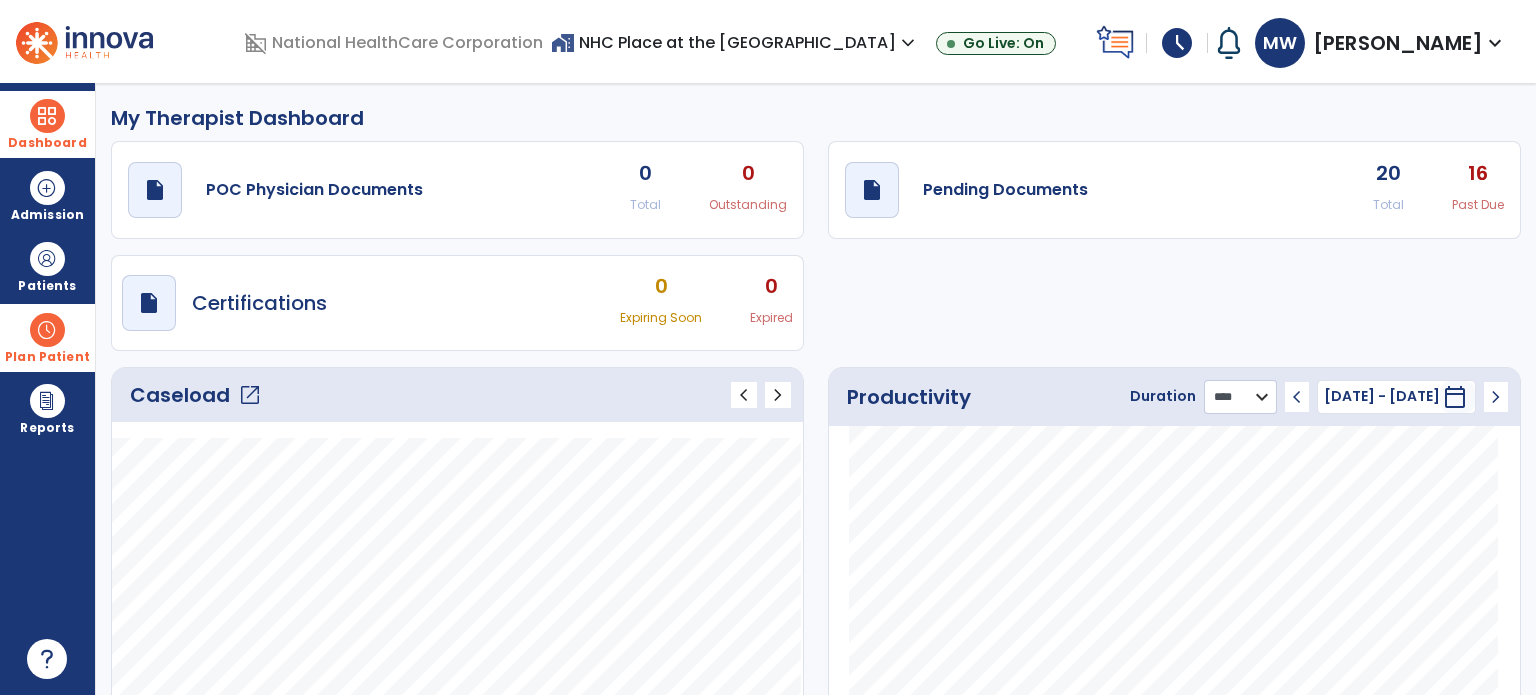 click on "******** **** ***" 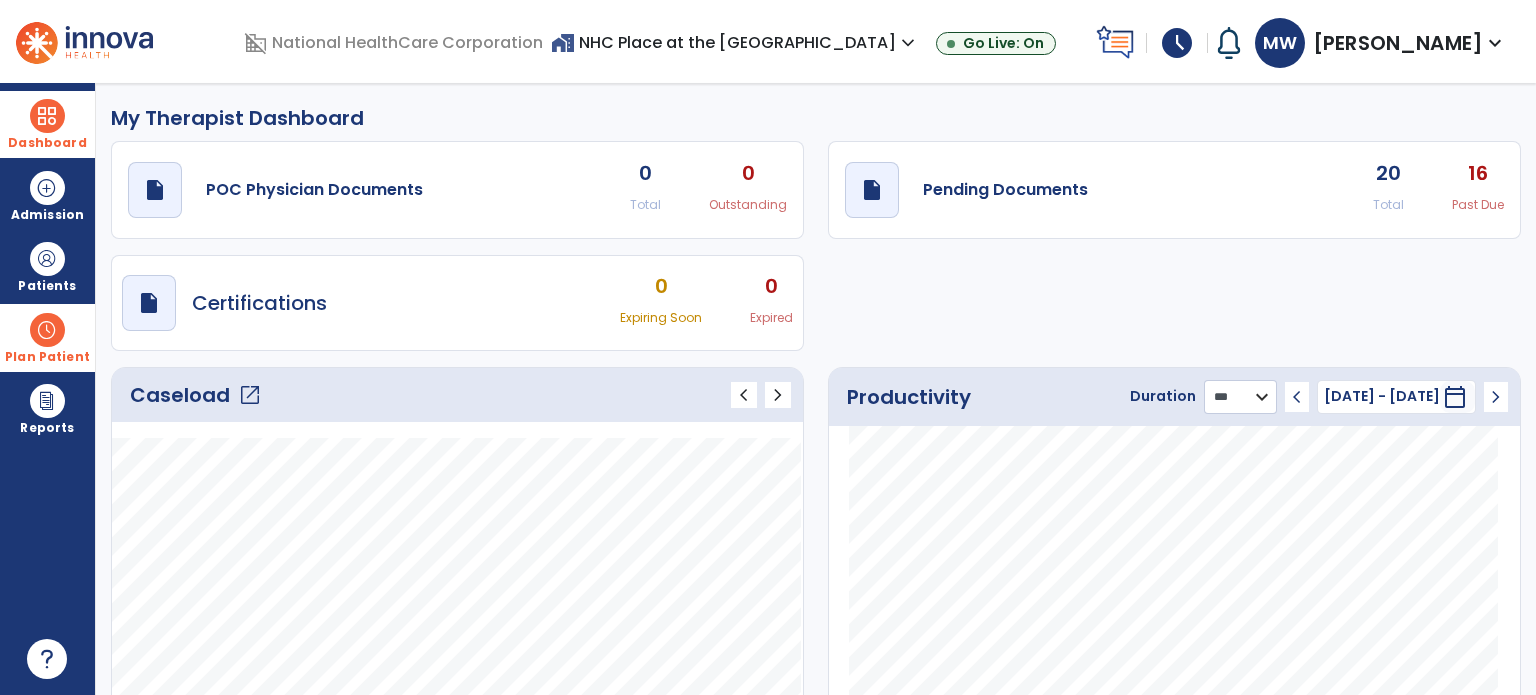click on "******** **** ***" 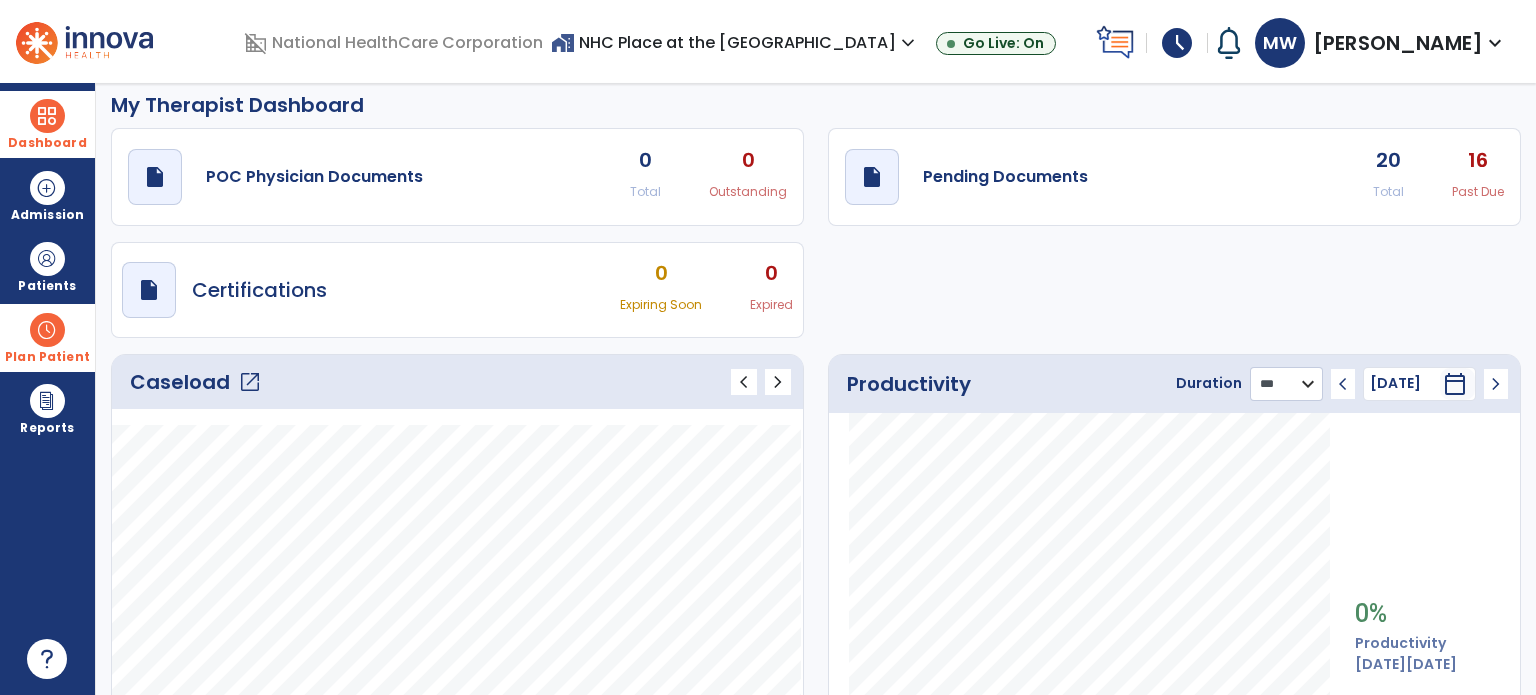 scroll, scrollTop: 0, scrollLeft: 0, axis: both 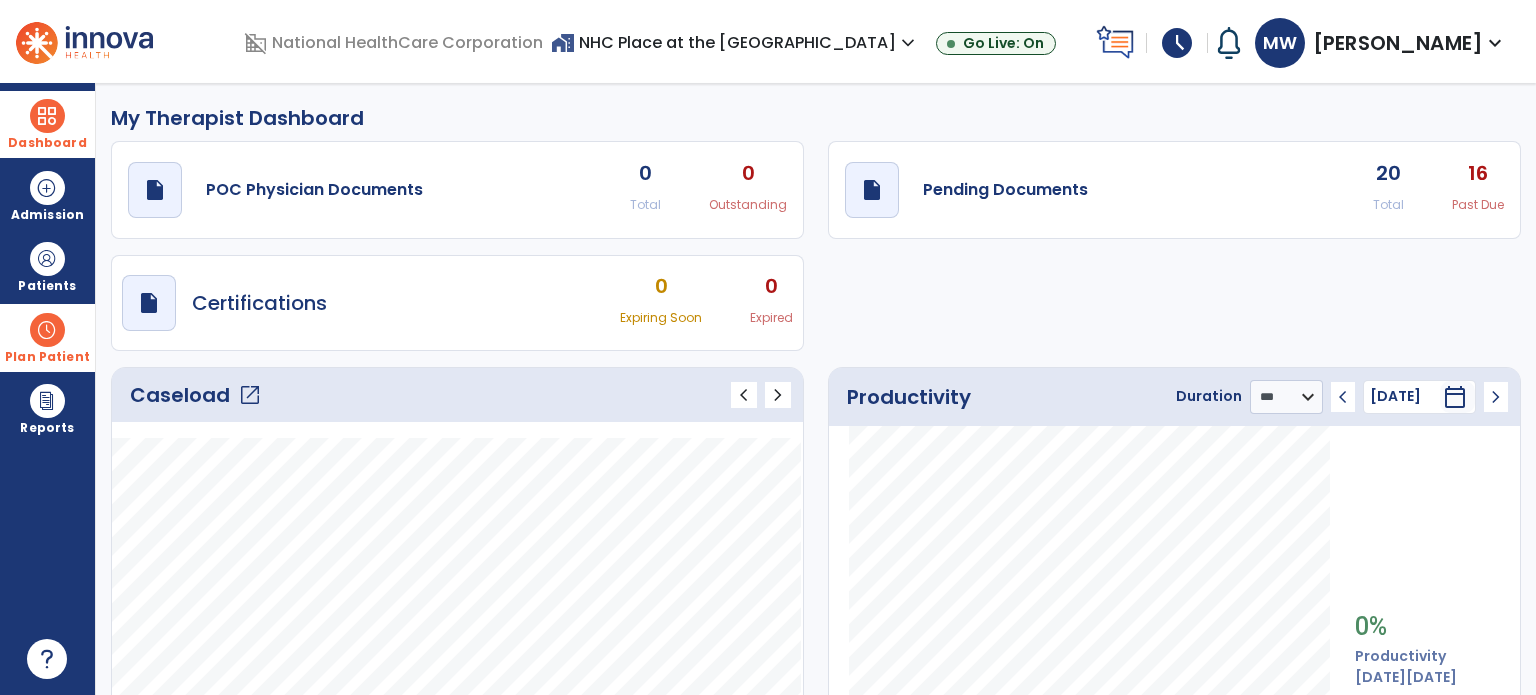 click on "open_in_new" 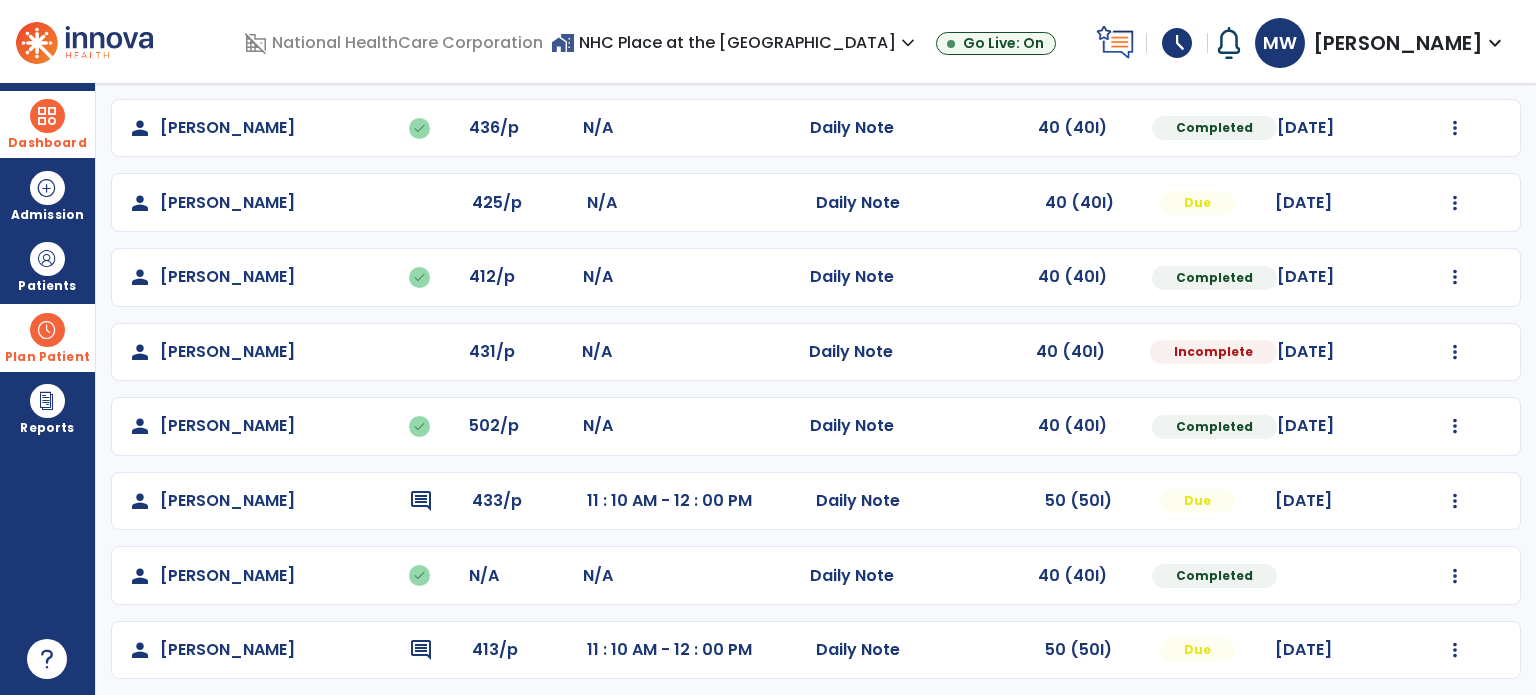 scroll, scrollTop: 316, scrollLeft: 0, axis: vertical 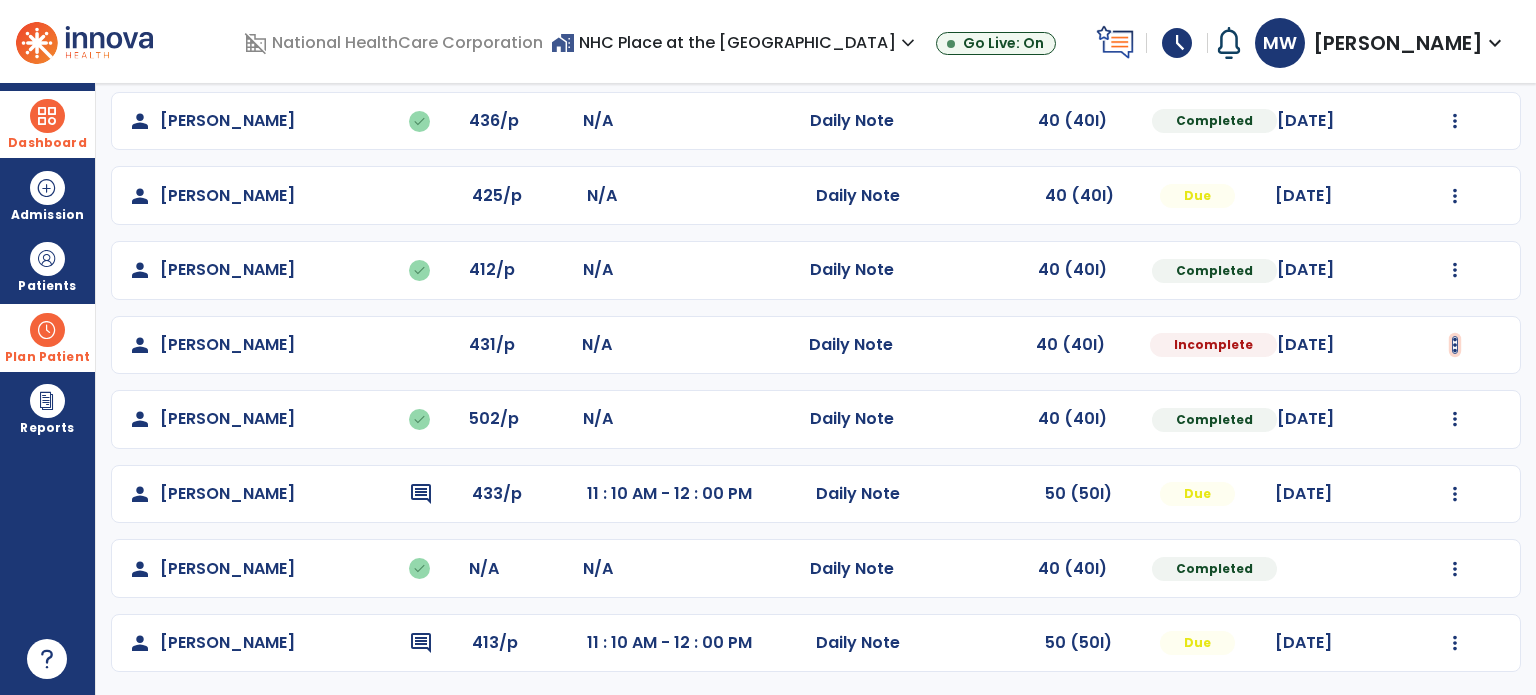 click at bounding box center (1455, -28) 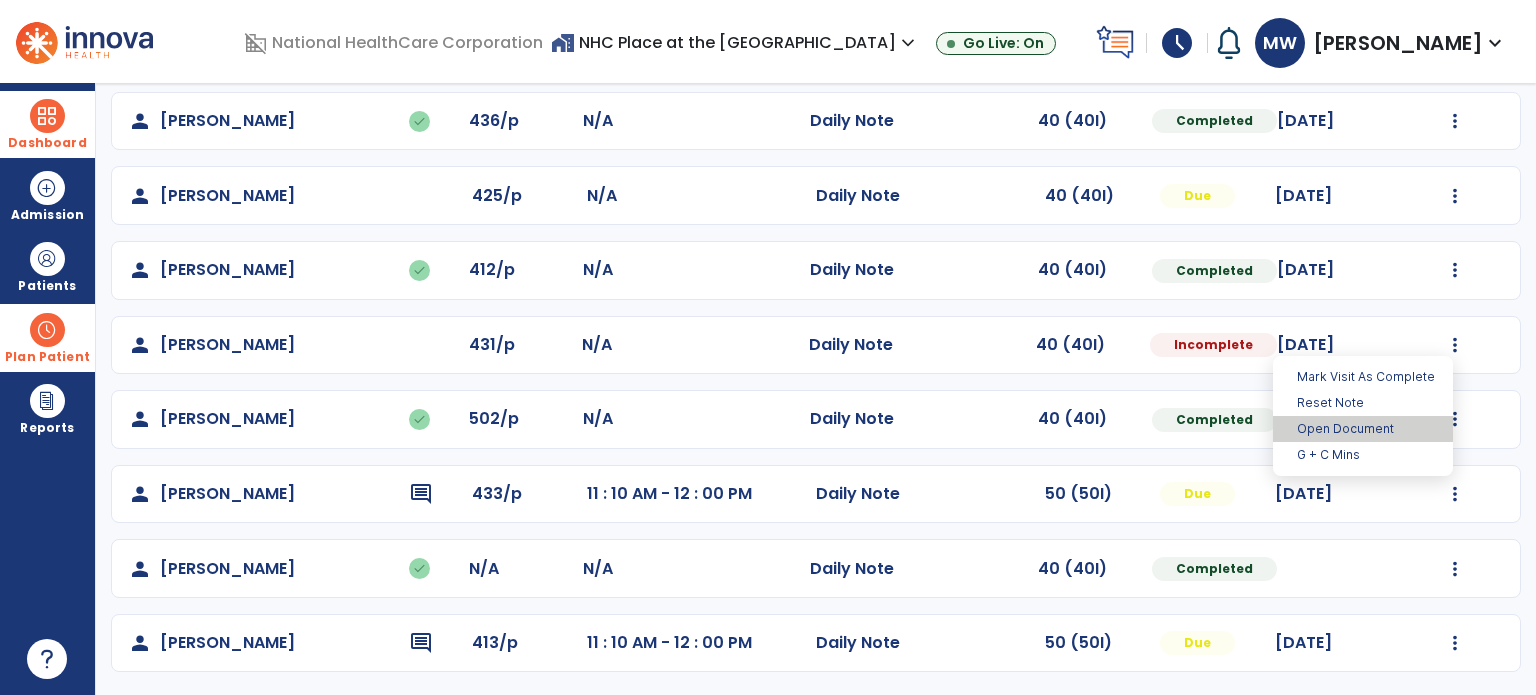 click on "Open Document" at bounding box center (1363, 429) 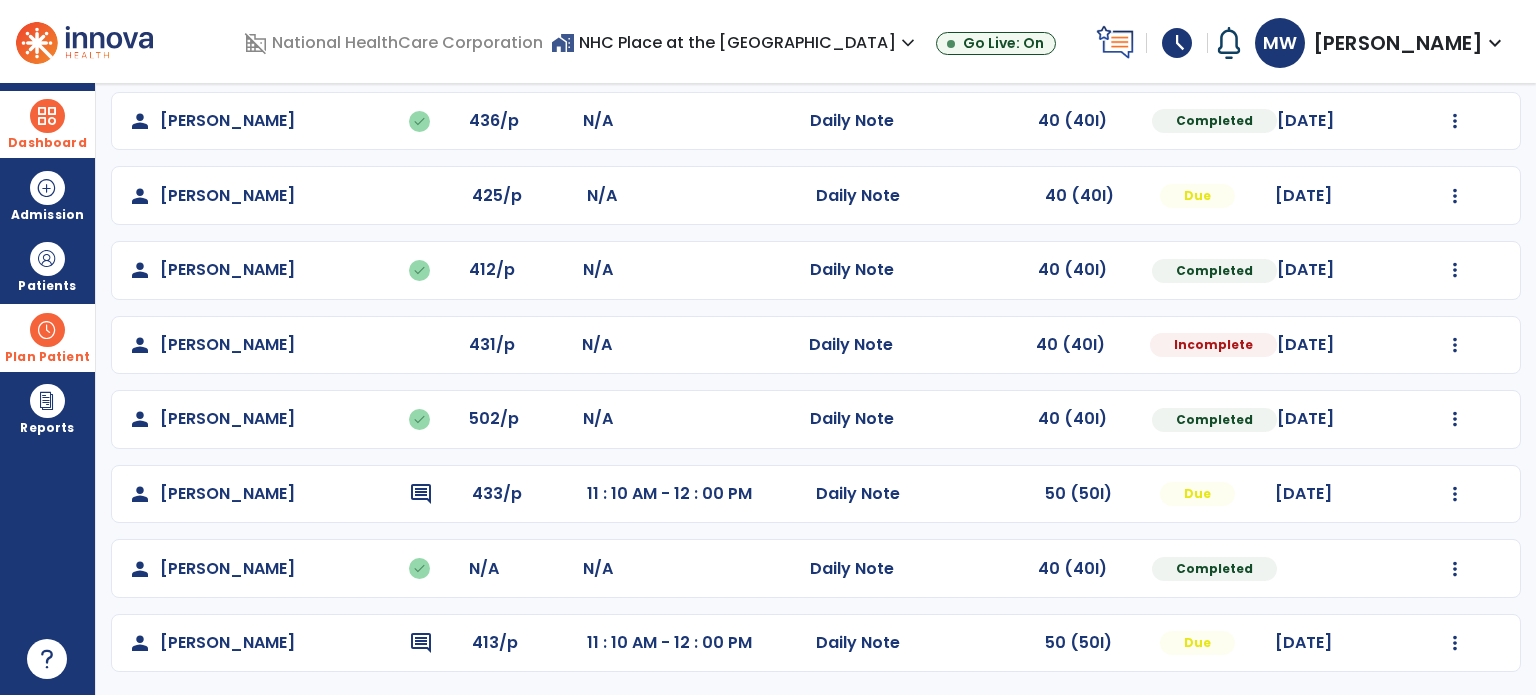 select on "*" 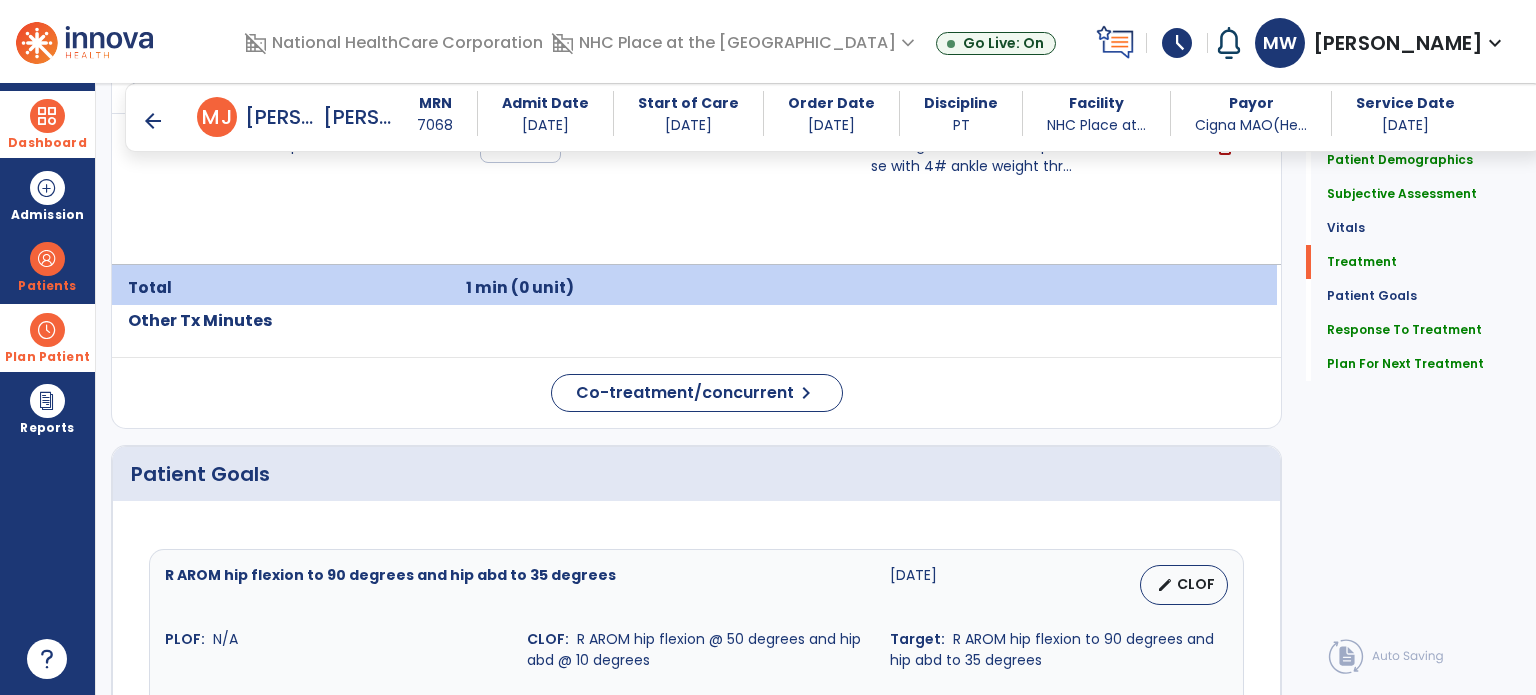 click on "97530  Therapeutic activities  * min add  Patient instructed in and performed standing R LE AROM therapeutic exercise with 4# ankle weight thr...   Patient instructed in and performed standing R LE AROM therapeutic exercise with 4# ankle weight through available planes for increase in strength, ROM, and stability. Verbal and visual cues for proper joint alignment, normal movement pattern, and slower speed. Patient instructed in and performed stepping over object left <> right with B UE support focusing on strength and hip stability. Progressed activity by change in height of object to step over. Stair training ascending and descending 15 steps at height of 6.5 inches with bilateral handrail demonstrating step to pattern. Verbal cues required prior to stairs for proper sequence due to patient unable to recall proper sequence.   delete" at bounding box center (694, 189) 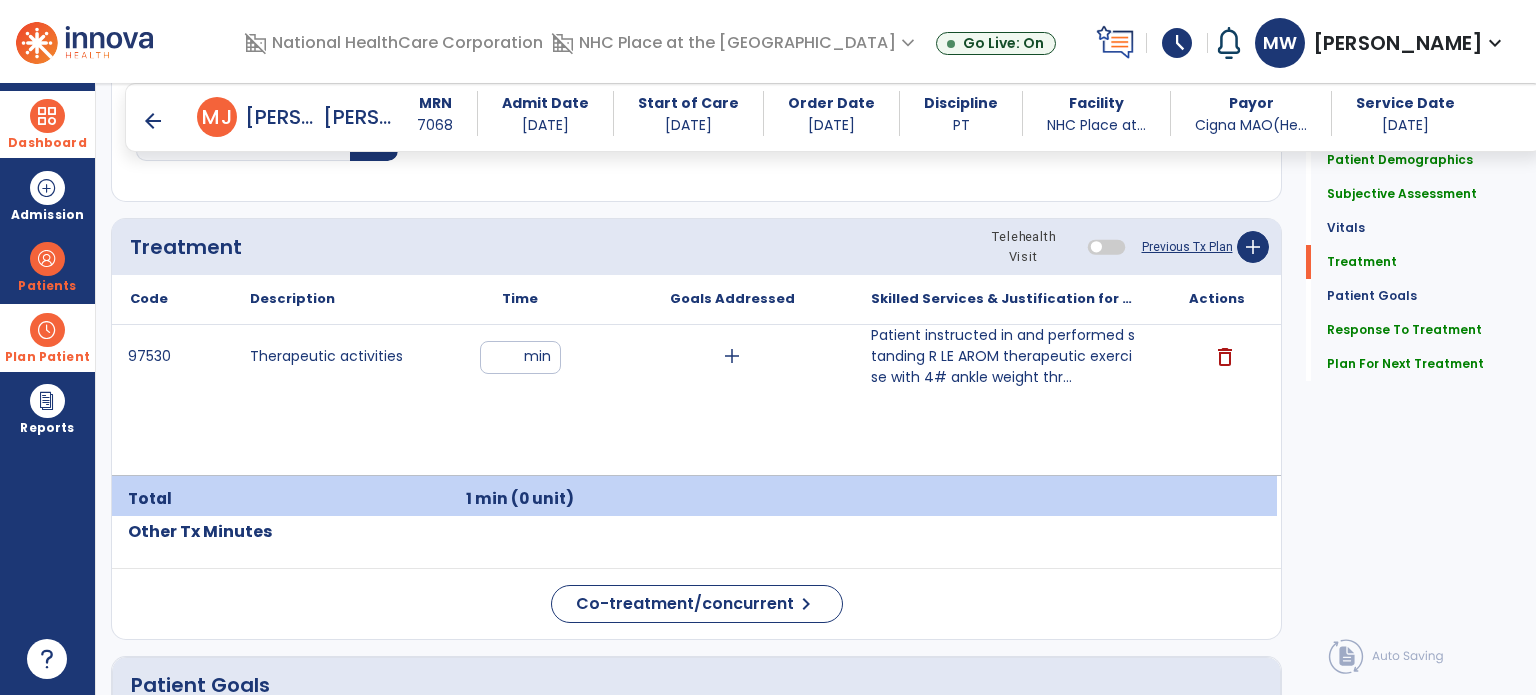 scroll, scrollTop: 1118, scrollLeft: 0, axis: vertical 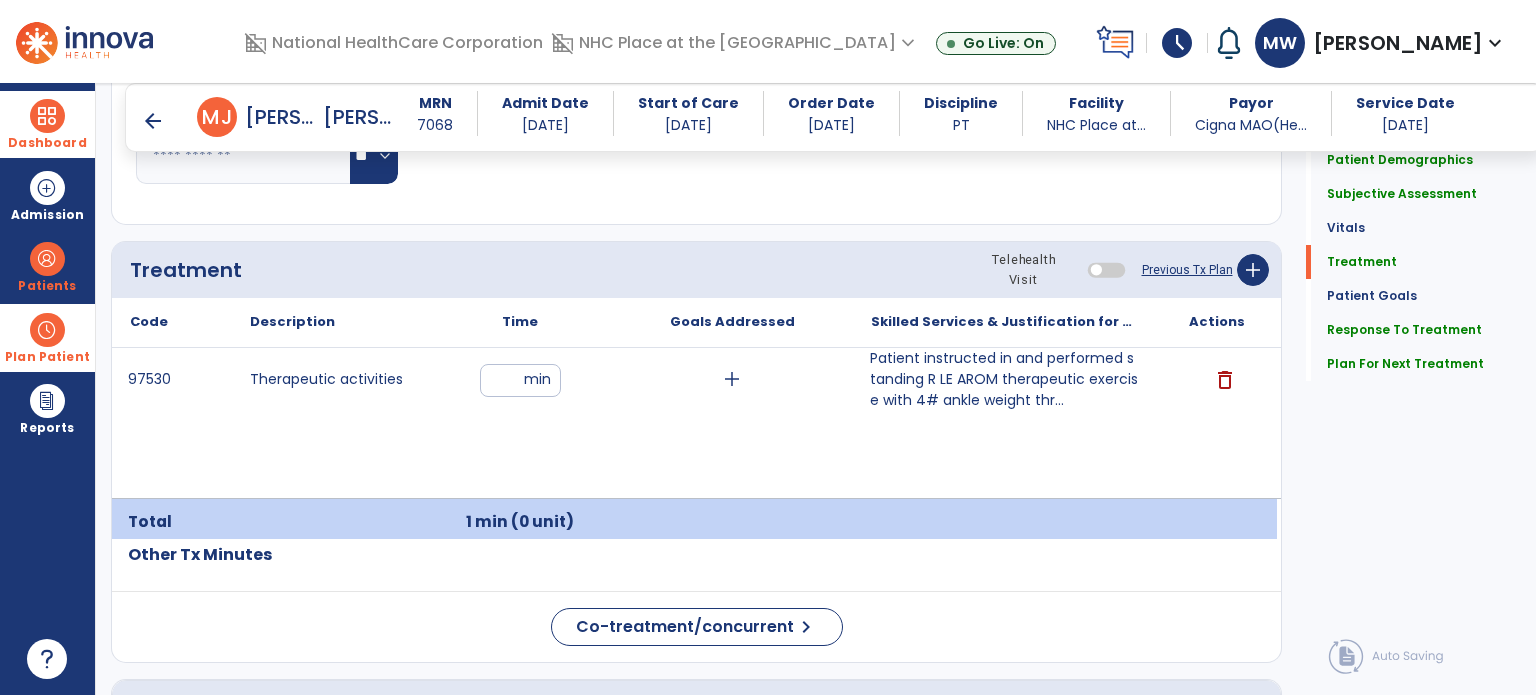 click on "Patient instructed in and performed standing R LE AROM therapeutic exercise with 4# ankle weight thr..." at bounding box center [1004, 379] 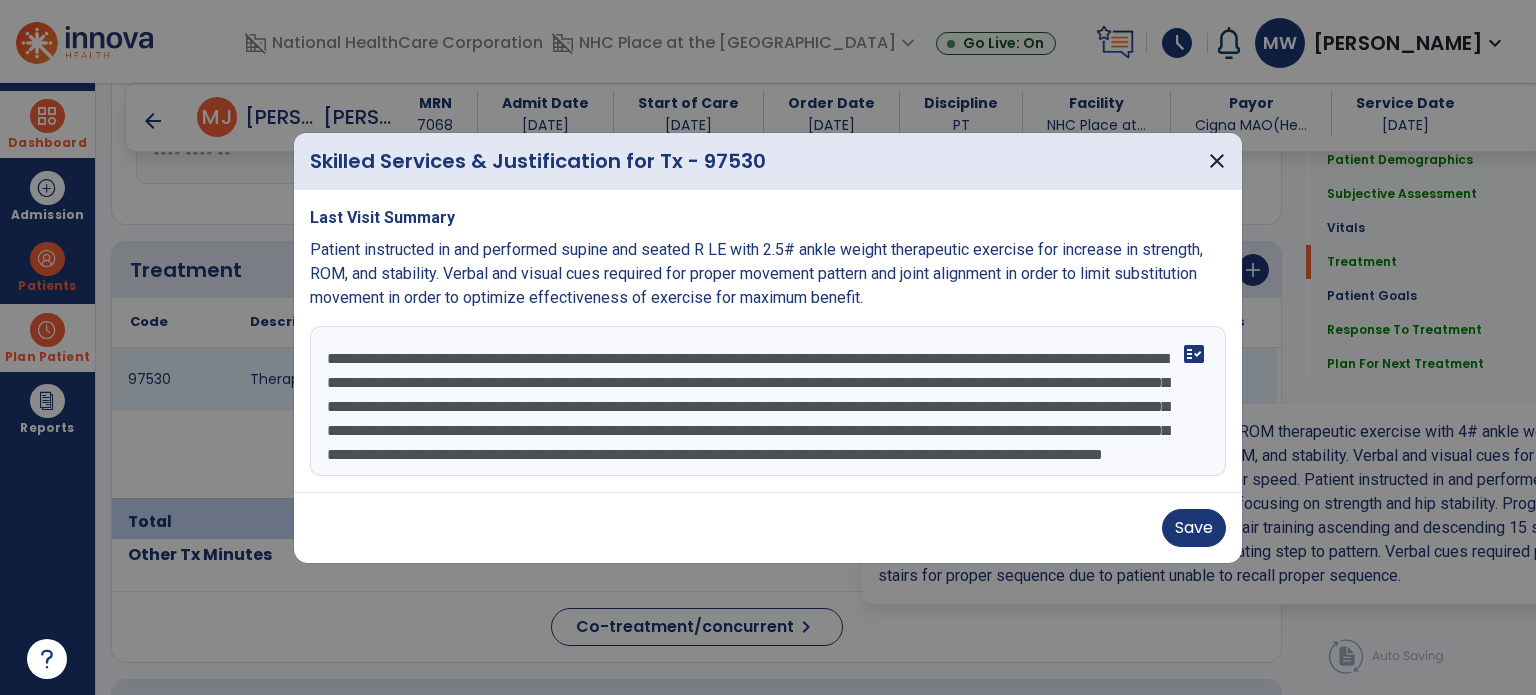 scroll, scrollTop: 48, scrollLeft: 0, axis: vertical 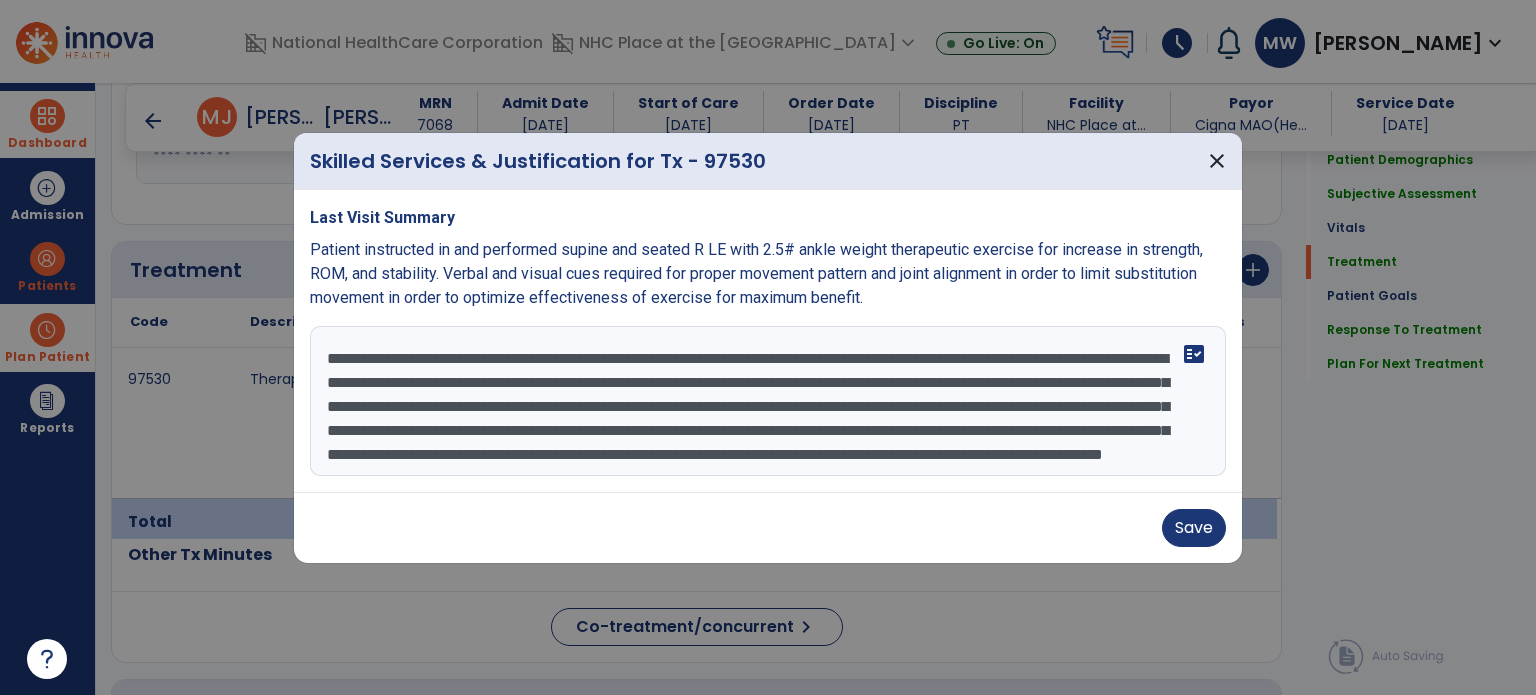 click on "**********" at bounding box center (768, 401) 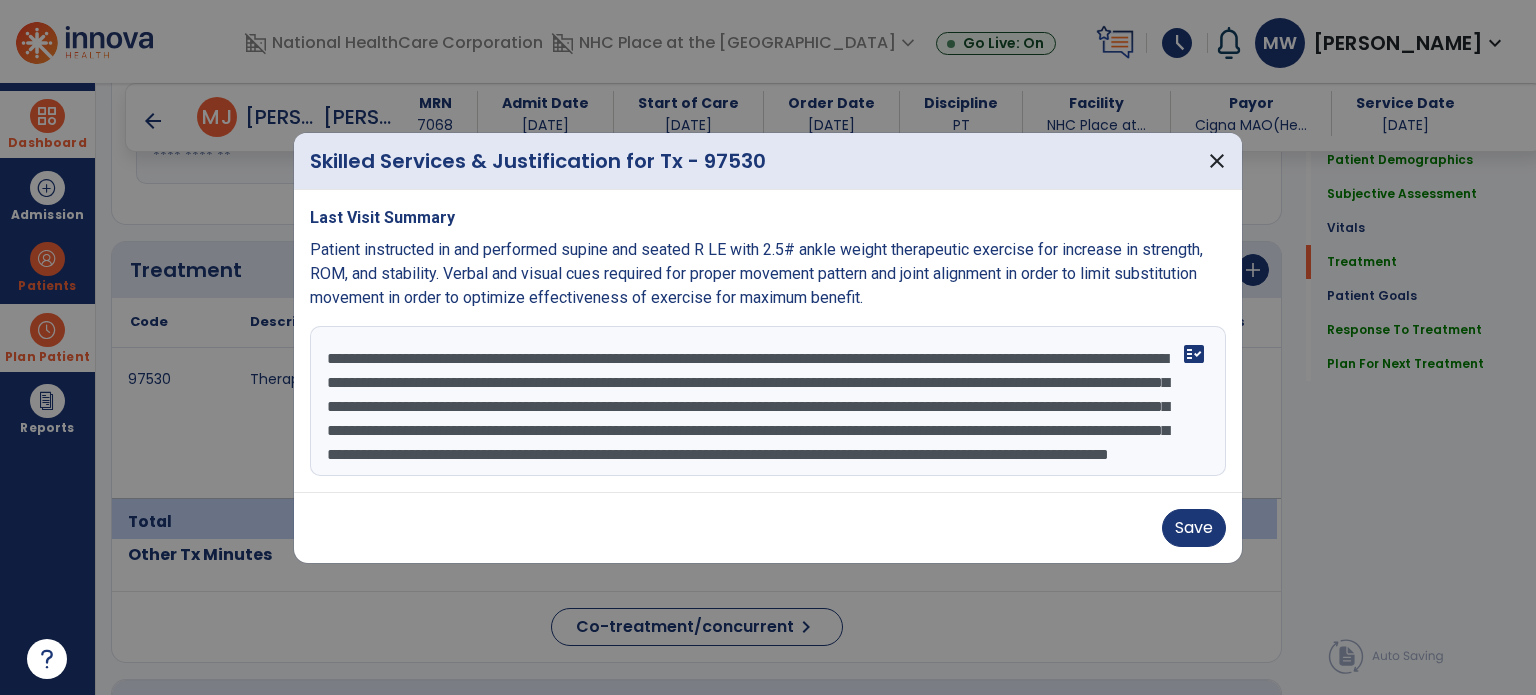 type on "**********" 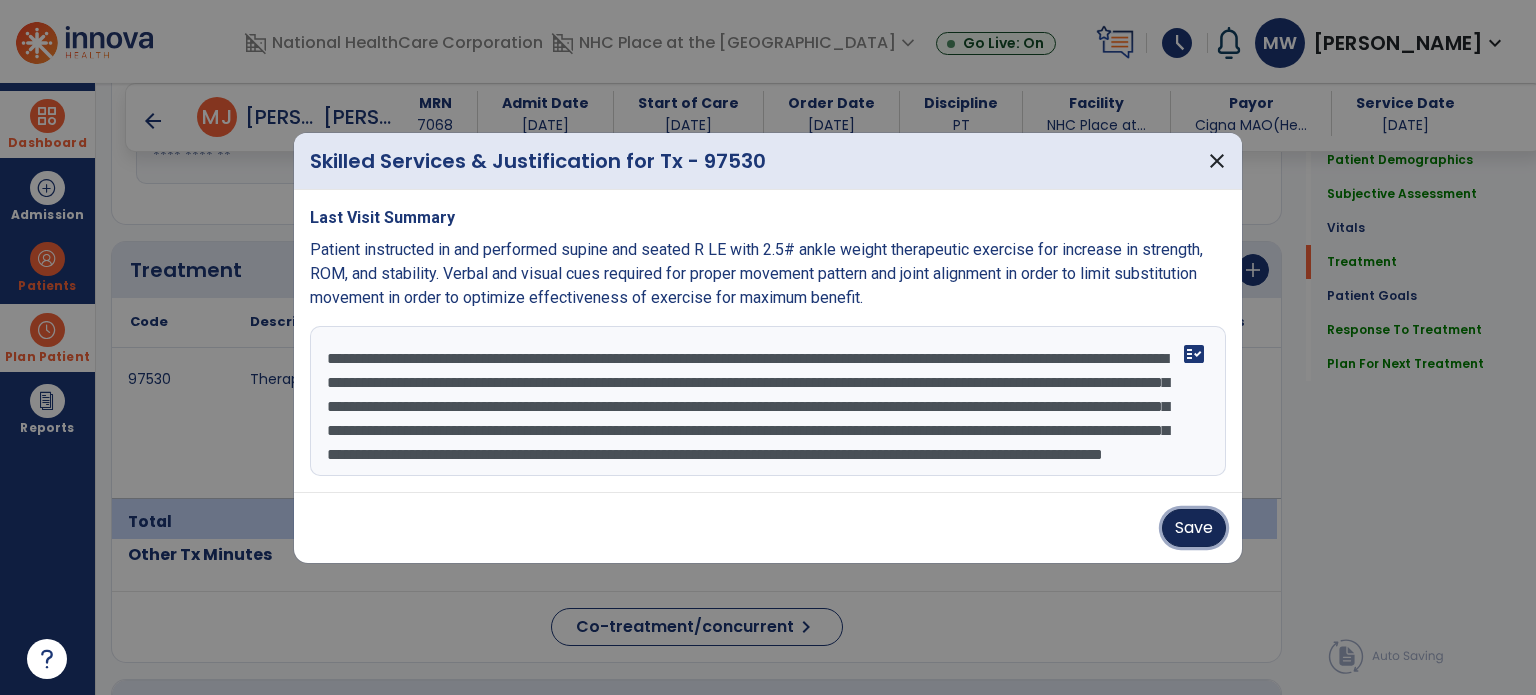 click on "Save" at bounding box center (1194, 528) 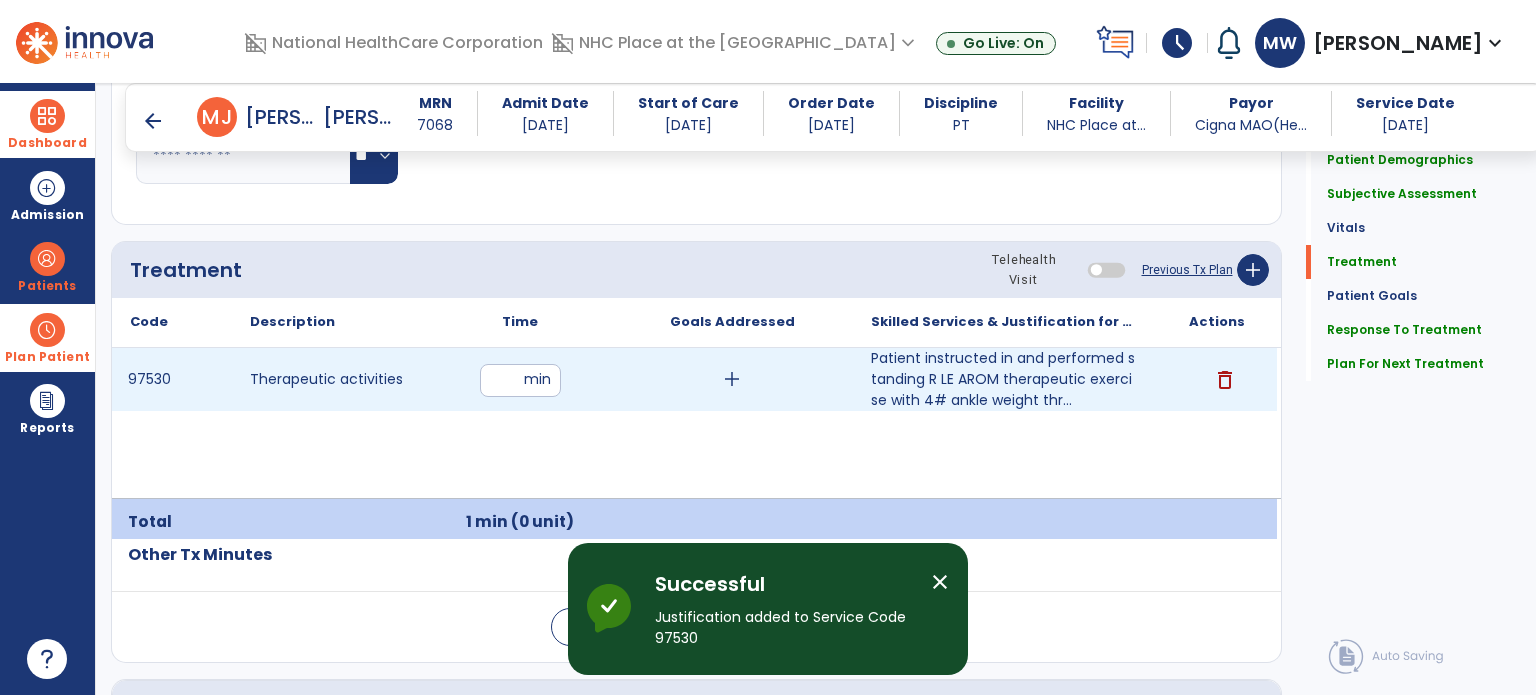 drag, startPoint x: 501, startPoint y: 380, endPoint x: 481, endPoint y: 379, distance: 20.024984 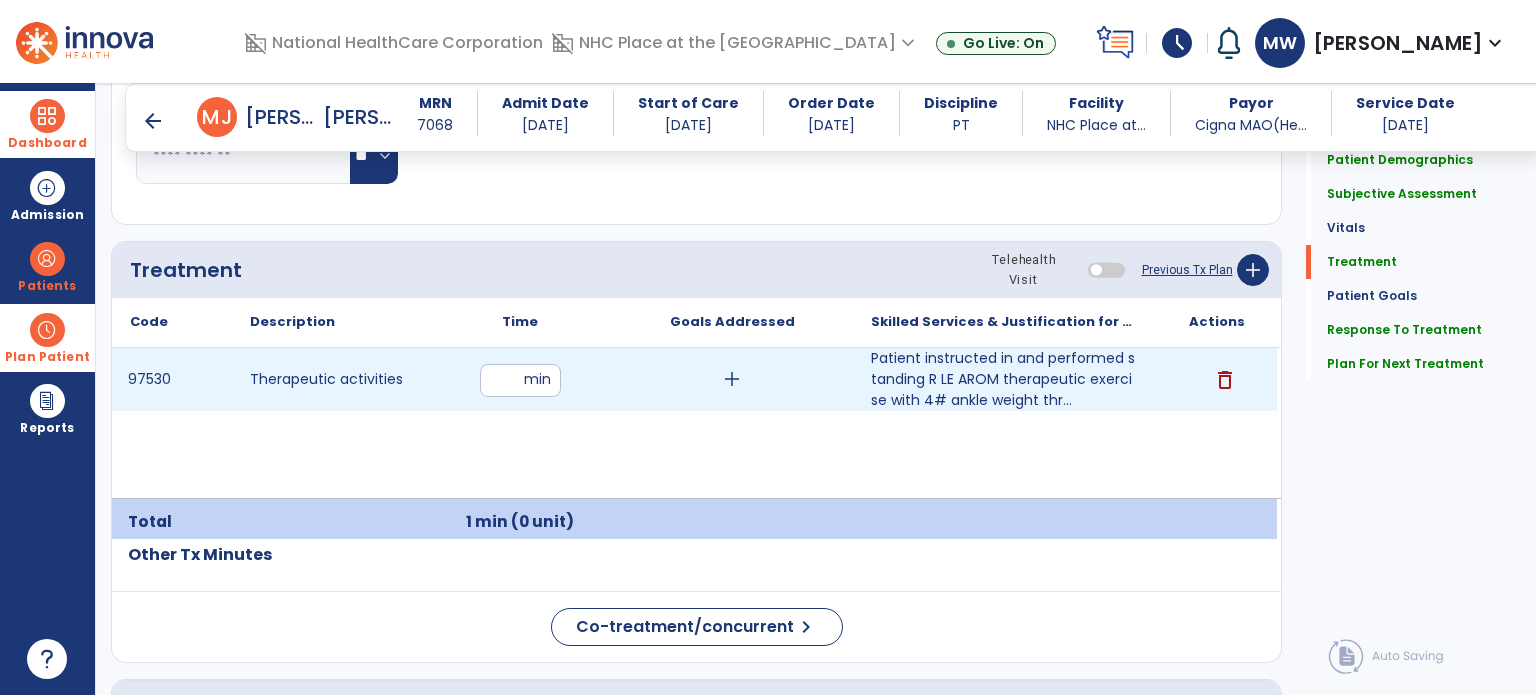 type on "**" 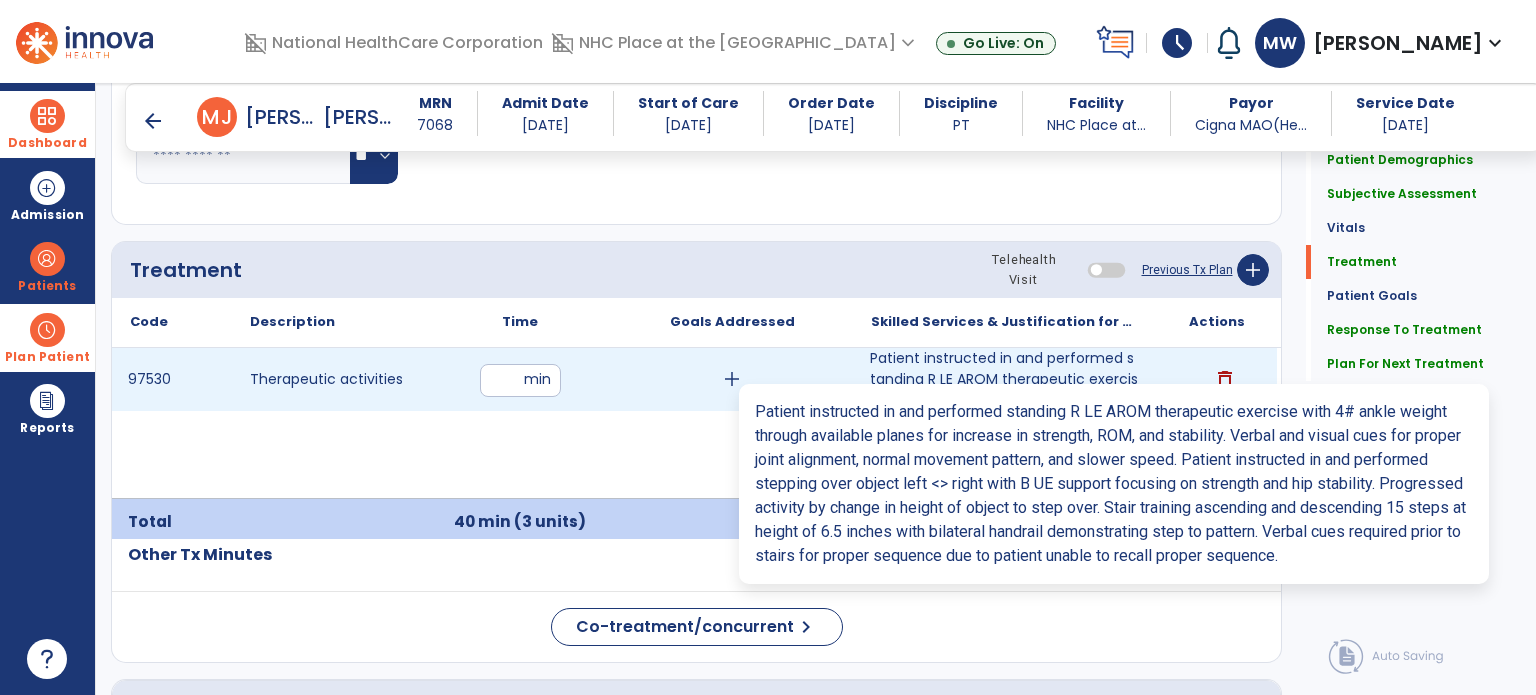 click on "Patient instructed in and performed standing R LE AROM therapeutic exercise with 4# ankle weight thr..." at bounding box center [1004, 379] 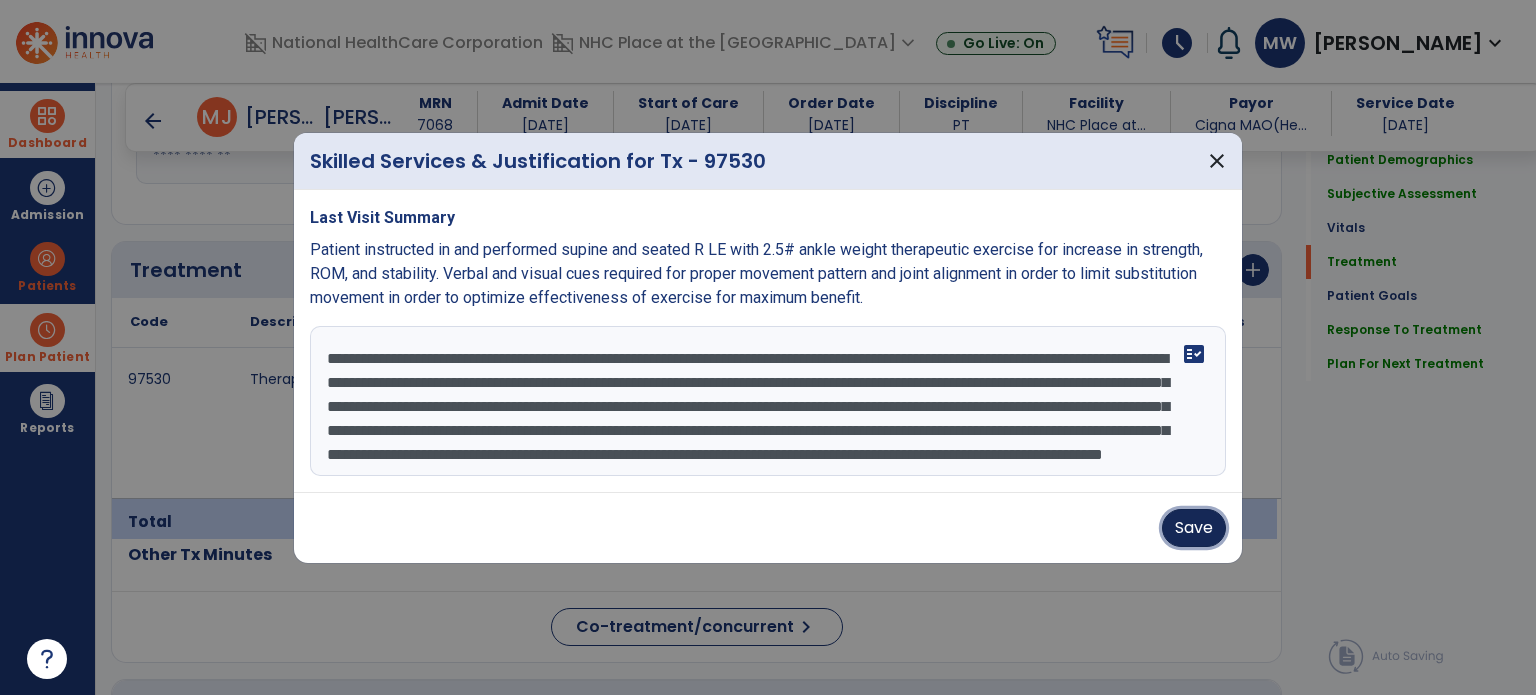 click on "Save" at bounding box center [1194, 528] 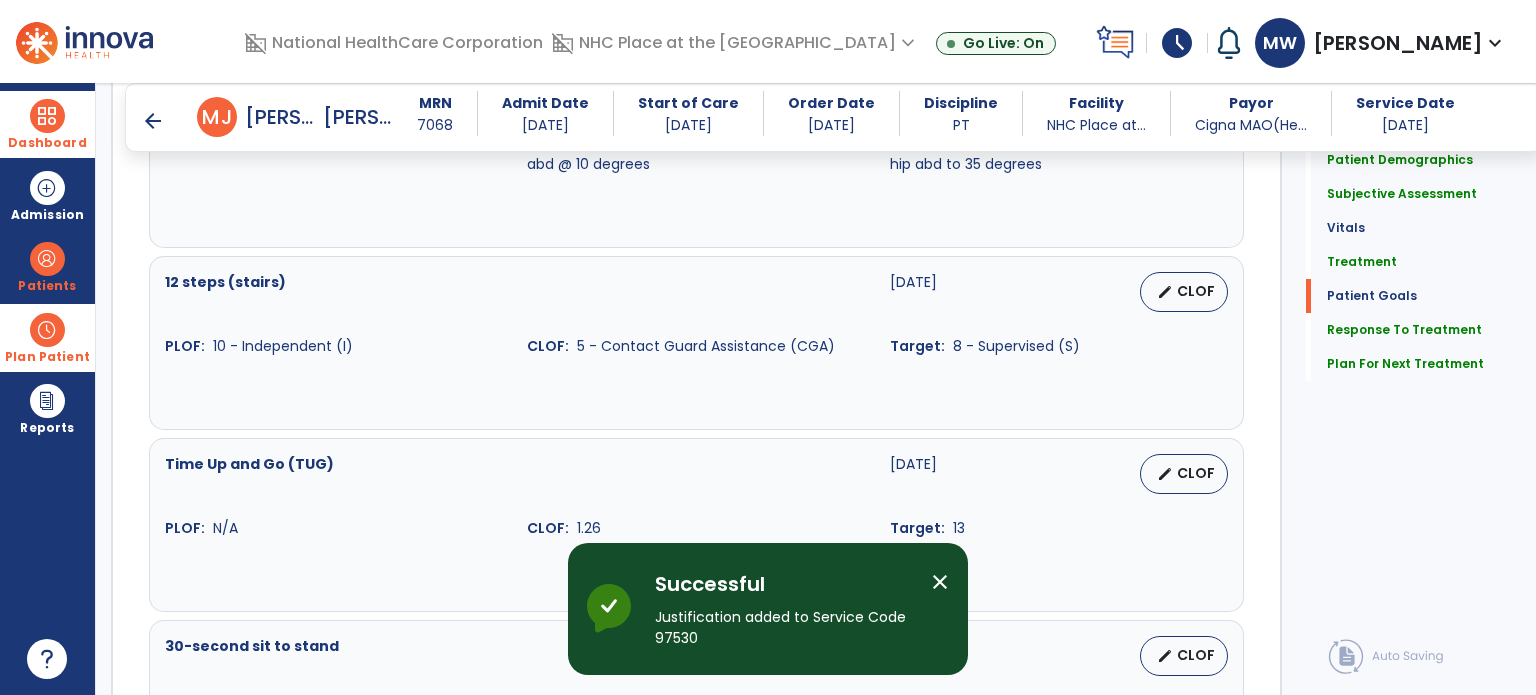 scroll, scrollTop: 2785, scrollLeft: 0, axis: vertical 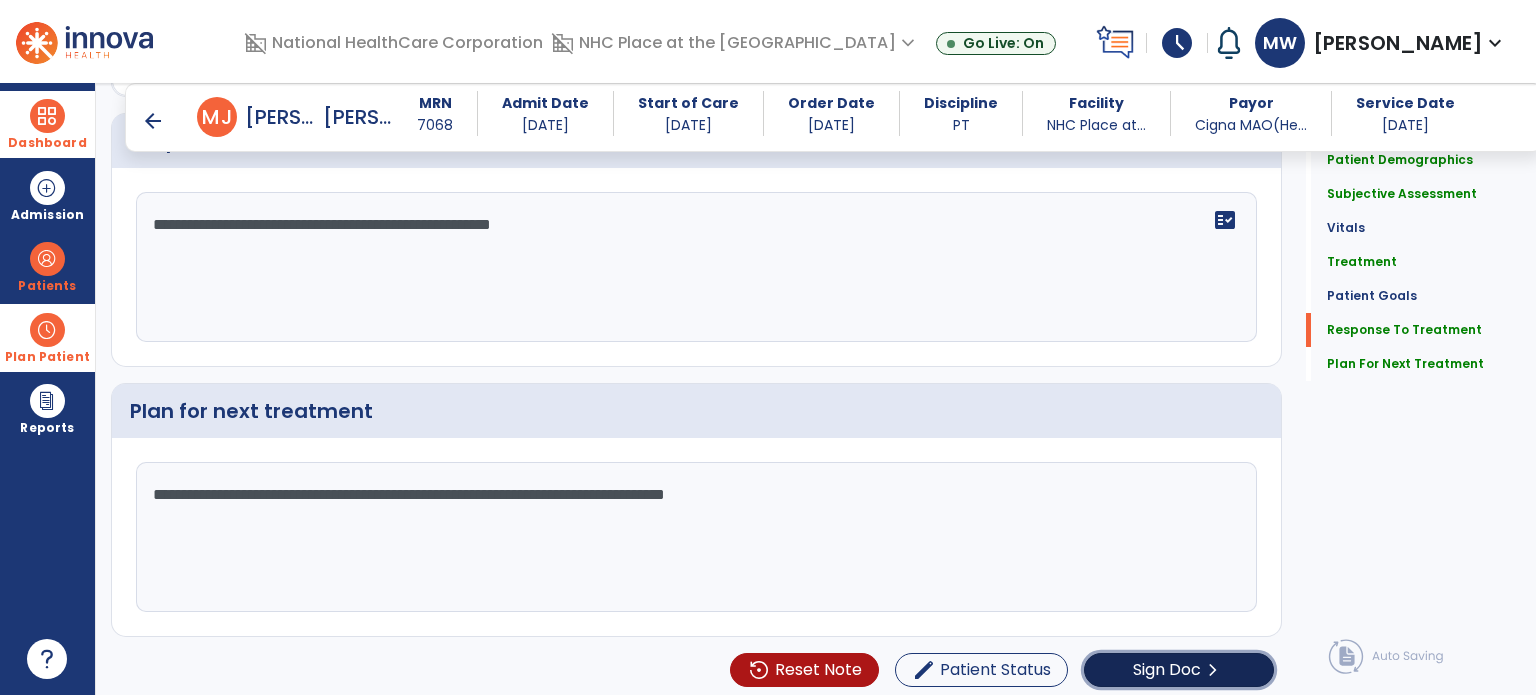 click on "Sign Doc" 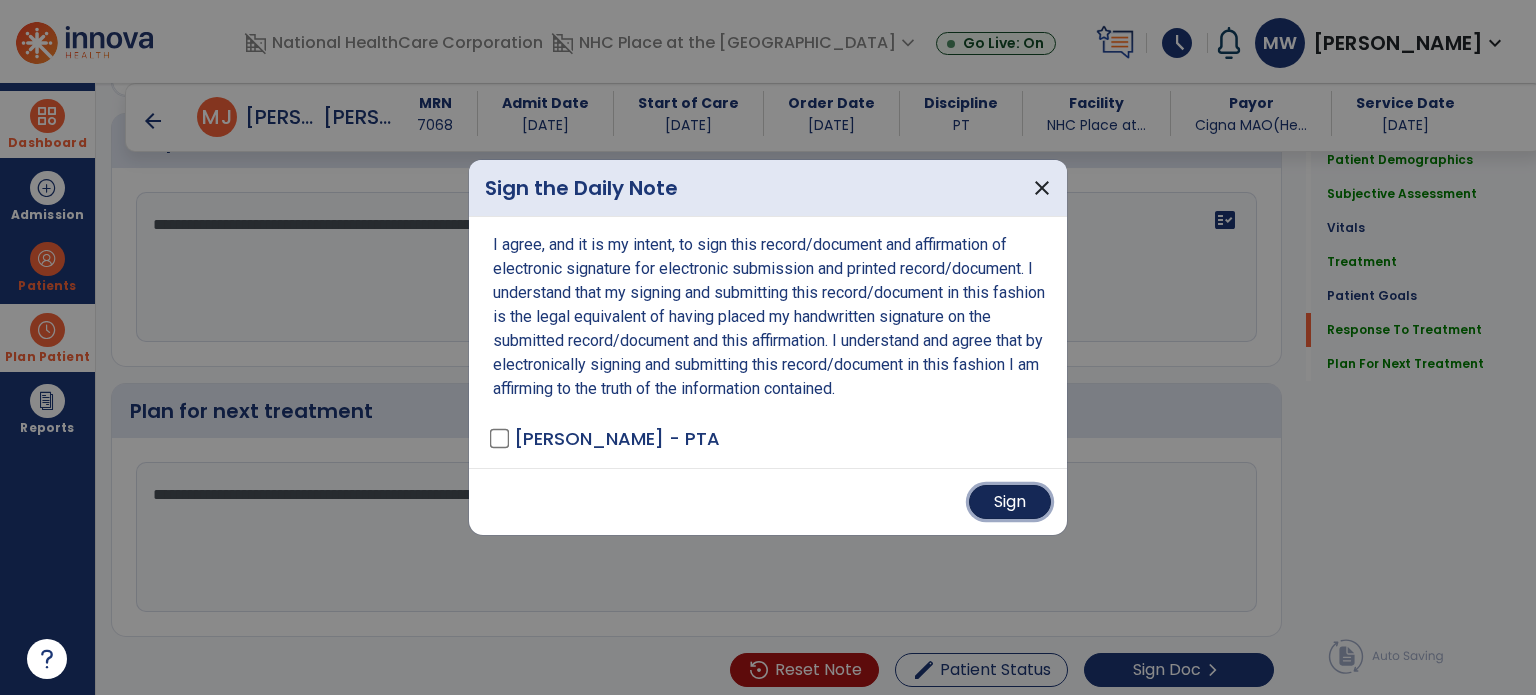 click on "Sign" at bounding box center (1010, 502) 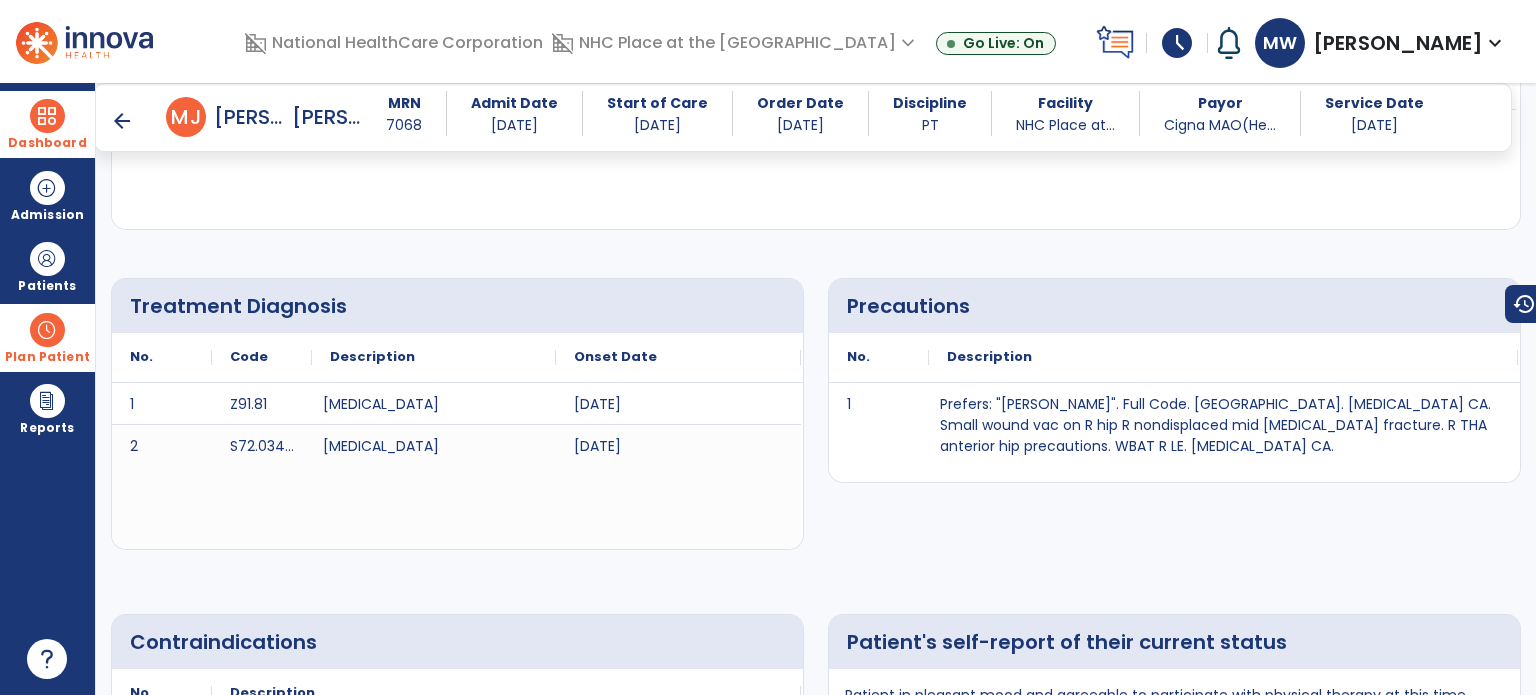 scroll, scrollTop: 0, scrollLeft: 0, axis: both 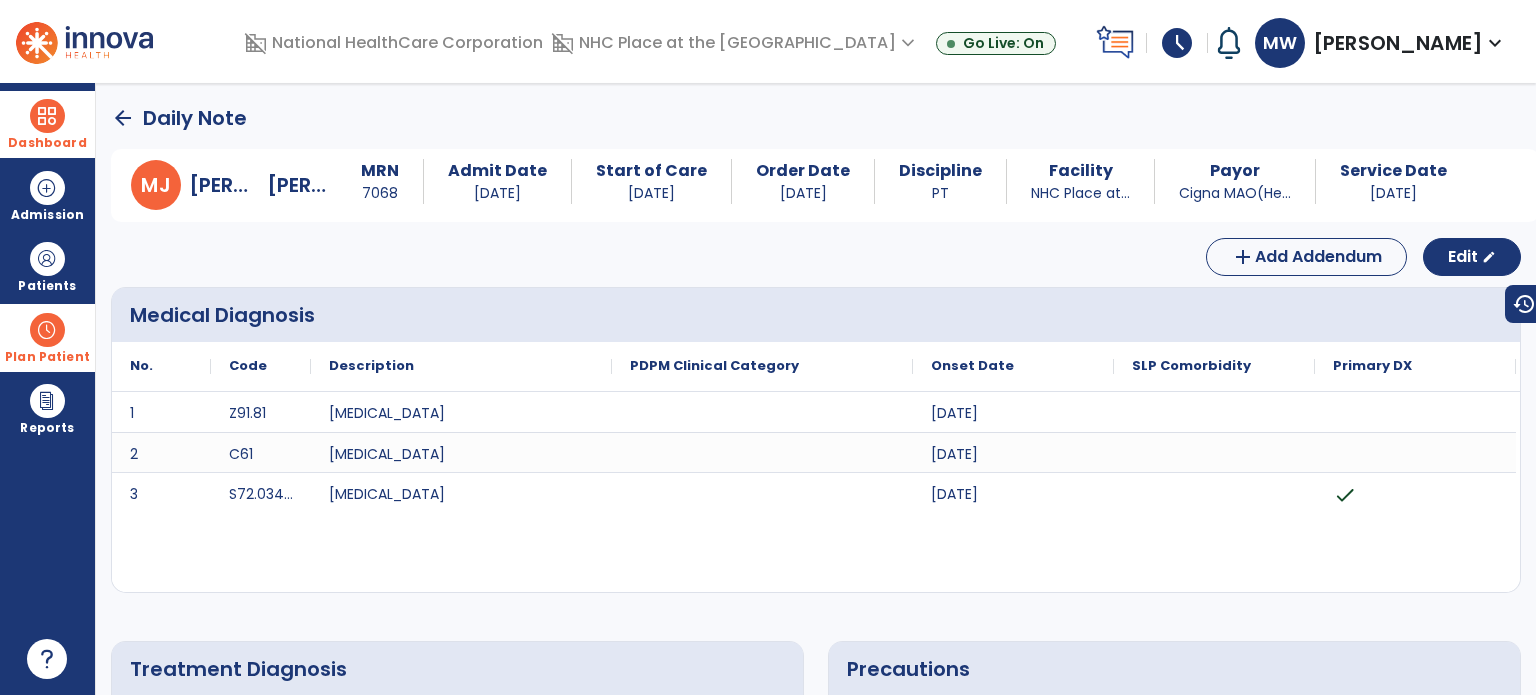click on "Dashboard" at bounding box center [47, 124] 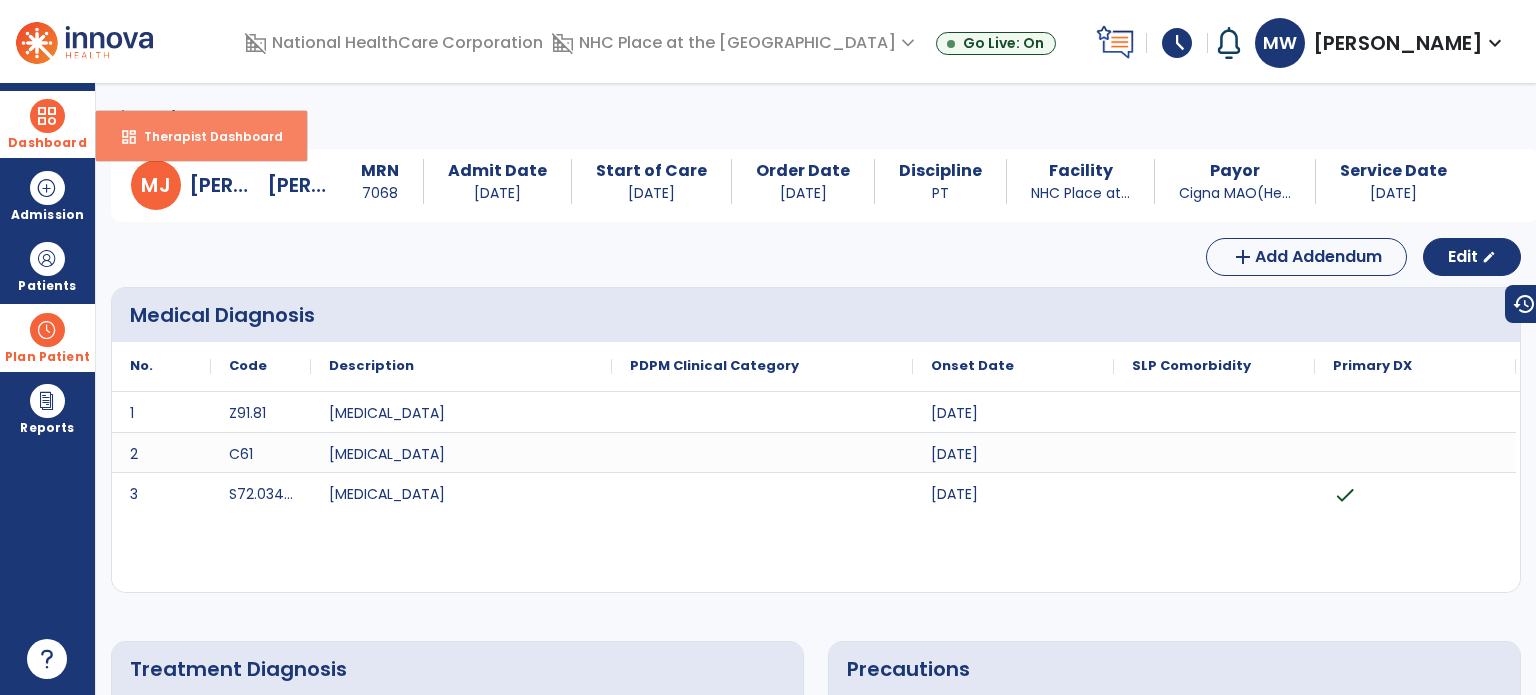 click on "dashboard  Therapist Dashboard" at bounding box center [201, 136] 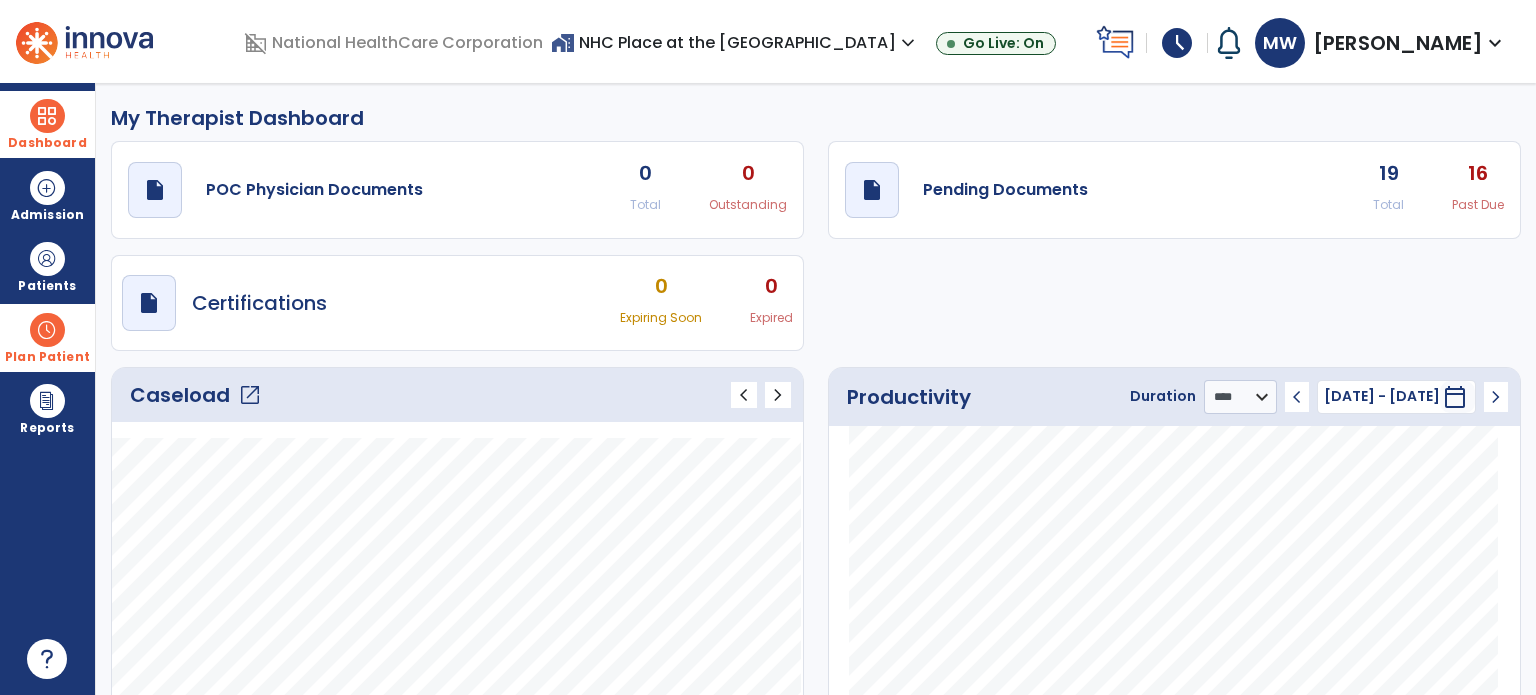 click on "open_in_new" 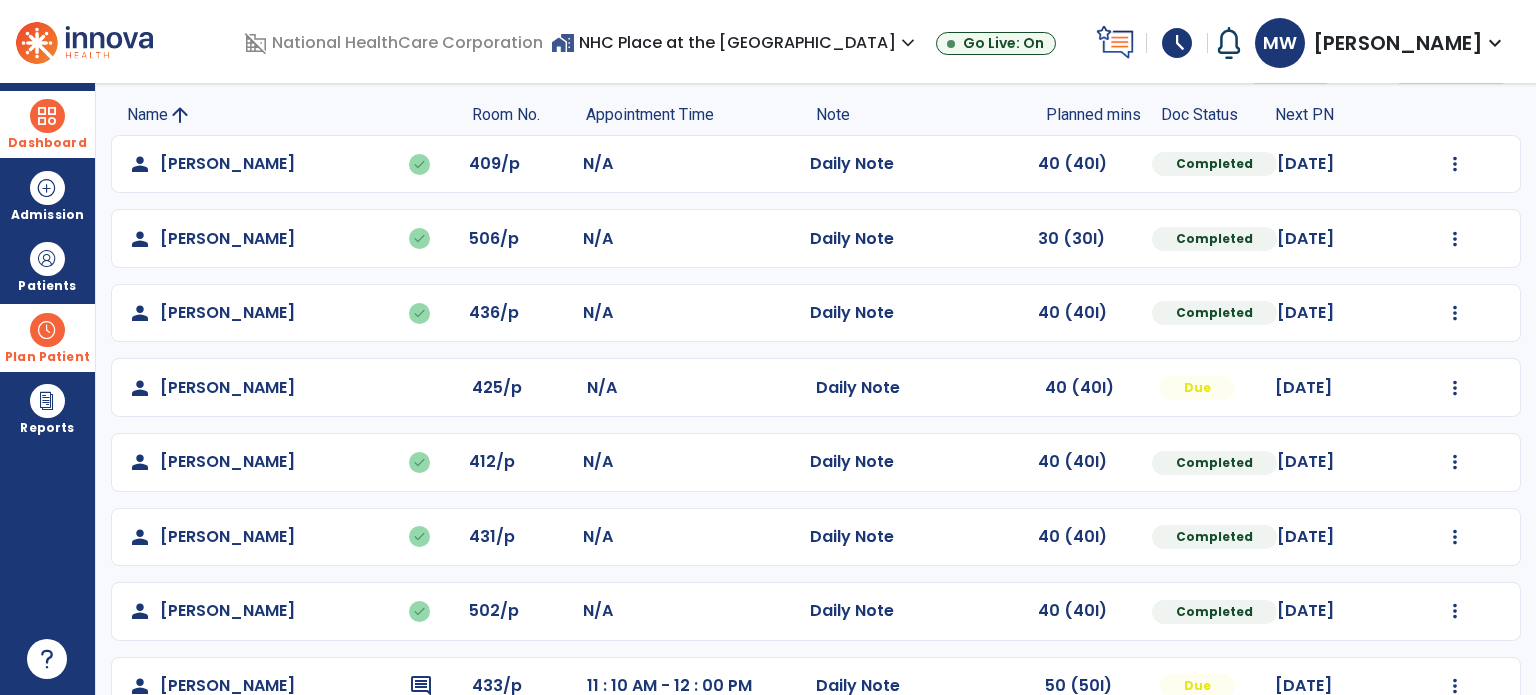 scroll, scrollTop: 0, scrollLeft: 0, axis: both 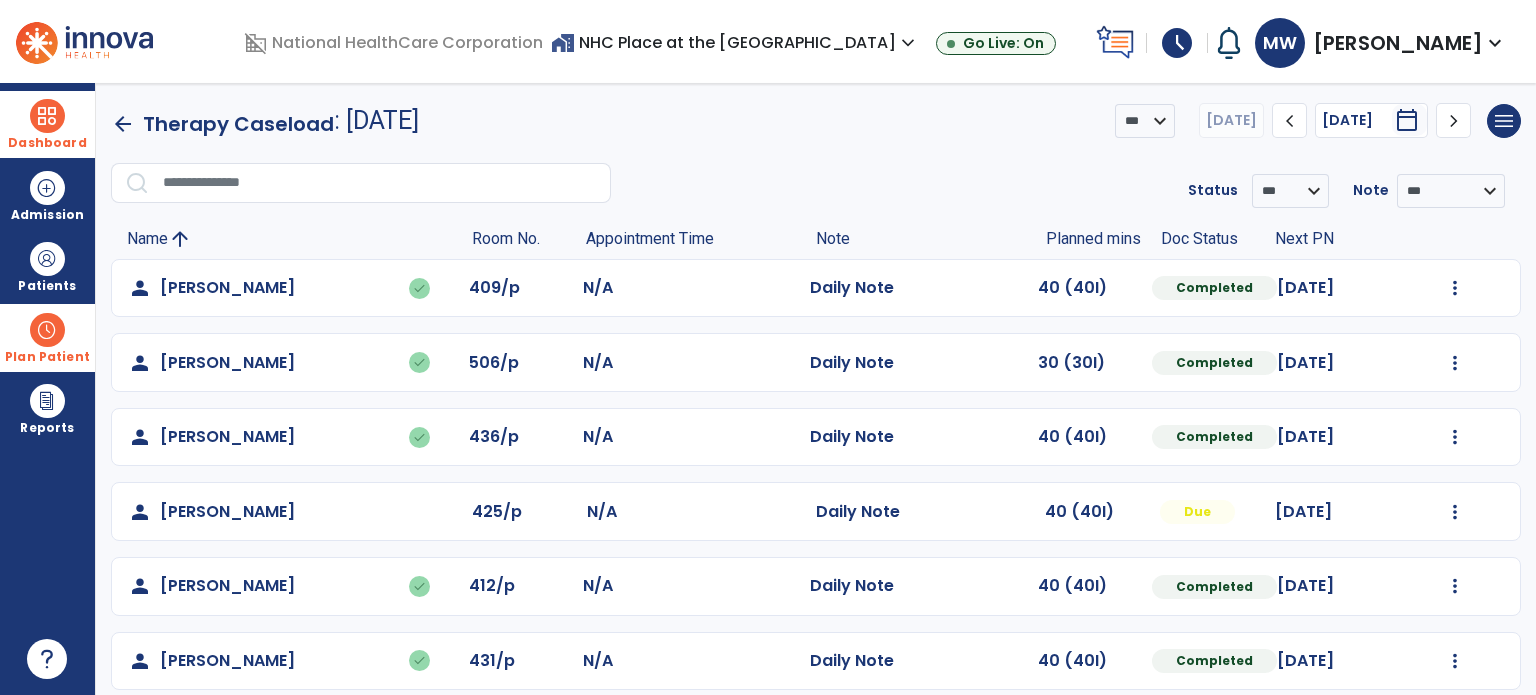 click on "Mark Visit As Complete   Reset Note   Open Document   G + C Mins" 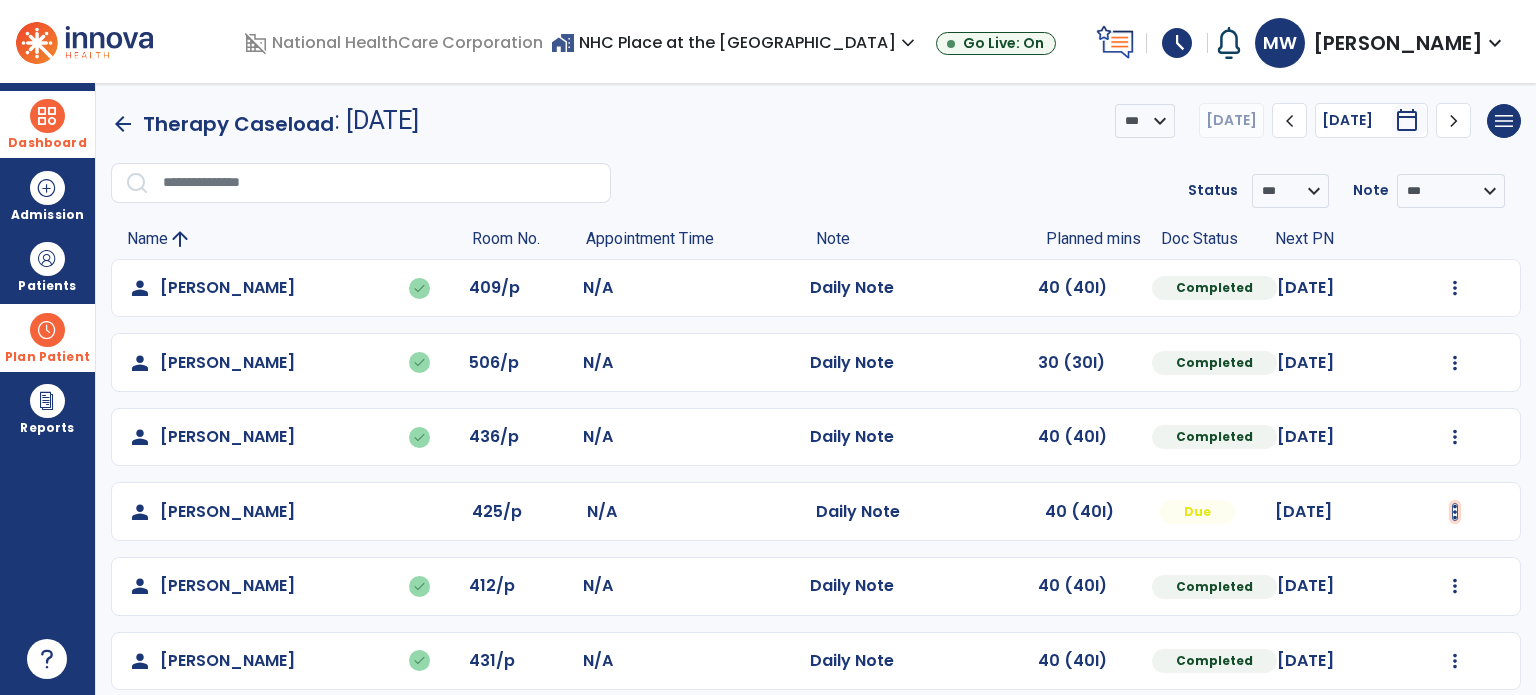 click at bounding box center (1455, 288) 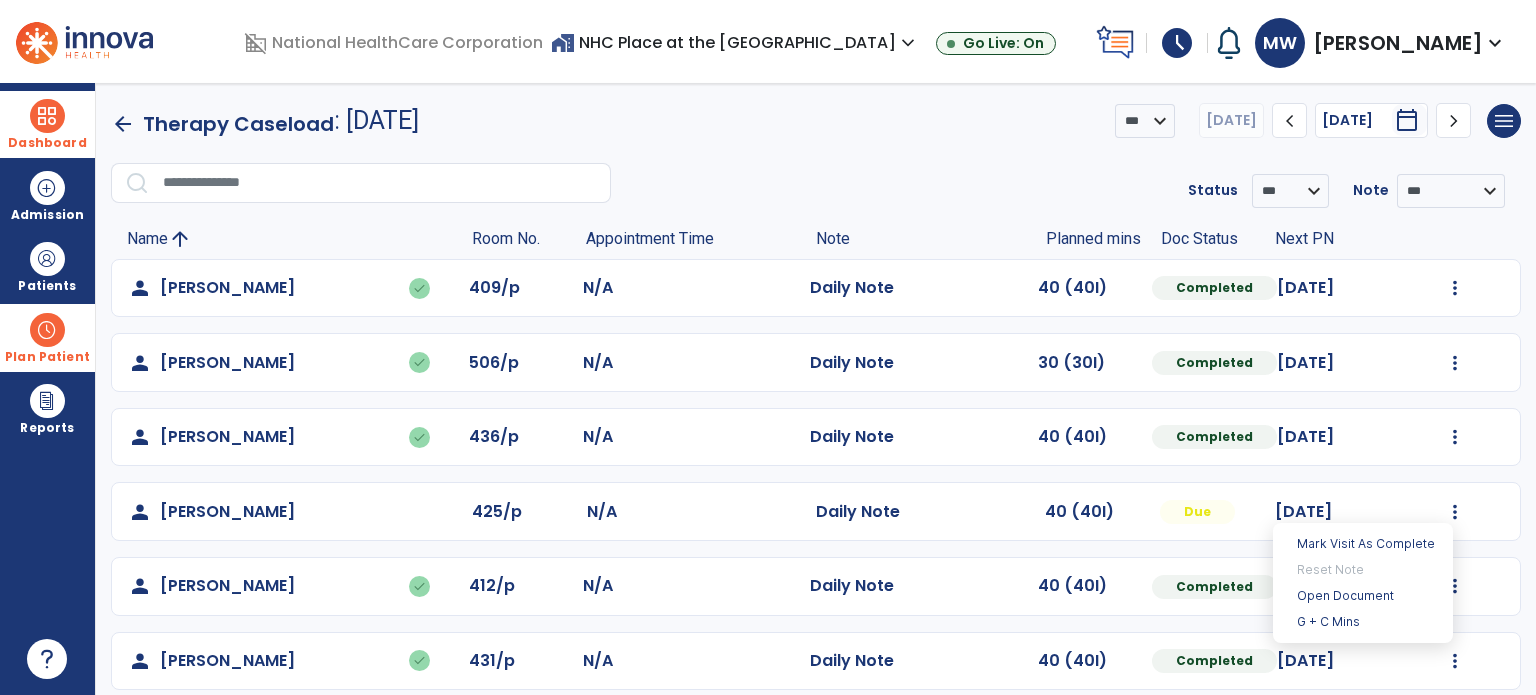 click 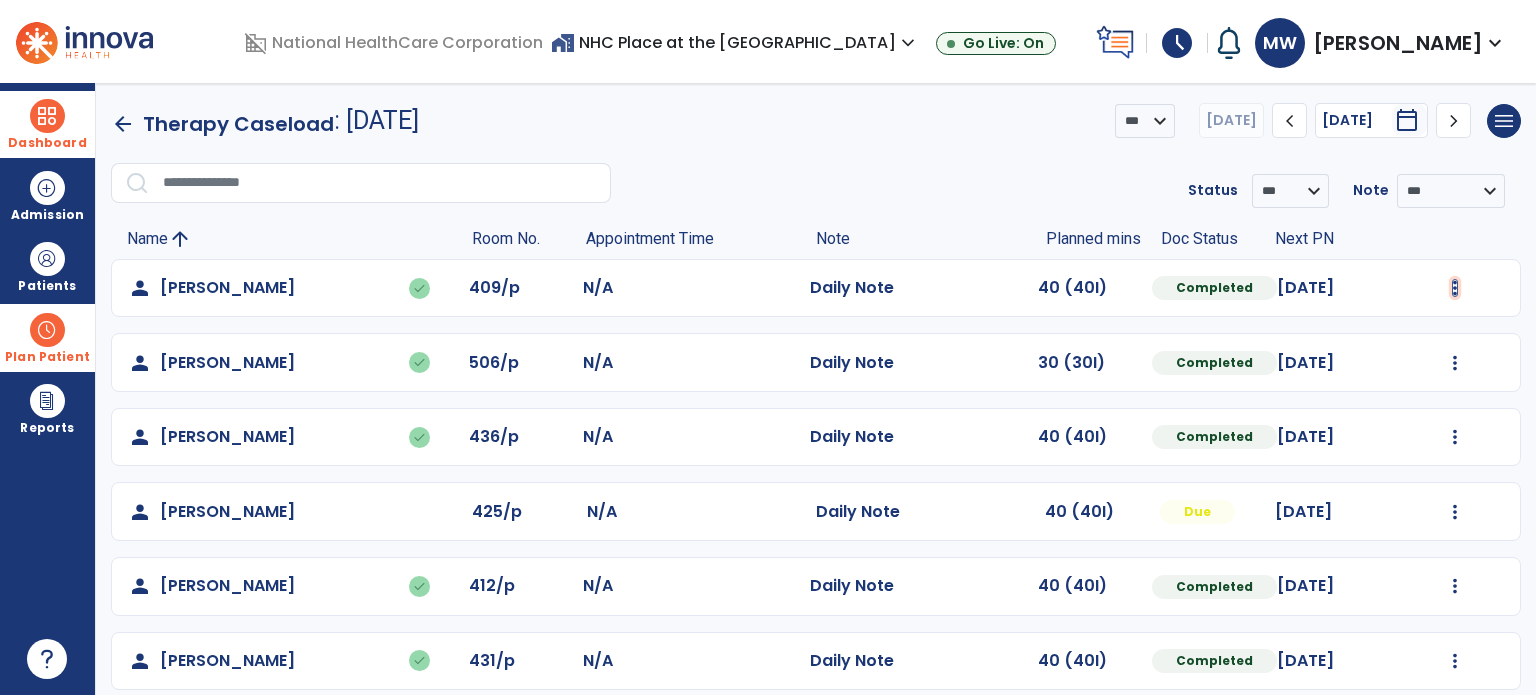 click at bounding box center (1455, 288) 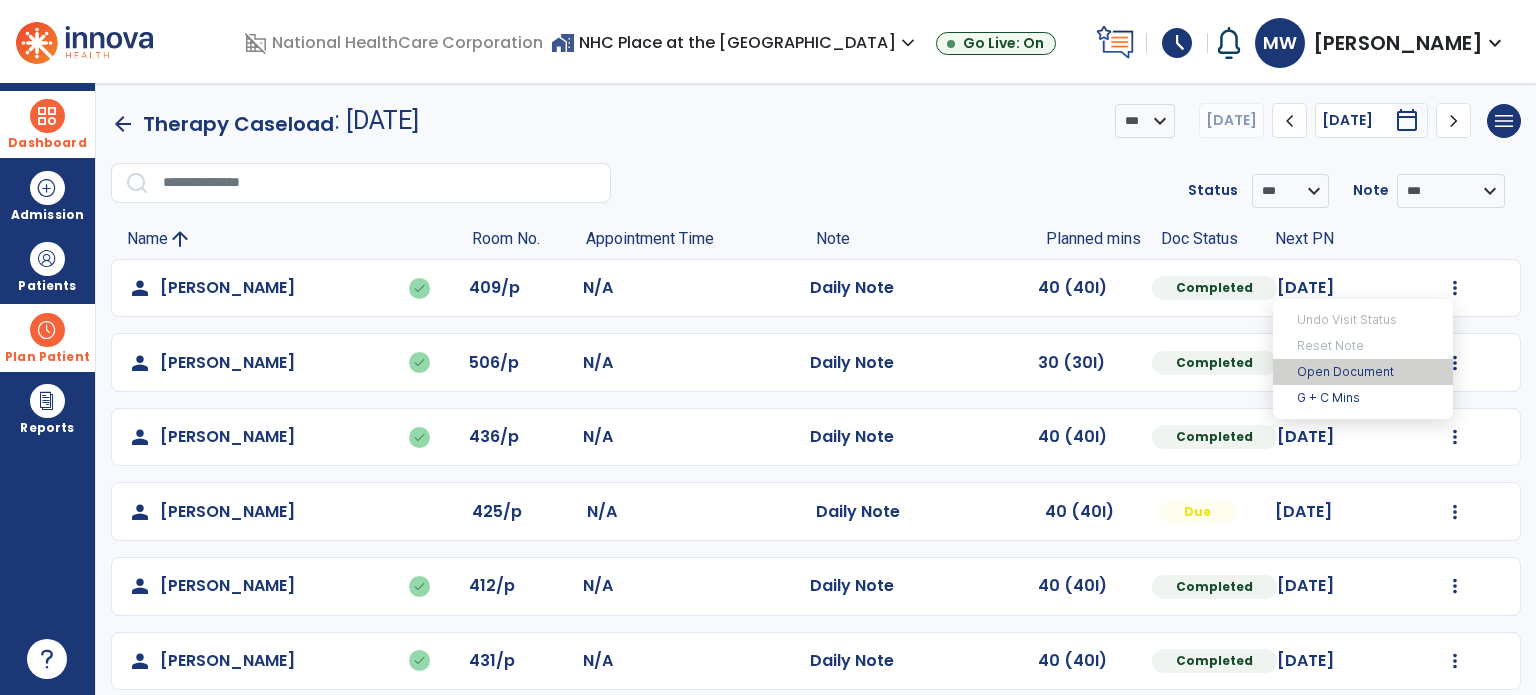 click on "Open Document" at bounding box center (1363, 372) 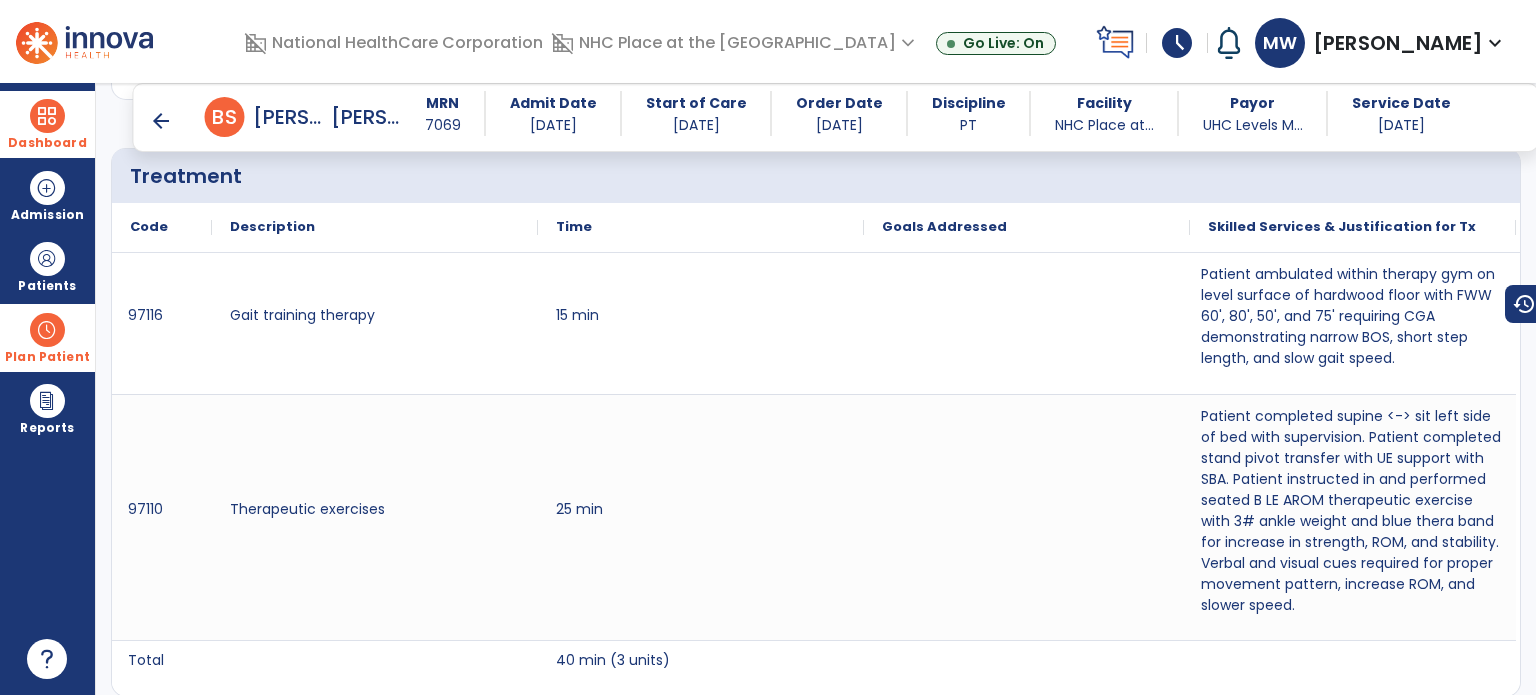 scroll, scrollTop: 1415, scrollLeft: 0, axis: vertical 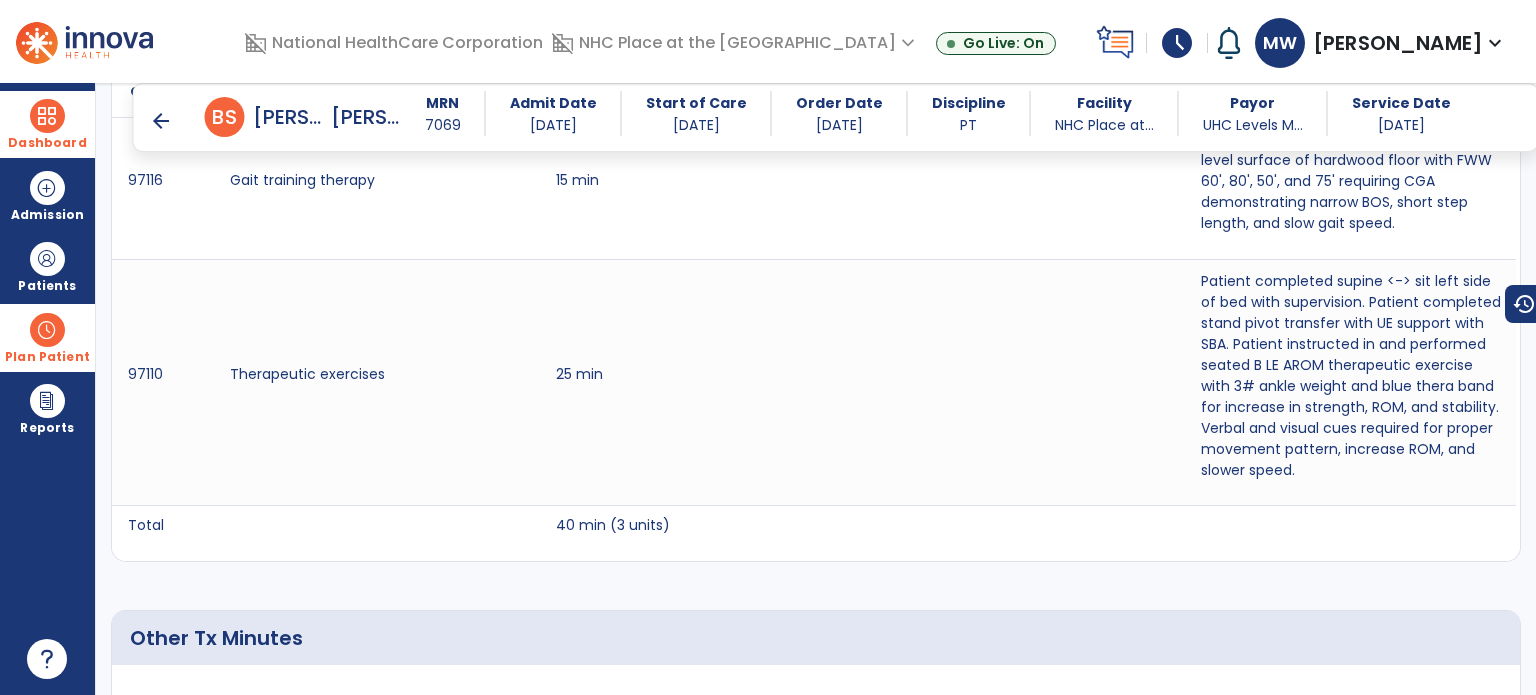 click on "arrow_back" at bounding box center (161, 121) 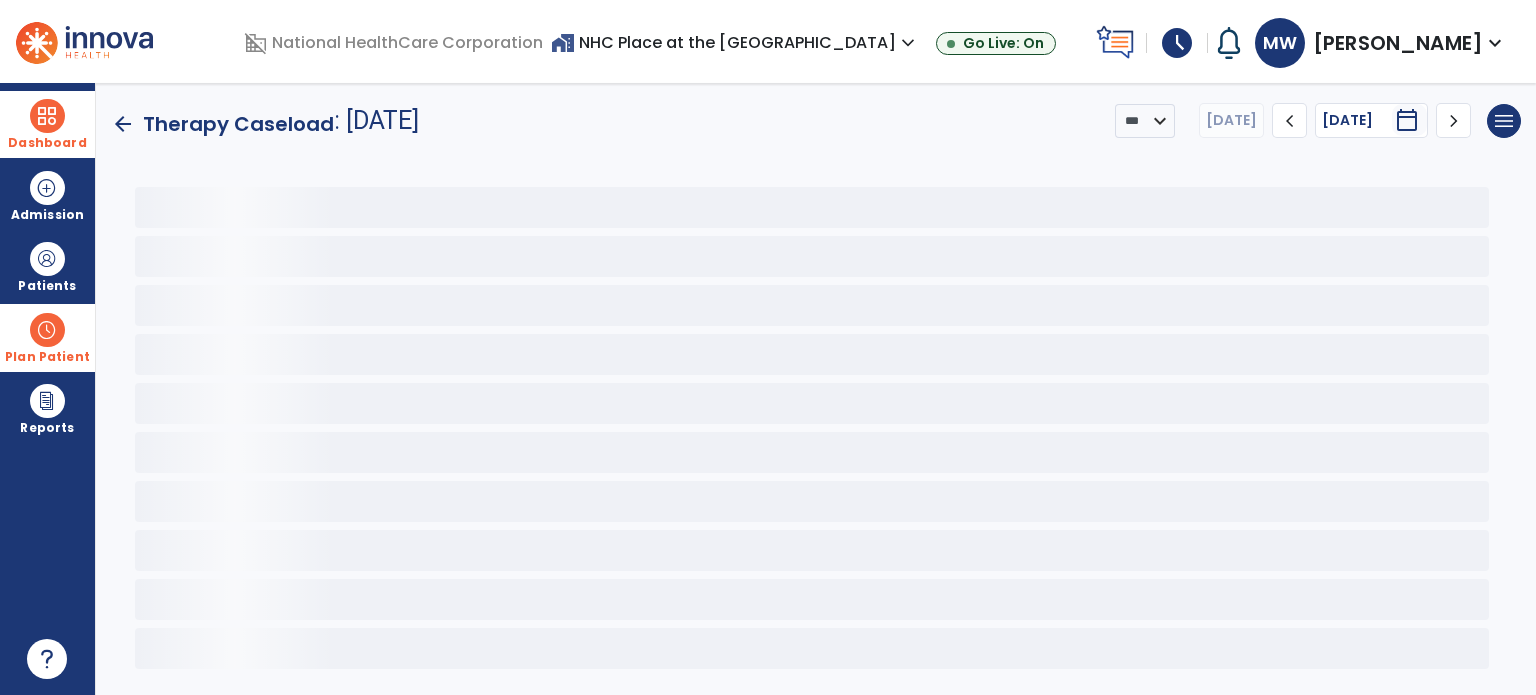 scroll, scrollTop: 0, scrollLeft: 0, axis: both 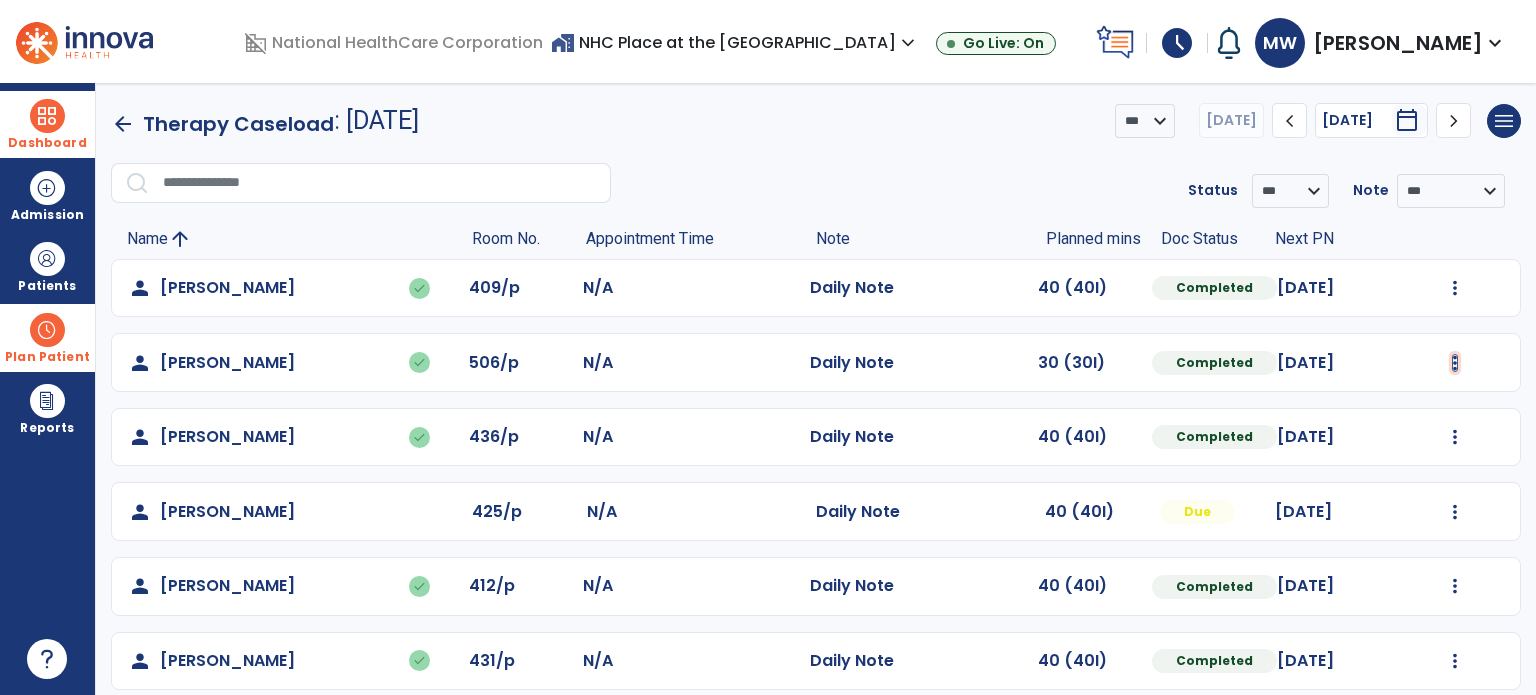 click at bounding box center (1455, 288) 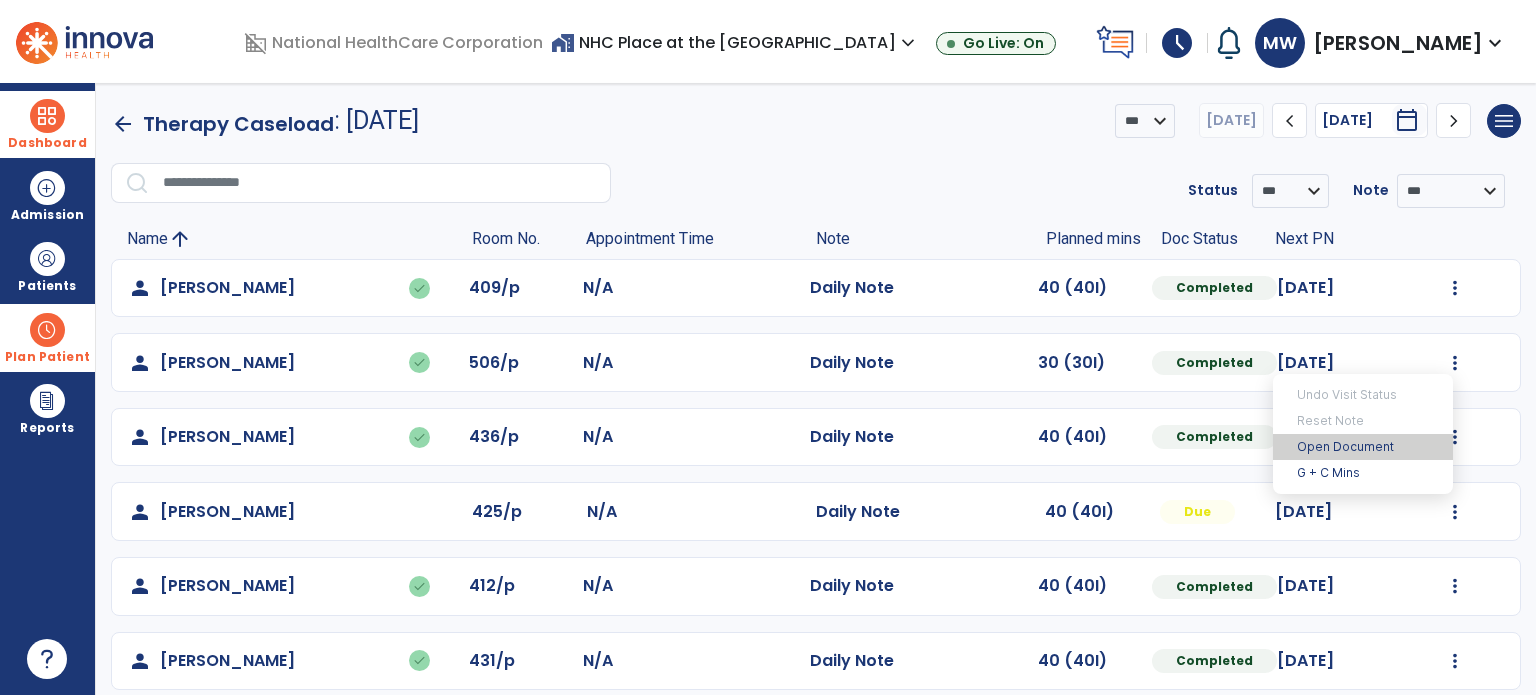 click on "Open Document" at bounding box center [1363, 447] 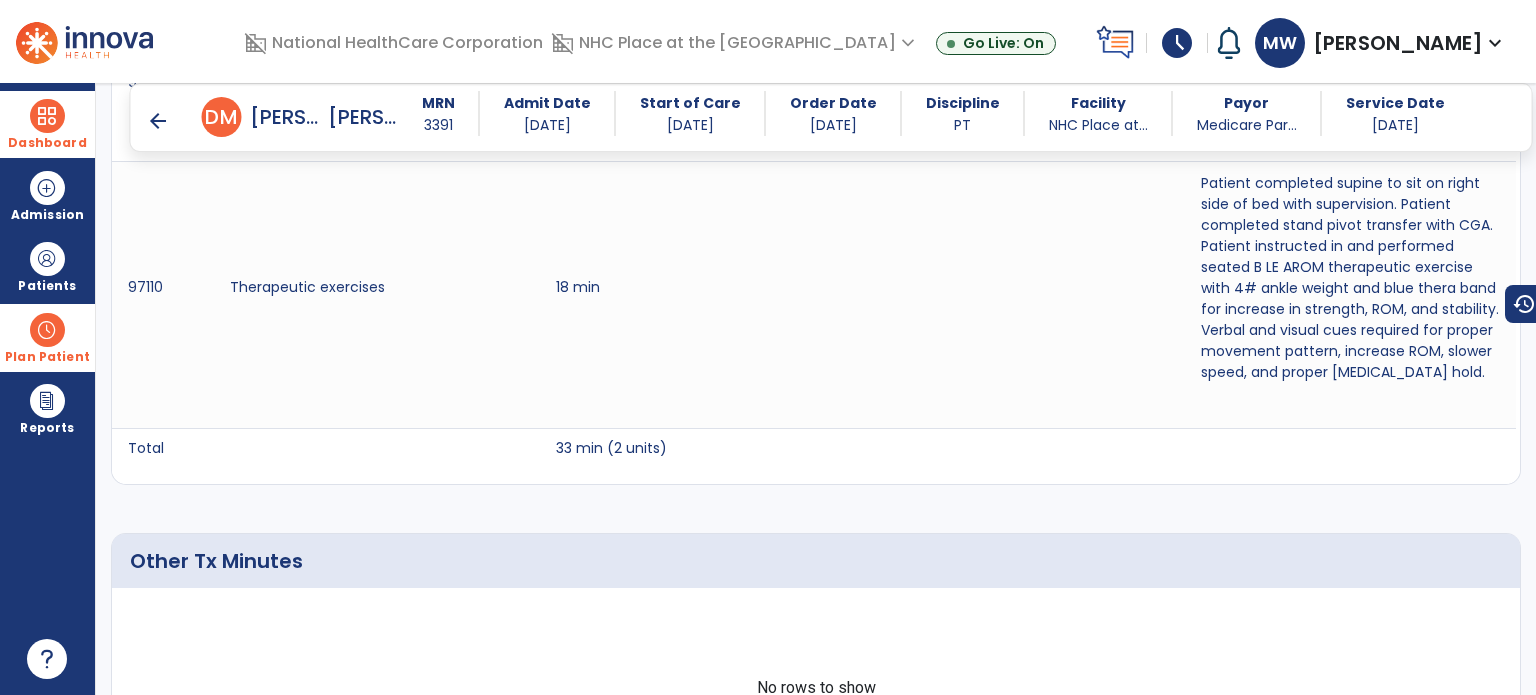 scroll, scrollTop: 1376, scrollLeft: 0, axis: vertical 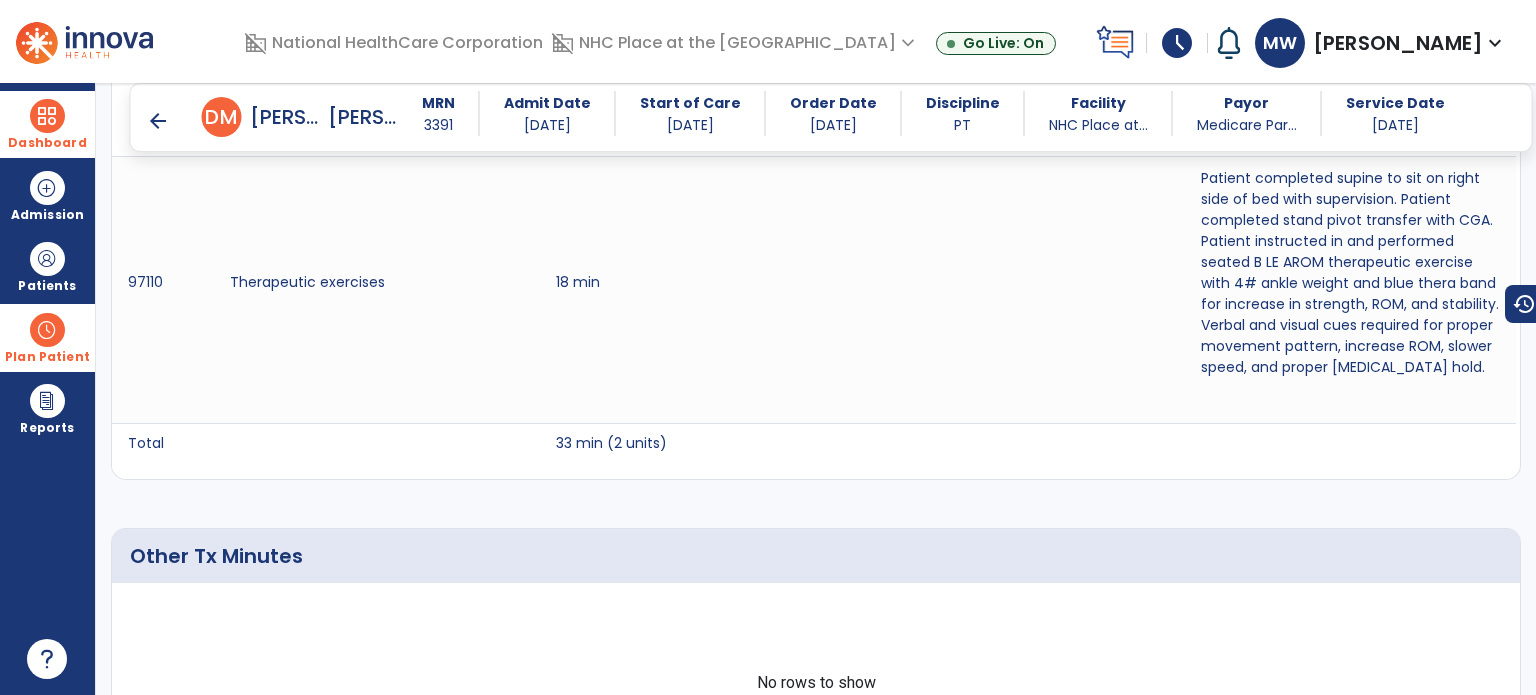 click on "arrow_back" at bounding box center [158, 121] 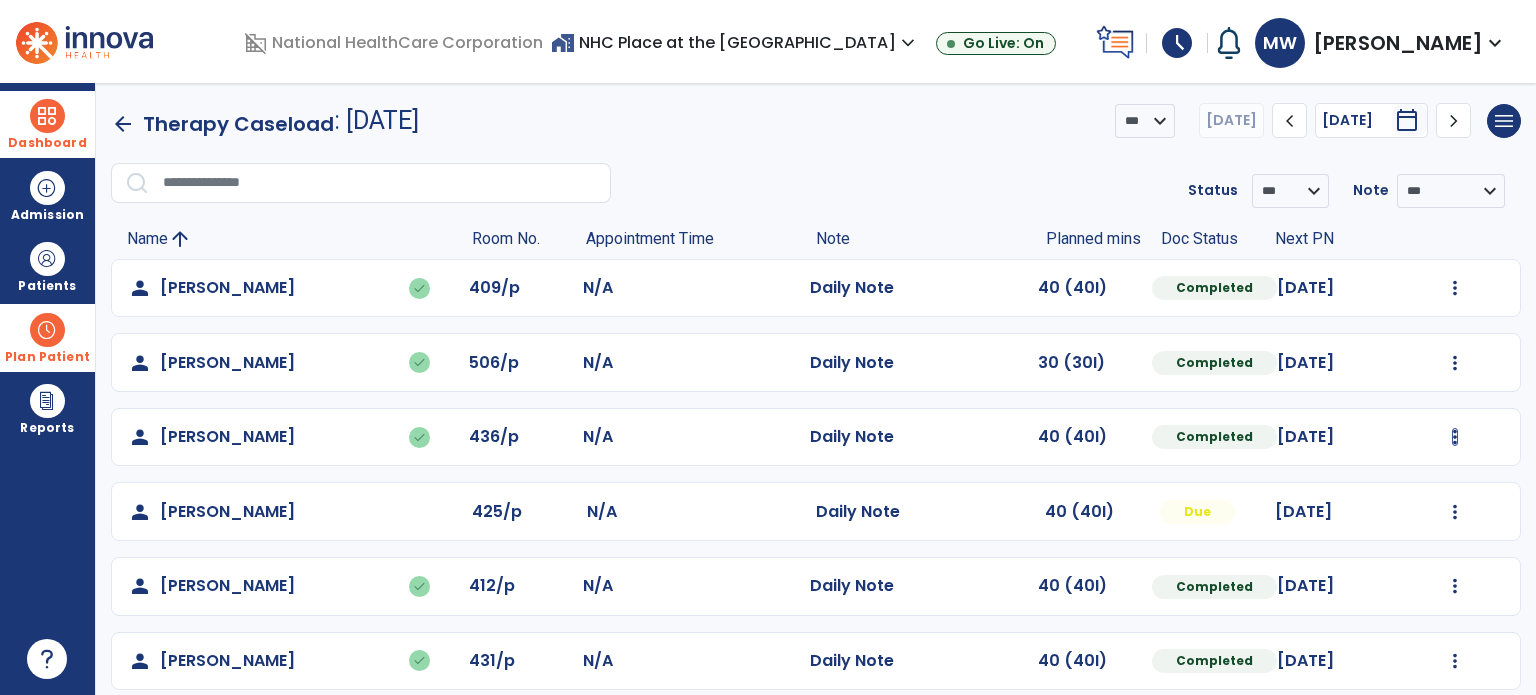 click at bounding box center [1455, 288] 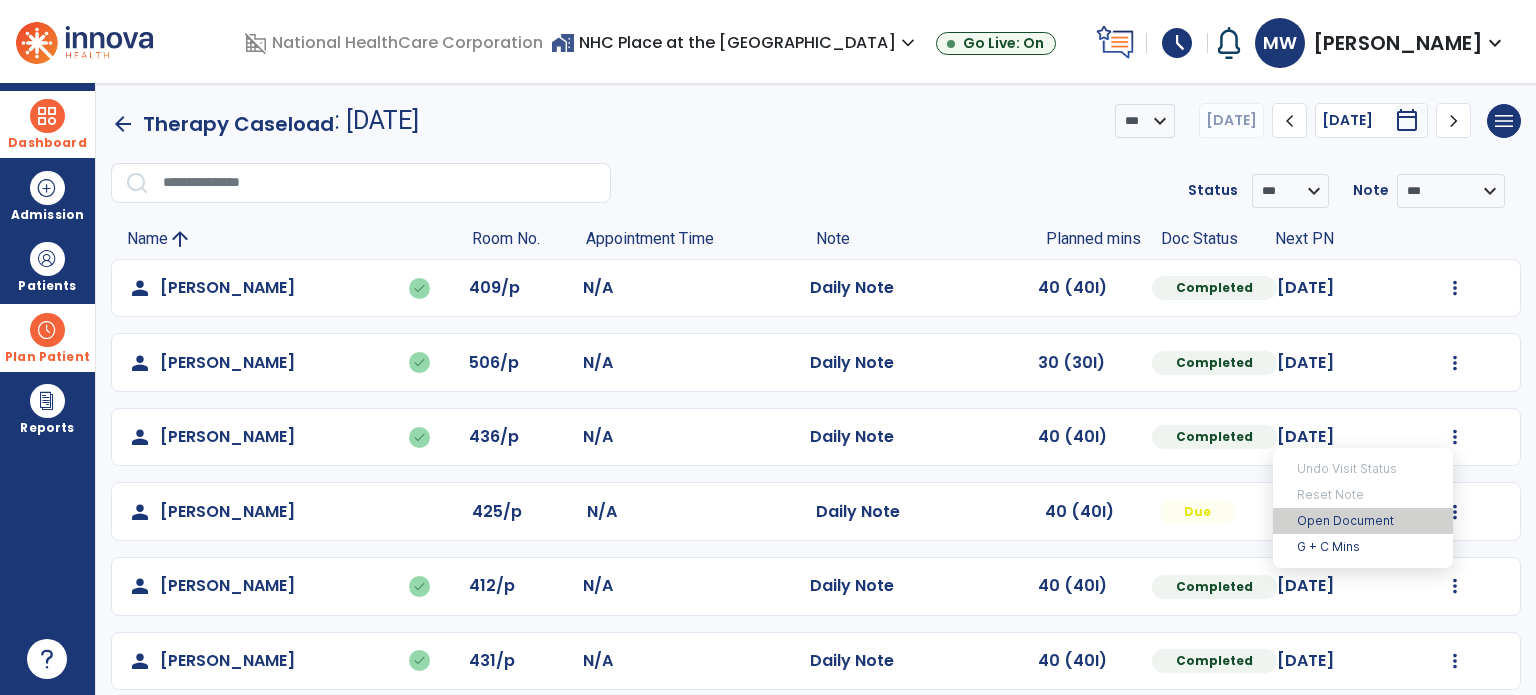 click on "Open Document" at bounding box center [1363, 521] 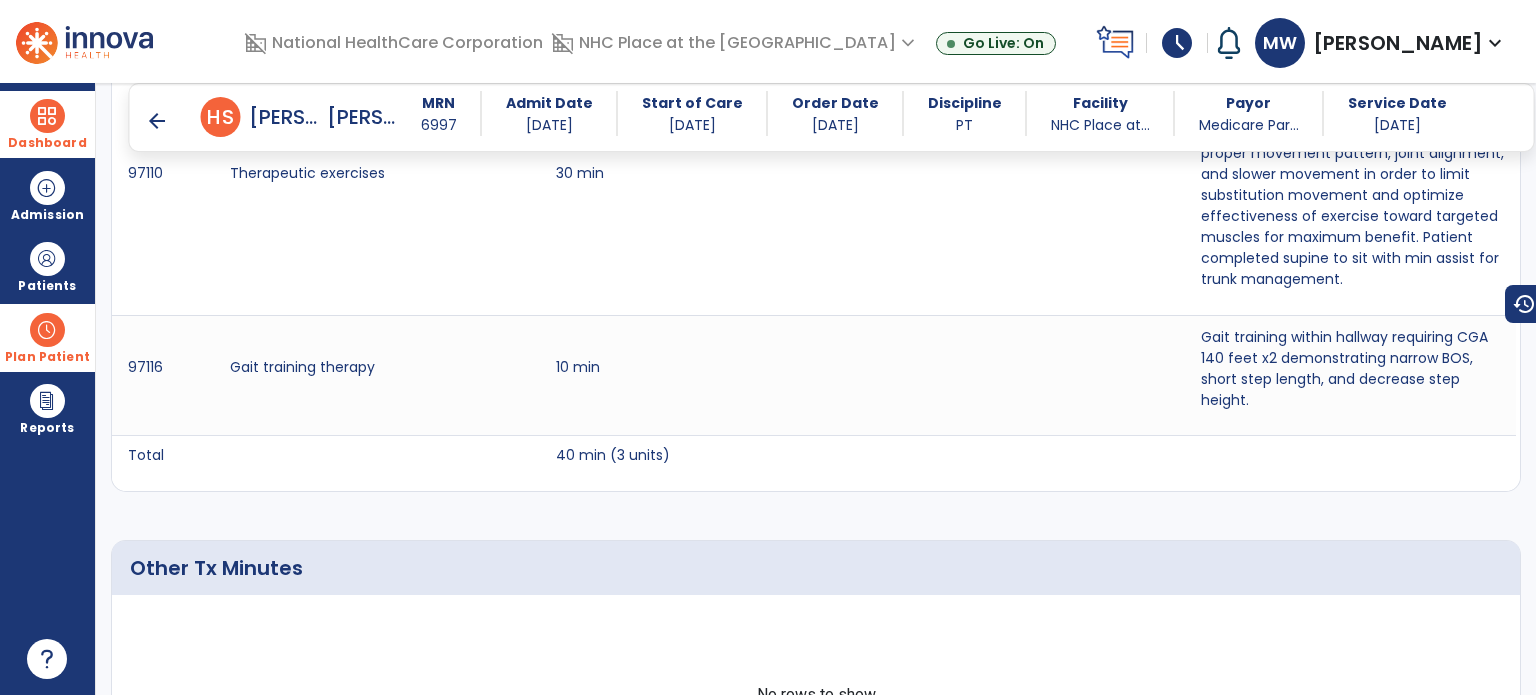 scroll, scrollTop: 1336, scrollLeft: 0, axis: vertical 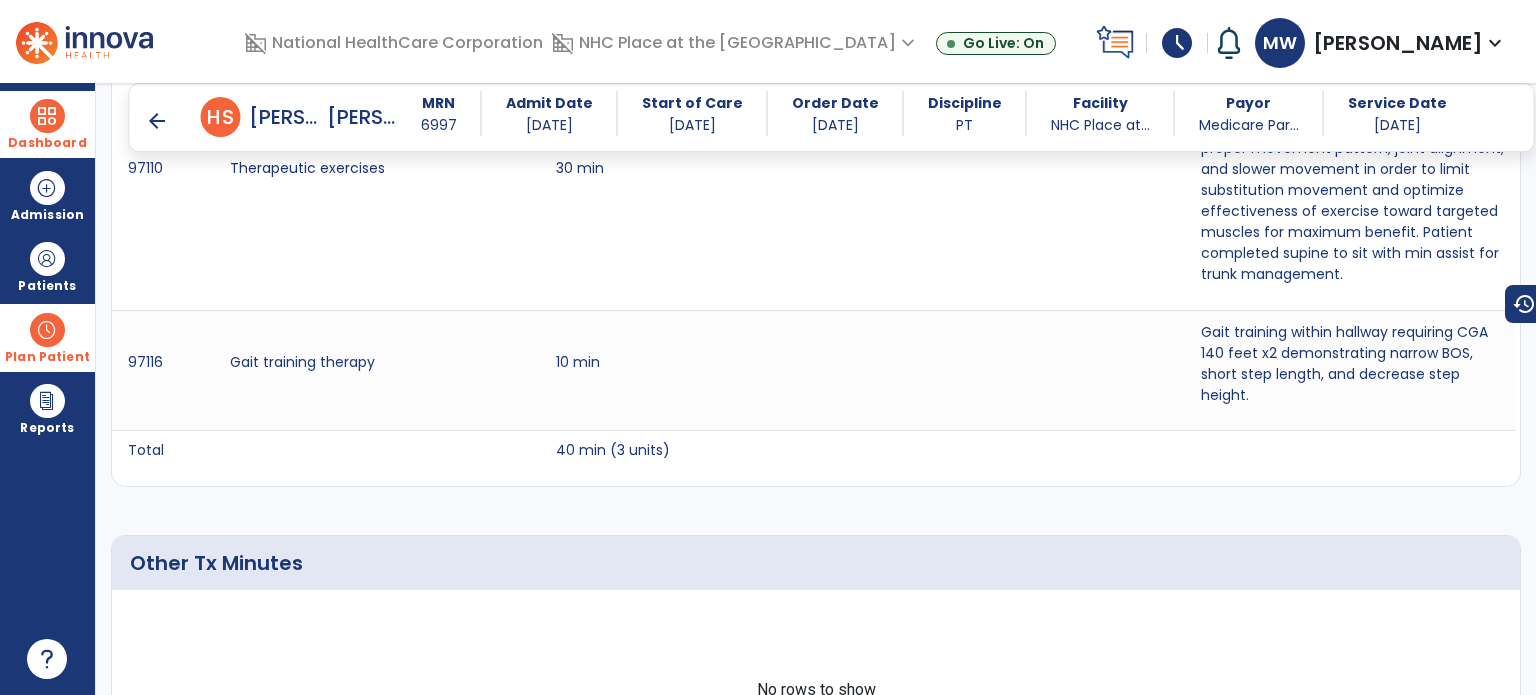 click on "arrow_back" at bounding box center [157, 121] 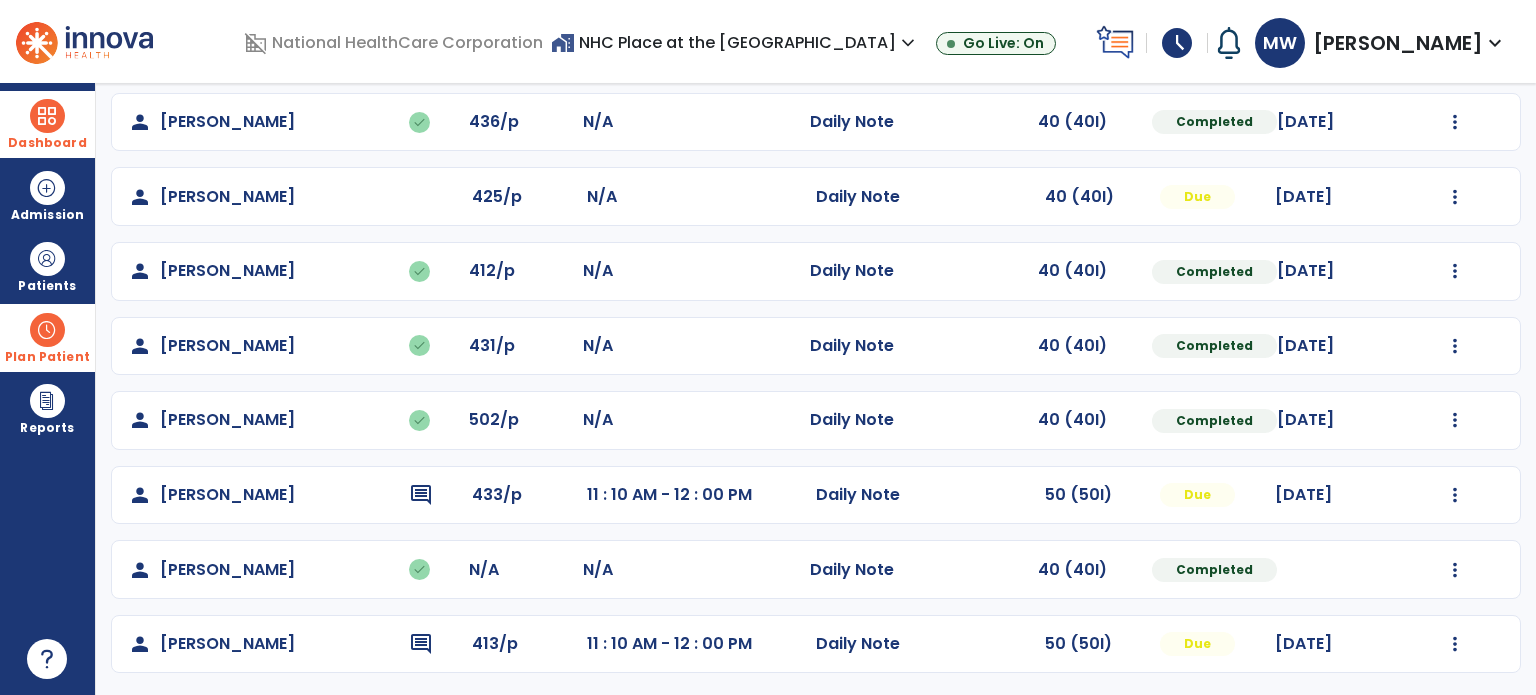 scroll, scrollTop: 319, scrollLeft: 0, axis: vertical 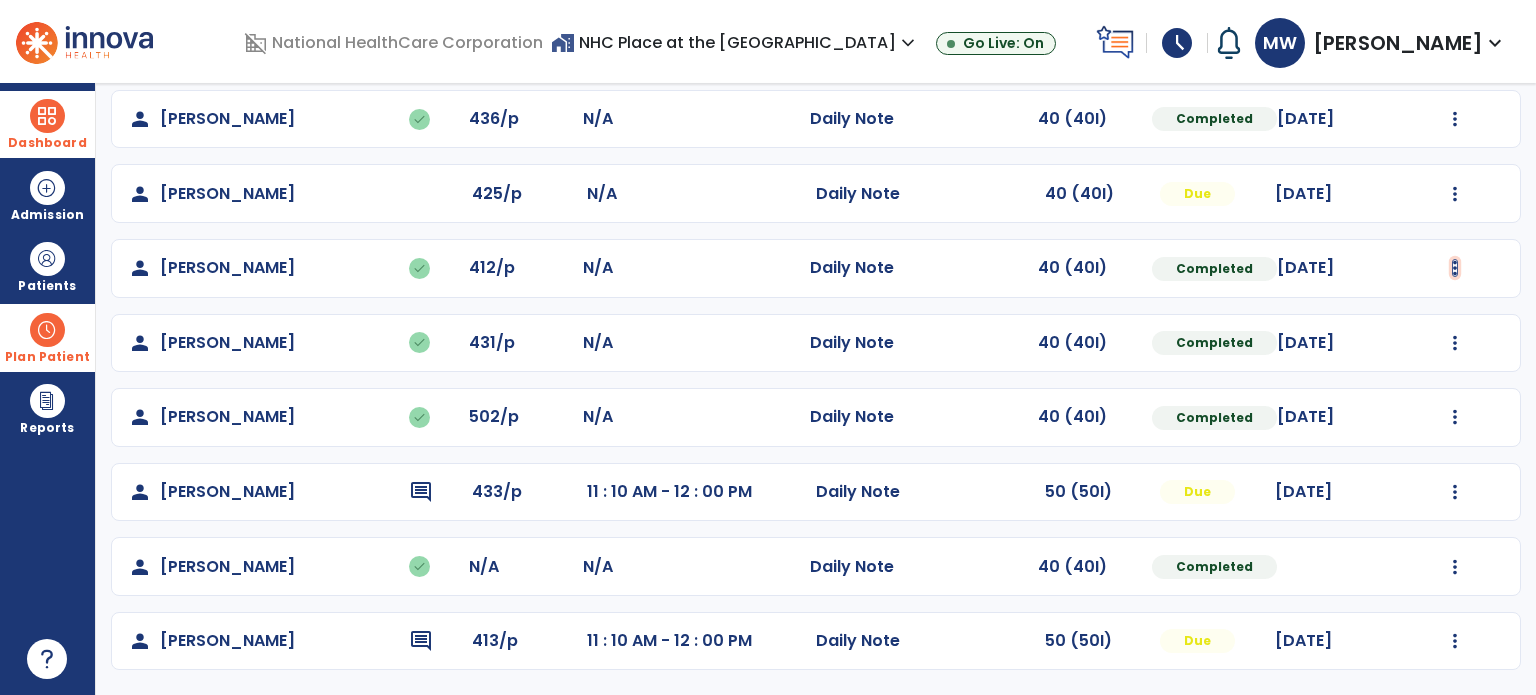 click at bounding box center [1455, -30] 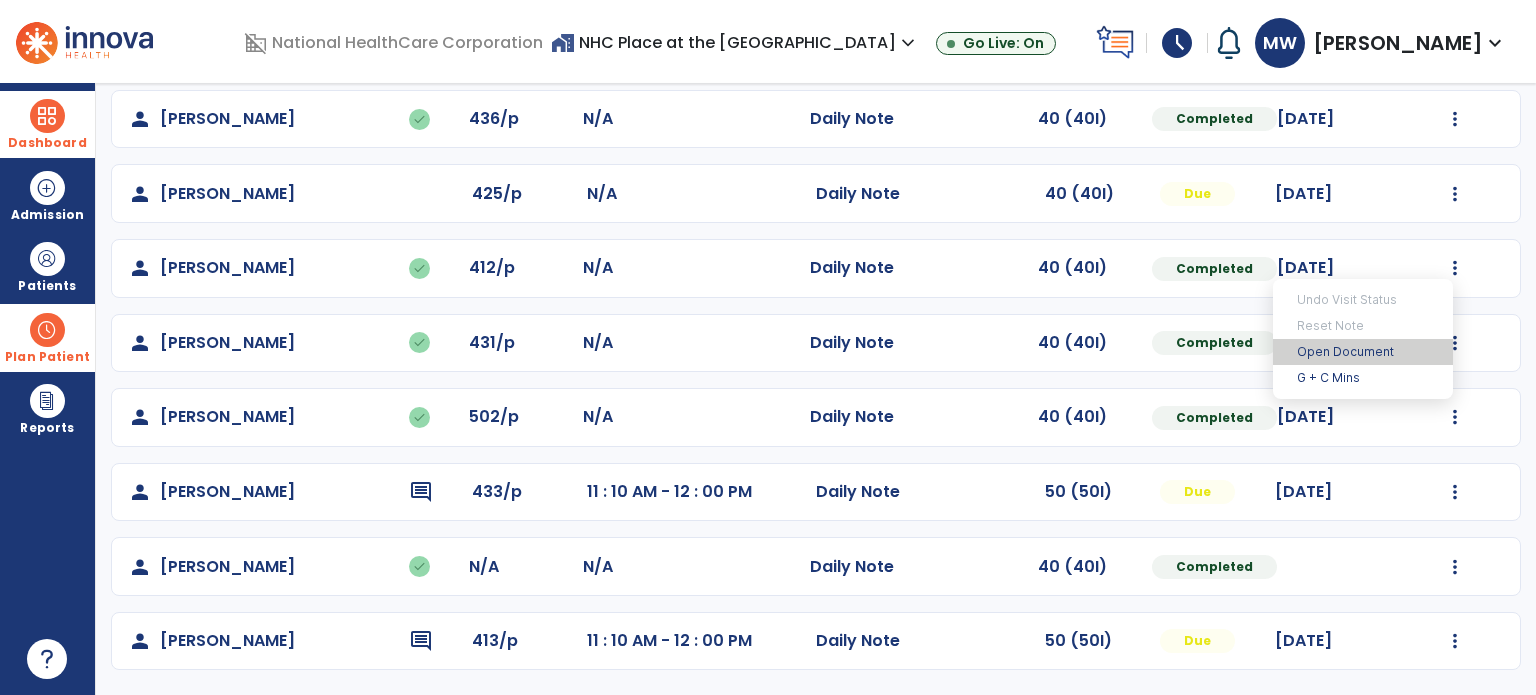 click on "Open Document" at bounding box center (1363, 352) 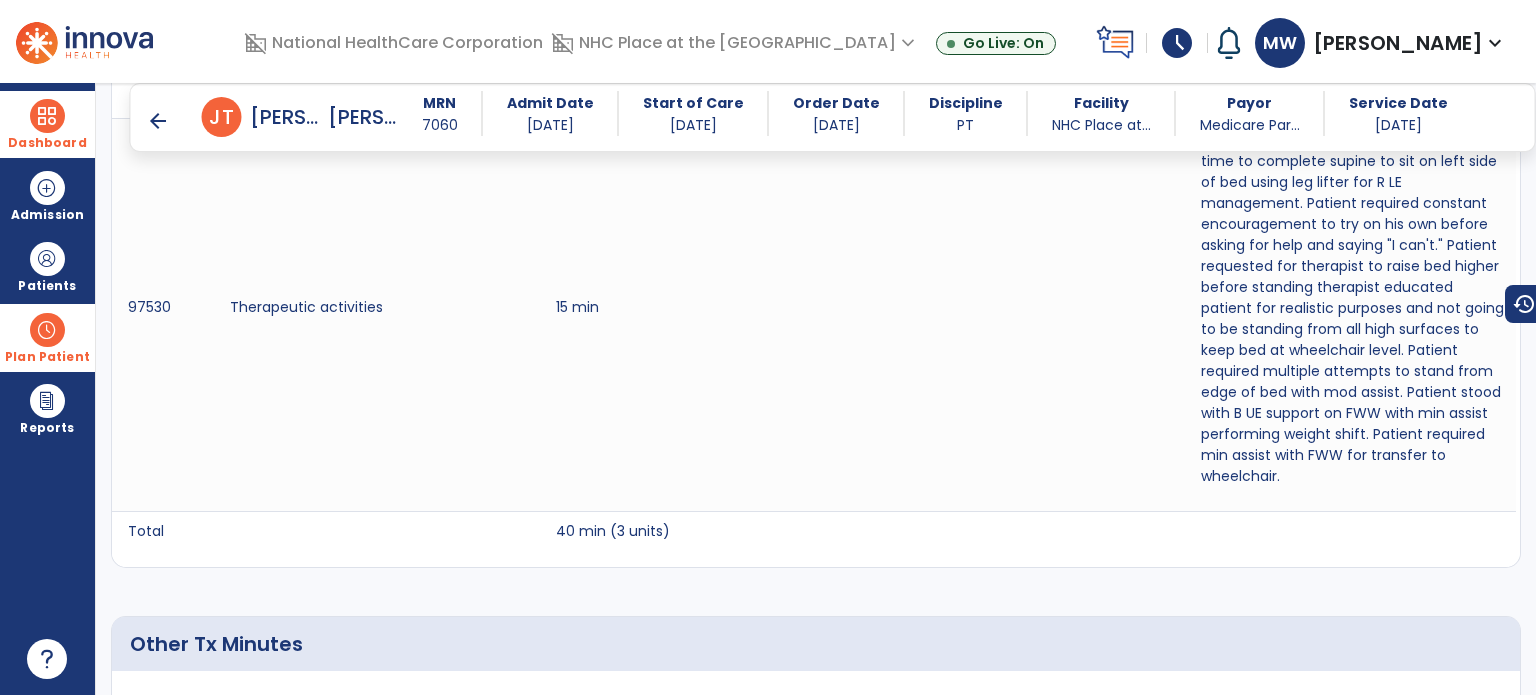 scroll, scrollTop: 1660, scrollLeft: 0, axis: vertical 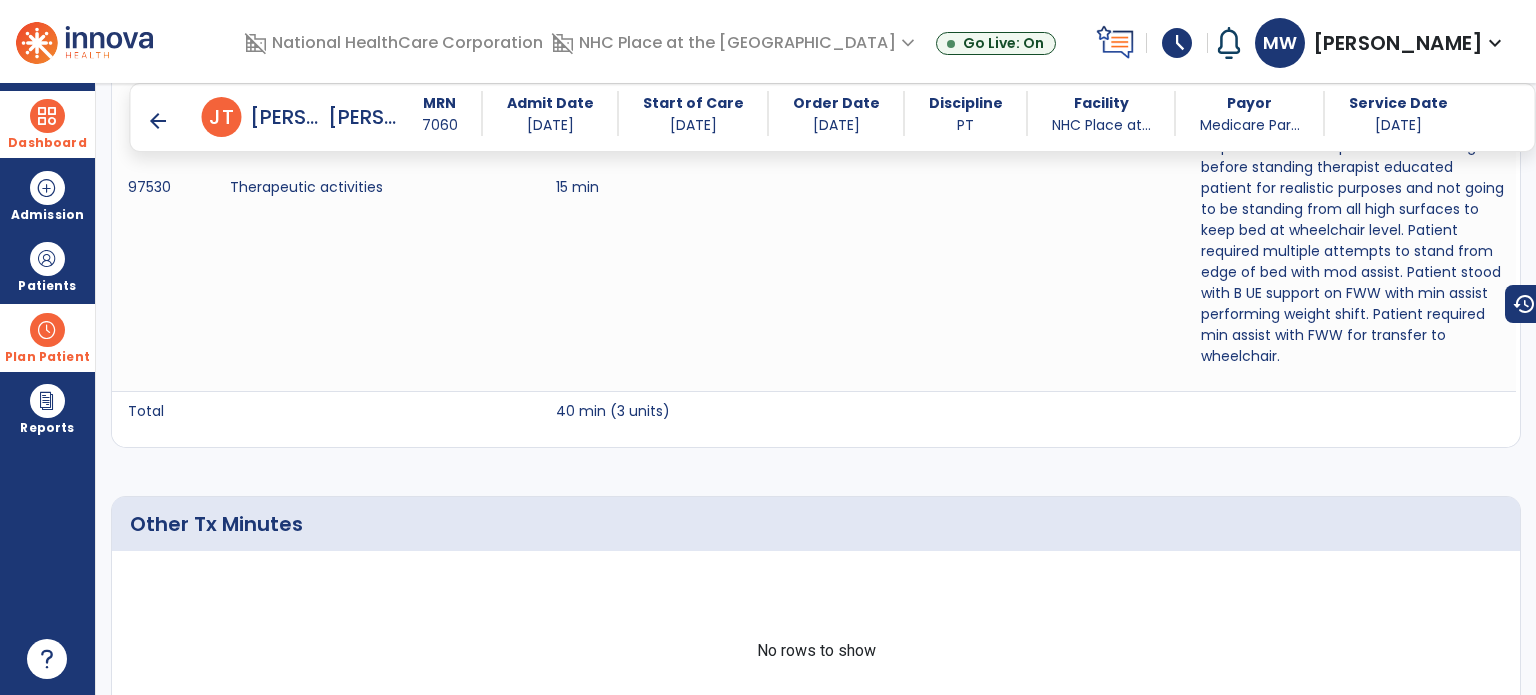 click on "arrow_back      [PERSON_NAME],   [PERSON_NAME]  MRN 7060 Admit Date [DATE] Start of Care [DATE] Order Date [DATE] Discipline PT Facility NHC Place at... Payor Medicare Par... Service Date [DATE]" at bounding box center [833, 117] 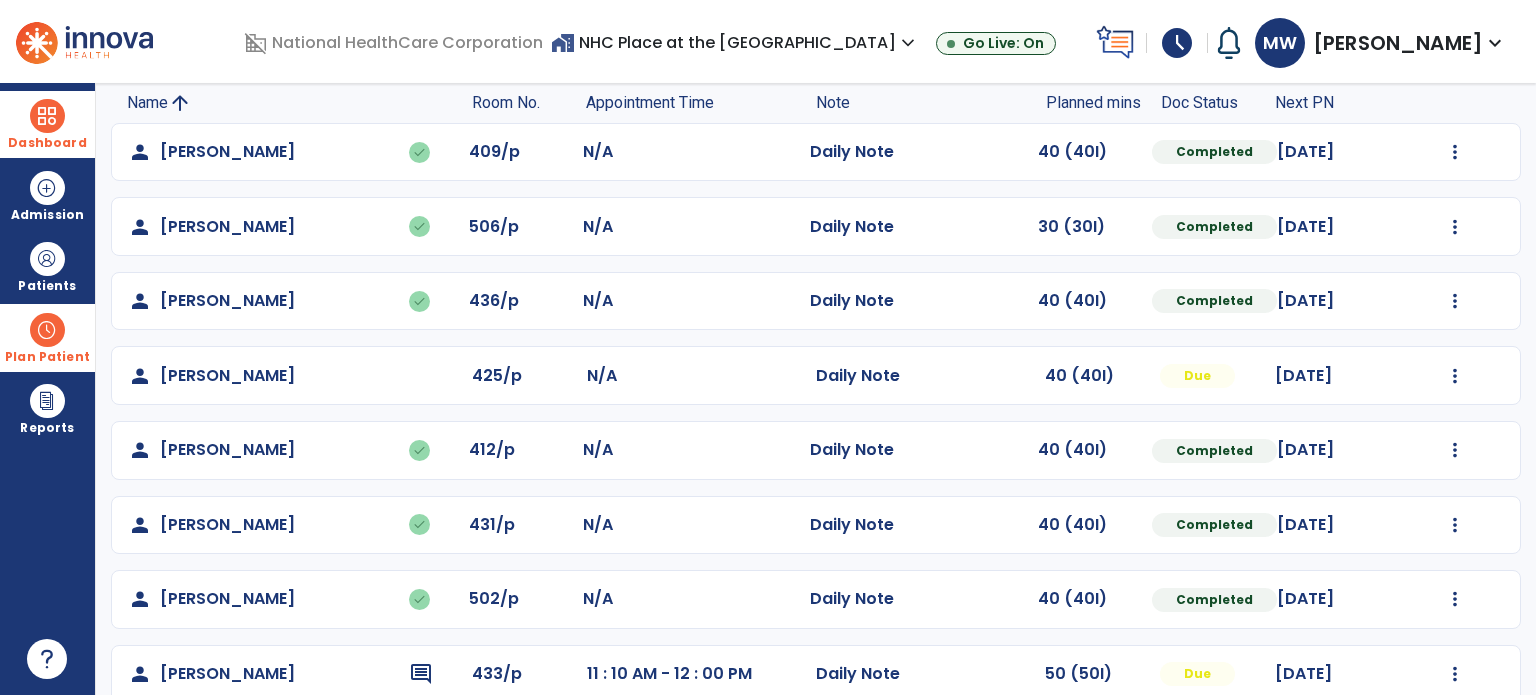 scroll, scrollTop: 135, scrollLeft: 0, axis: vertical 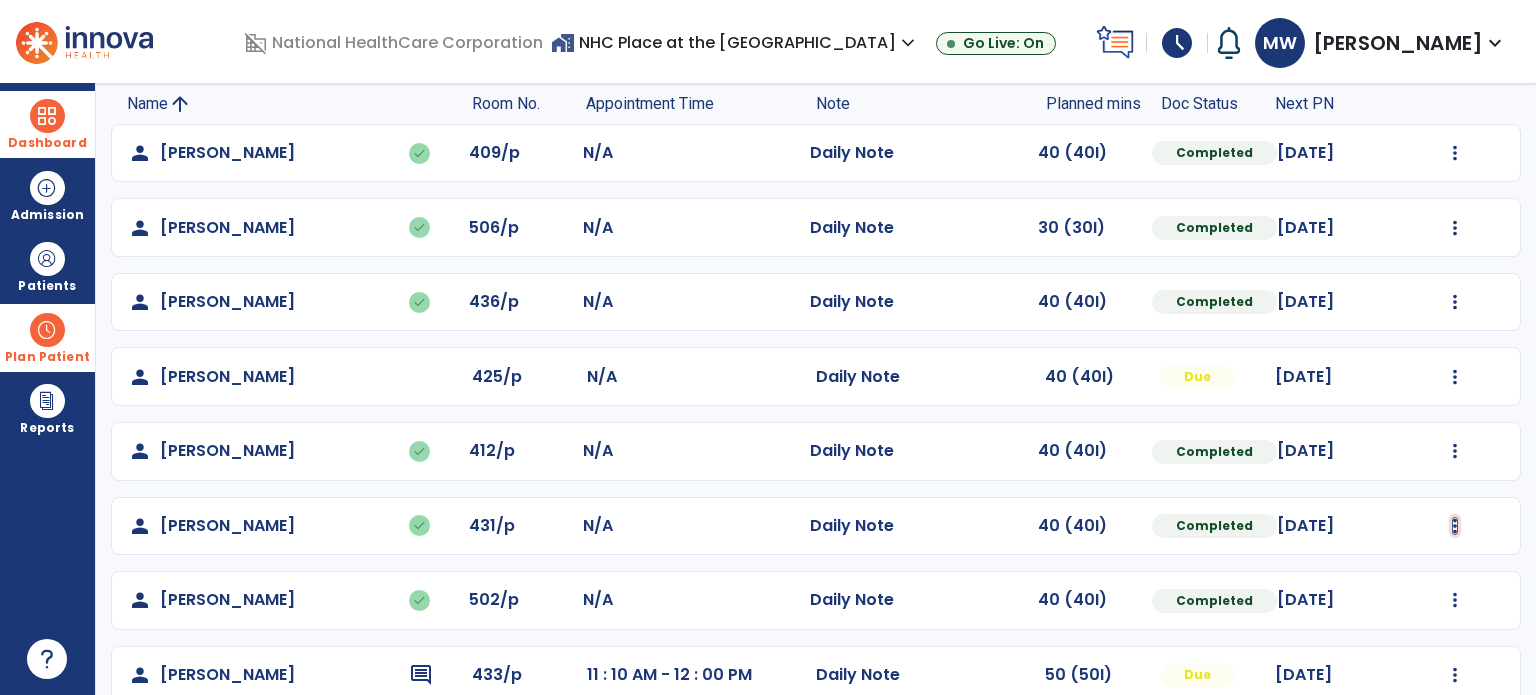 click at bounding box center (1455, 153) 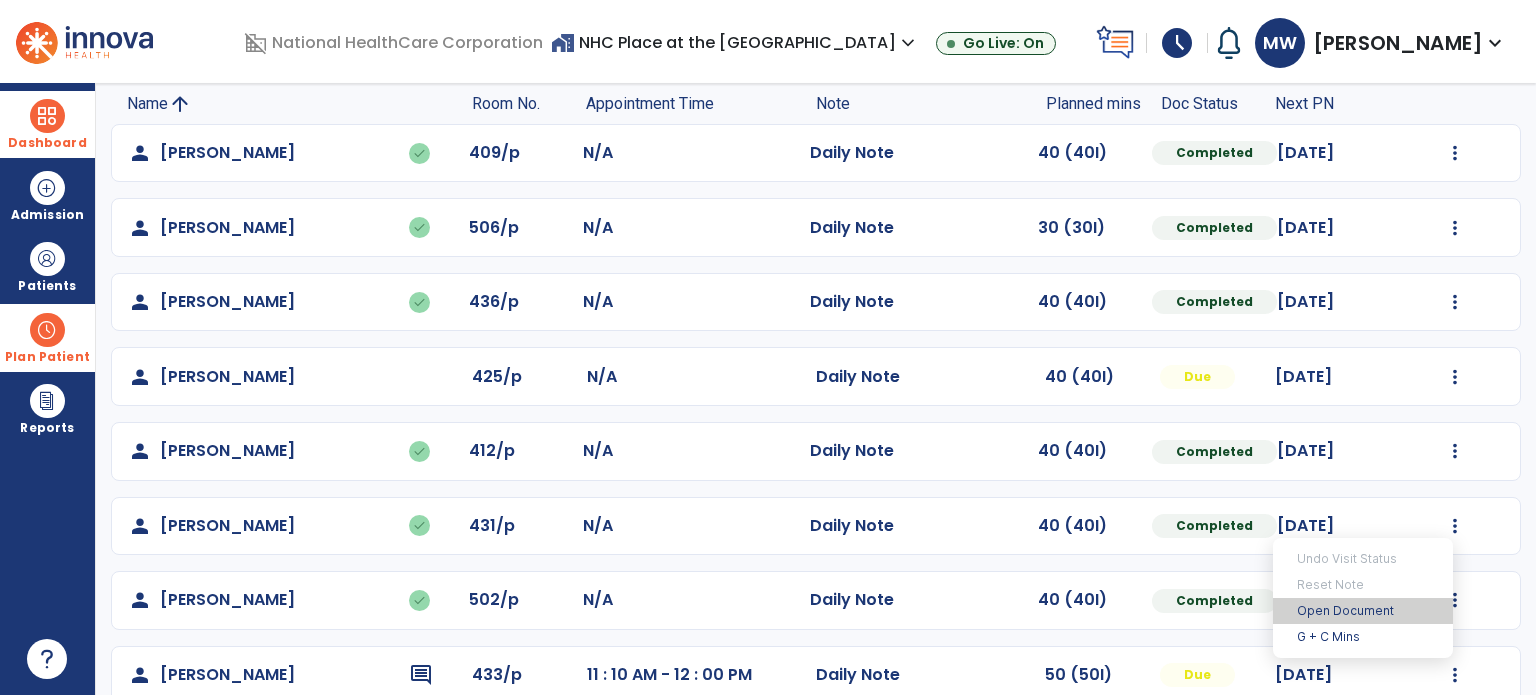 click on "Open Document" at bounding box center (1363, 611) 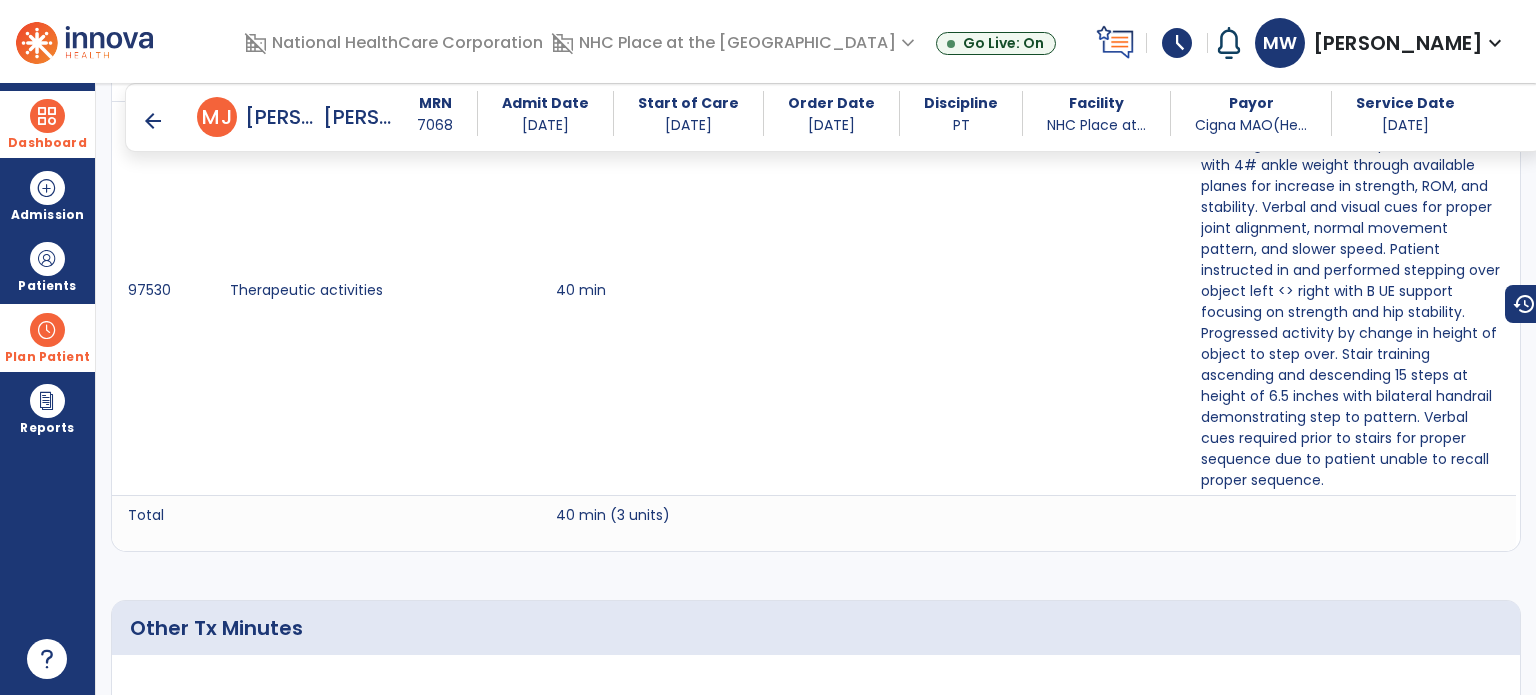 scroll, scrollTop: 1836, scrollLeft: 0, axis: vertical 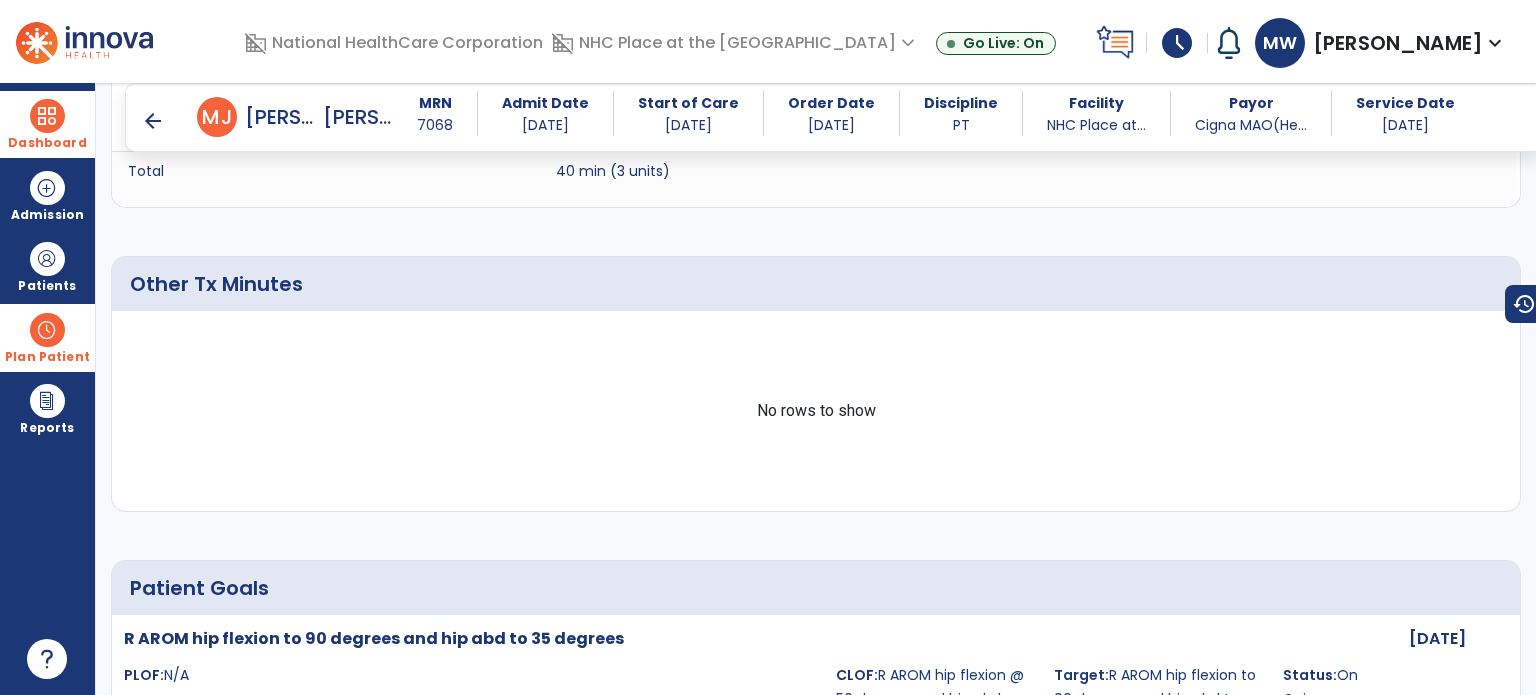 click on "arrow_back" at bounding box center [153, 121] 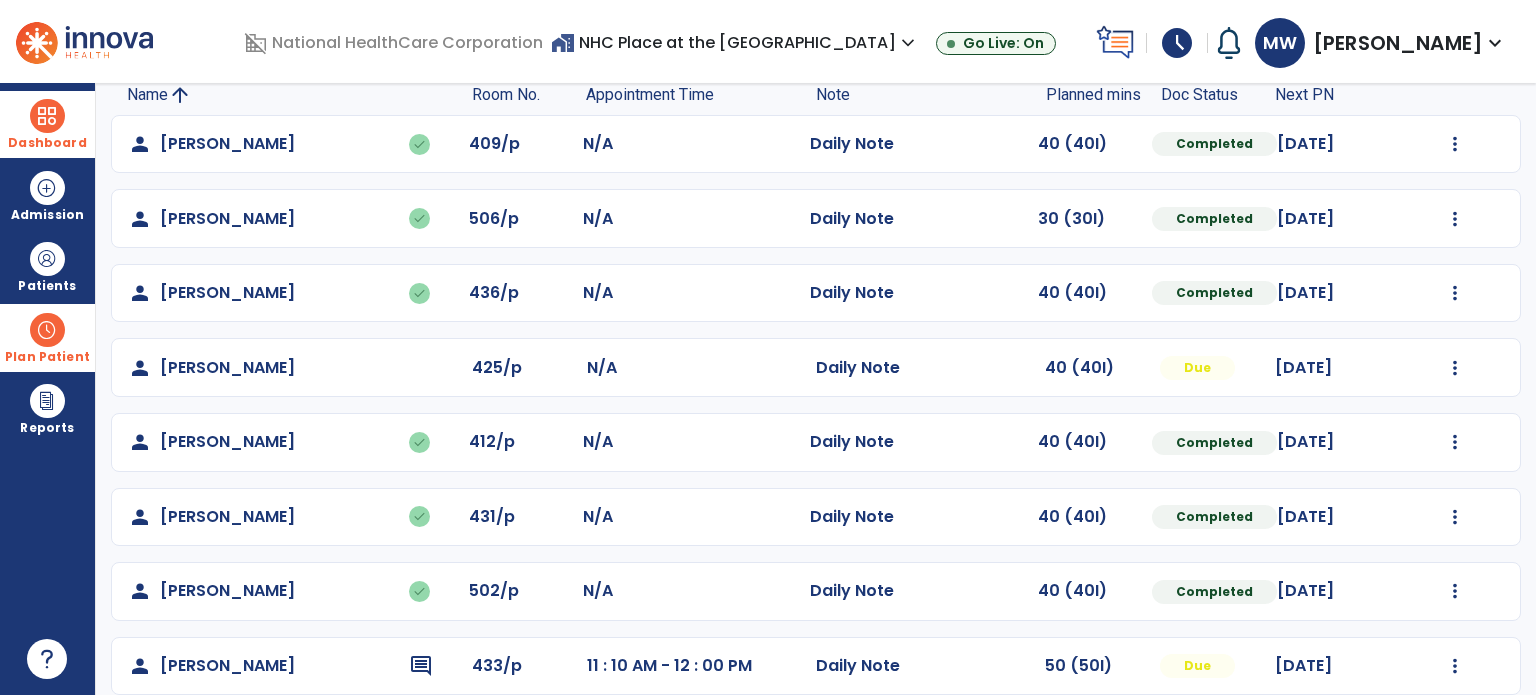 scroll, scrollTop: 148, scrollLeft: 0, axis: vertical 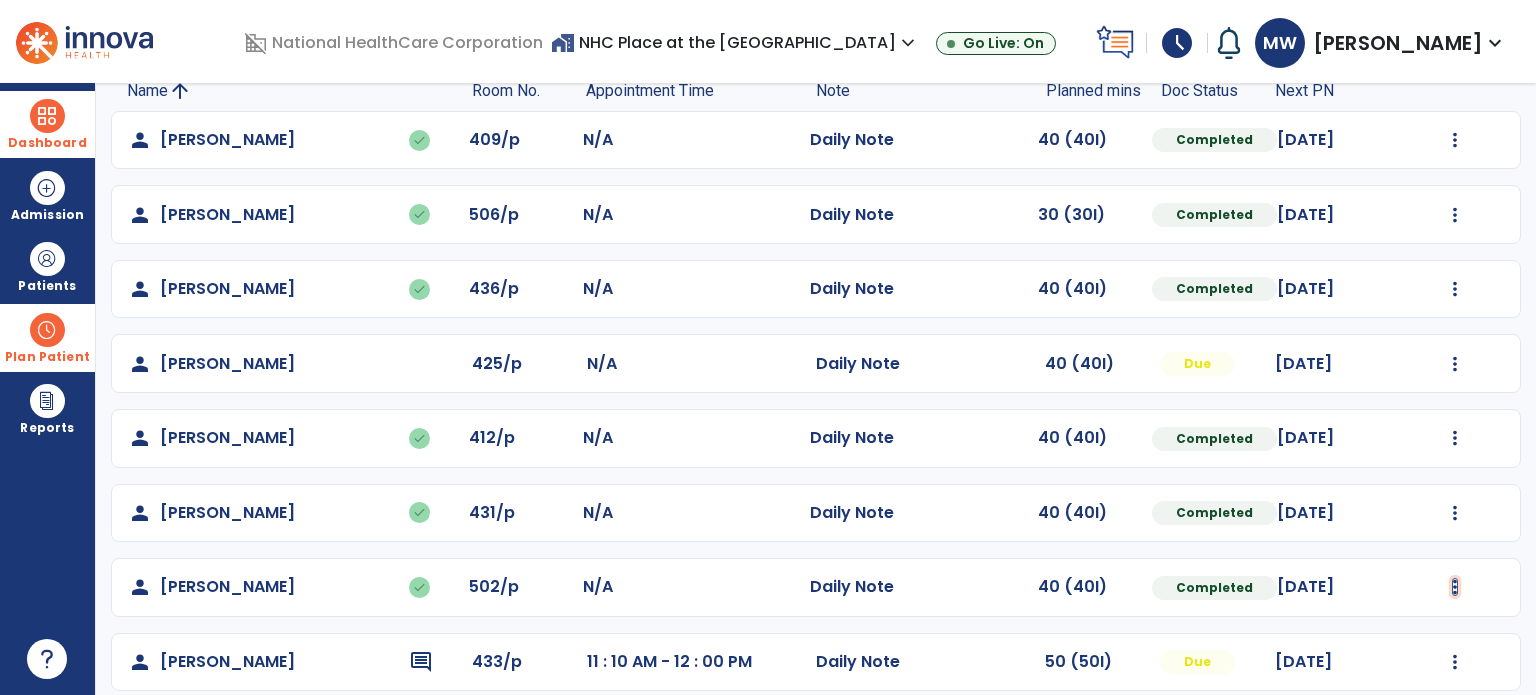 click at bounding box center [1455, 140] 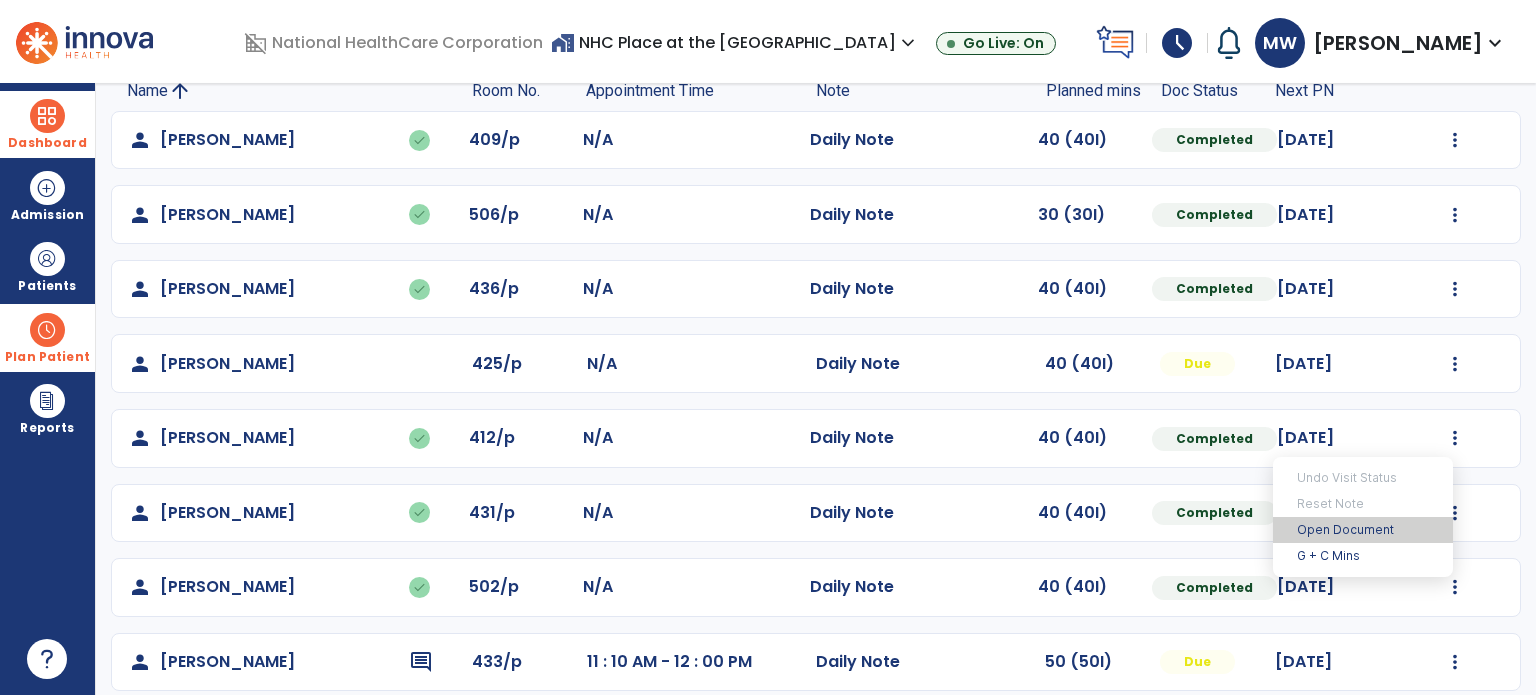 click on "Open Document" at bounding box center (1363, 530) 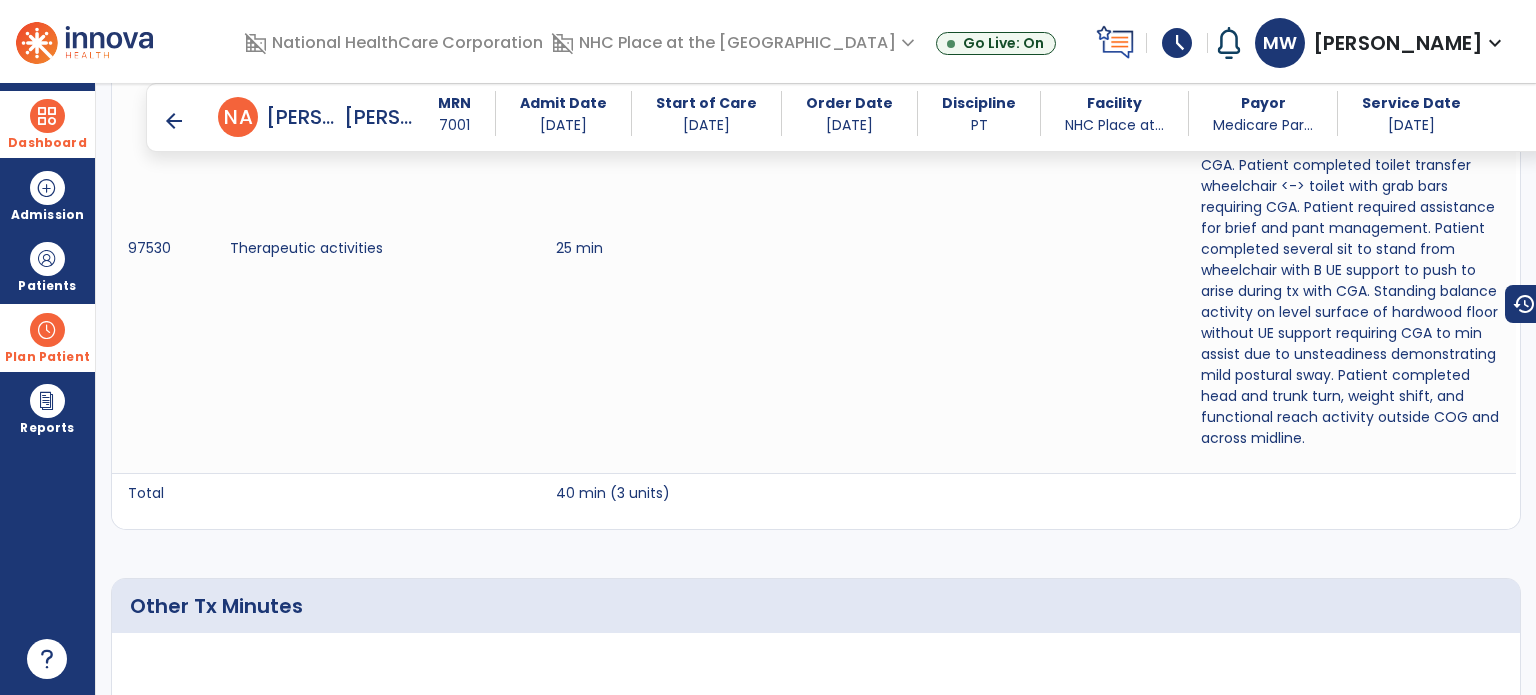 scroll, scrollTop: 1655, scrollLeft: 0, axis: vertical 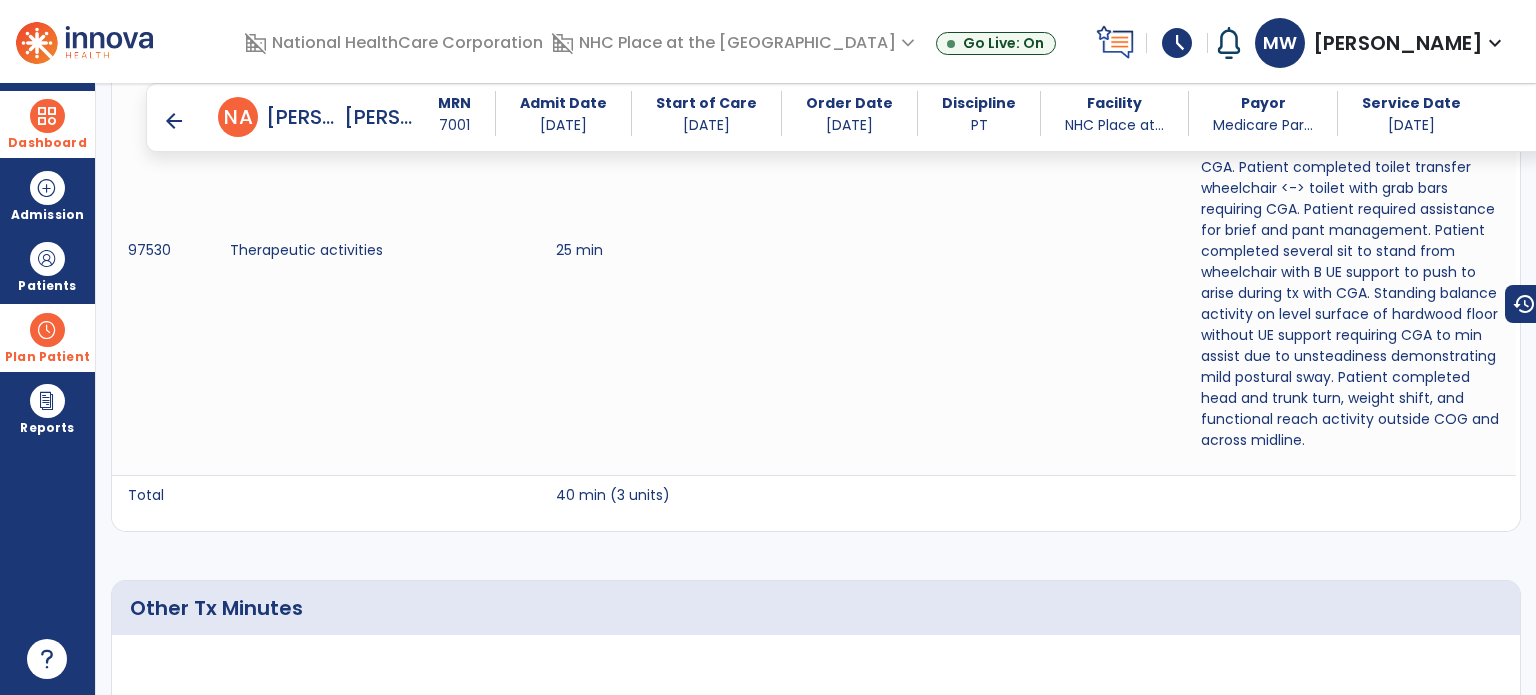 click on "arrow_back" at bounding box center (174, 121) 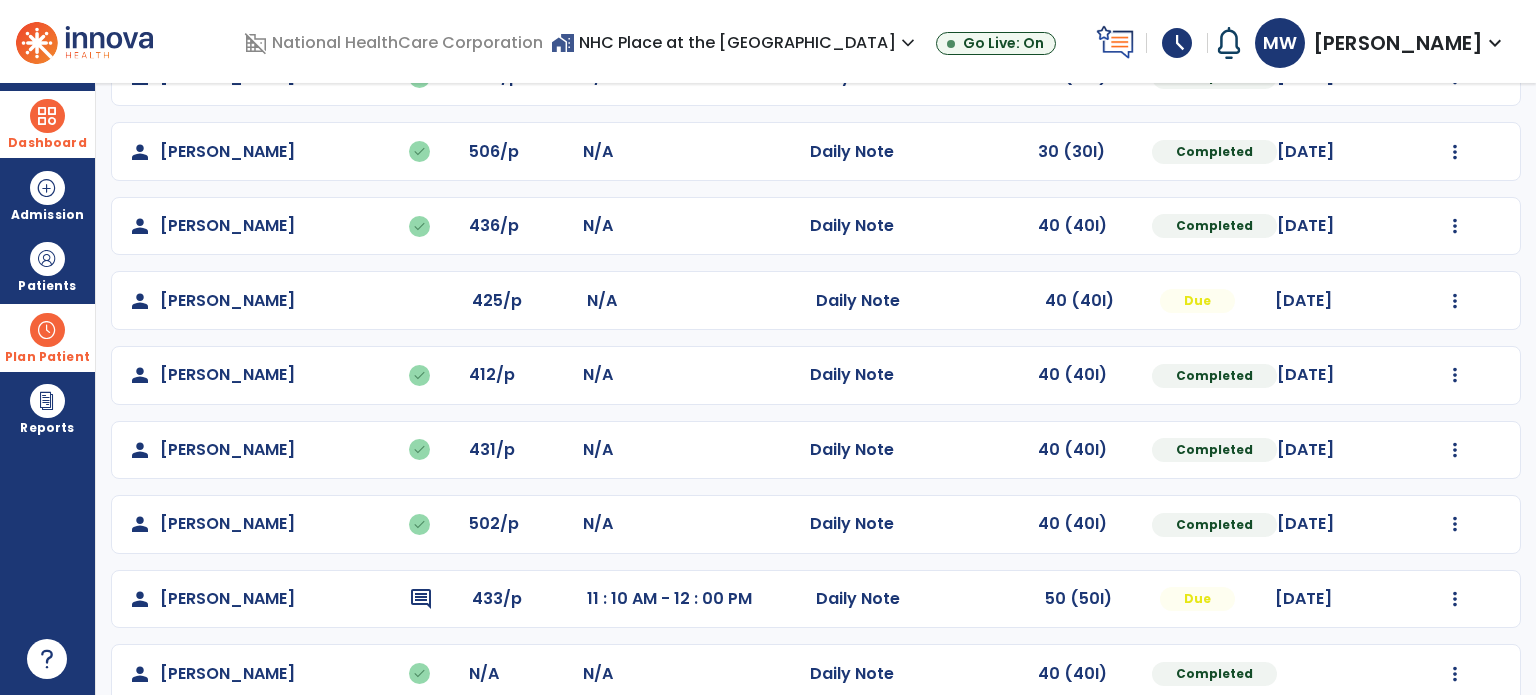 scroll, scrollTop: 208, scrollLeft: 0, axis: vertical 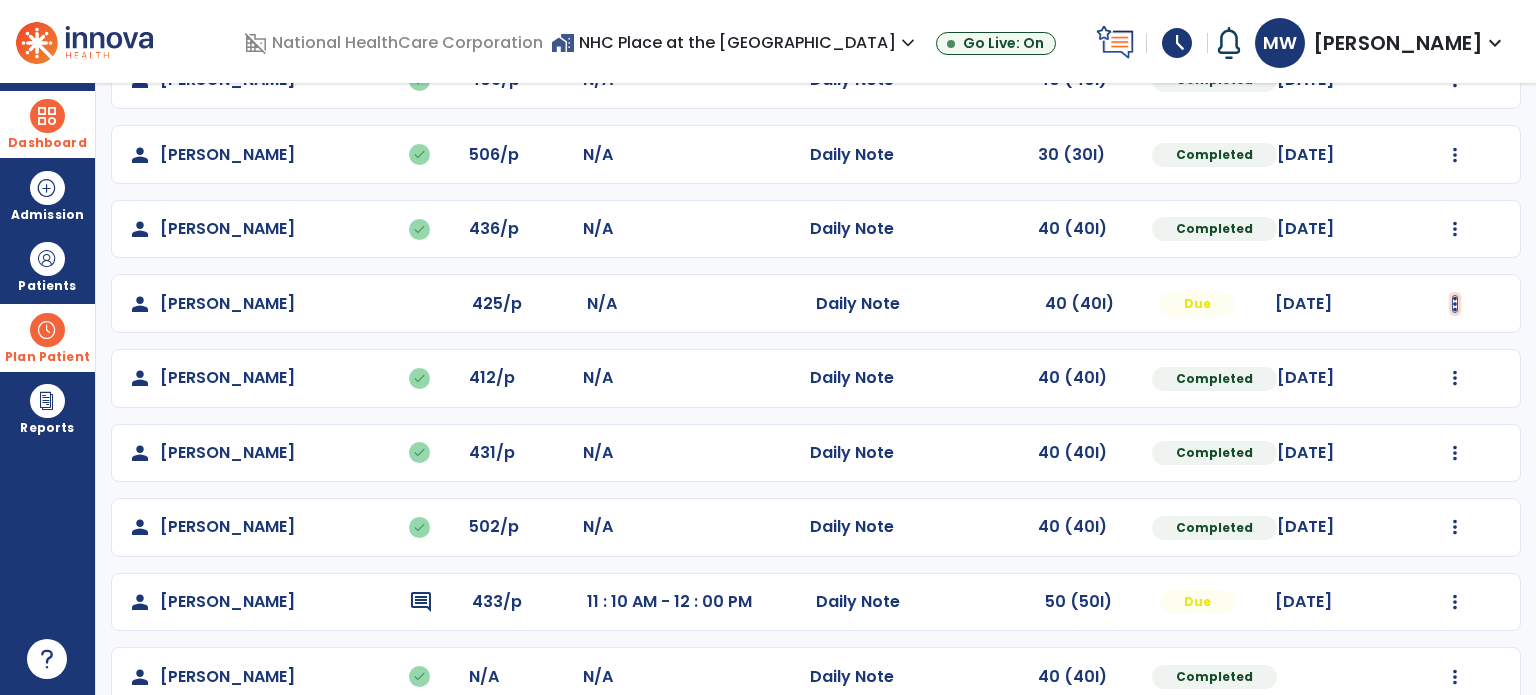 click at bounding box center [1455, 80] 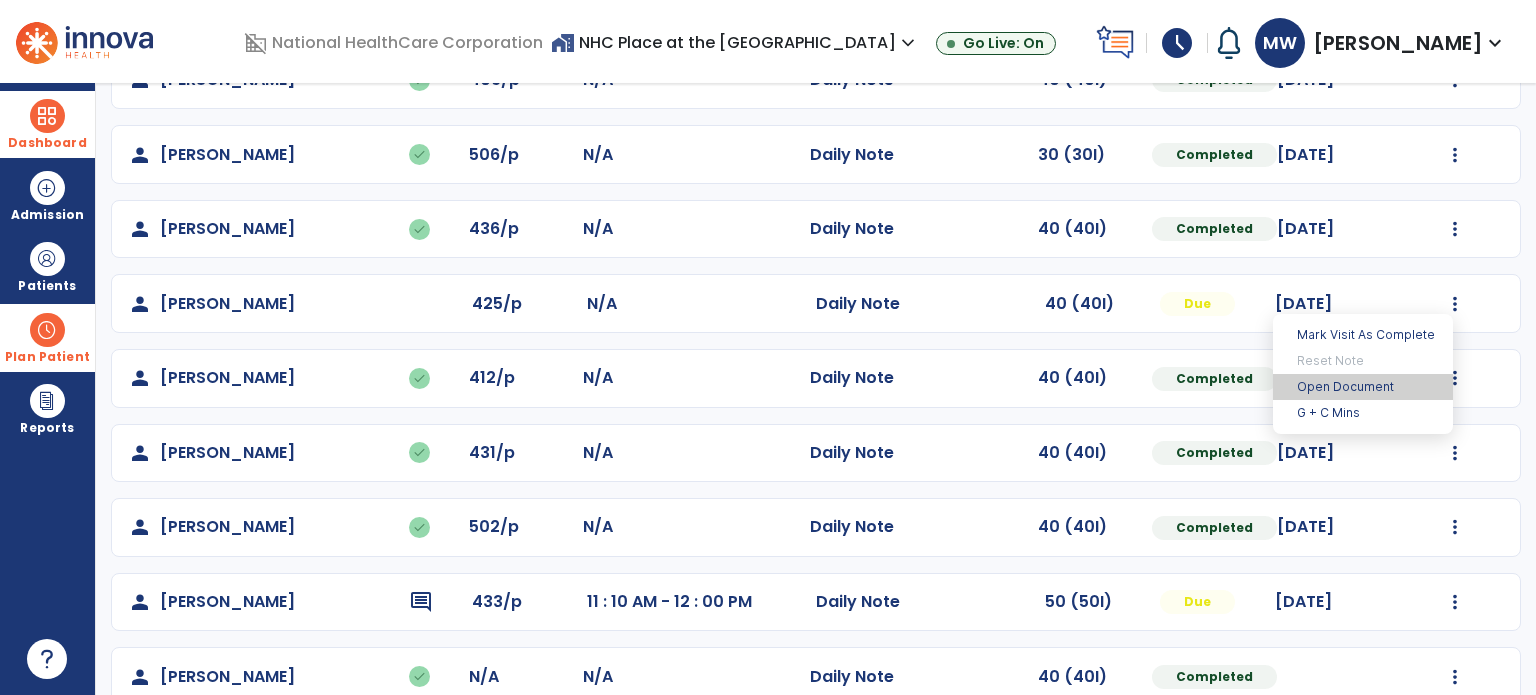 click on "Open Document" at bounding box center [1363, 387] 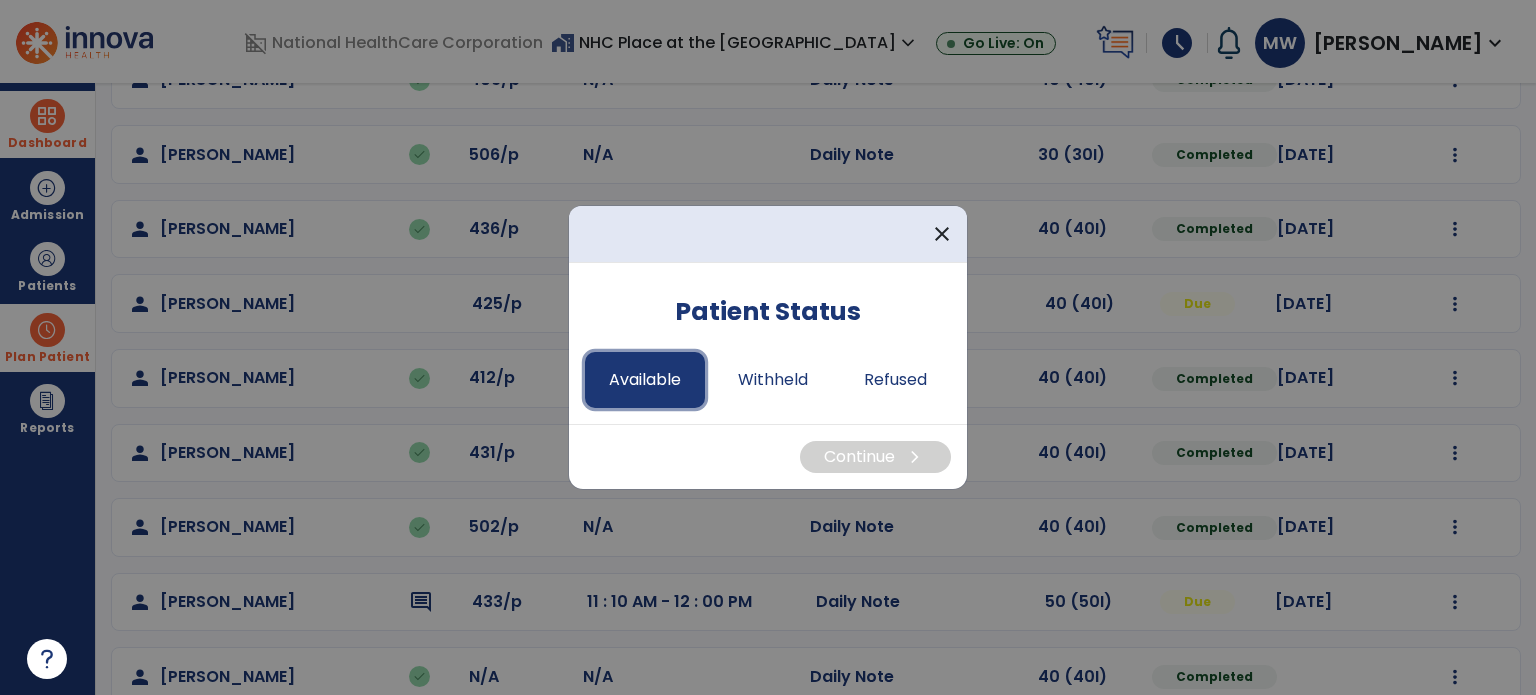 click on "Available" at bounding box center (645, 380) 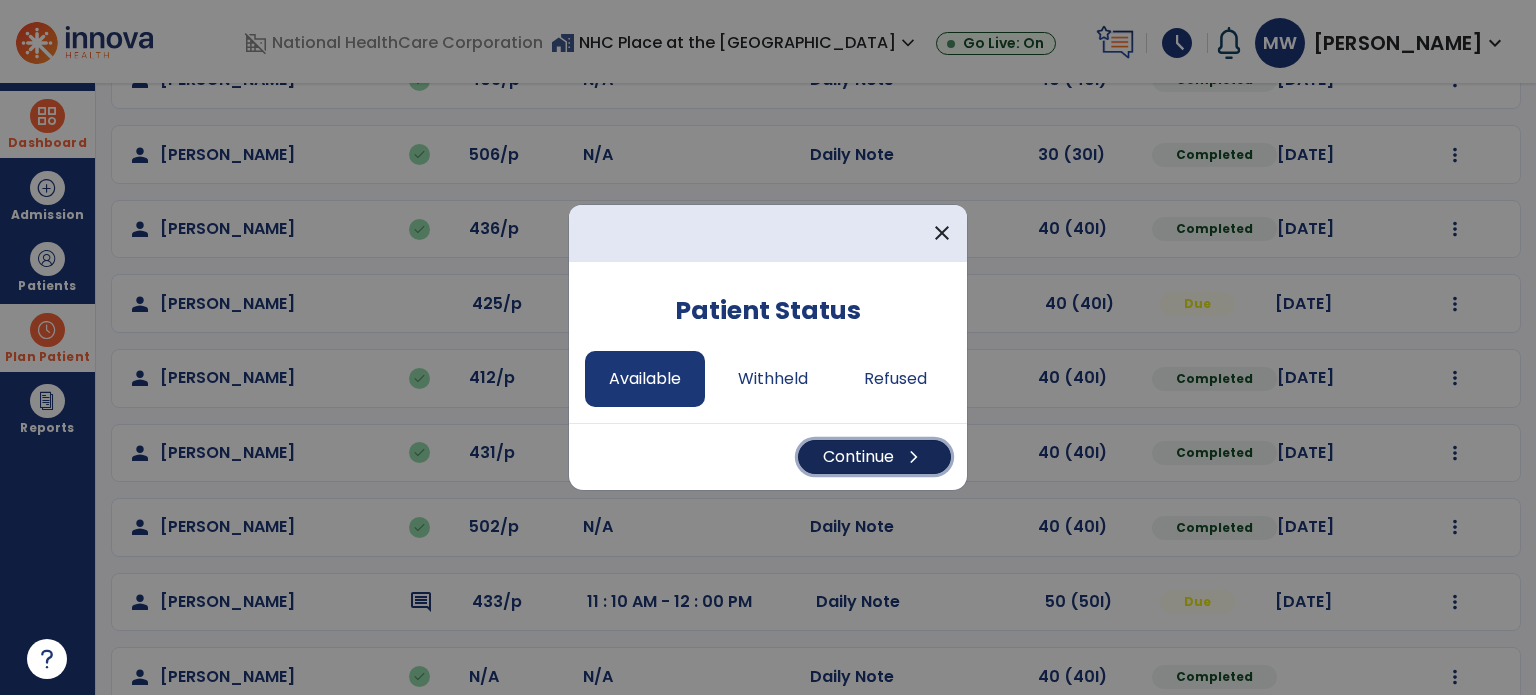 click on "chevron_right" at bounding box center [914, 457] 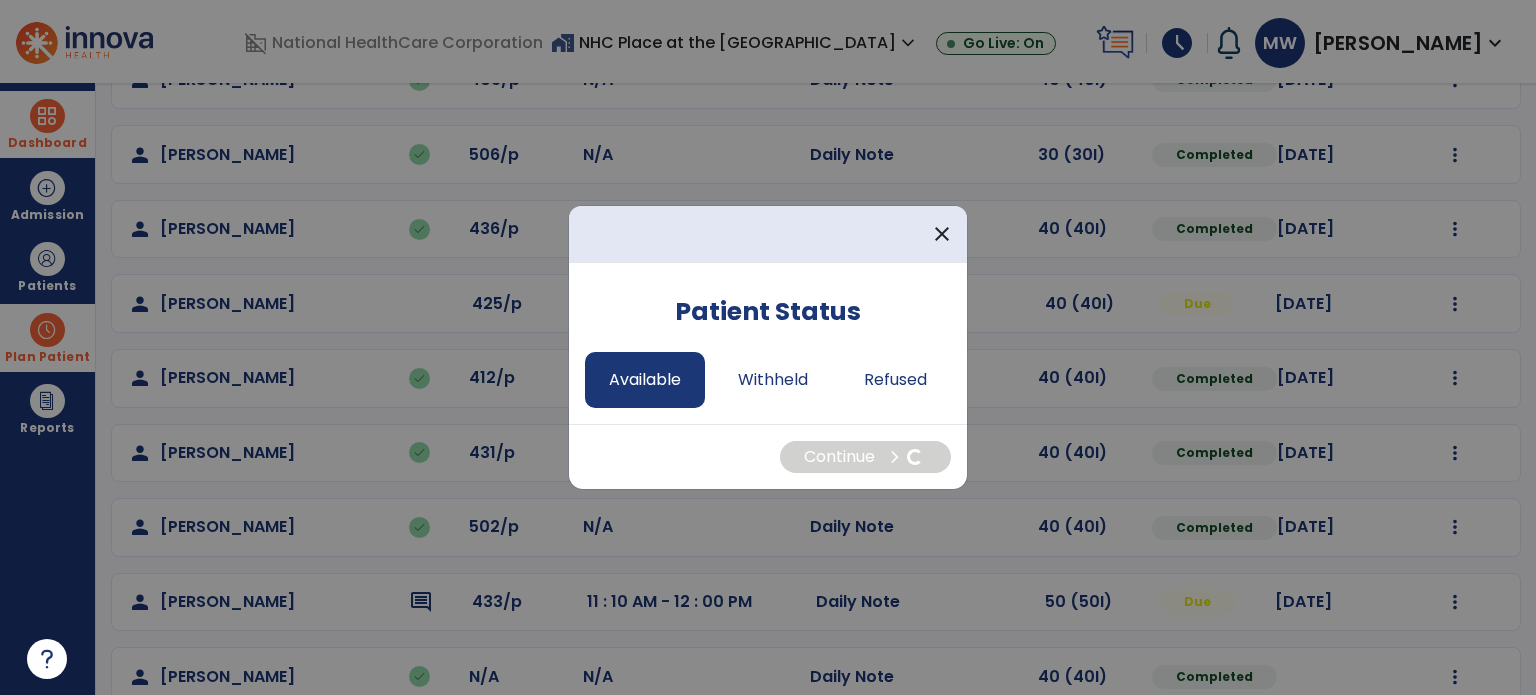 select on "*" 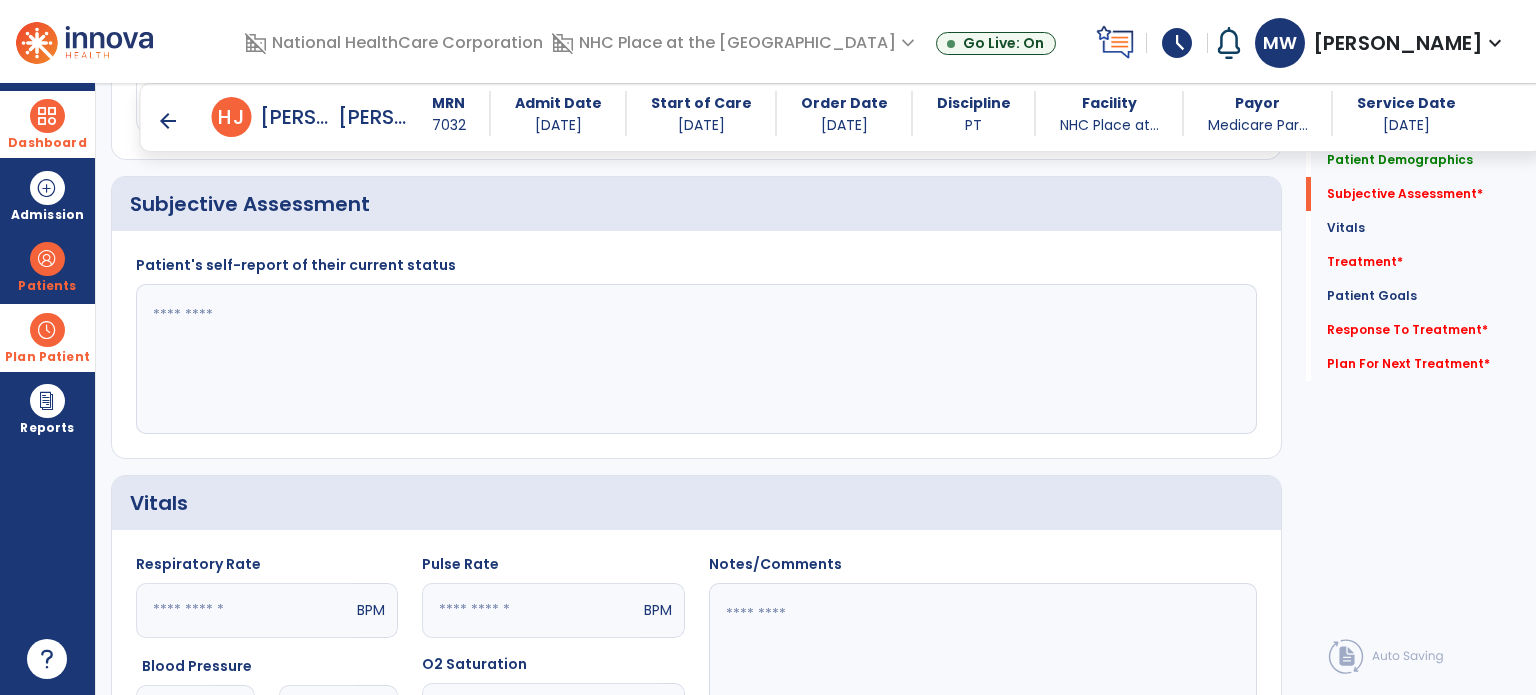 scroll, scrollTop: 656, scrollLeft: 0, axis: vertical 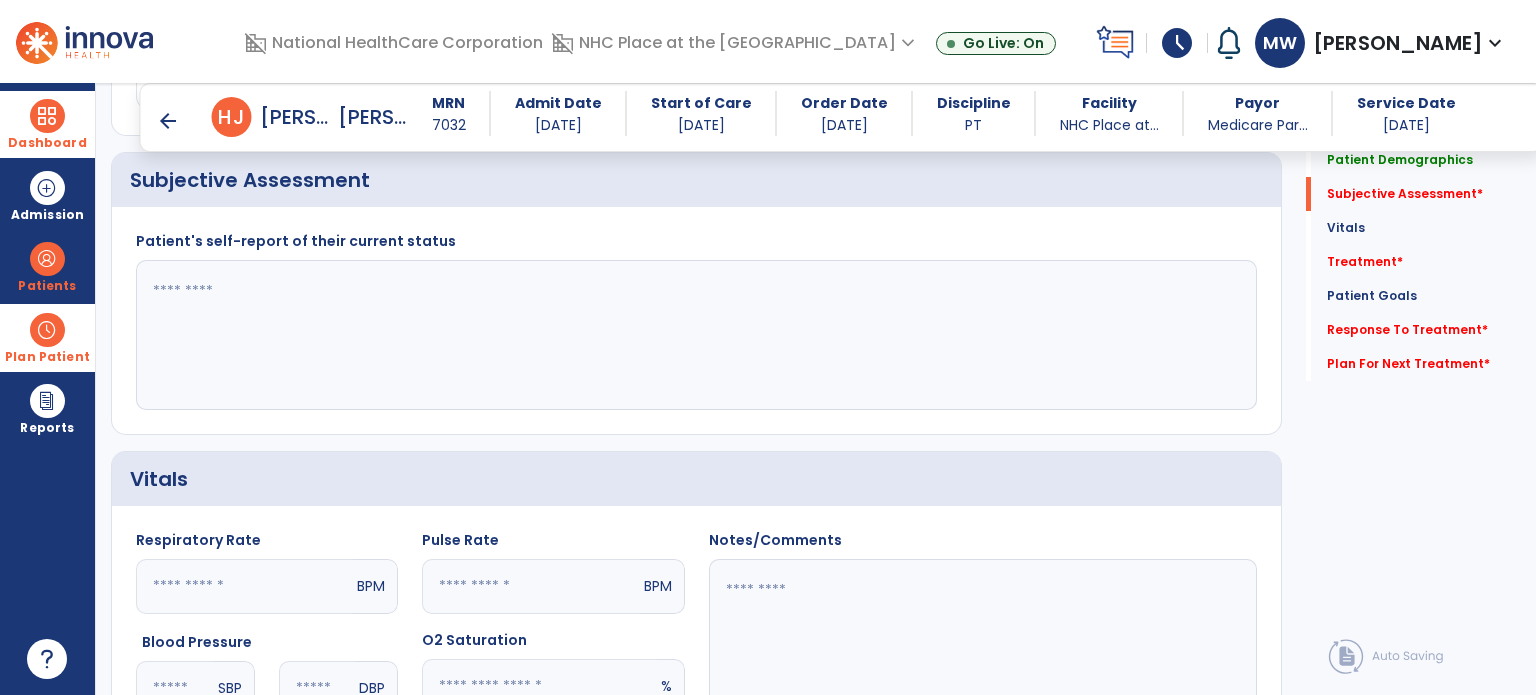 click 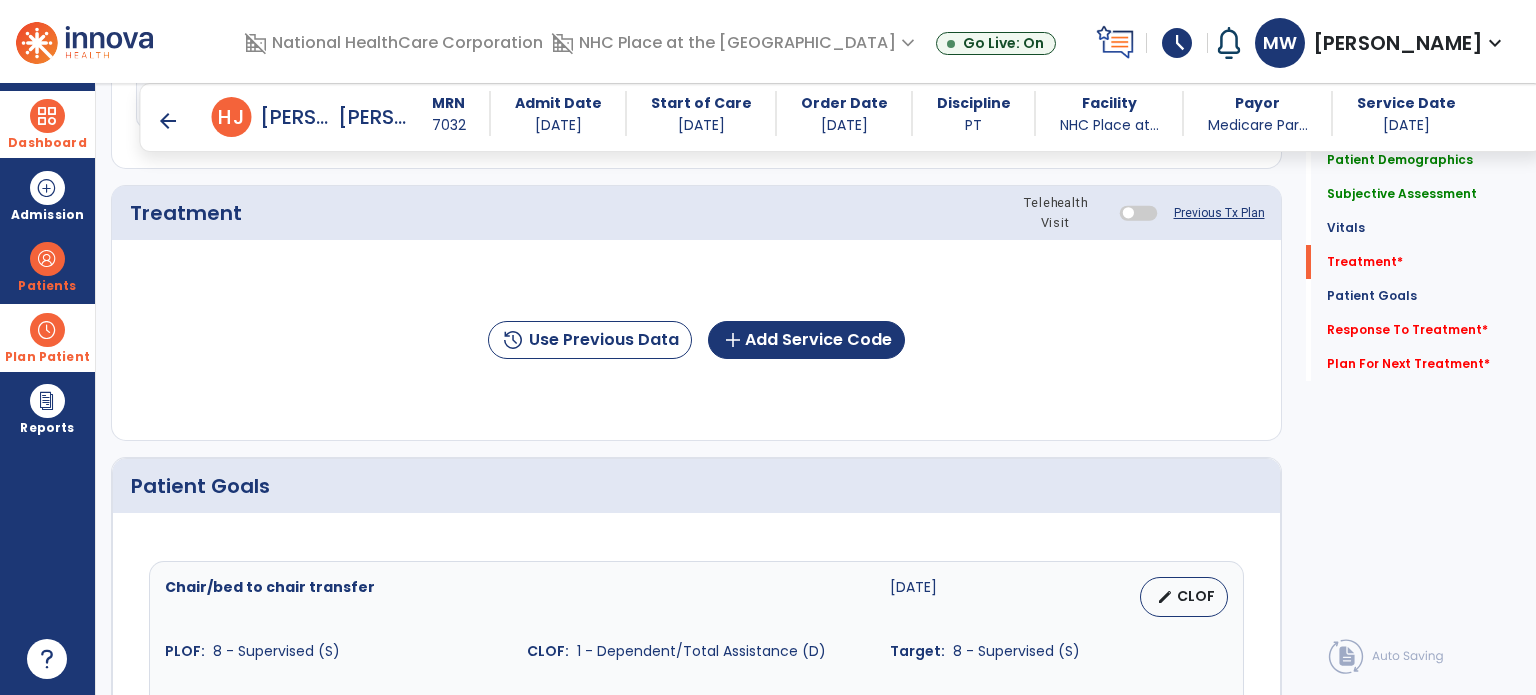 scroll, scrollTop: 1346, scrollLeft: 0, axis: vertical 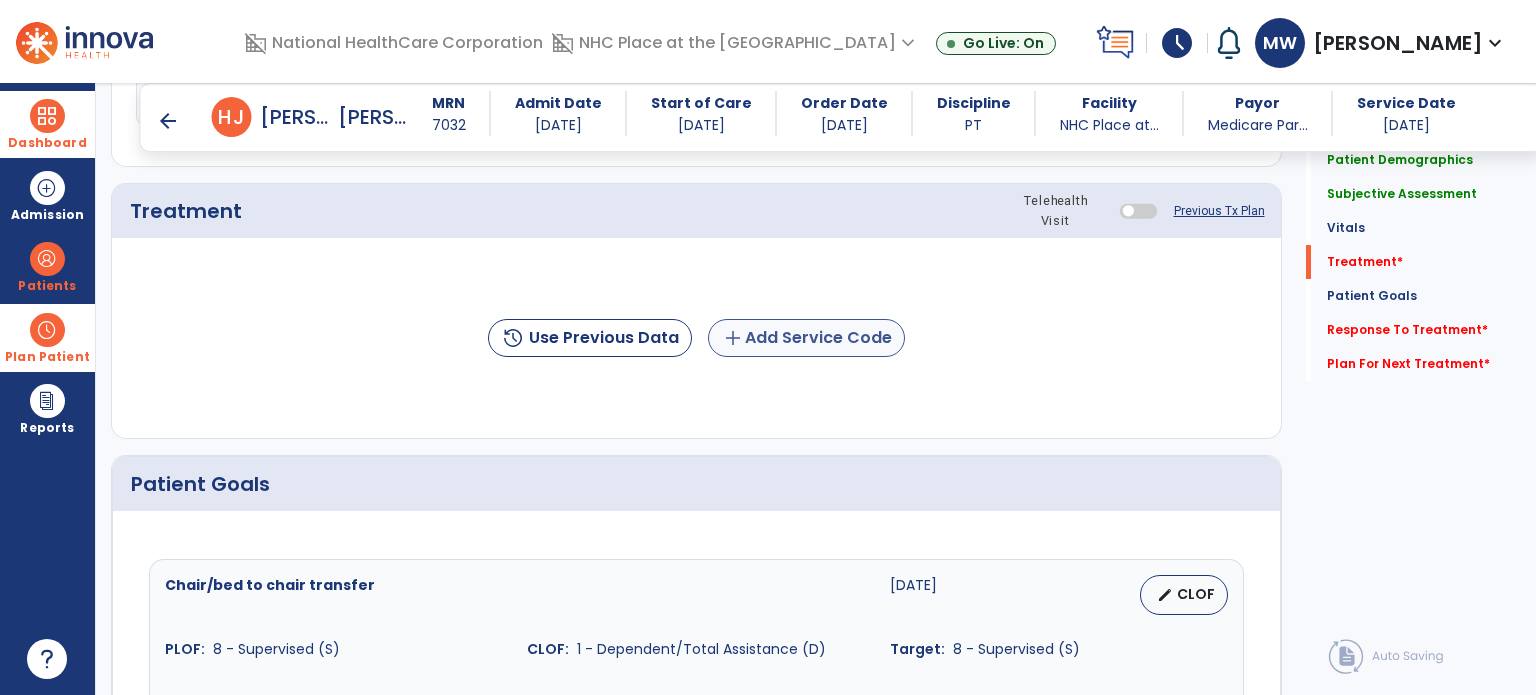 type on "**********" 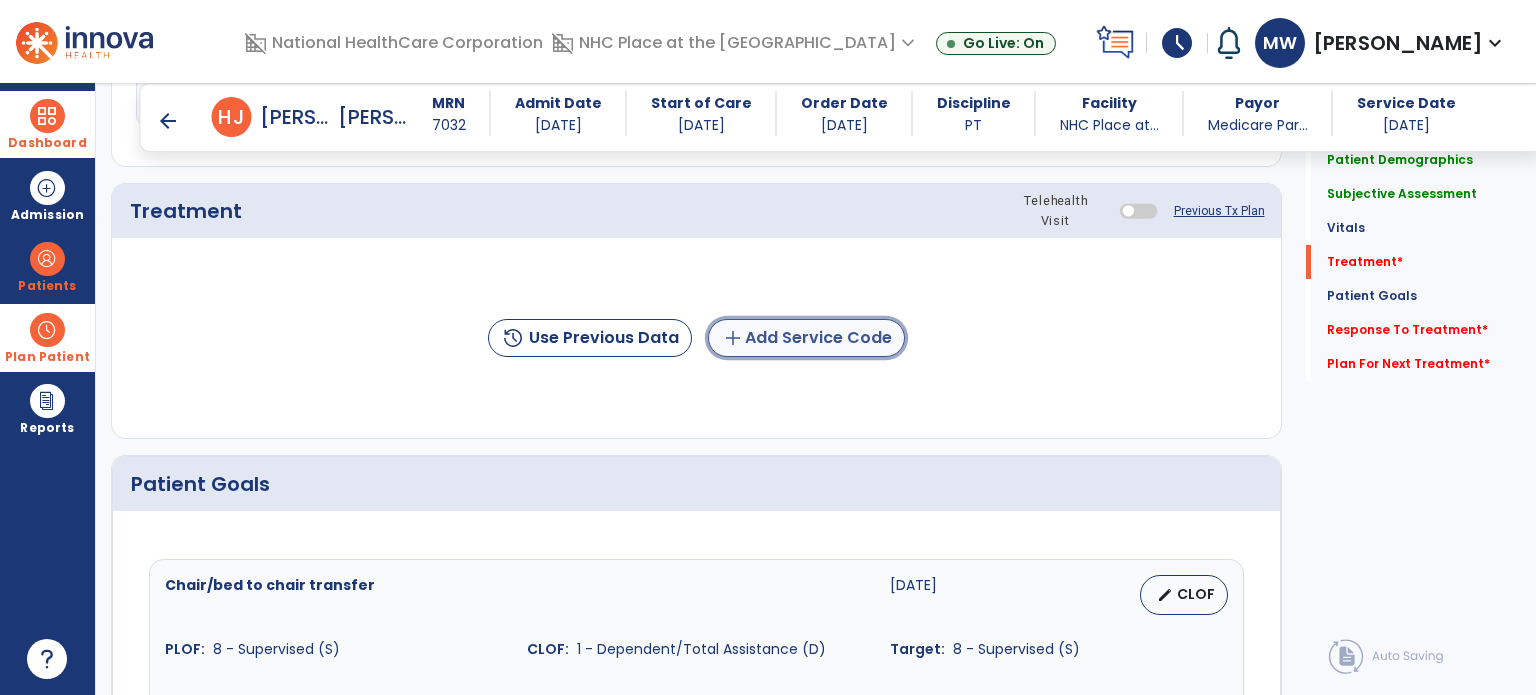 click on "add  Add Service Code" 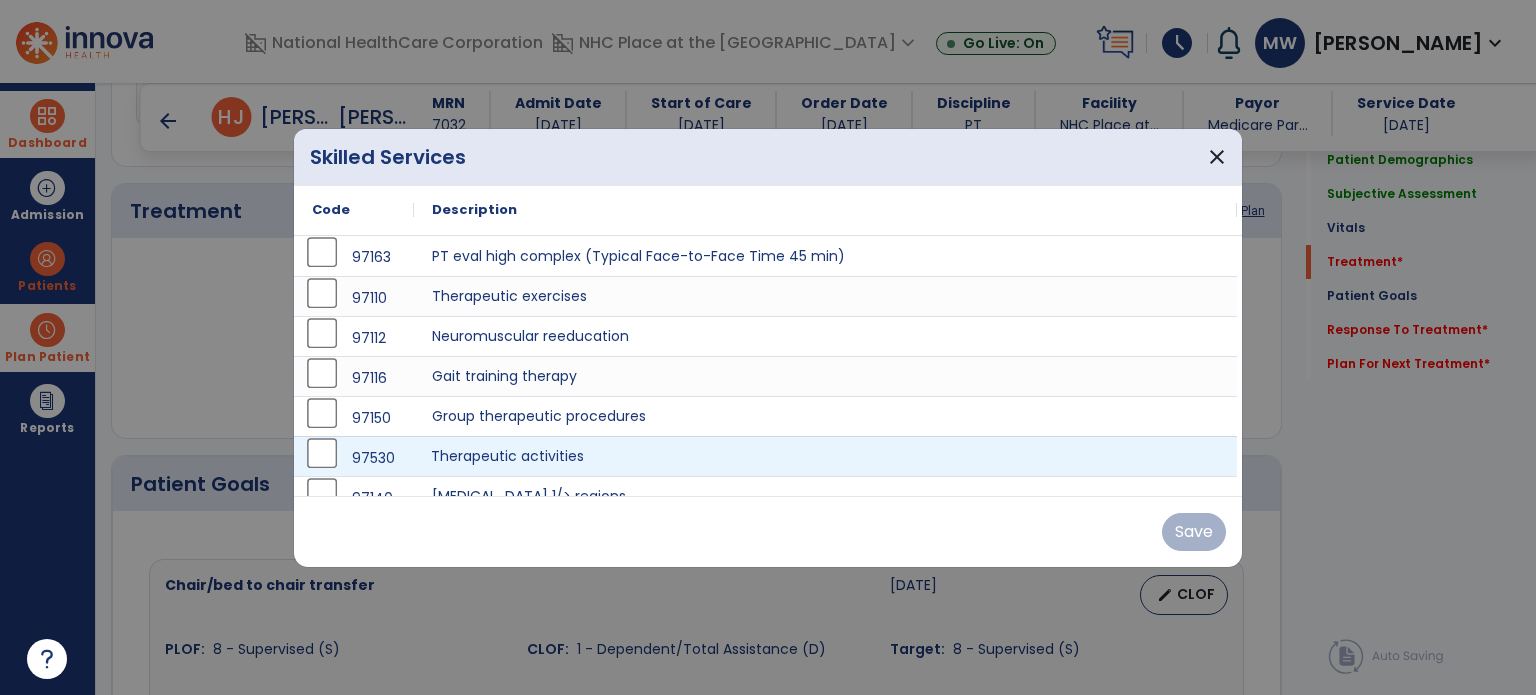 click on "Therapeutic activities" at bounding box center [825, 456] 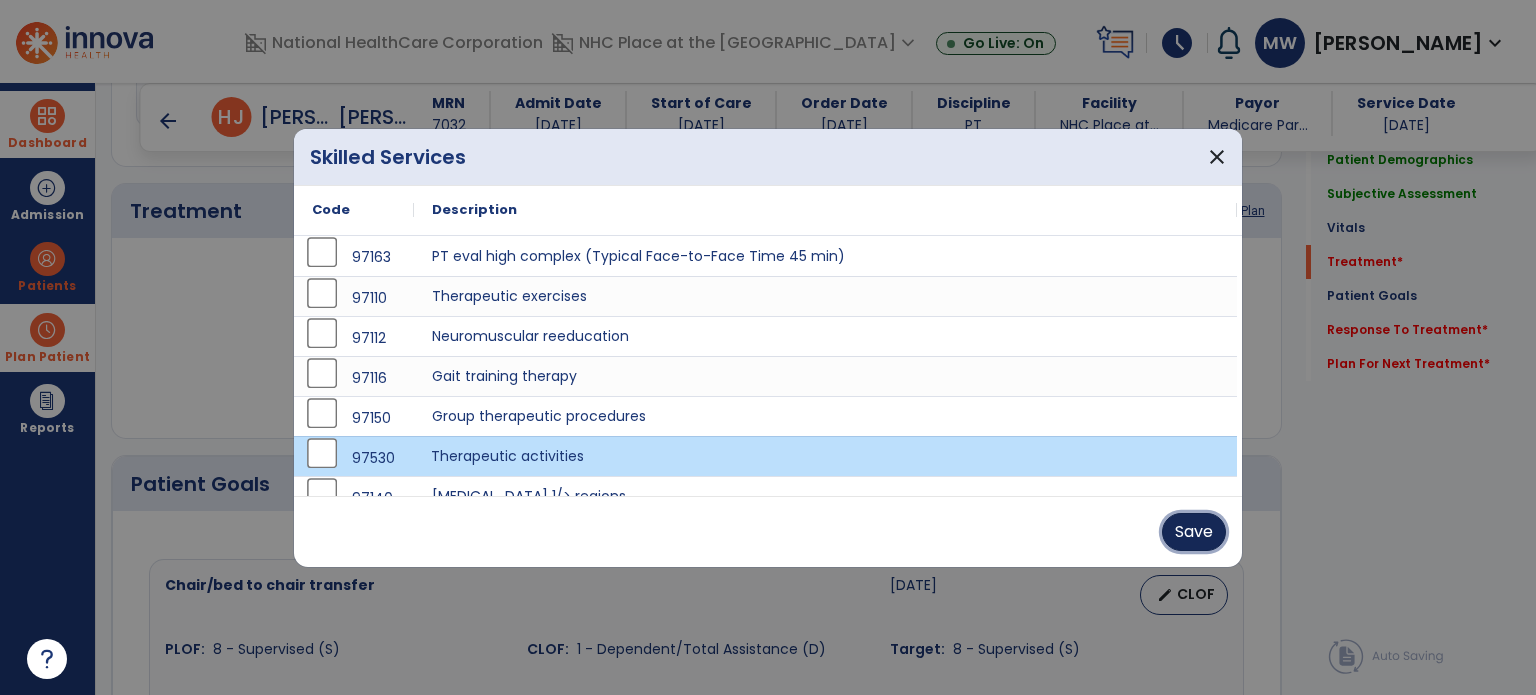 click on "Save" at bounding box center [1194, 532] 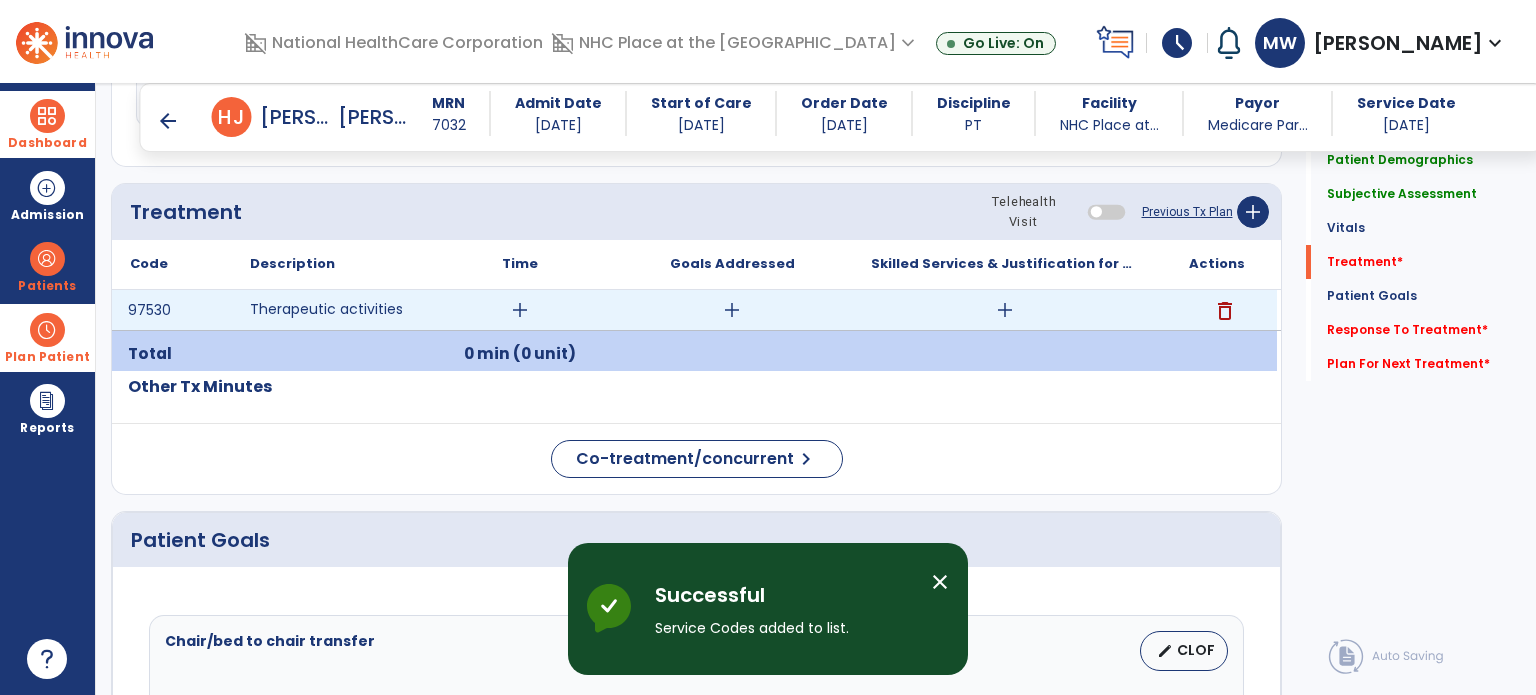 click on "add" at bounding box center [520, 310] 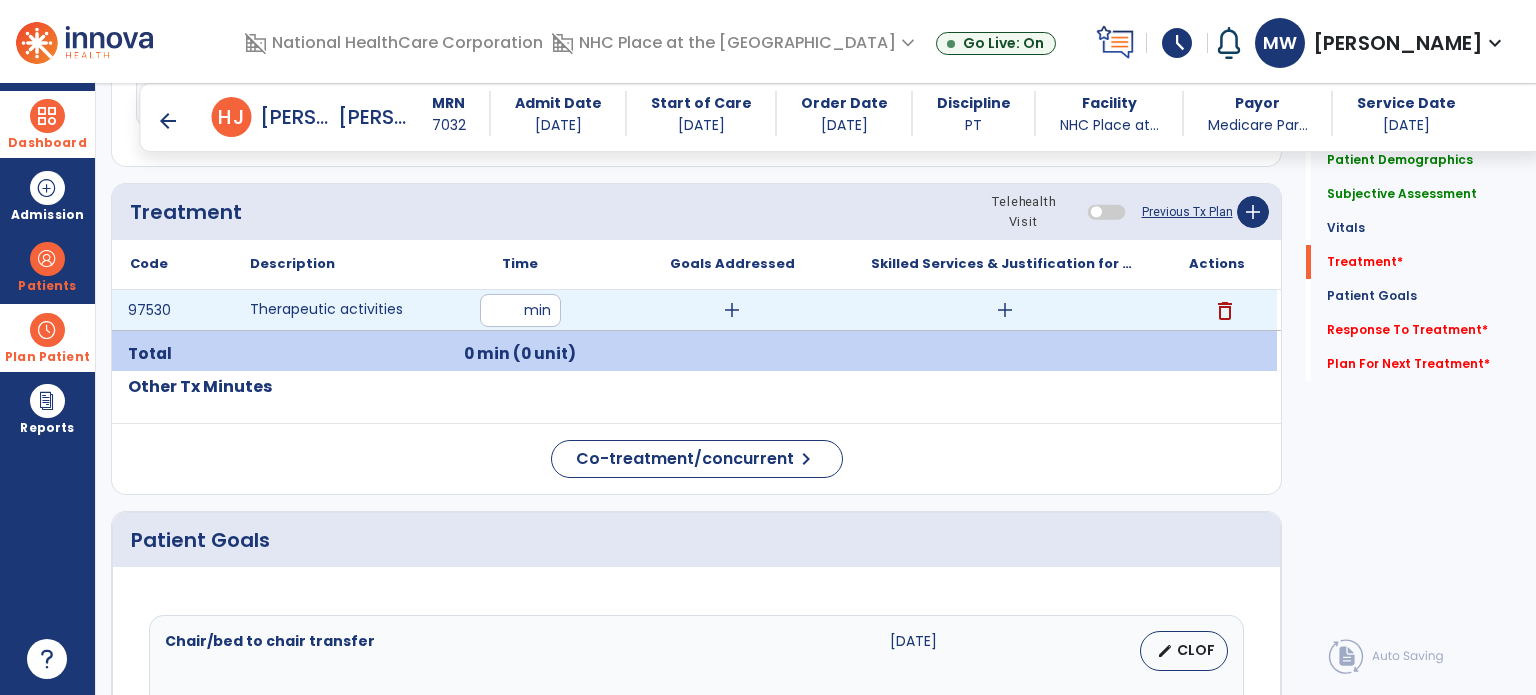 type on "**" 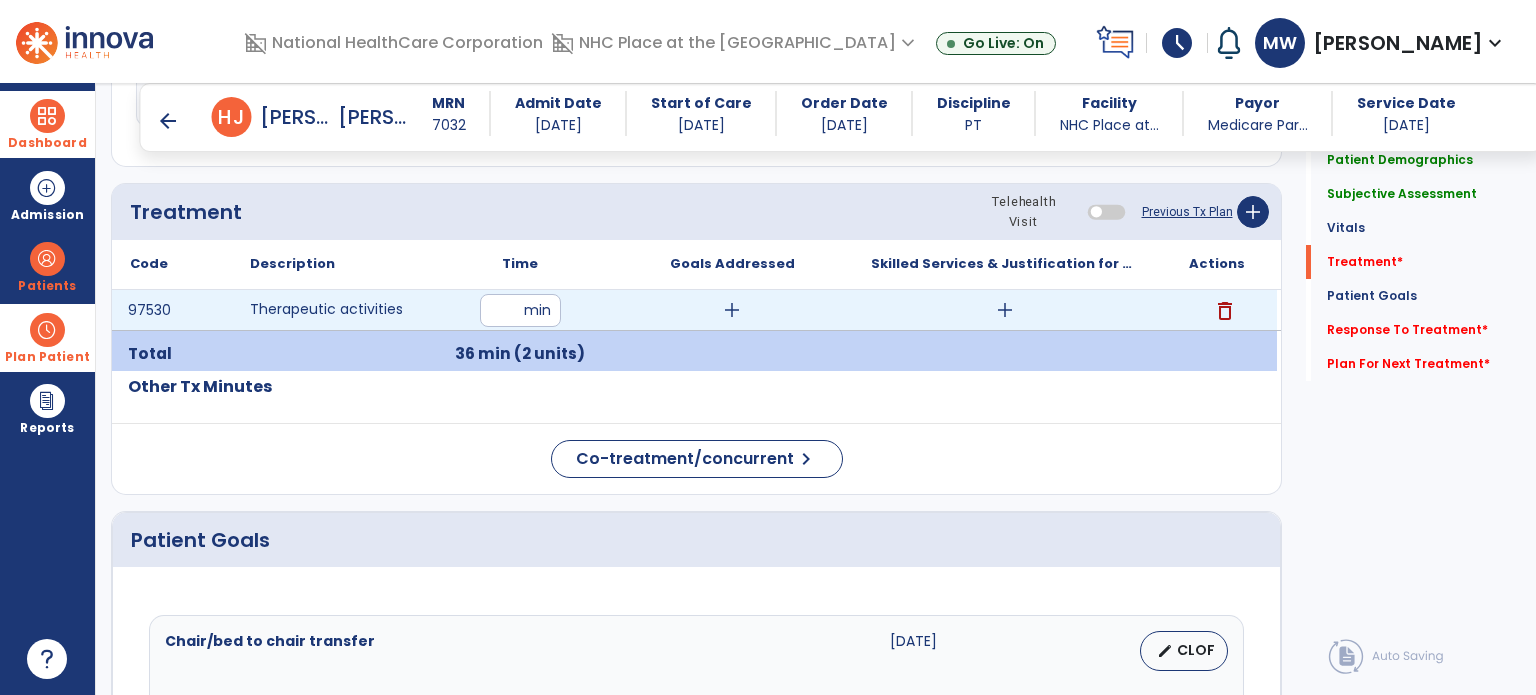 click on "add" at bounding box center [1005, 310] 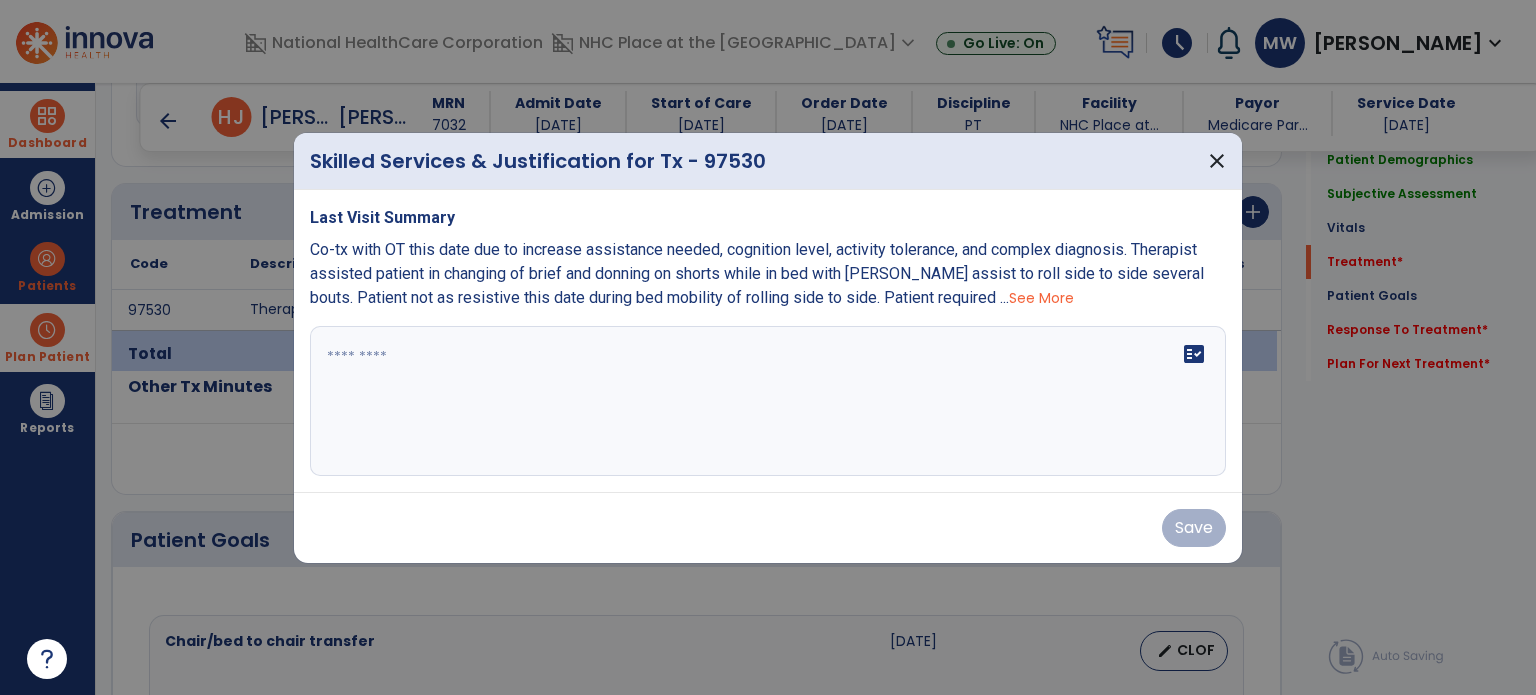 click on "fact_check" at bounding box center [768, 401] 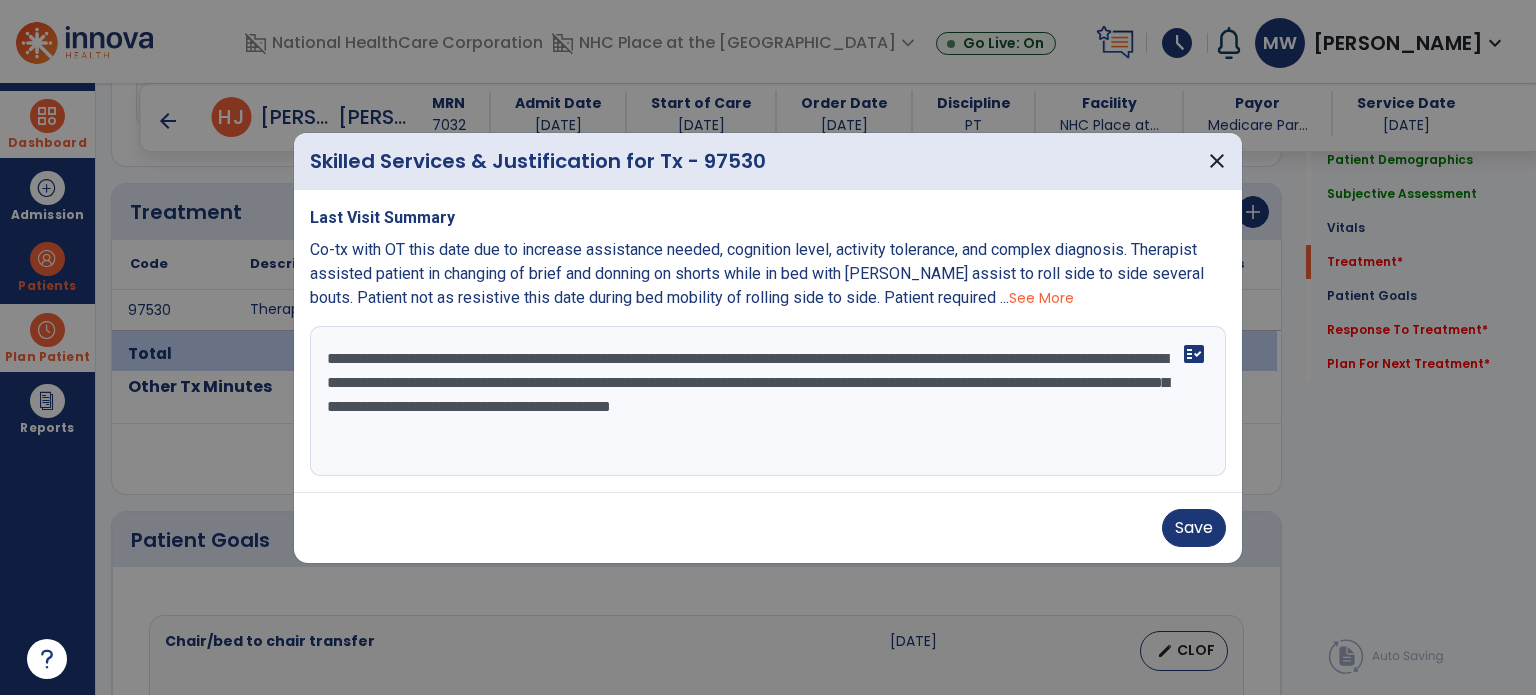 click on "**********" at bounding box center (768, 401) 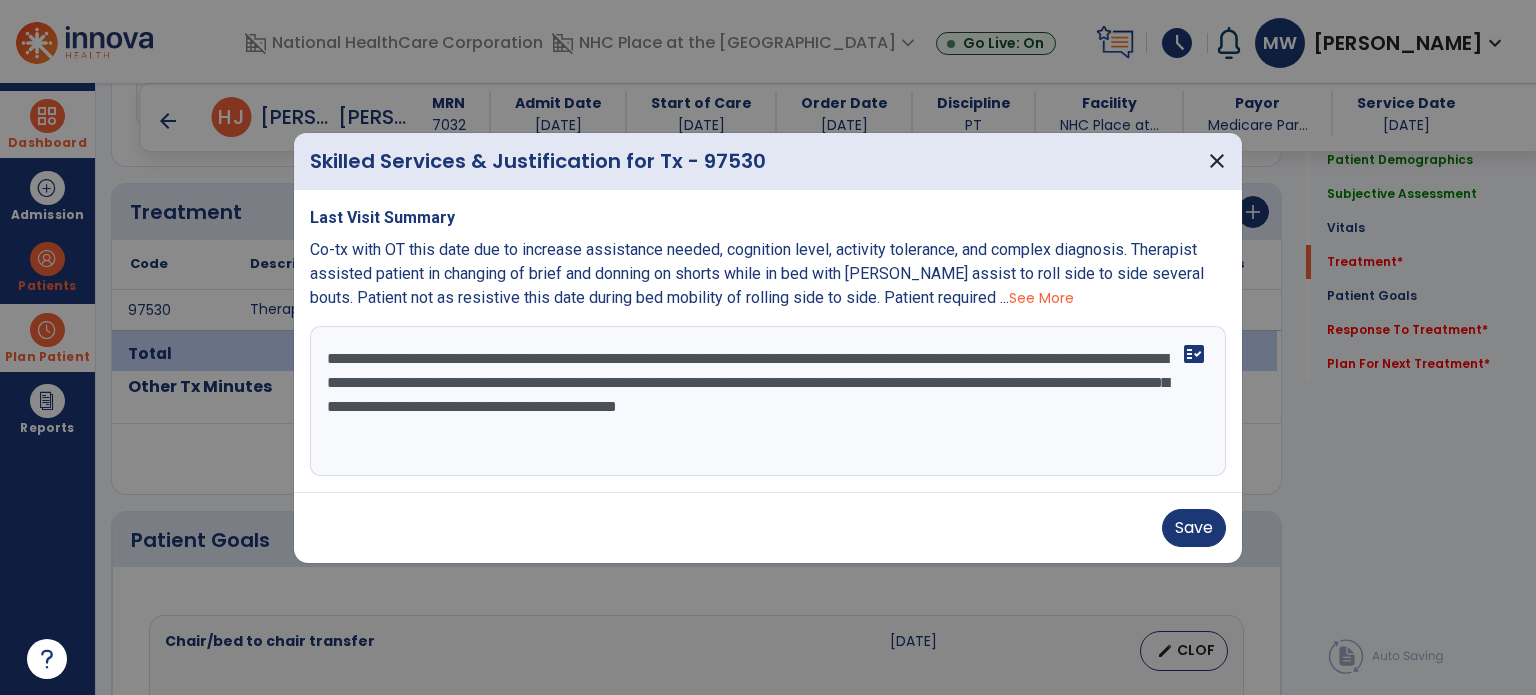 click on "**********" at bounding box center [768, 401] 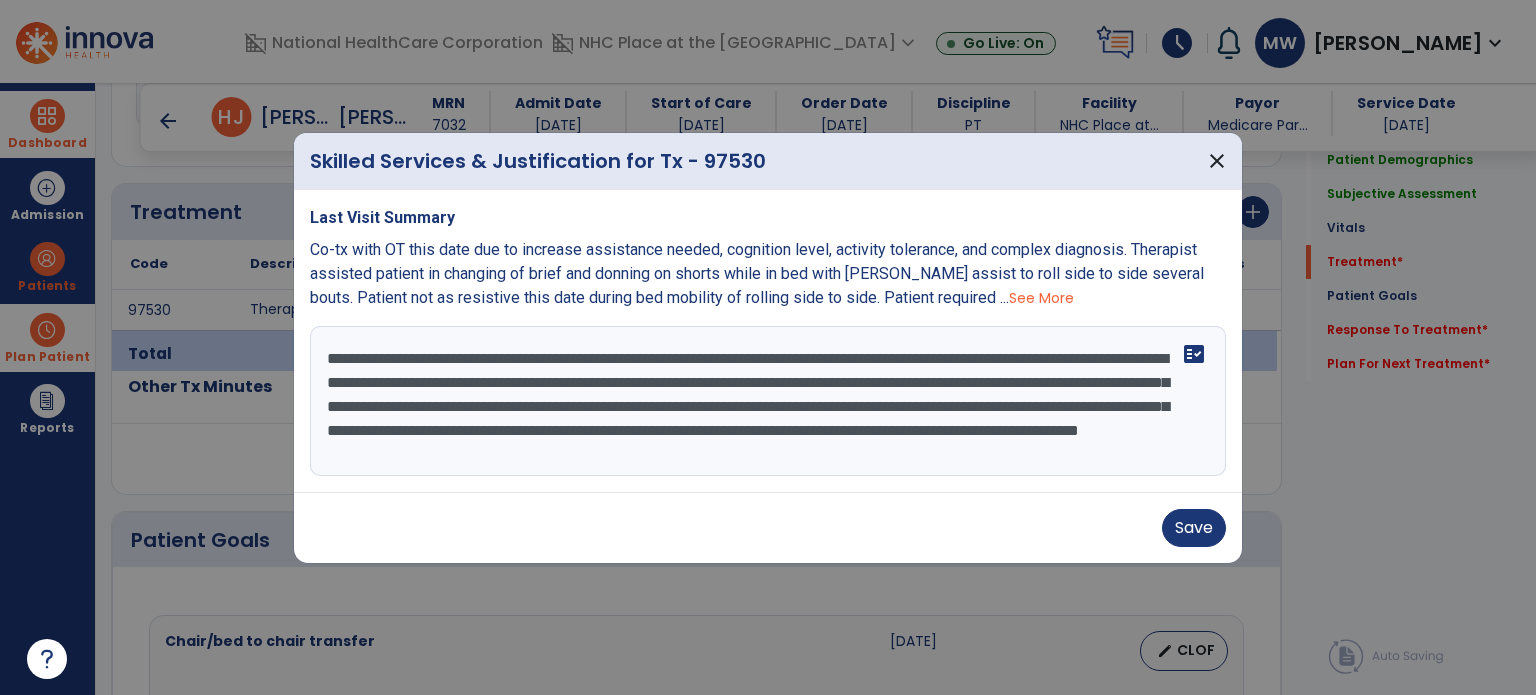 scroll, scrollTop: 15, scrollLeft: 0, axis: vertical 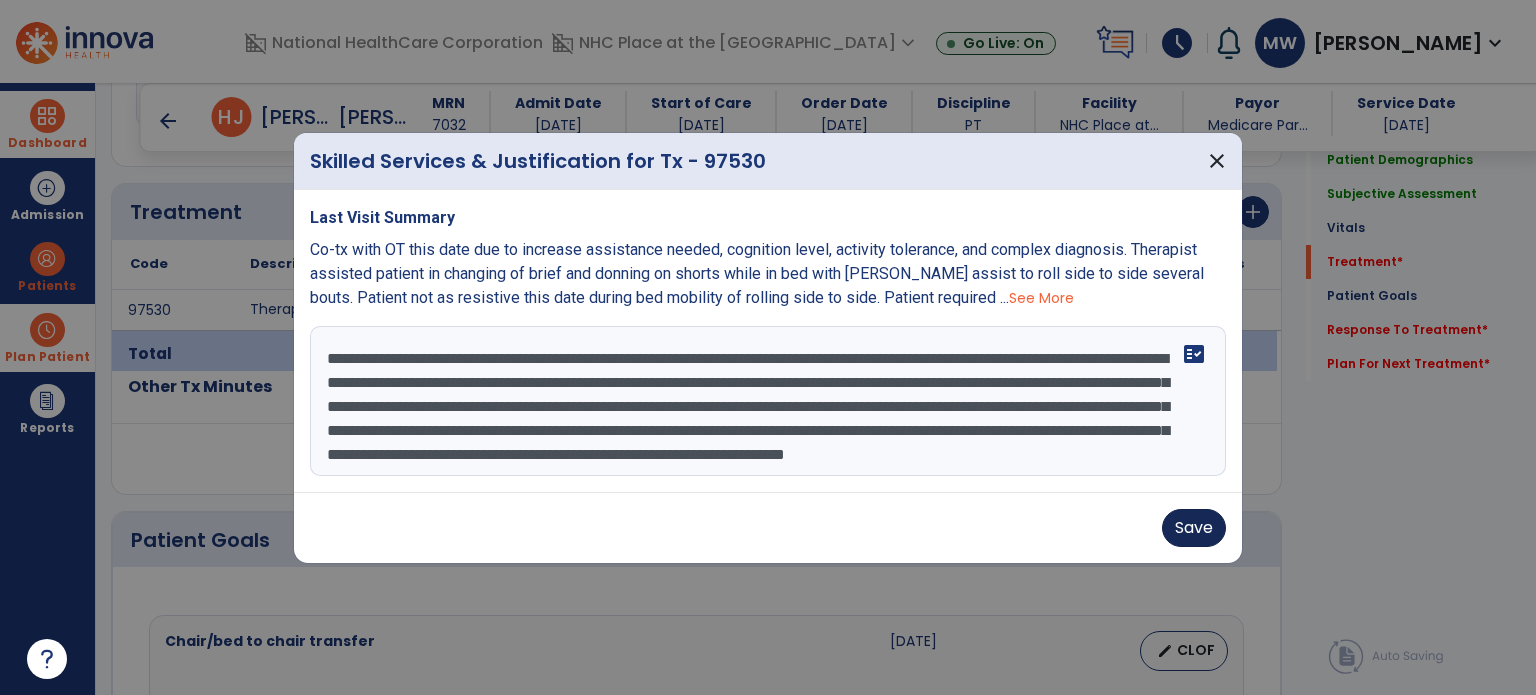 type on "**********" 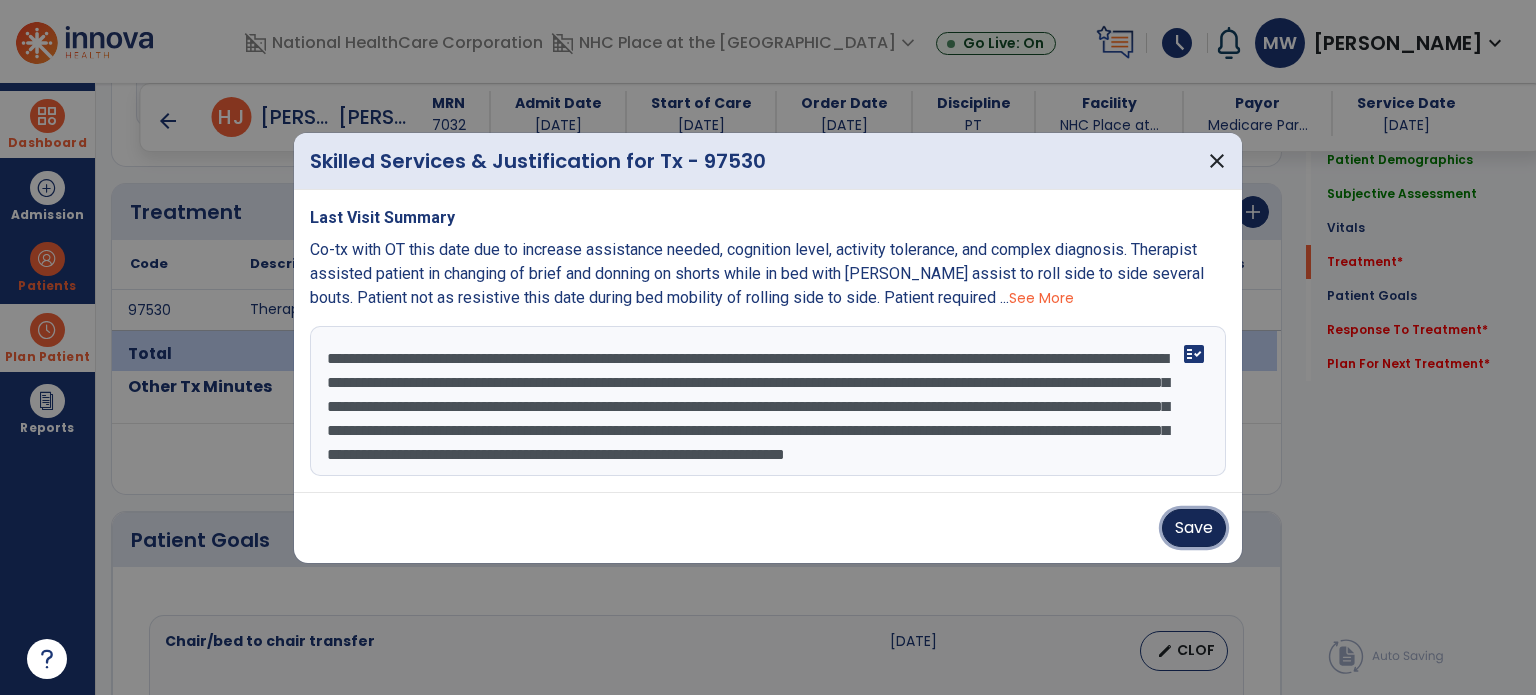 click on "Save" at bounding box center (1194, 528) 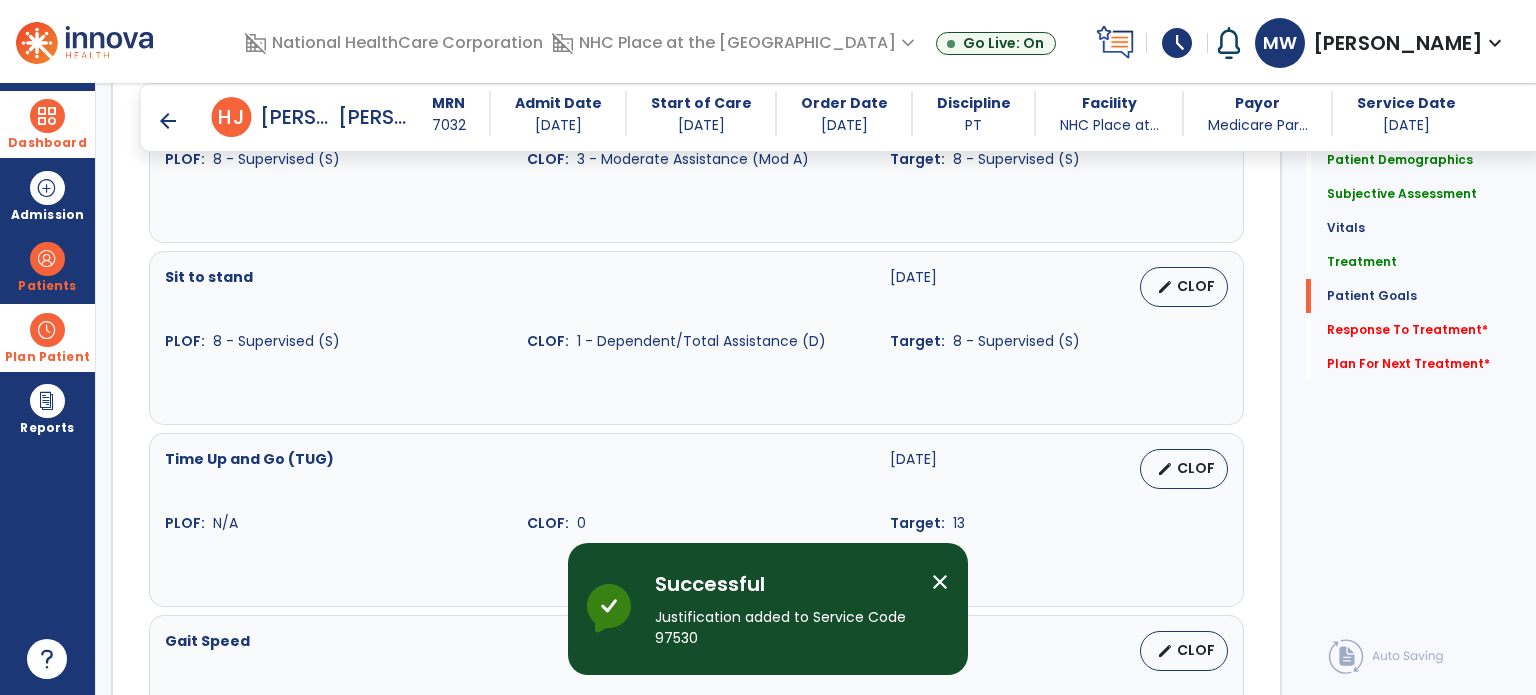 scroll, scrollTop: 2848, scrollLeft: 0, axis: vertical 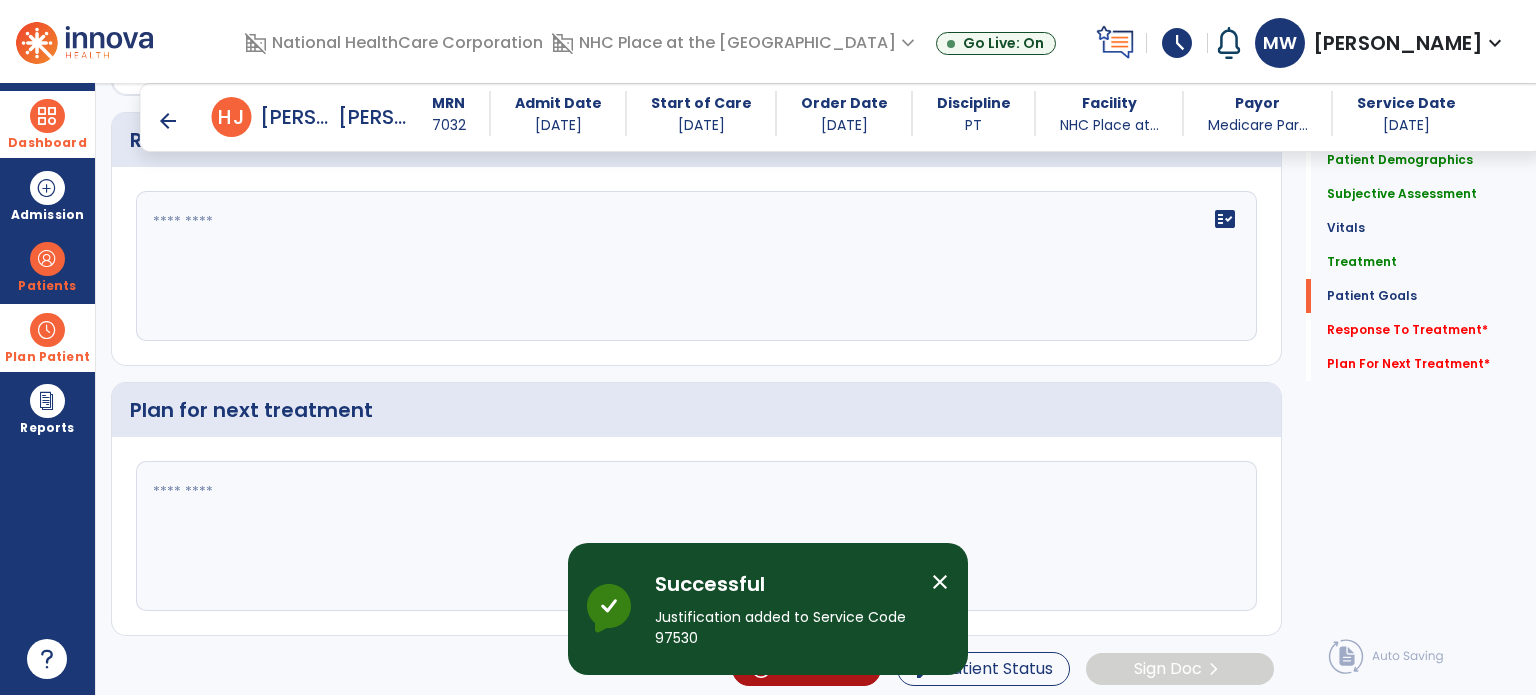click 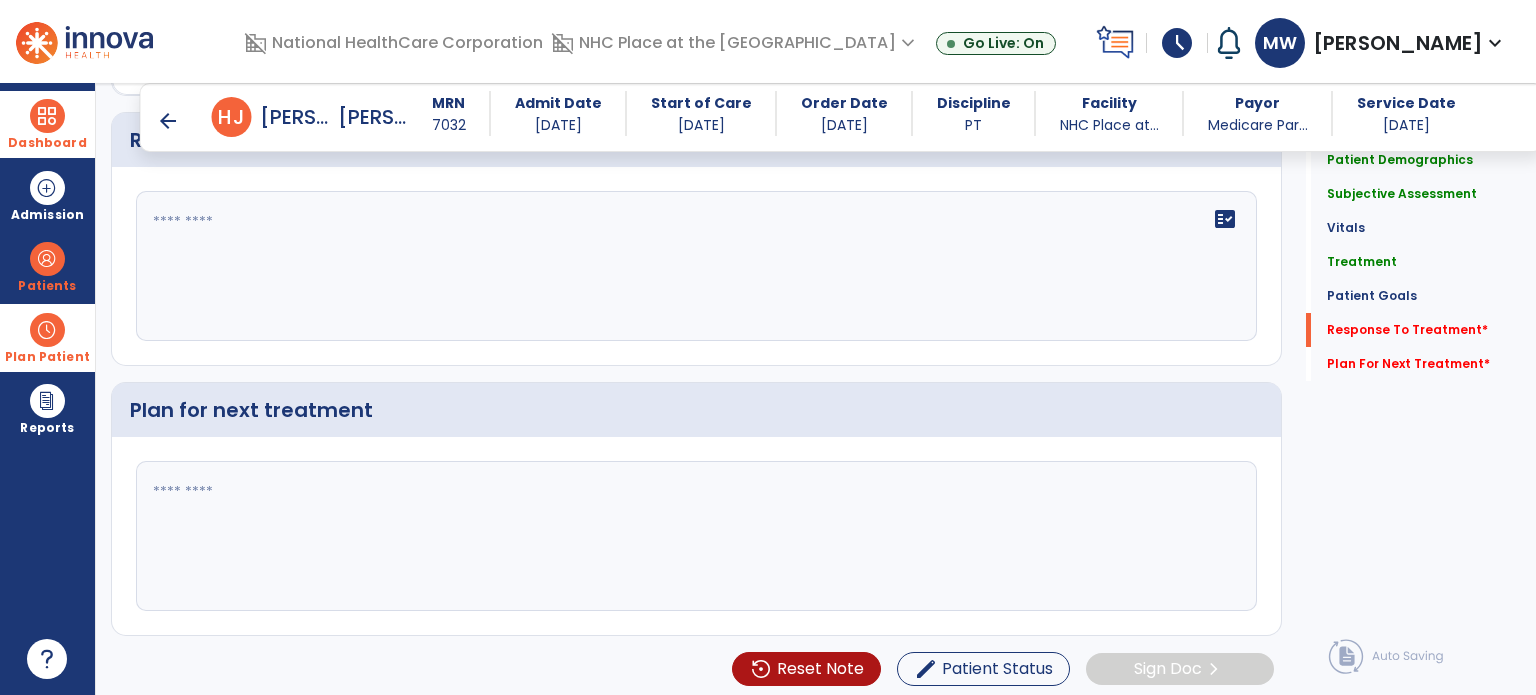 click on "fact_check" 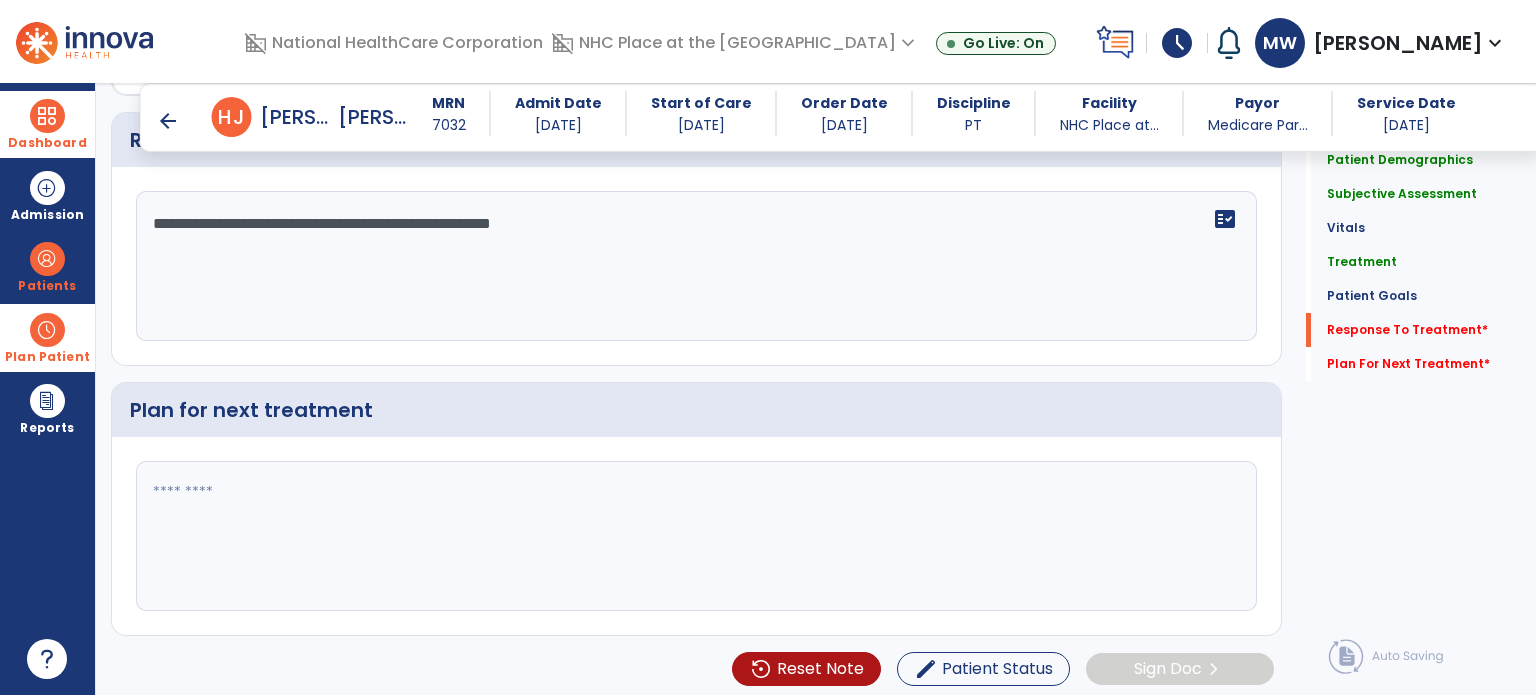 type on "**********" 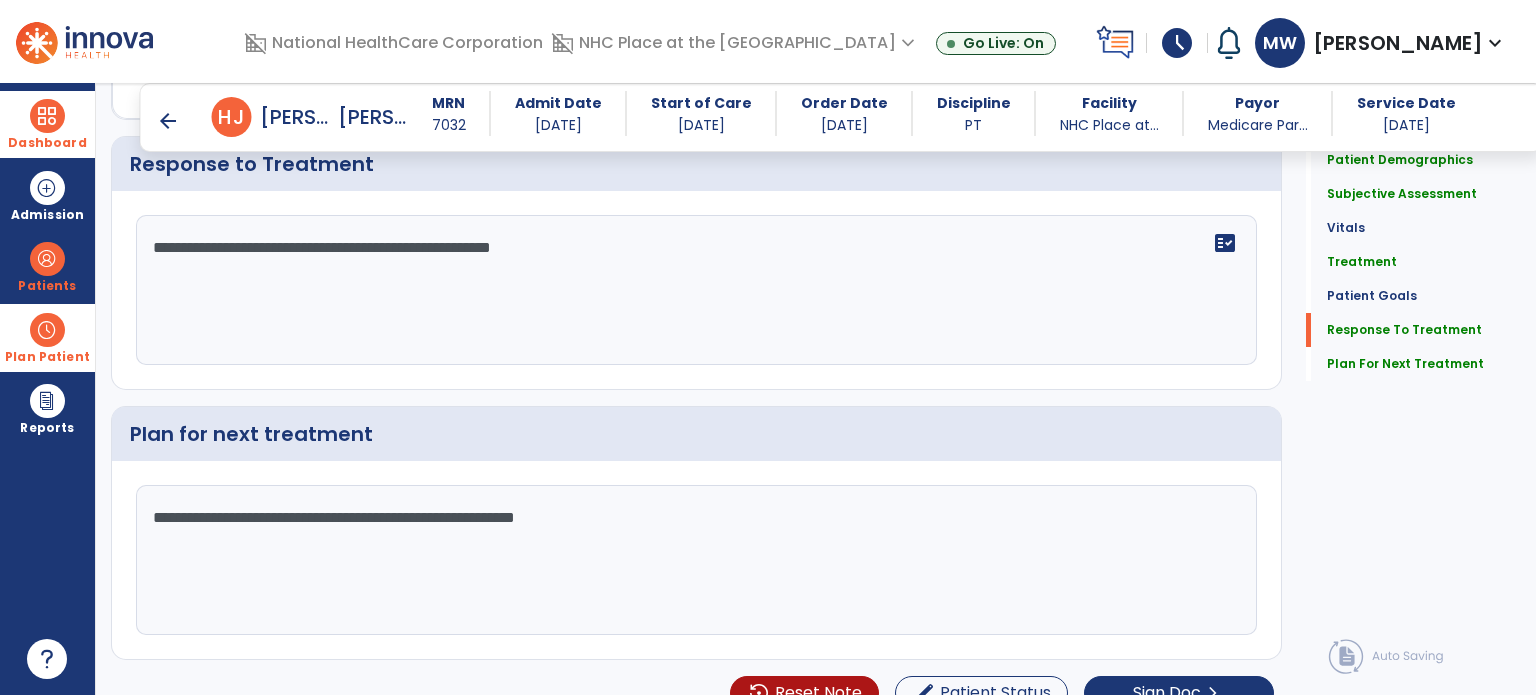 scroll, scrollTop: 2848, scrollLeft: 0, axis: vertical 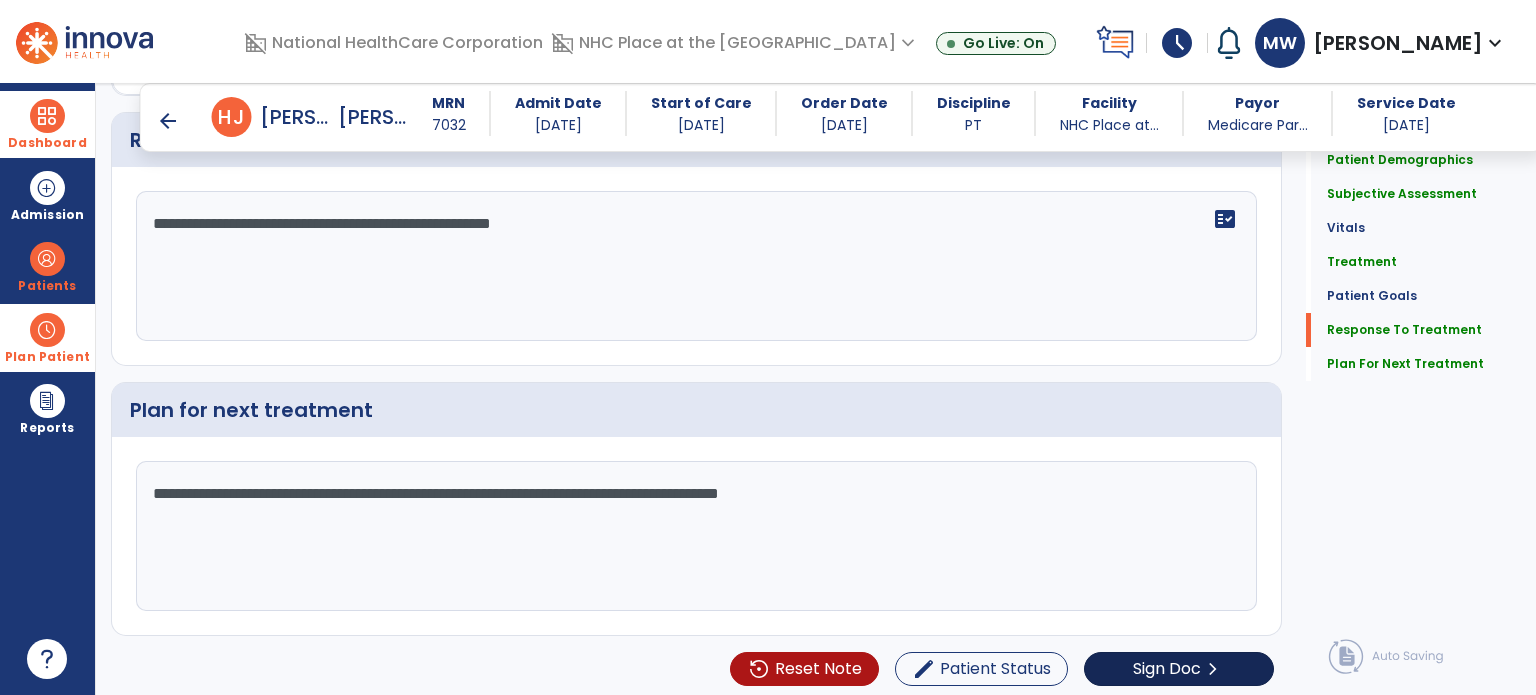 type on "**********" 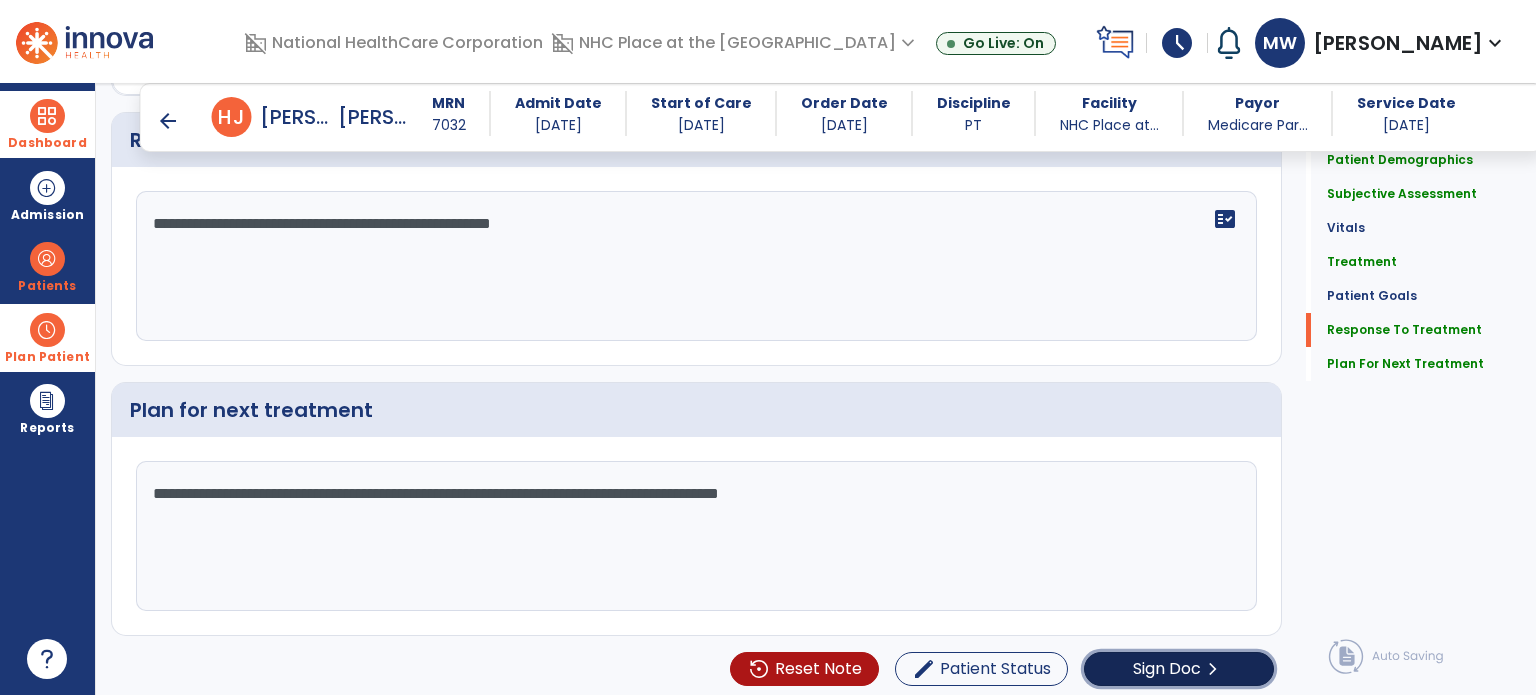 click on "Sign Doc" 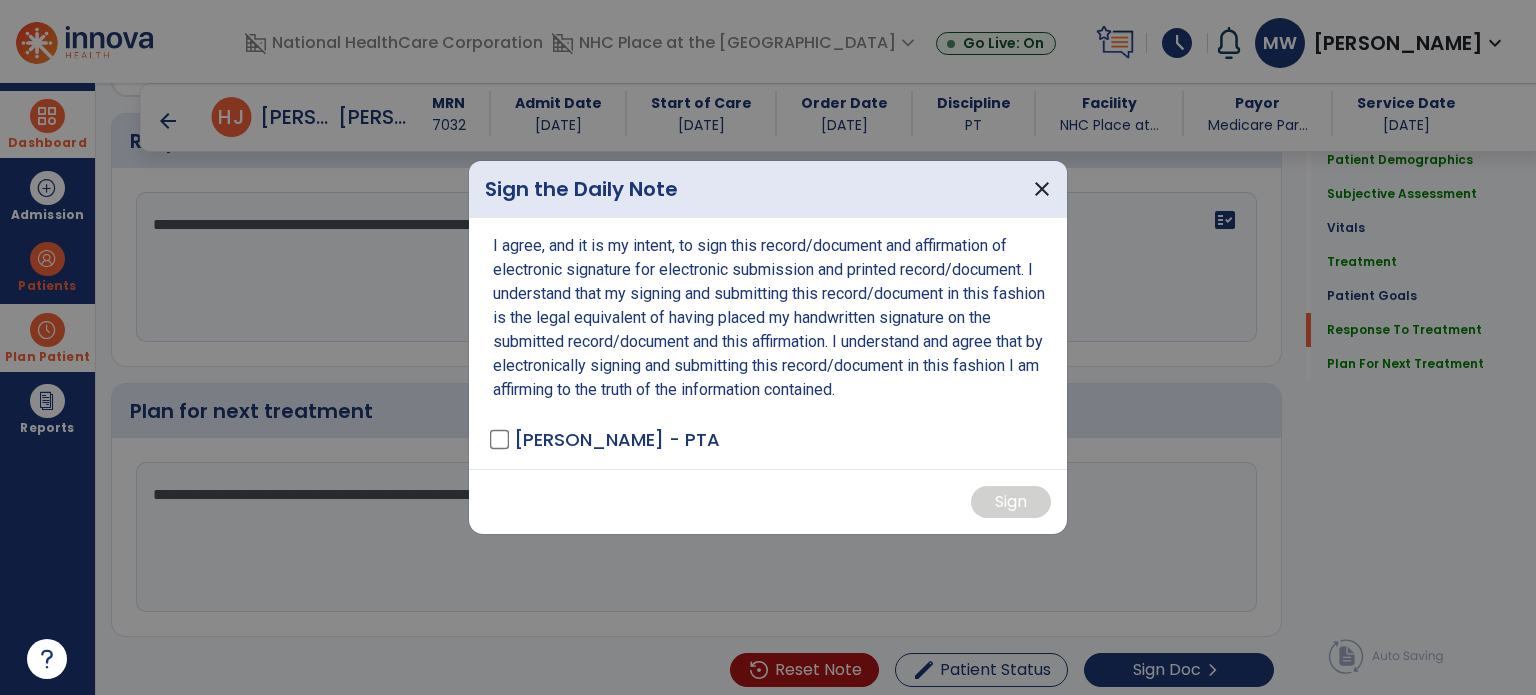 scroll, scrollTop: 2848, scrollLeft: 0, axis: vertical 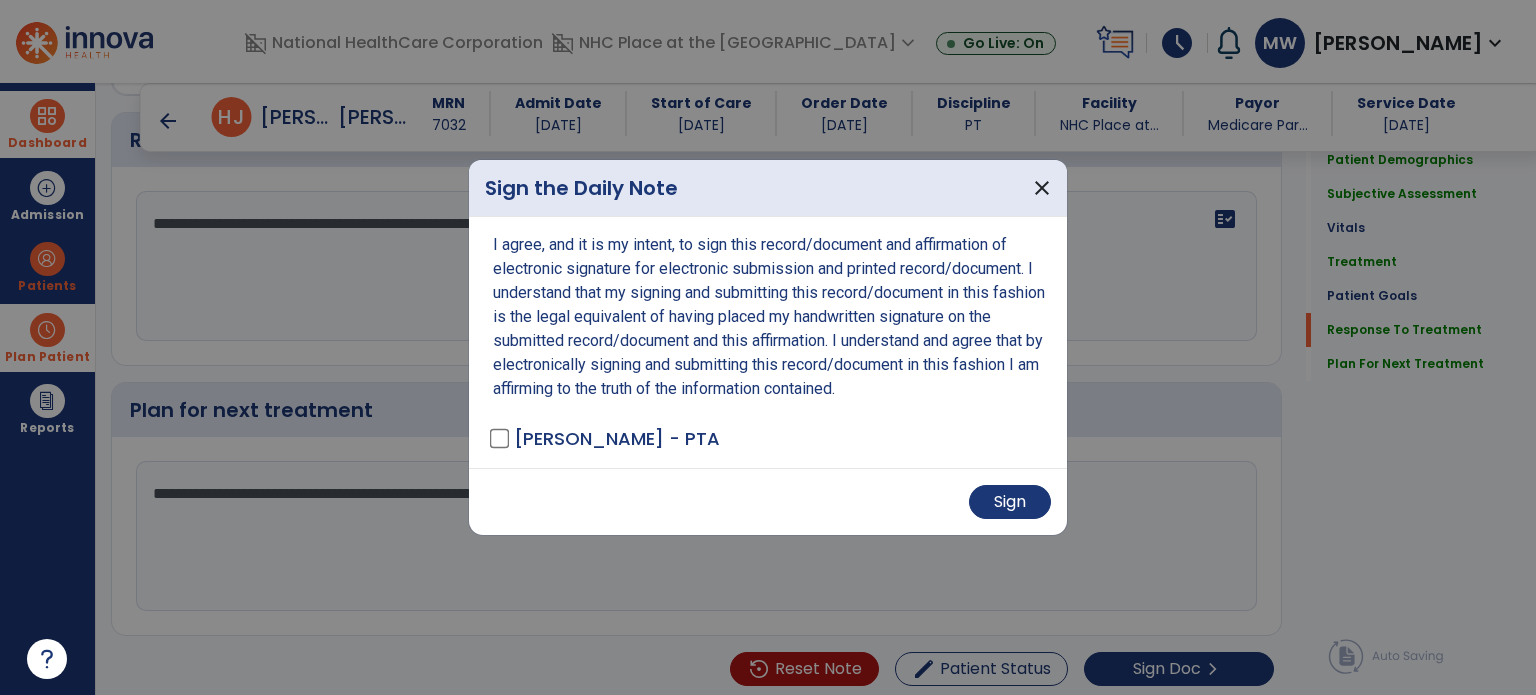 click on "Sign" at bounding box center (768, 501) 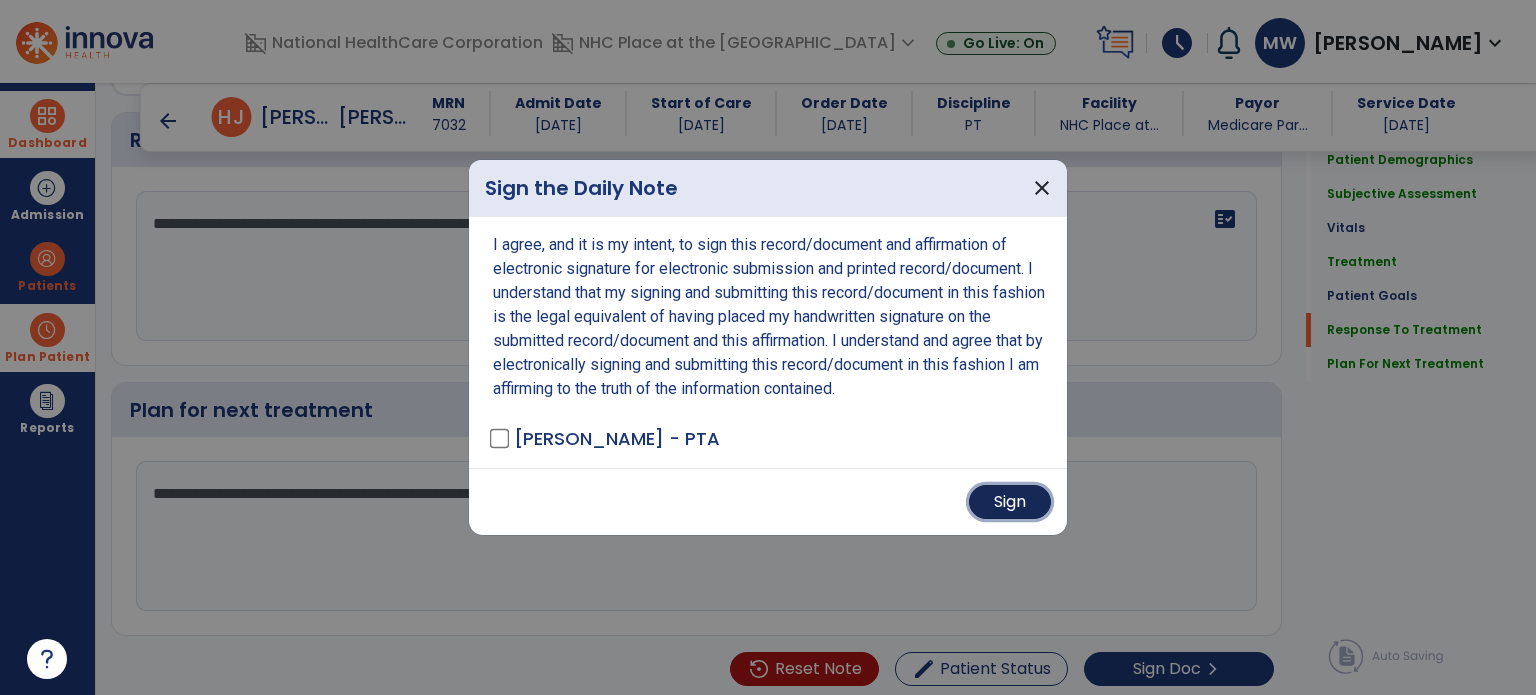 click on "Sign" at bounding box center (1010, 502) 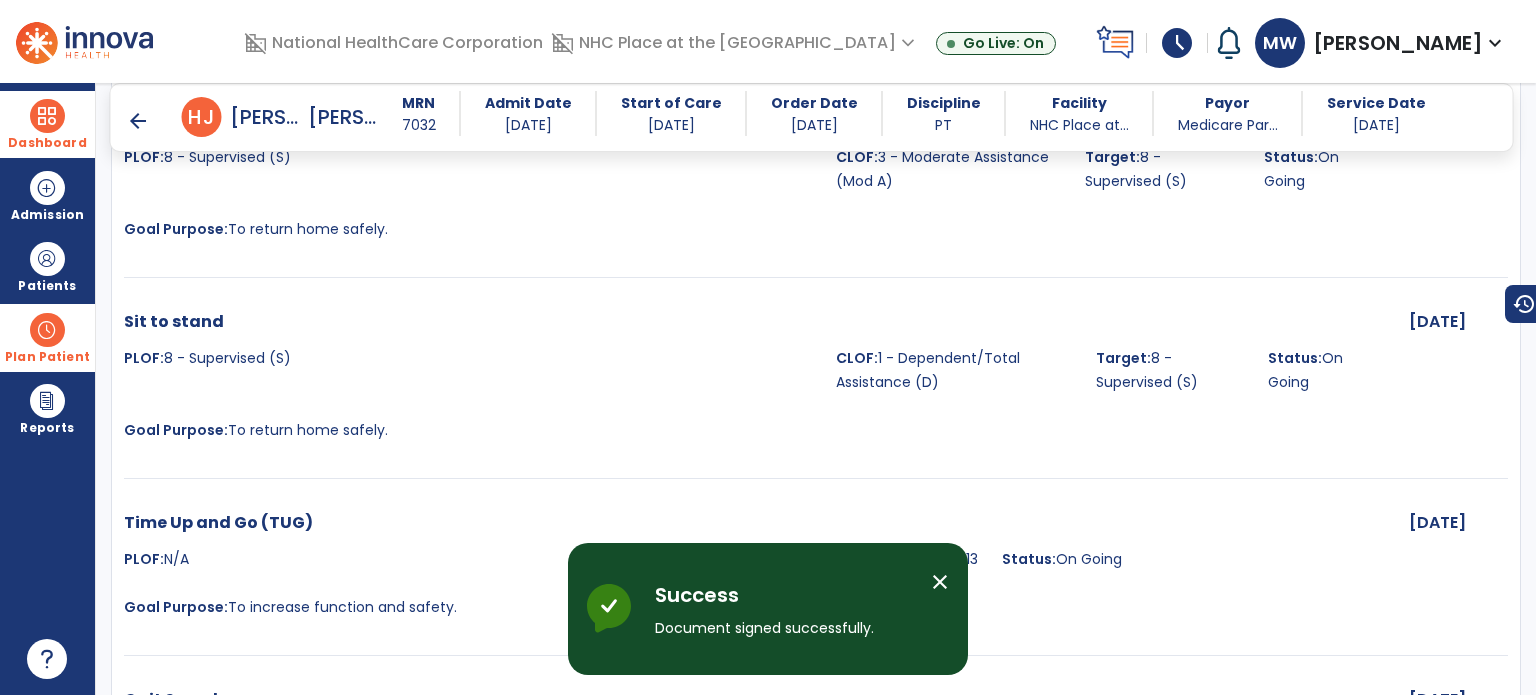 scroll, scrollTop: 4585, scrollLeft: 0, axis: vertical 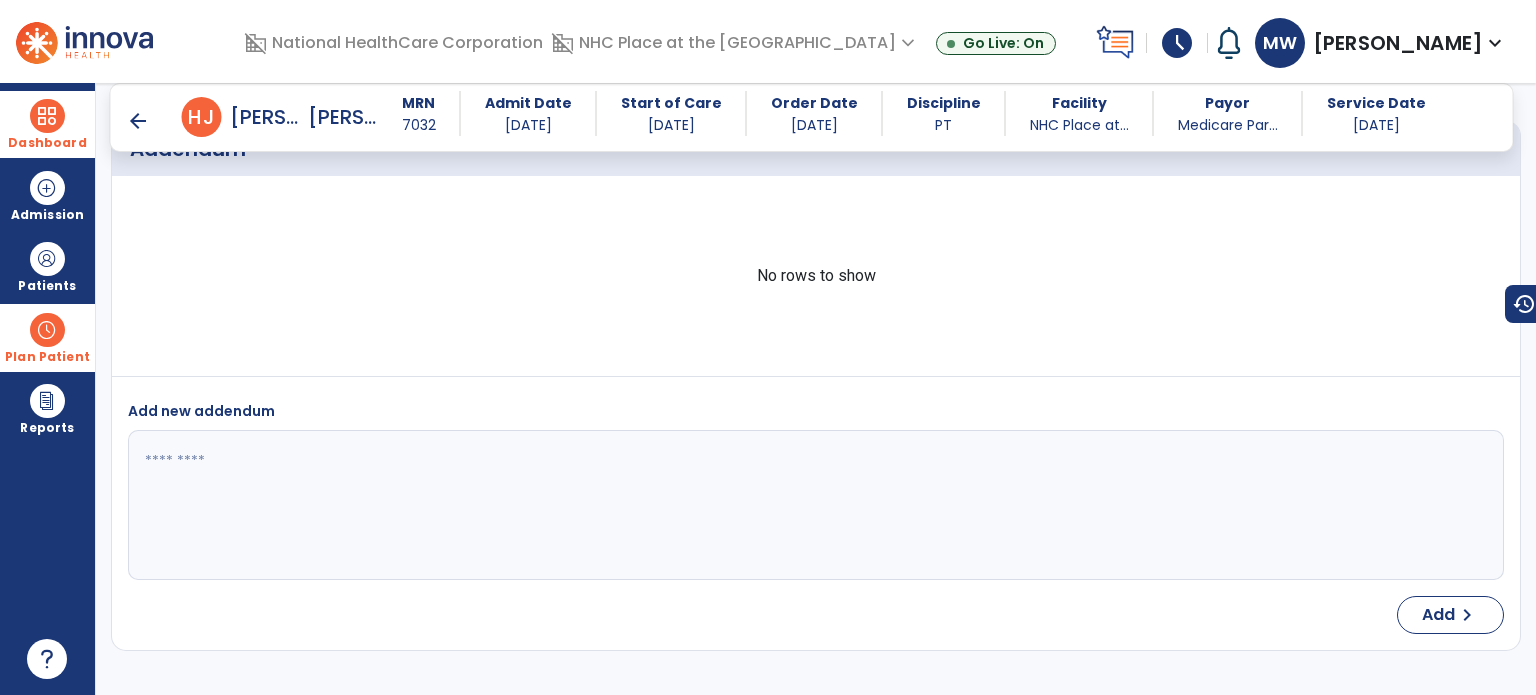 click on "arrow_back" at bounding box center (138, 121) 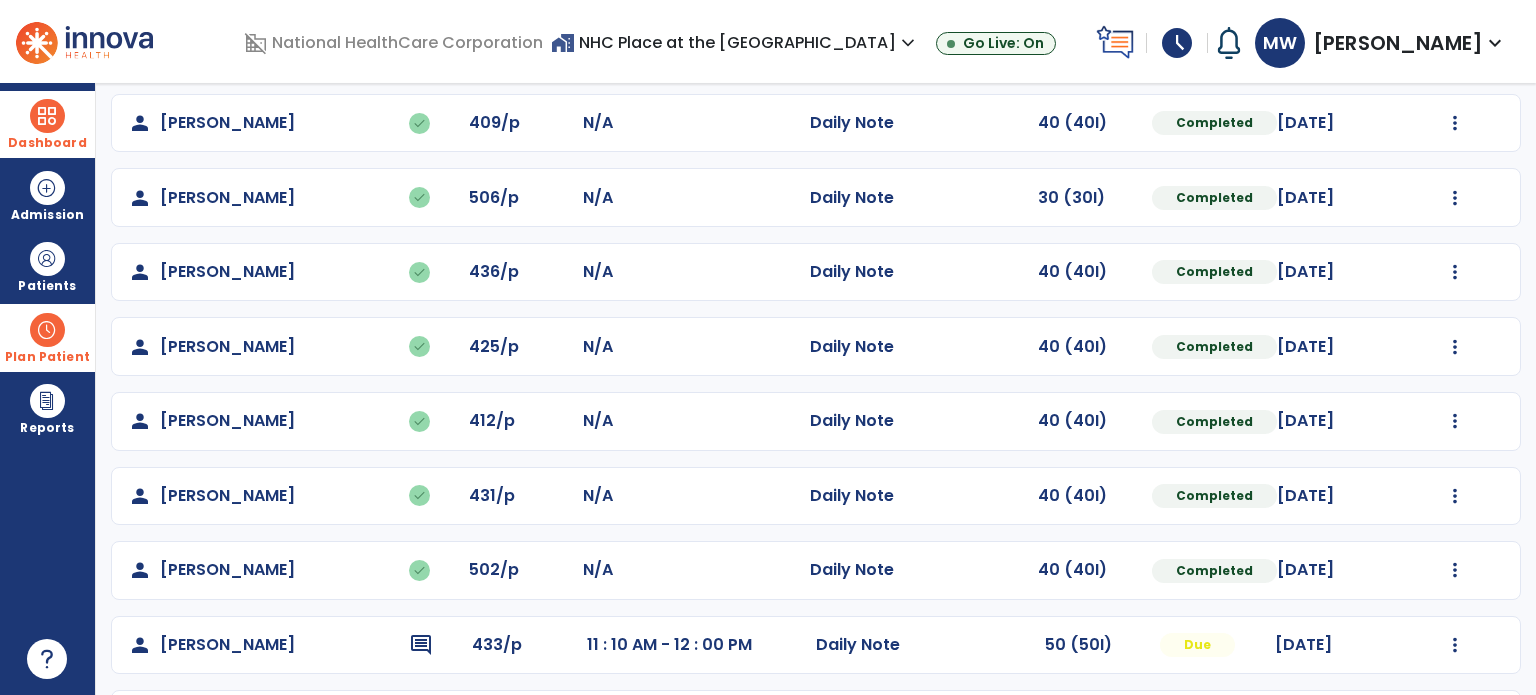 scroll, scrollTop: 319, scrollLeft: 0, axis: vertical 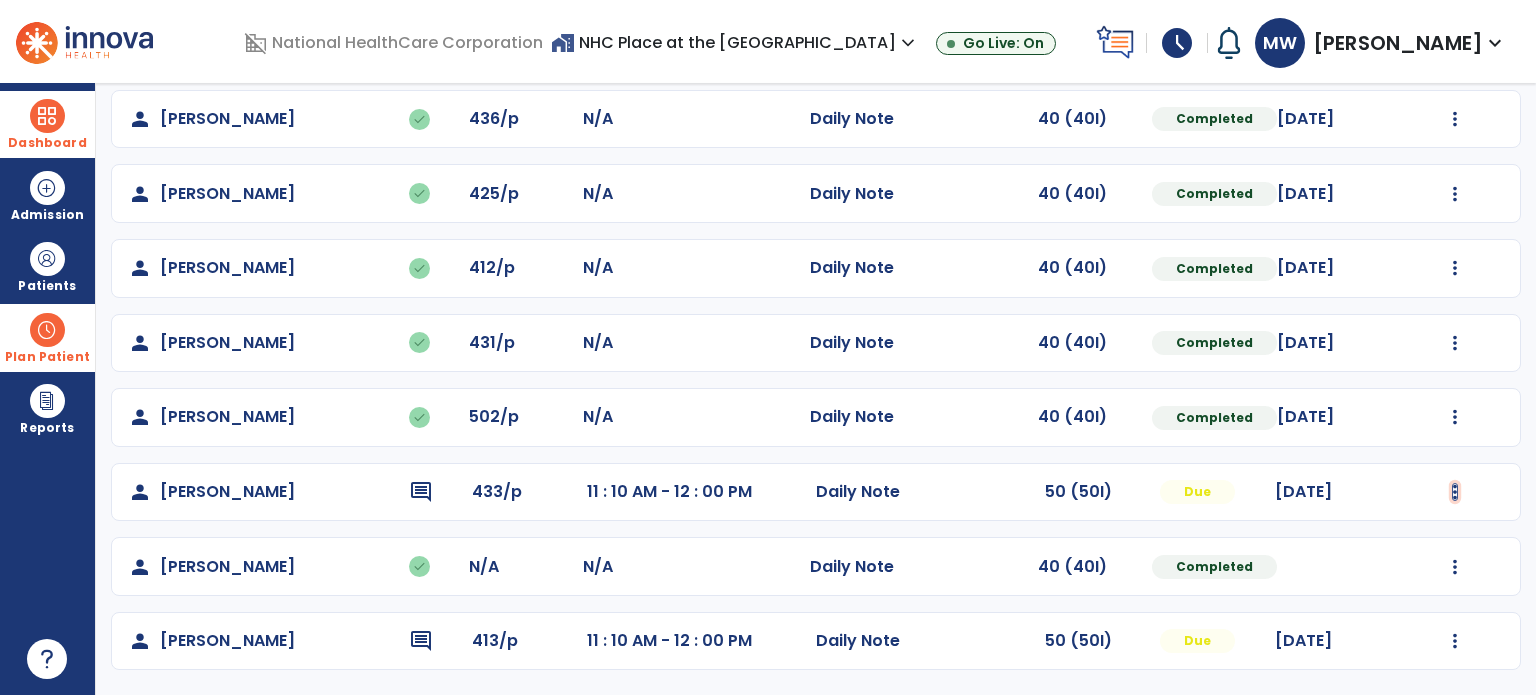 click at bounding box center (1455, -30) 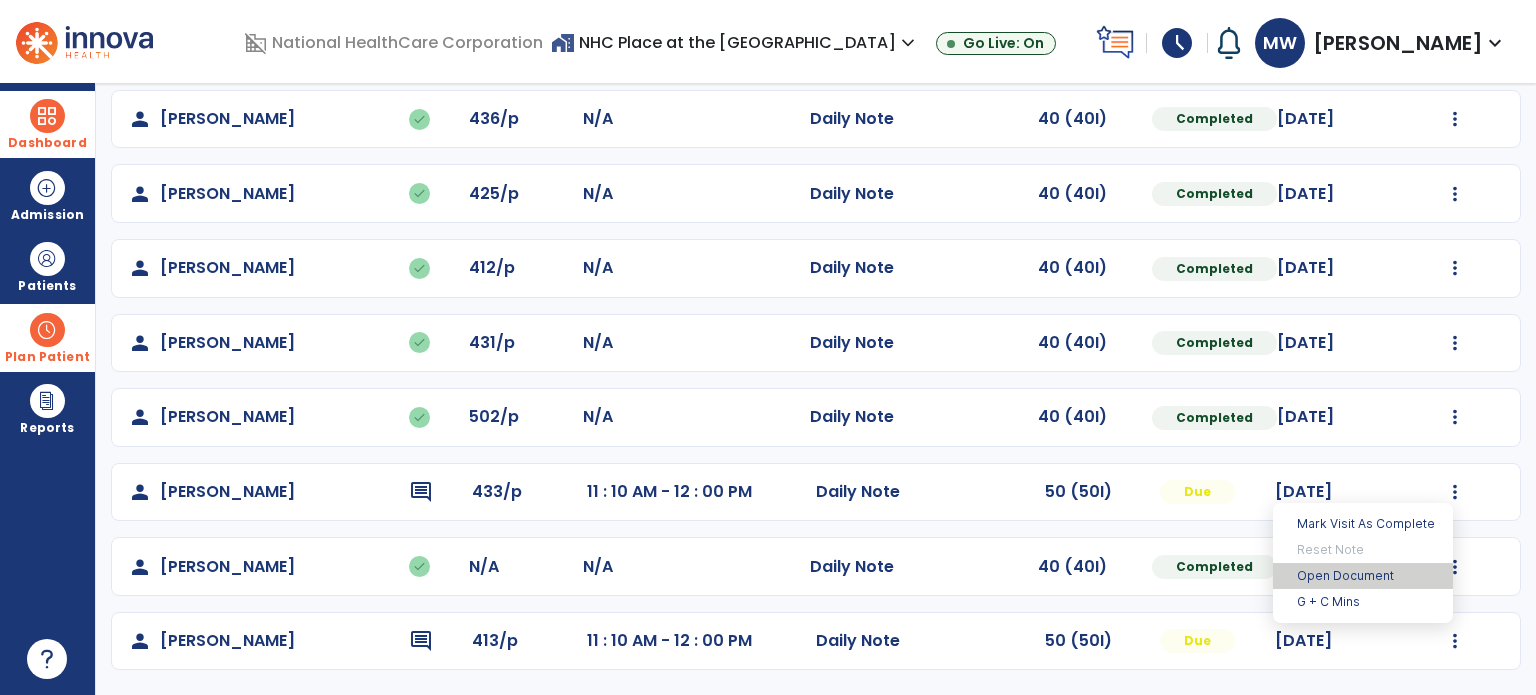 click on "Open Document" at bounding box center [1363, 576] 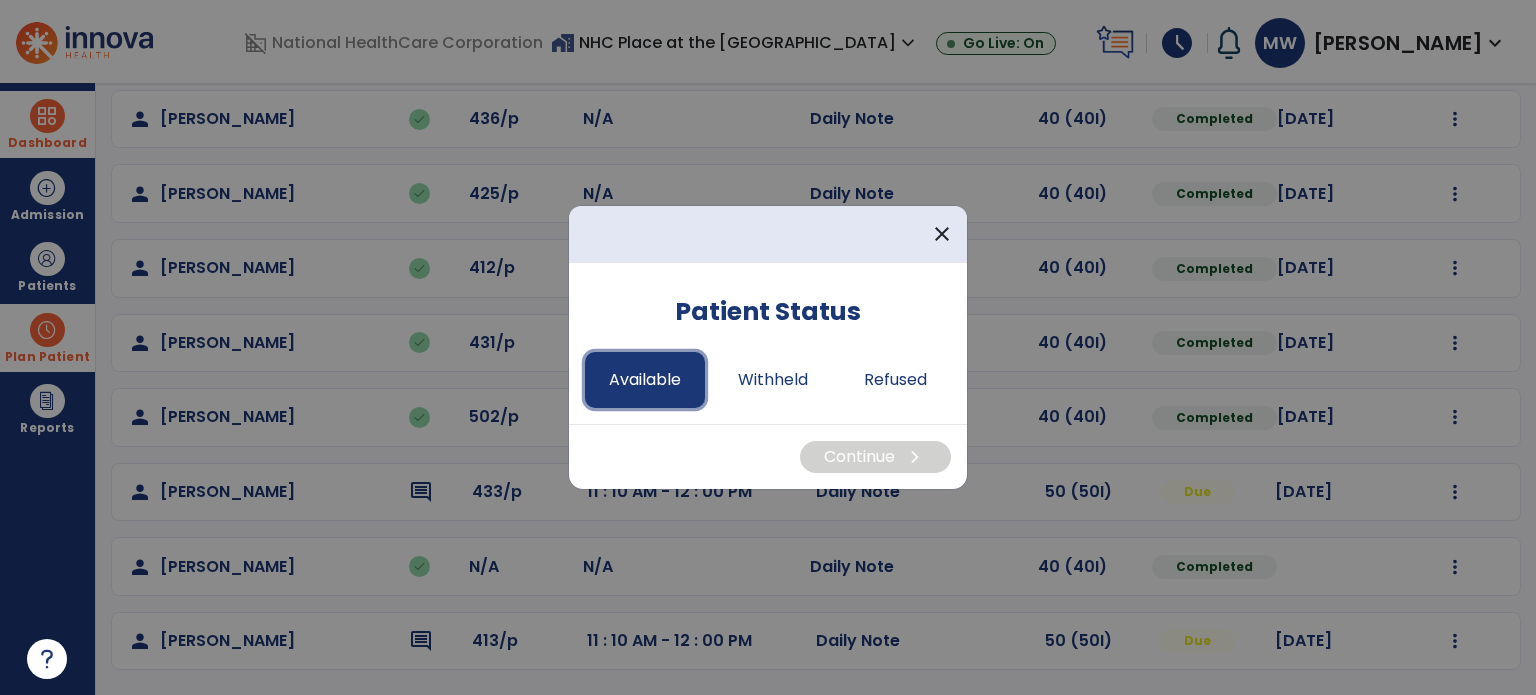 click on "Available" at bounding box center (645, 380) 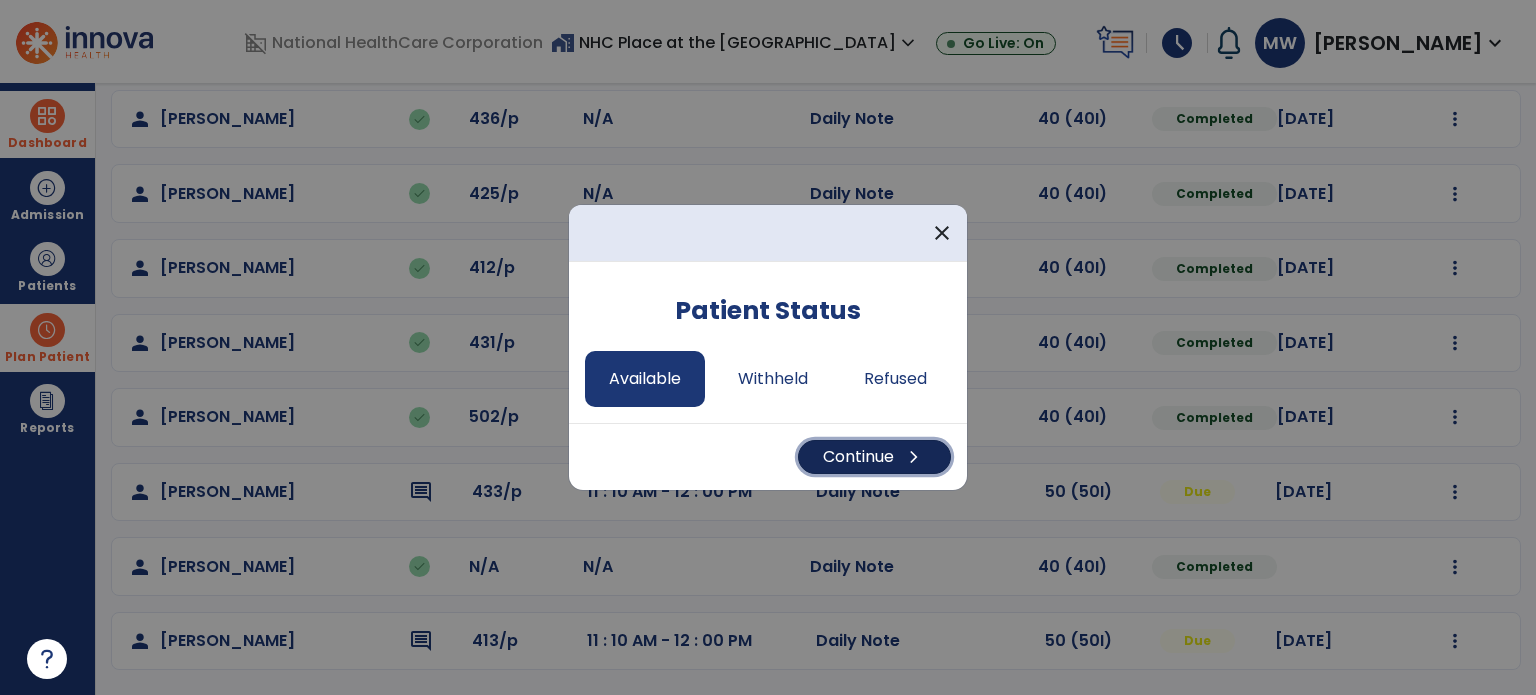 click on "Continue   chevron_right" at bounding box center [874, 457] 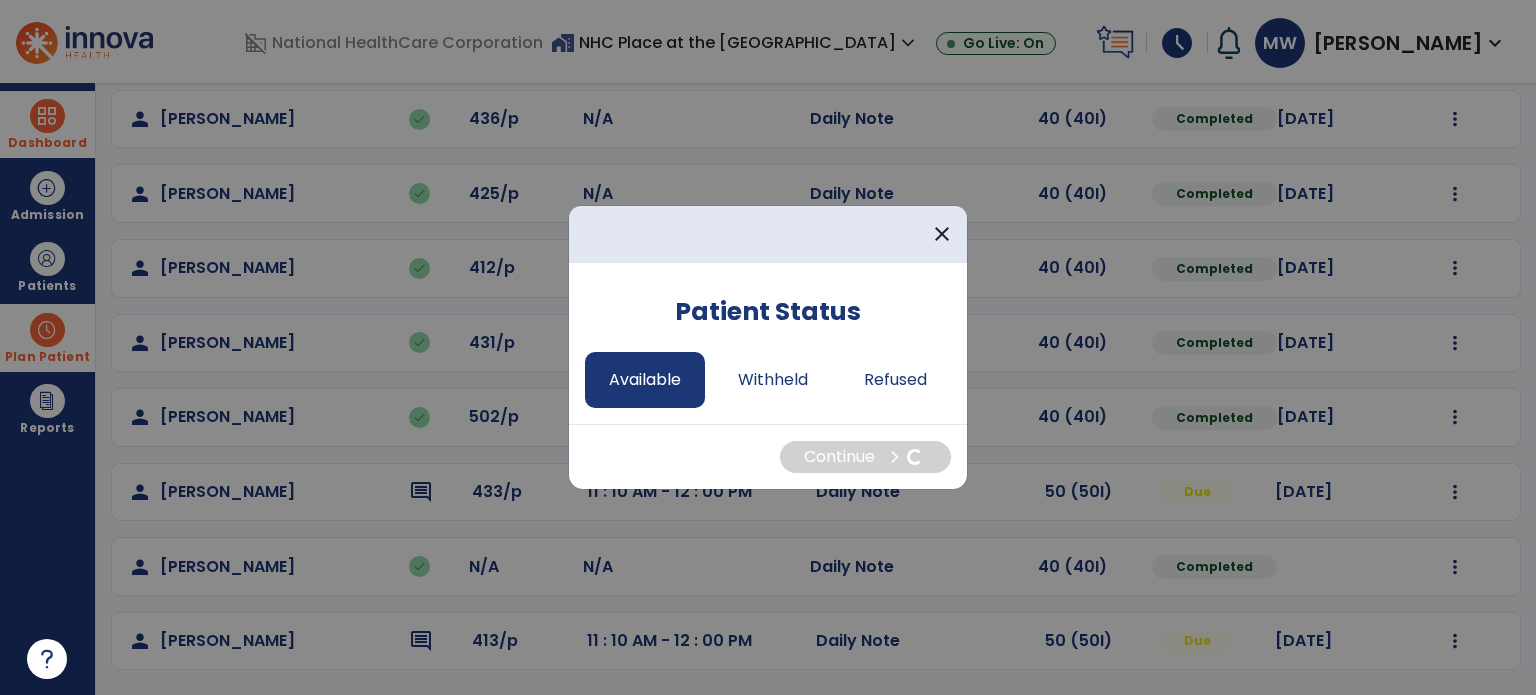 select on "*" 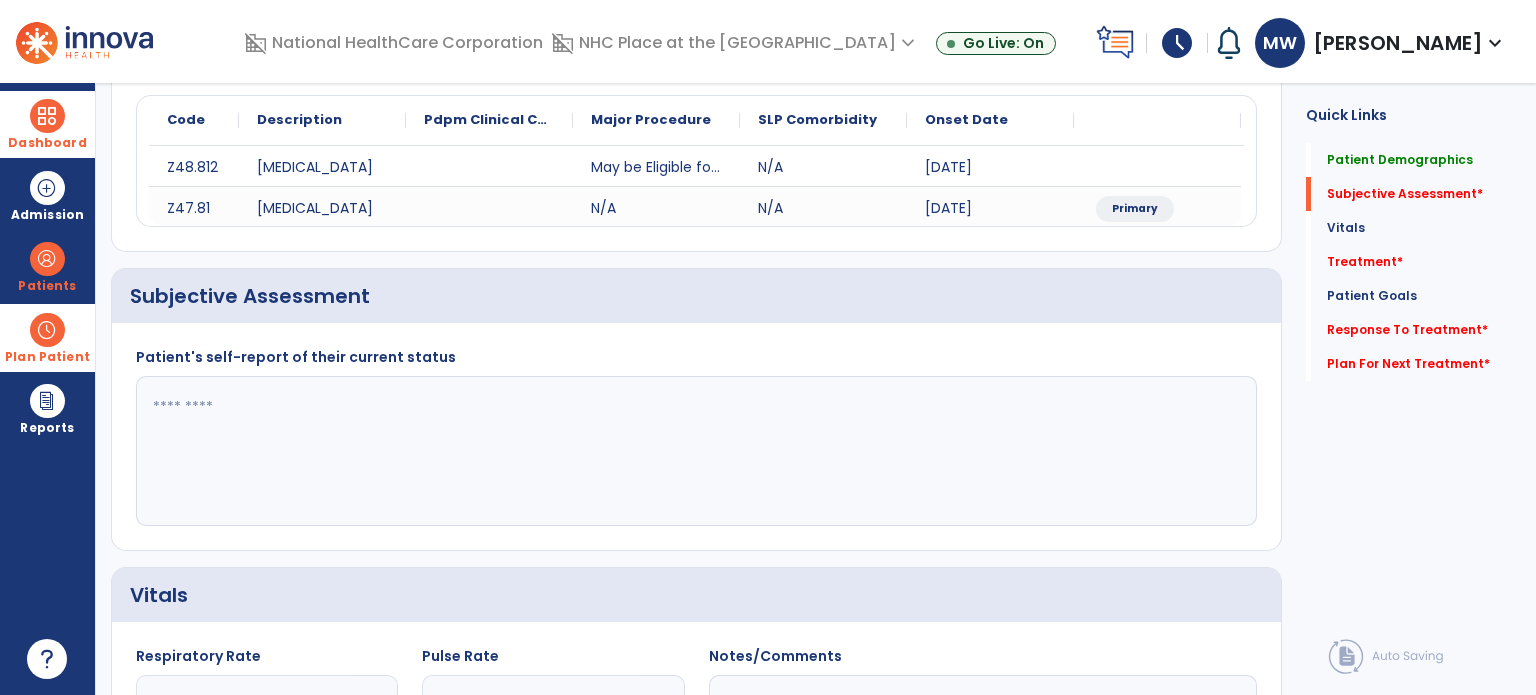 click 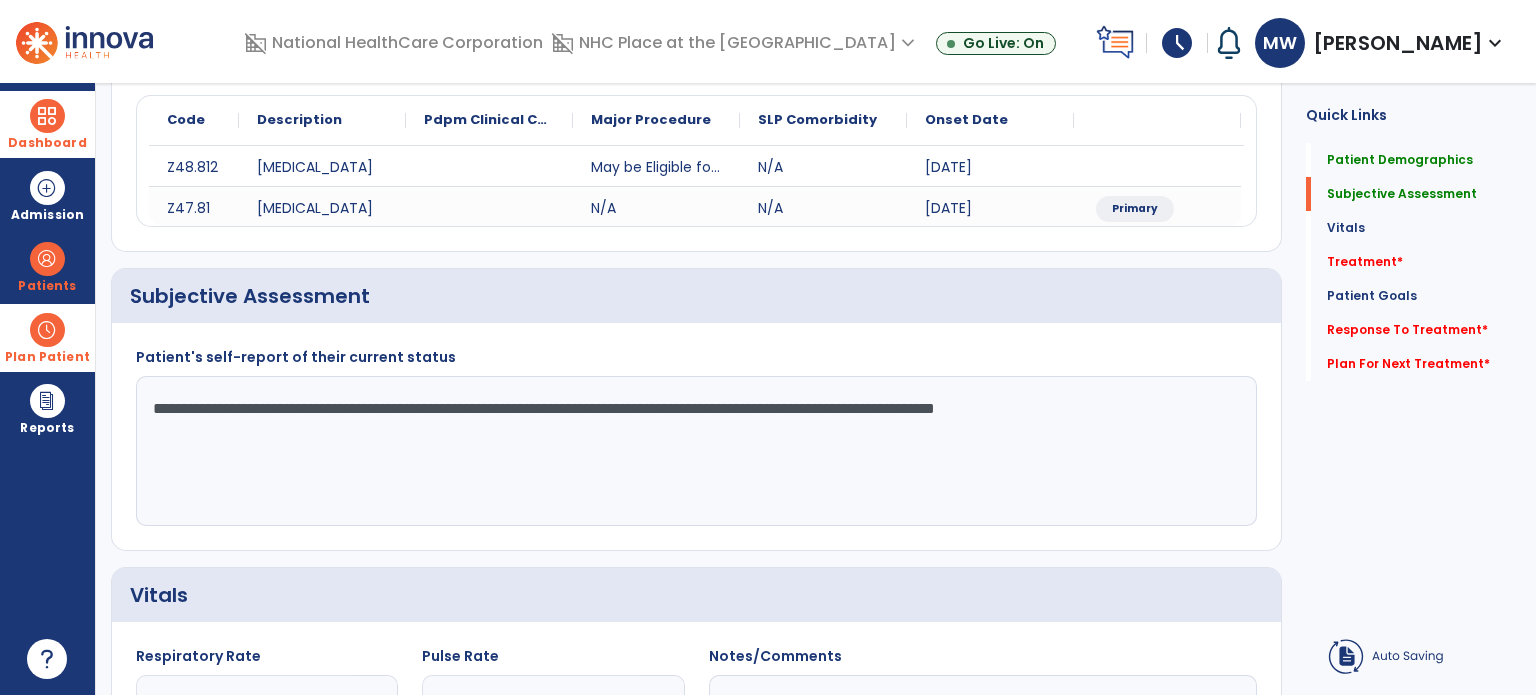 click on "**********" 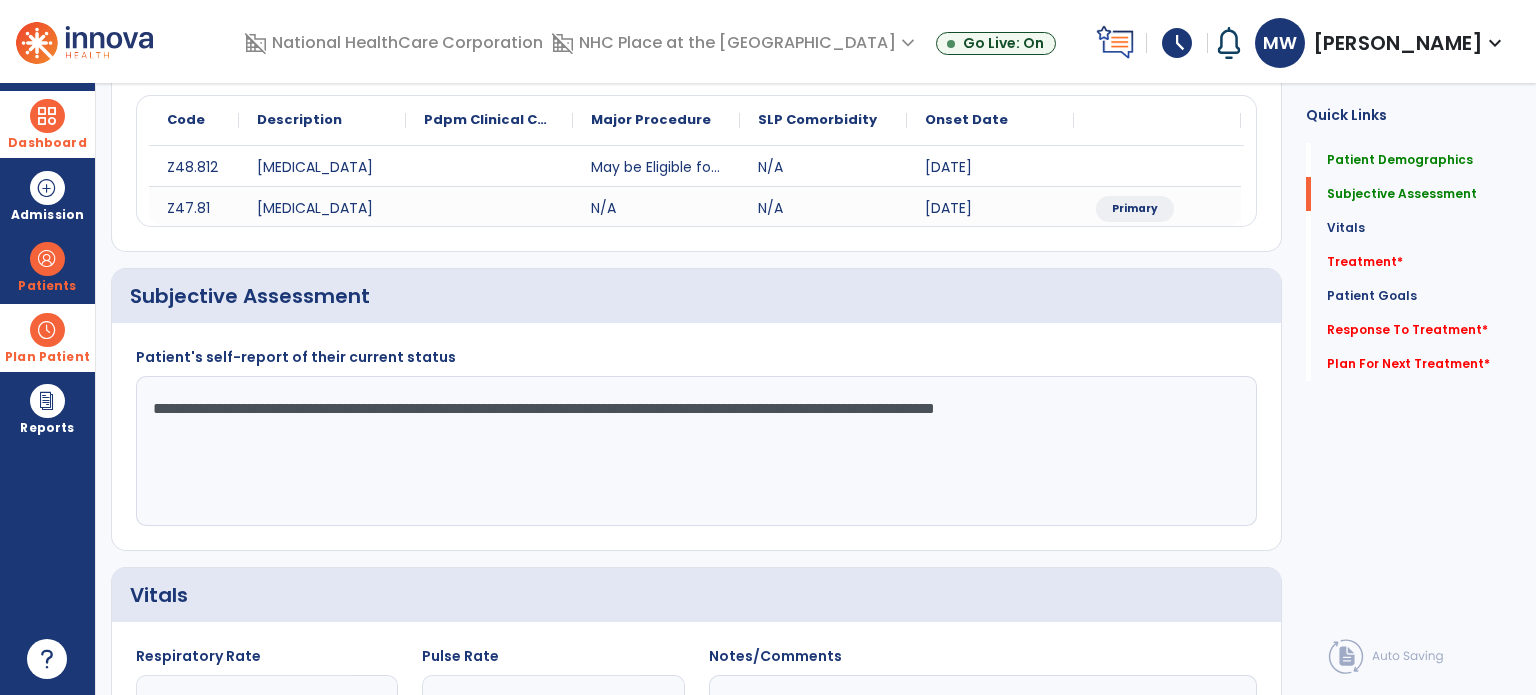 click on "**********" 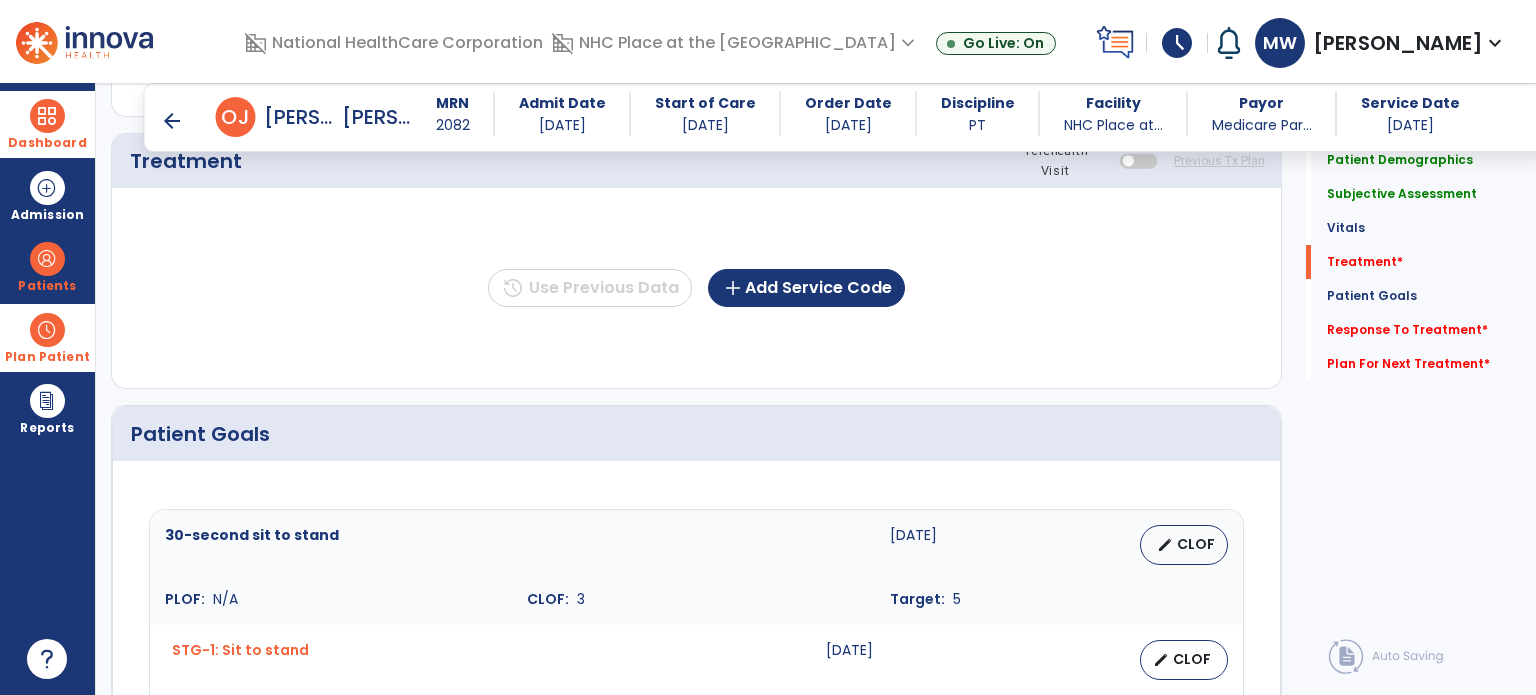 scroll, scrollTop: 1158, scrollLeft: 0, axis: vertical 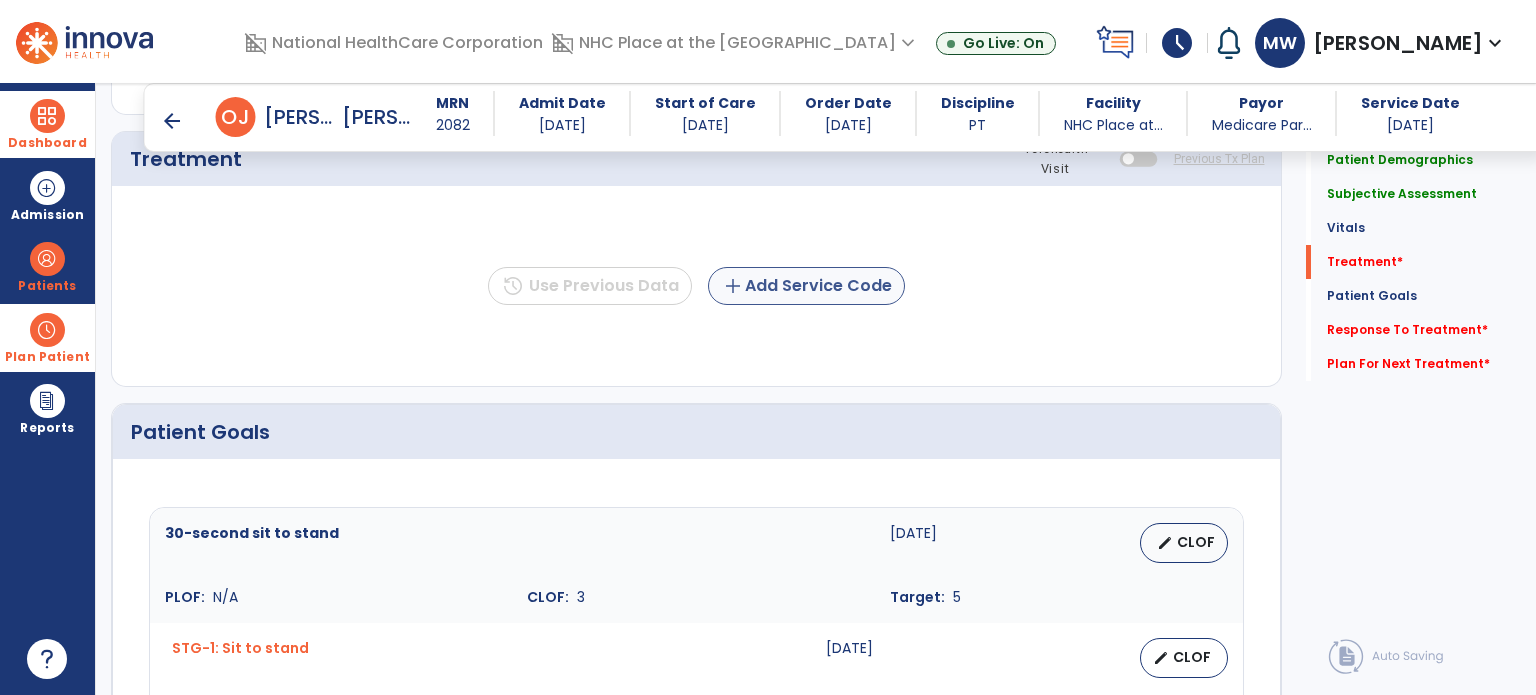 click on "add  Add Service Code" 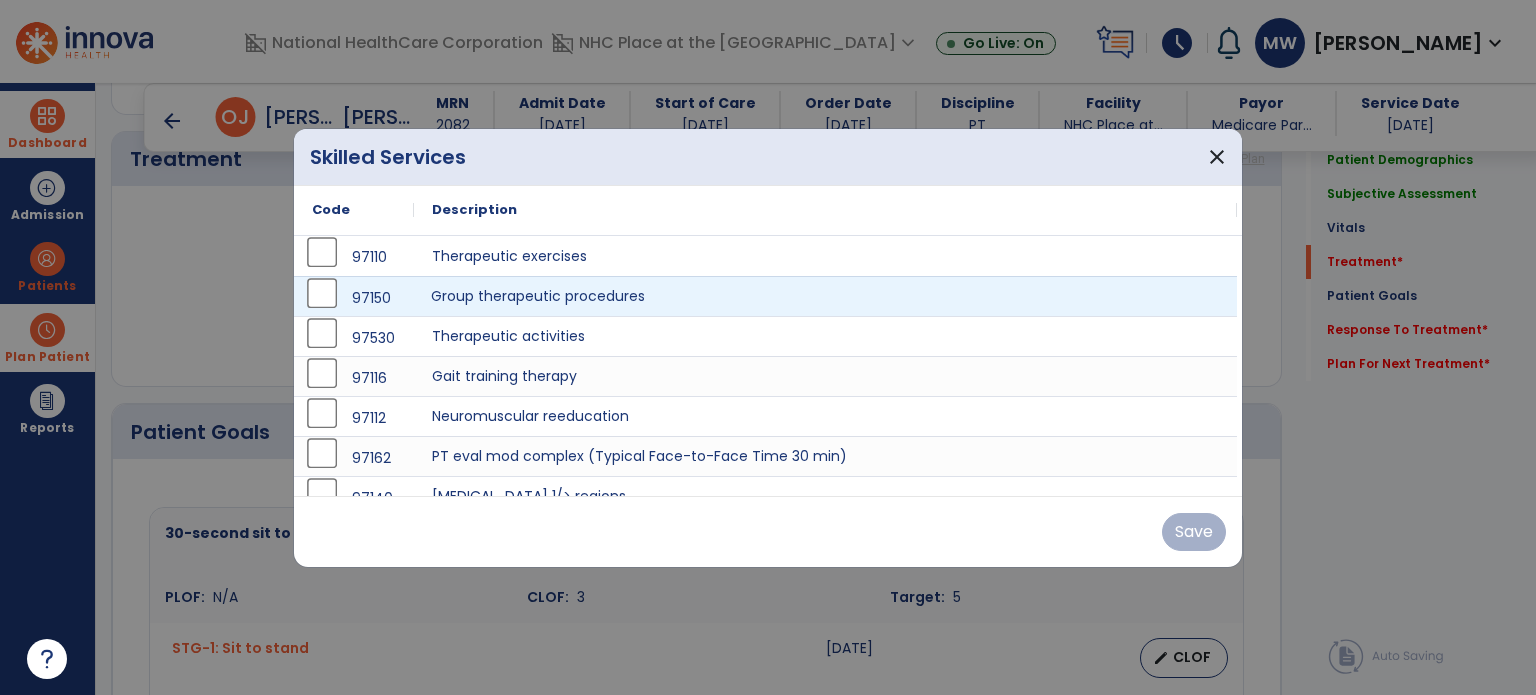 click on "Group therapeutic procedures" at bounding box center [825, 296] 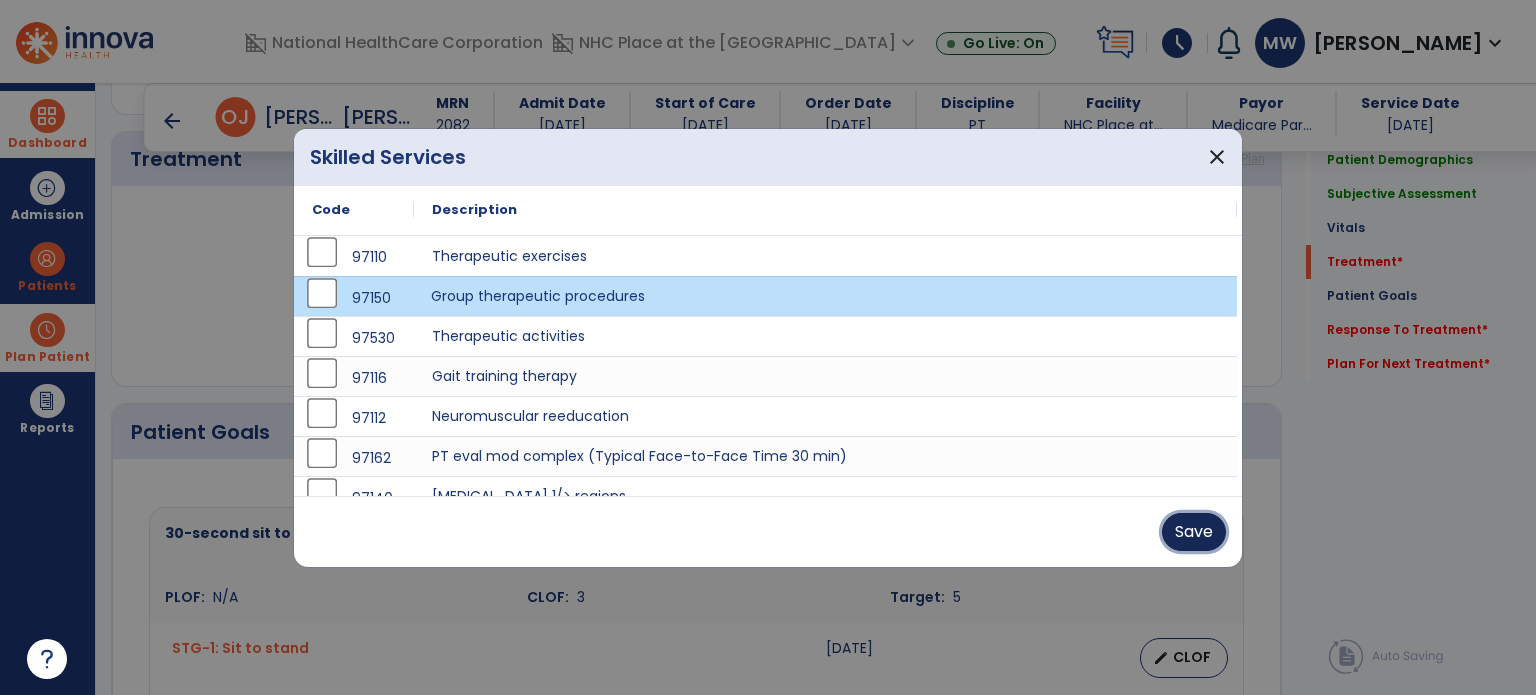 click on "Save" at bounding box center (1194, 532) 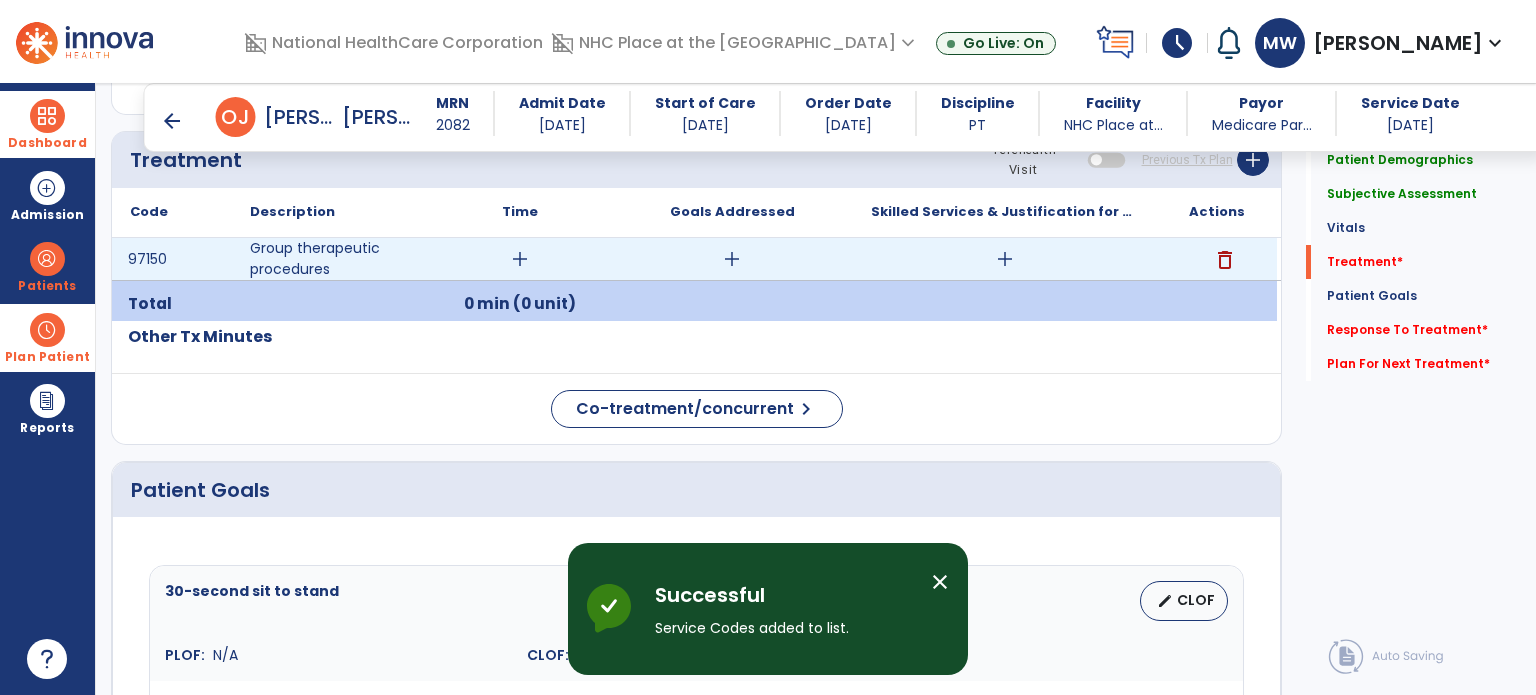 click on "add" at bounding box center (520, 259) 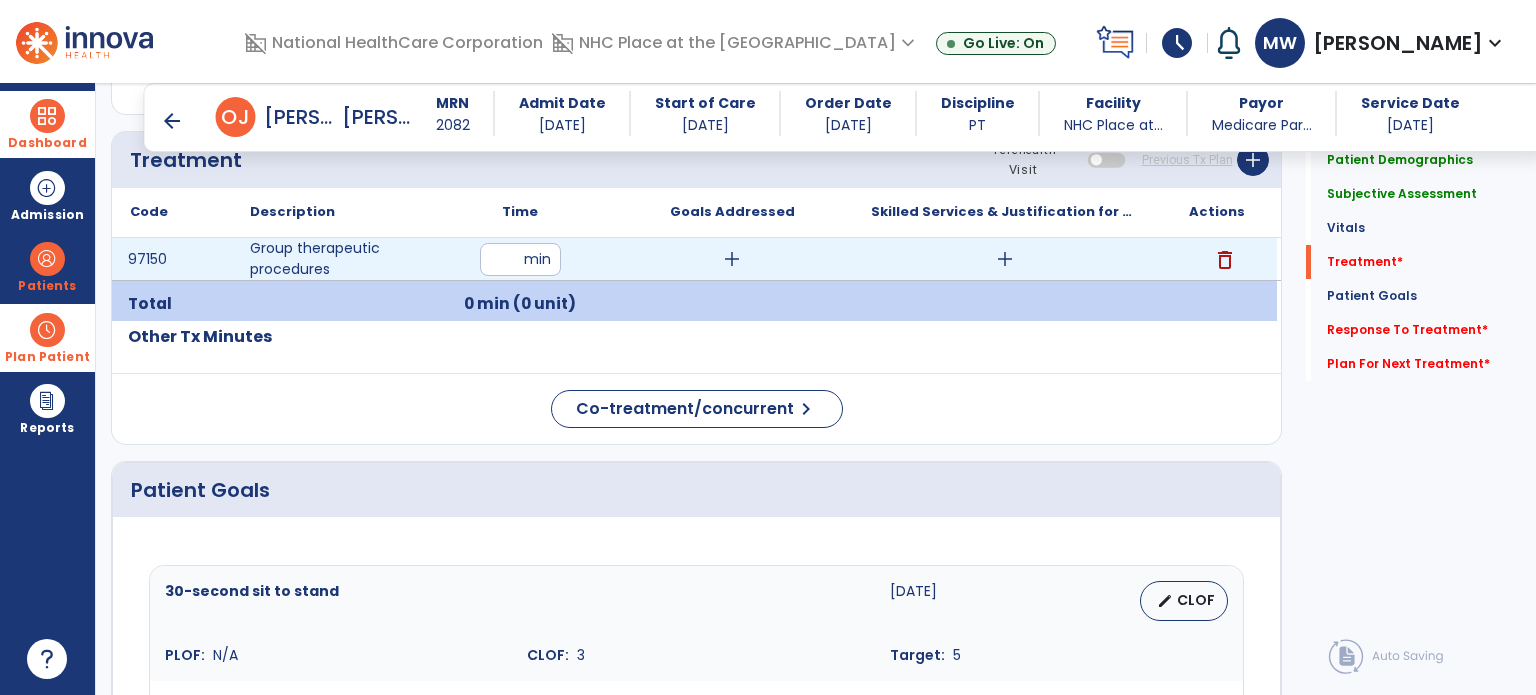 type on "**" 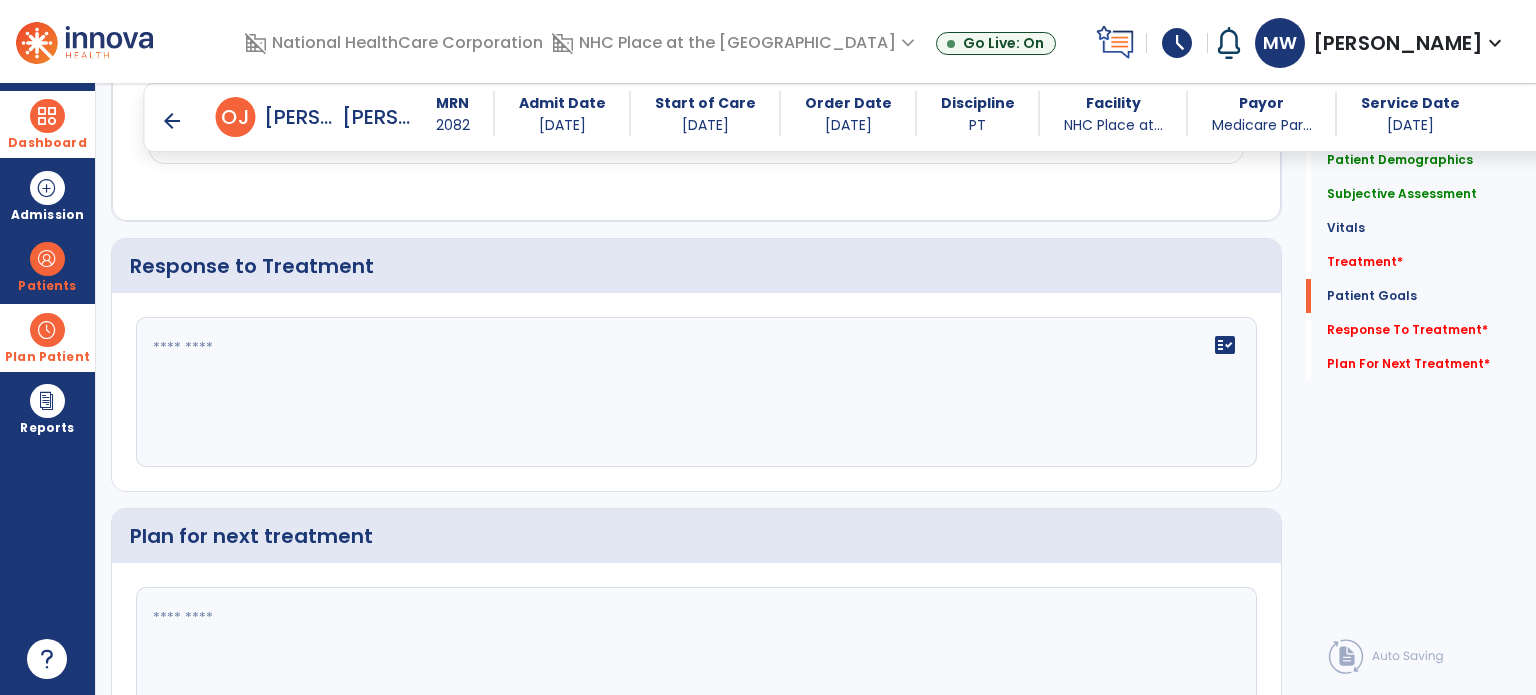 scroll, scrollTop: 2804, scrollLeft: 0, axis: vertical 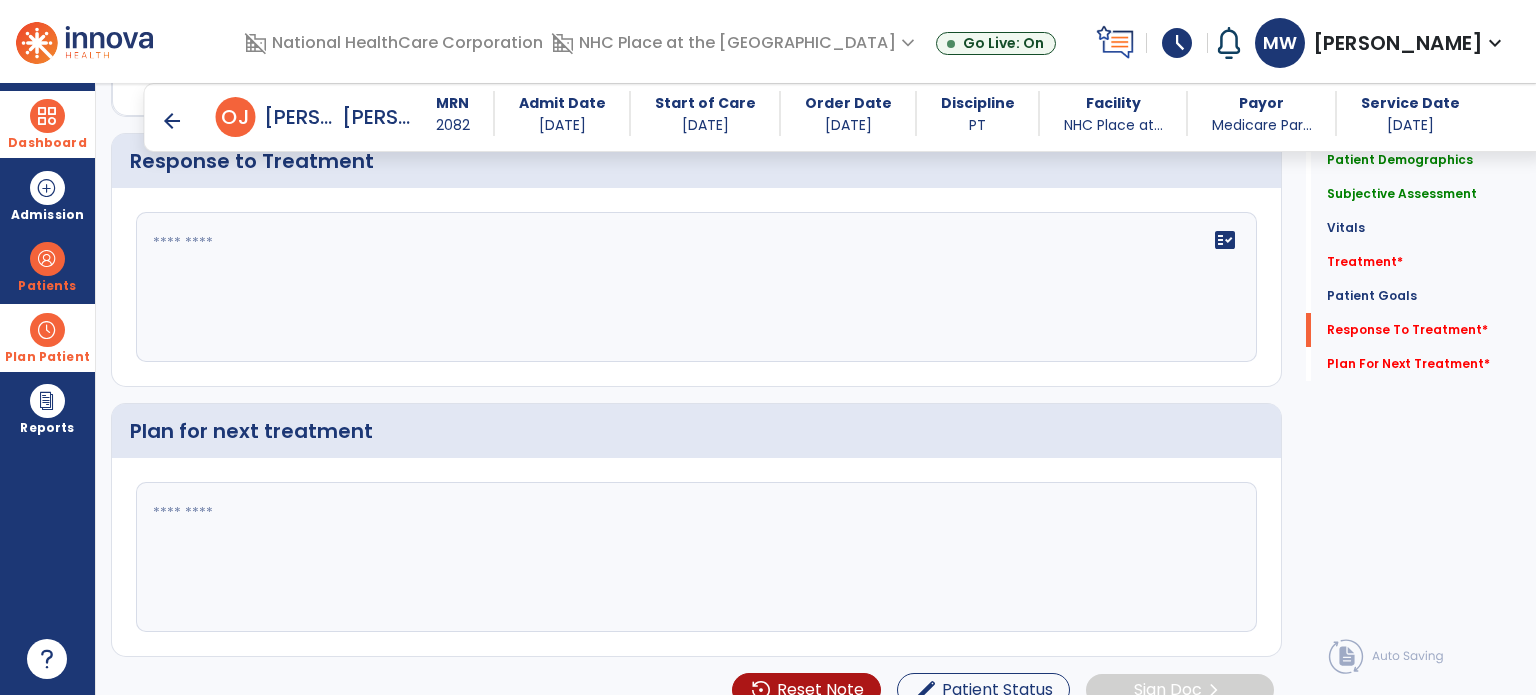 click 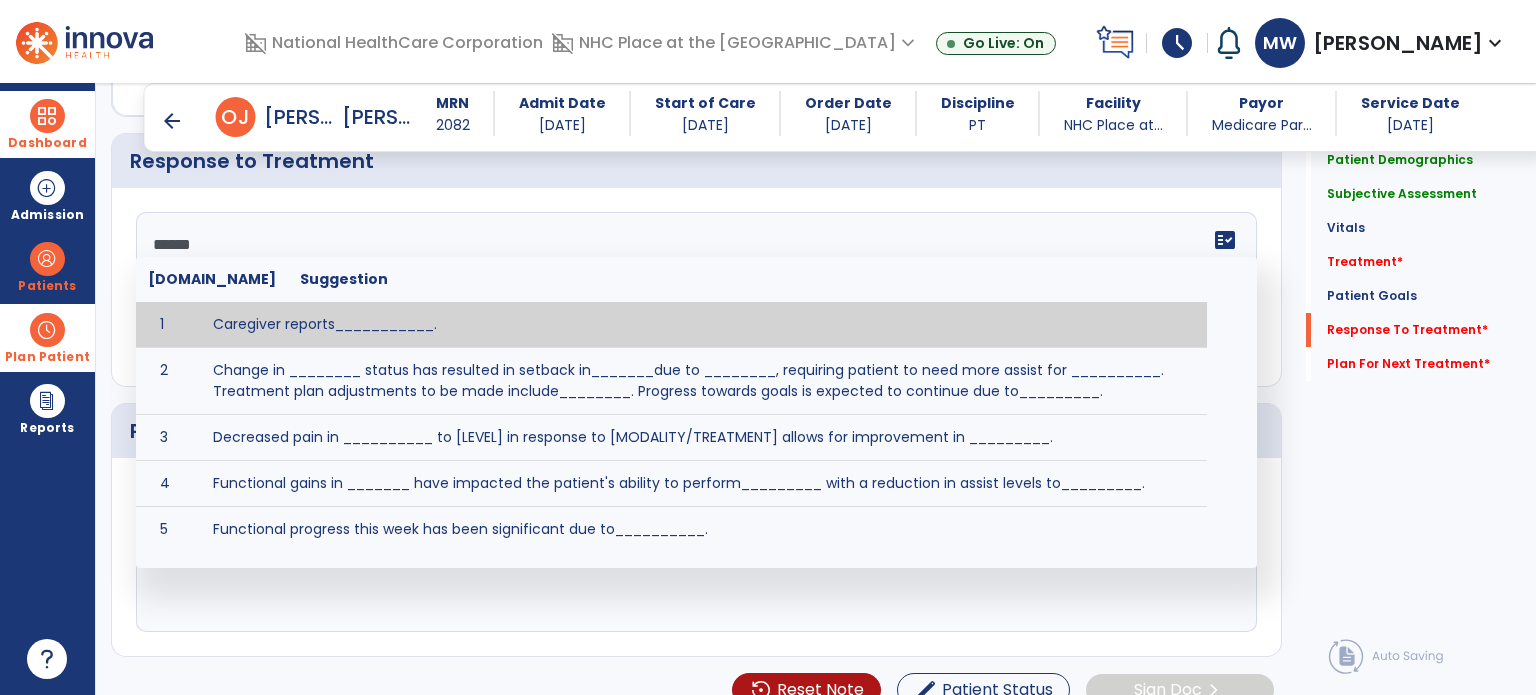 type on "*******" 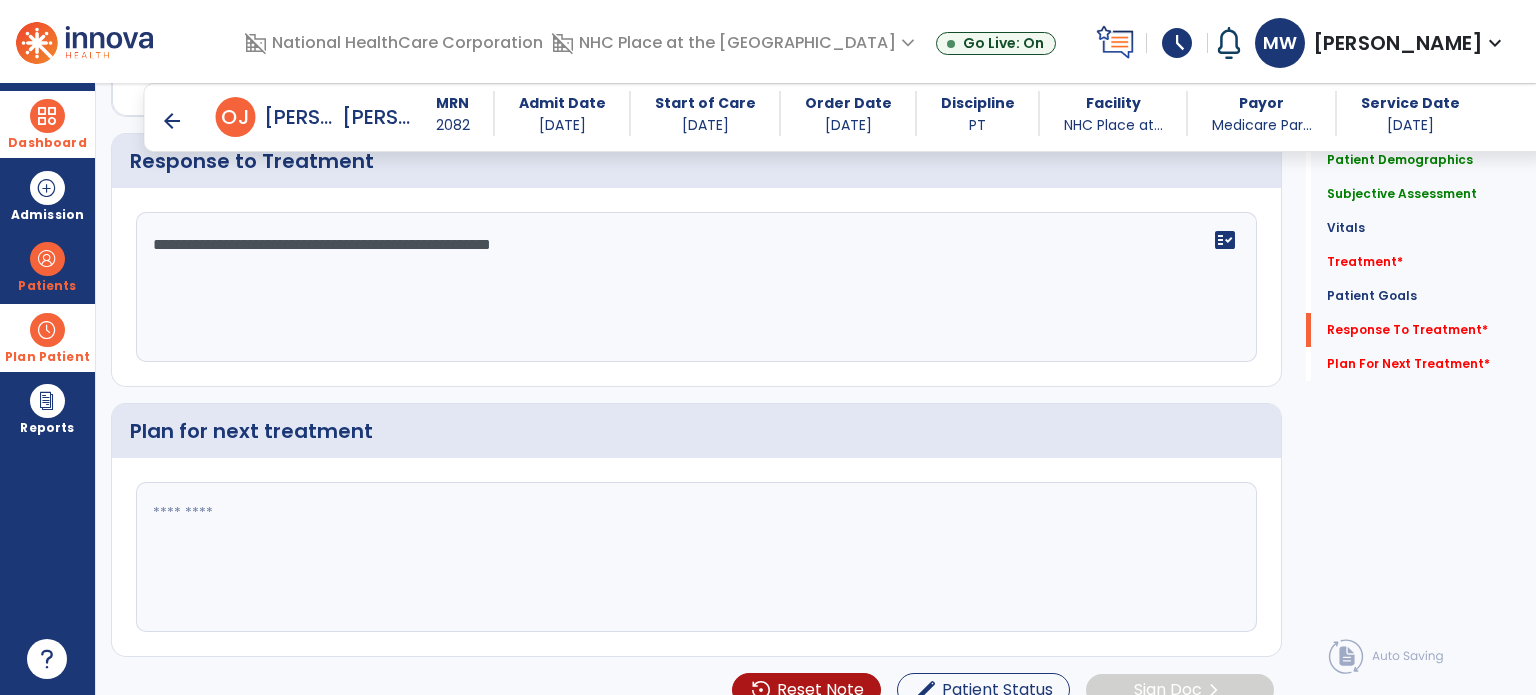 type on "**********" 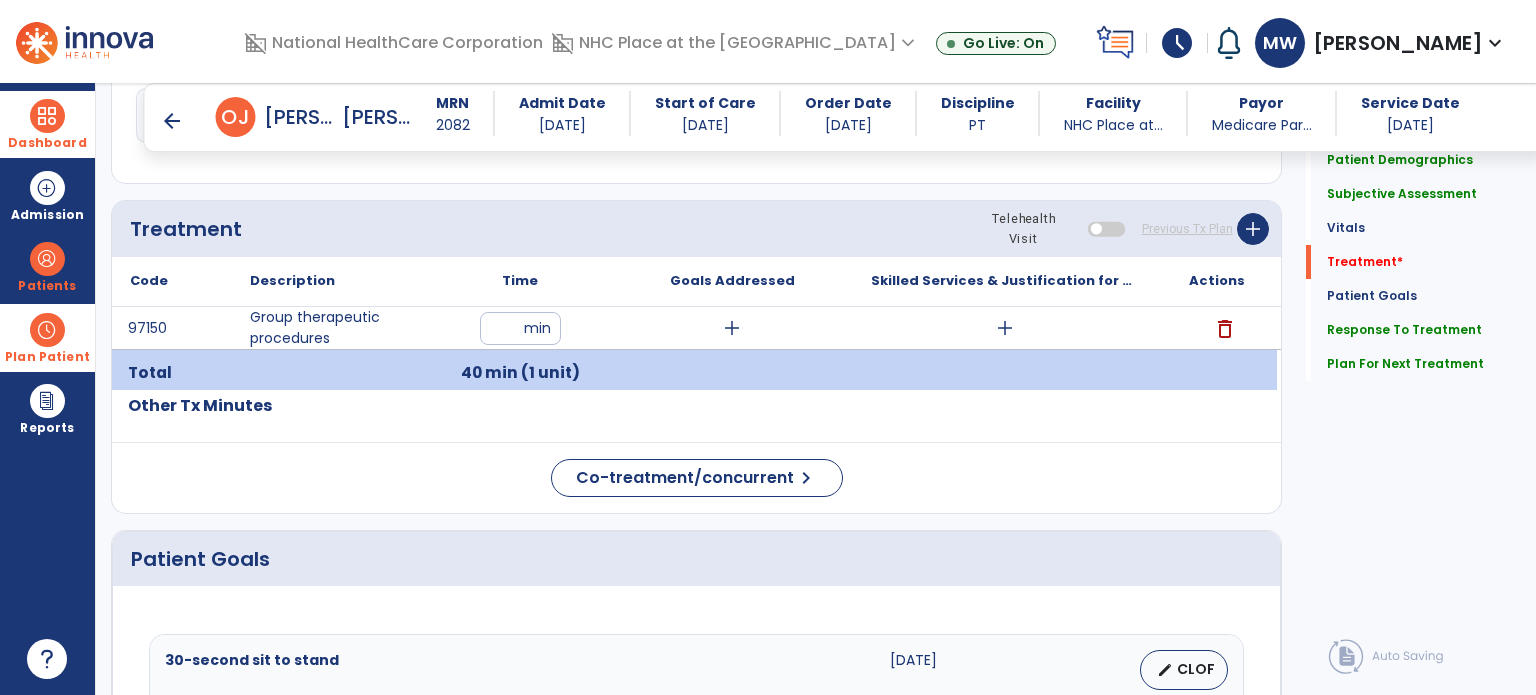 scroll, scrollTop: 1178, scrollLeft: 0, axis: vertical 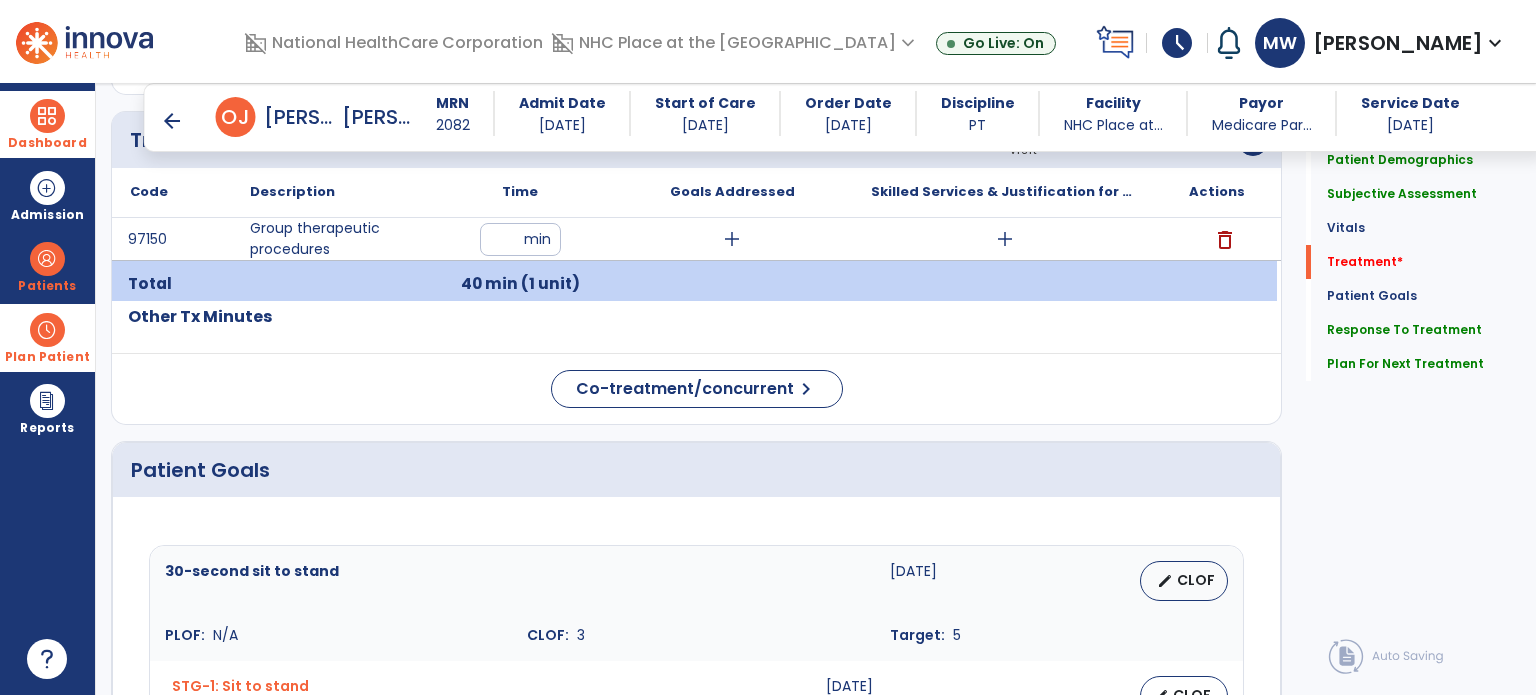 type on "**********" 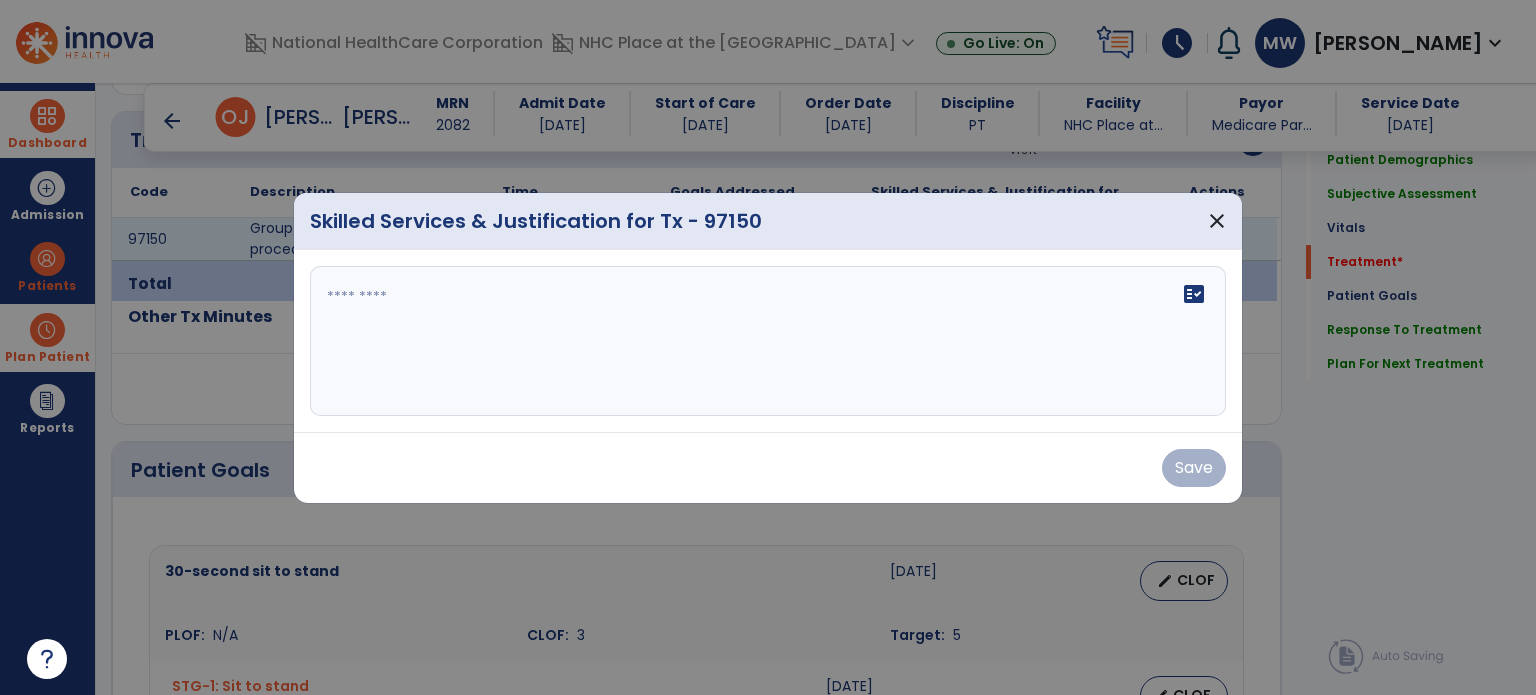 click on "fact_check" at bounding box center (768, 341) 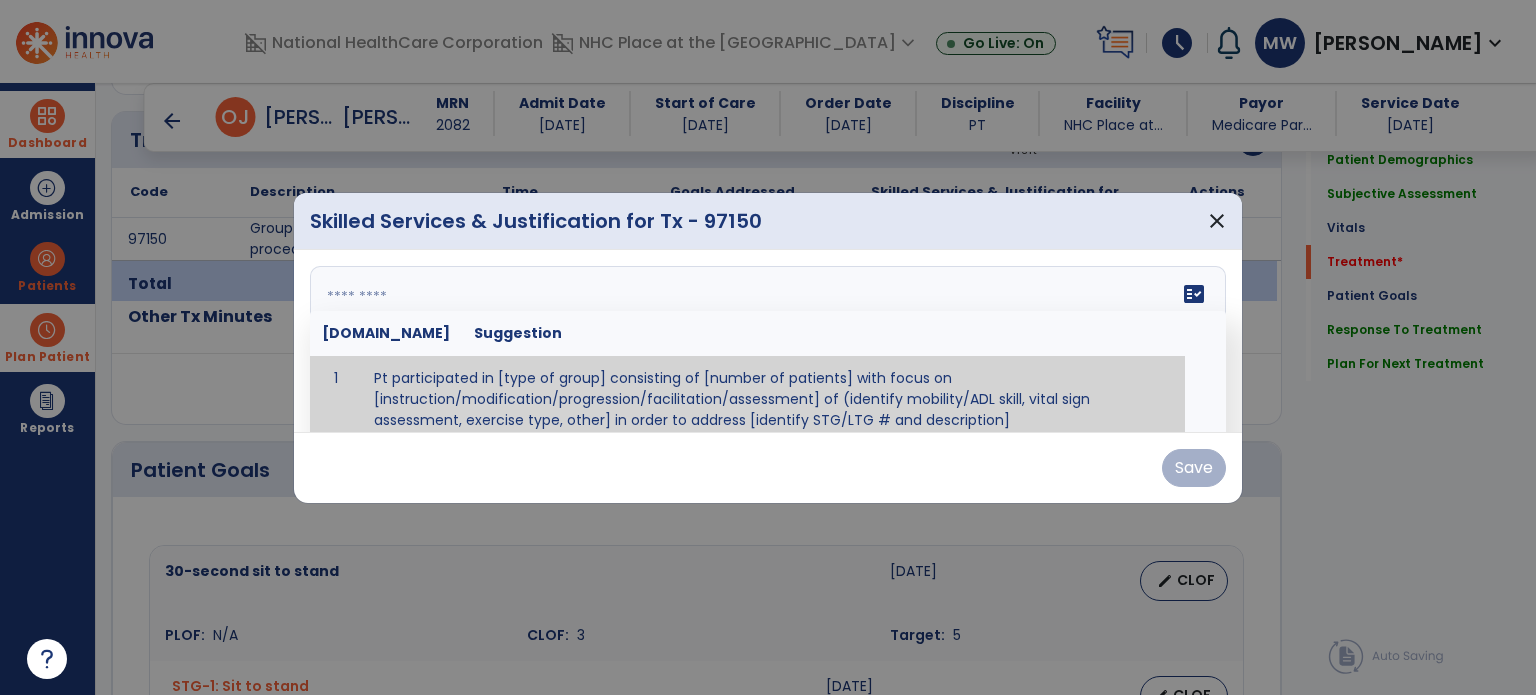 scroll, scrollTop: 12, scrollLeft: 0, axis: vertical 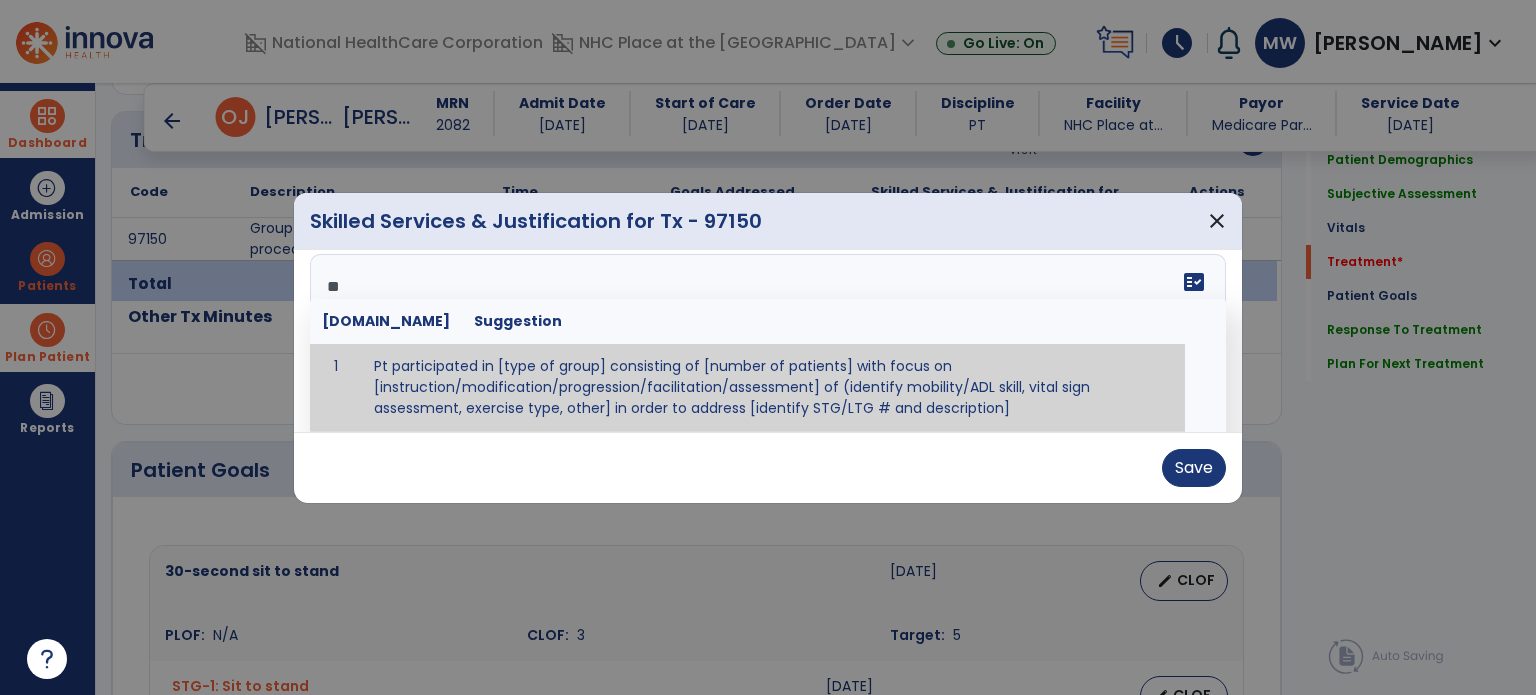 type on "*" 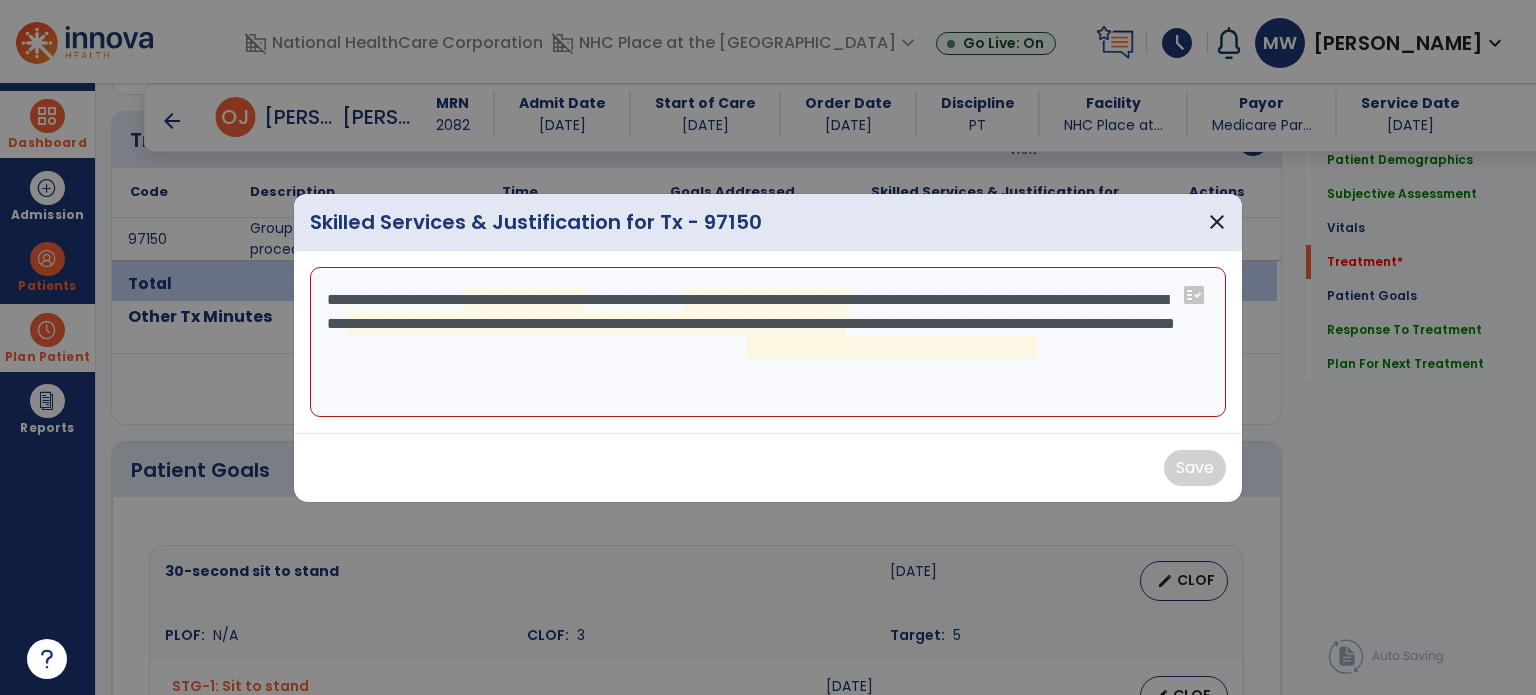 scroll, scrollTop: 0, scrollLeft: 0, axis: both 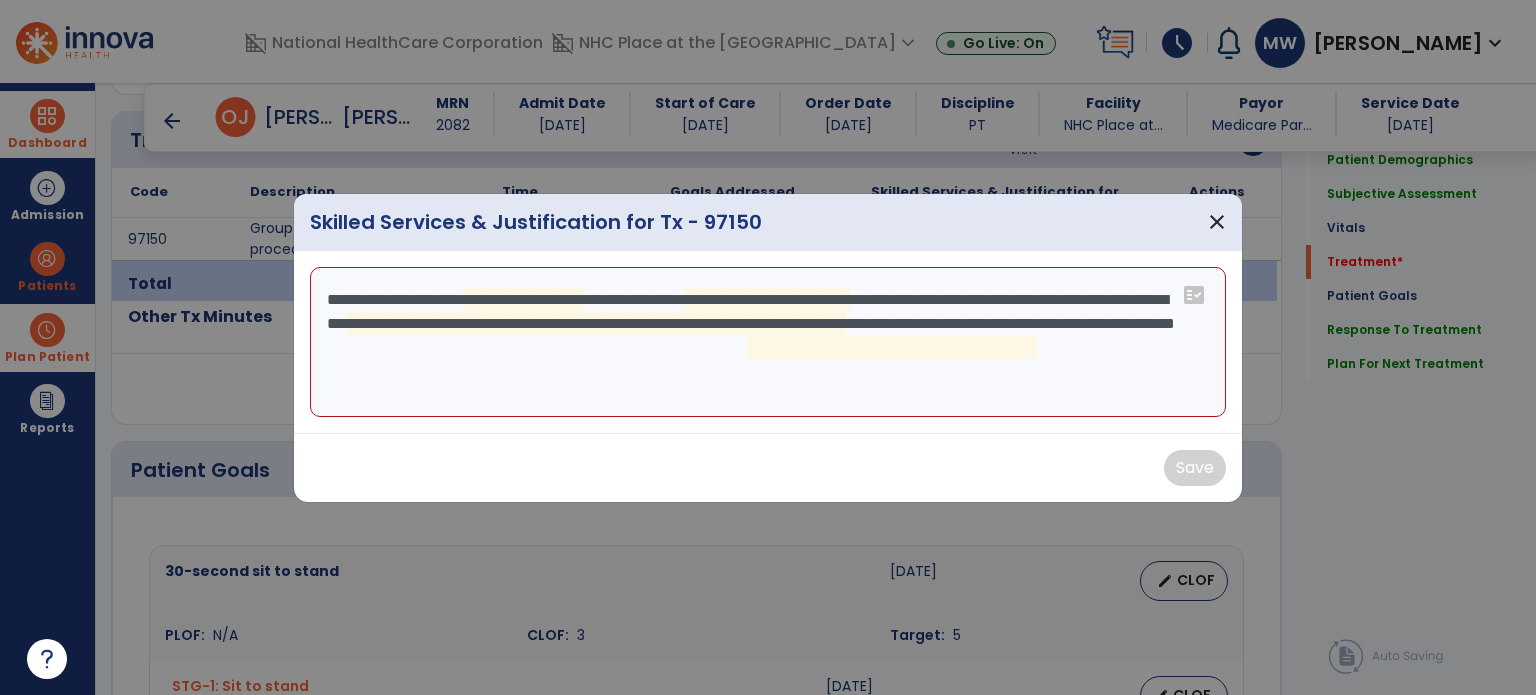click on "**********" at bounding box center (768, 342) 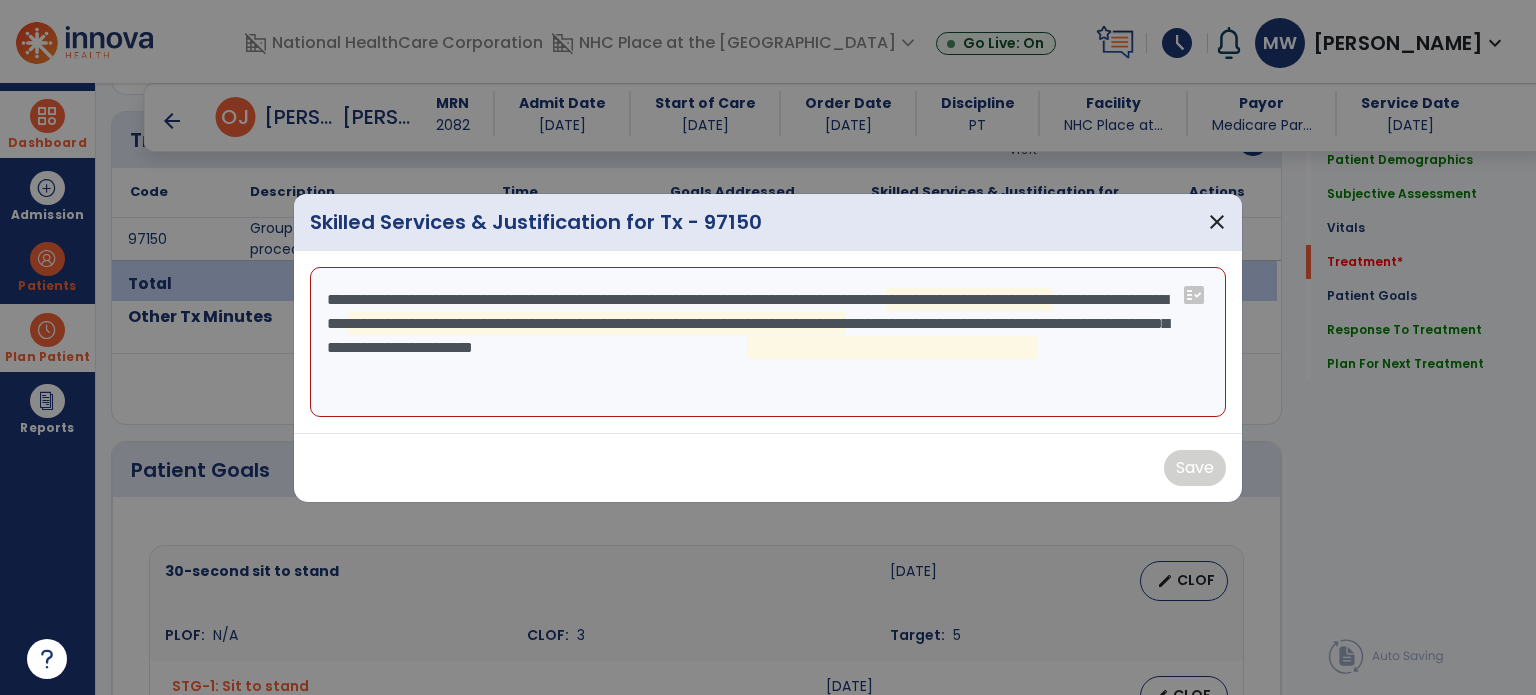 click on "**********" at bounding box center (768, 342) 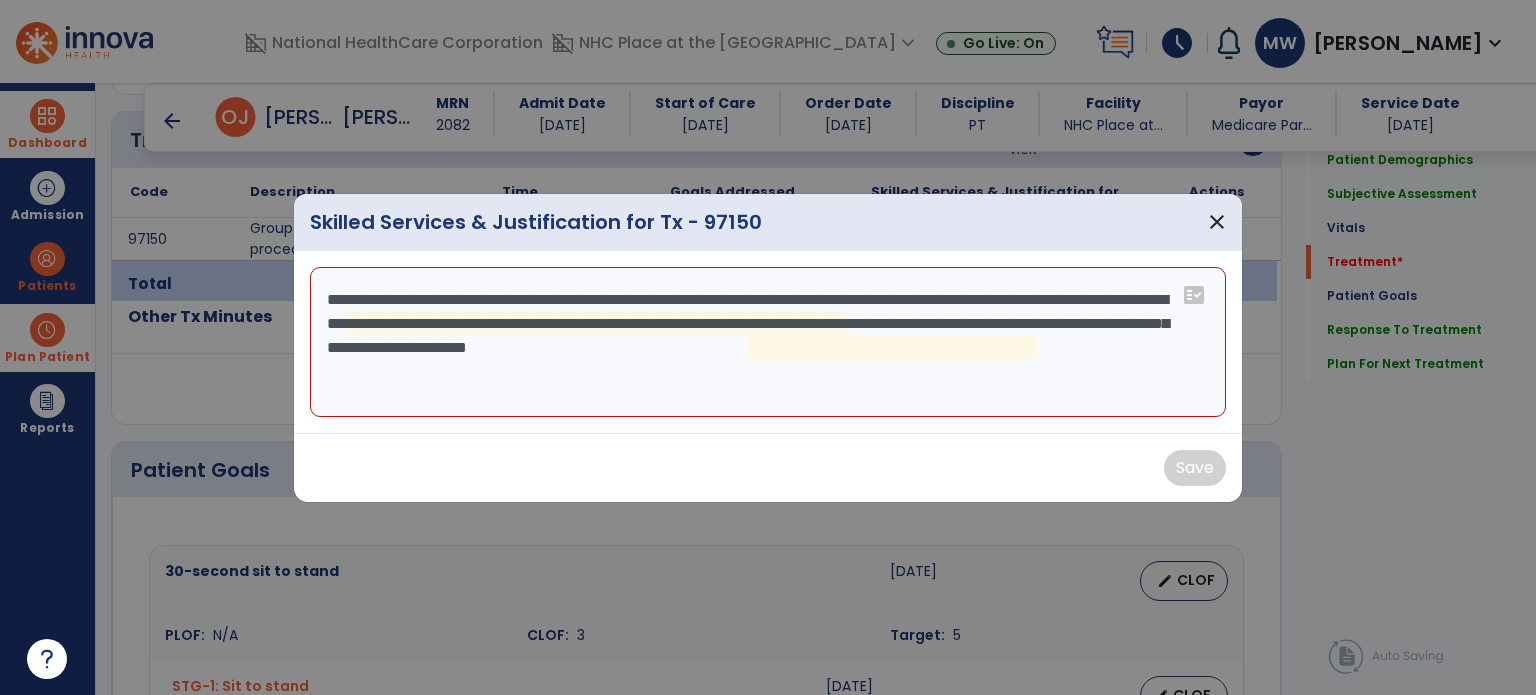 click on "**********" at bounding box center (768, 342) 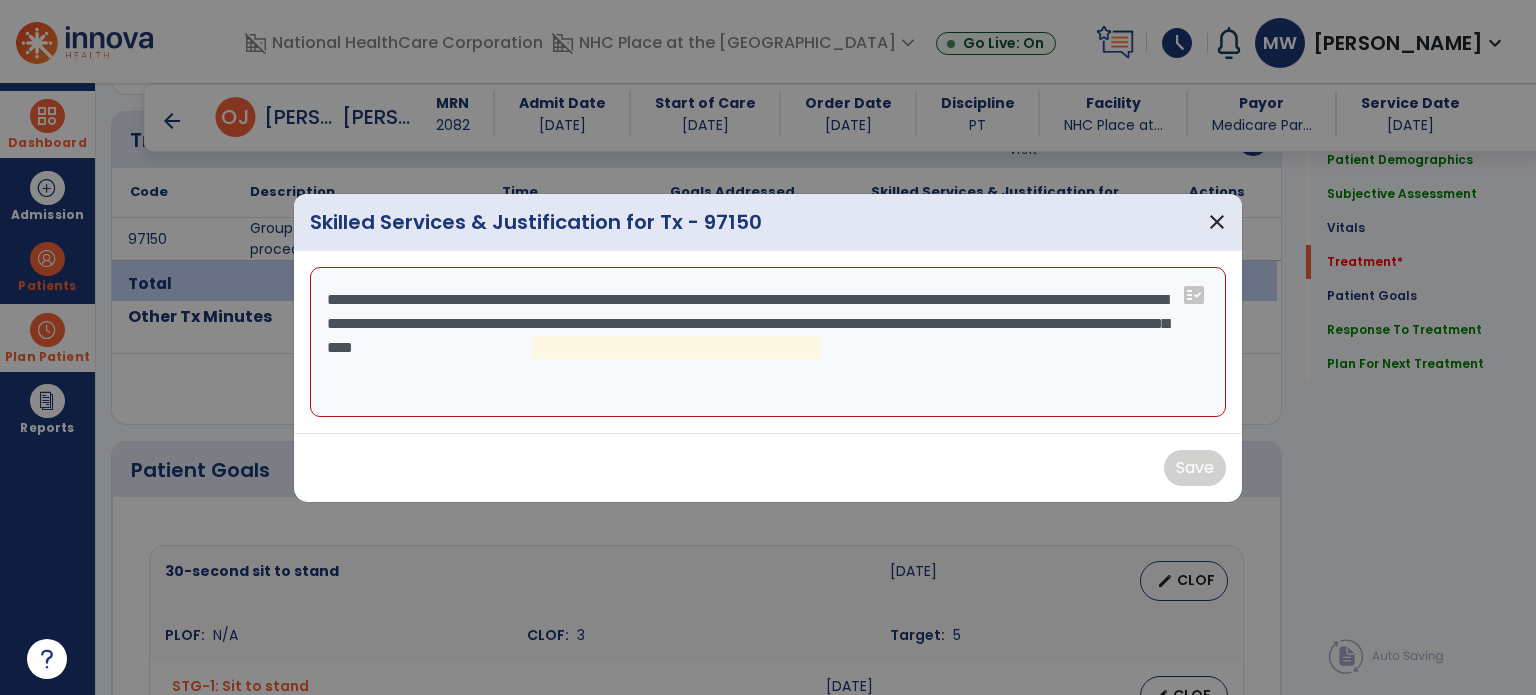 click on "**********" at bounding box center [768, 342] 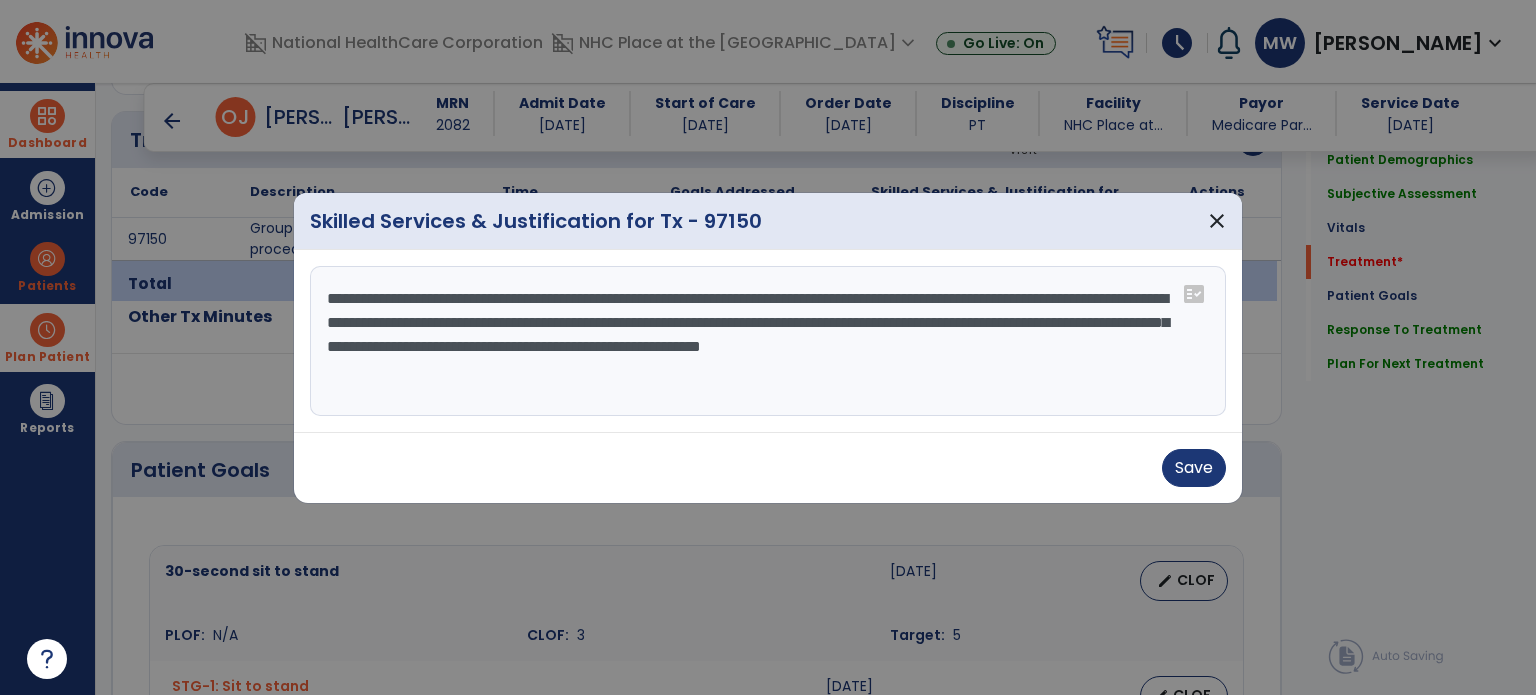 drag, startPoint x: 679, startPoint y: 321, endPoint x: 362, endPoint y: 350, distance: 318.32373 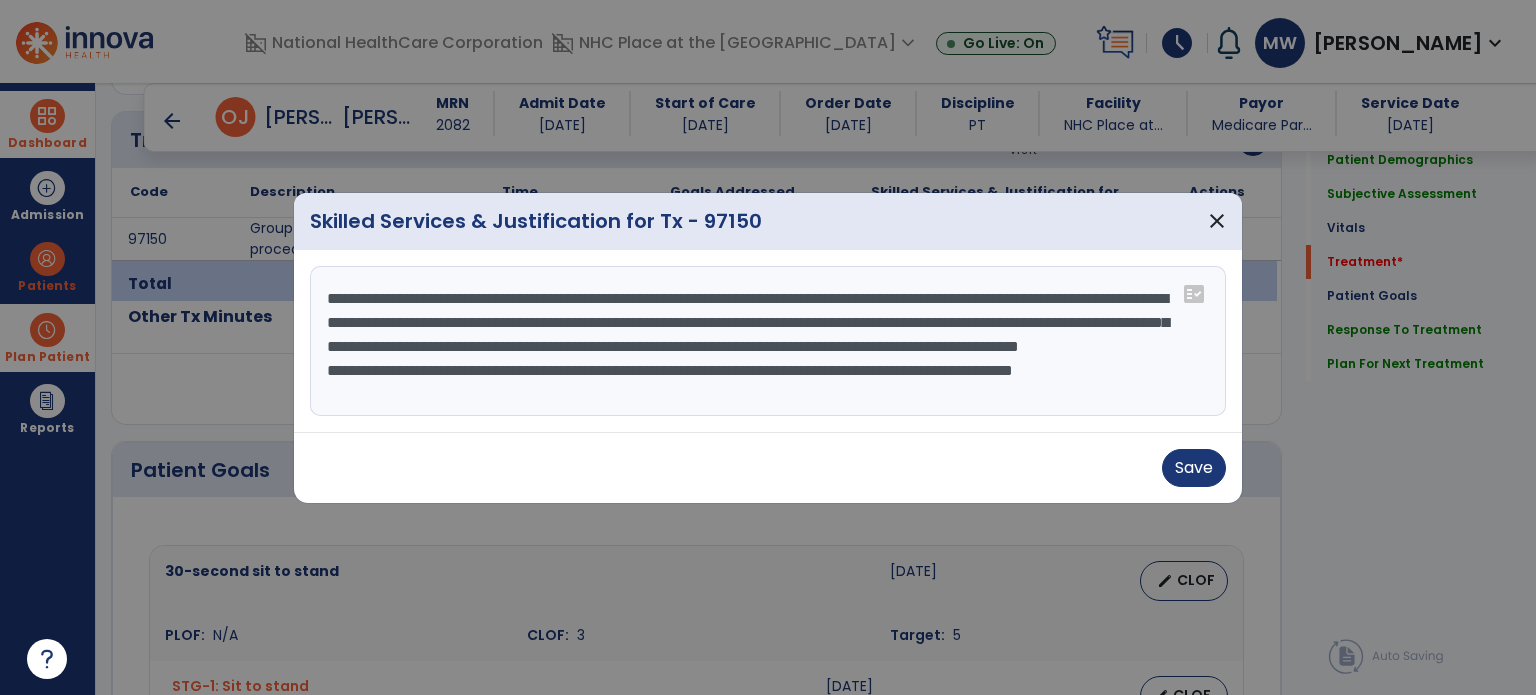 click on "**********" at bounding box center [768, 341] 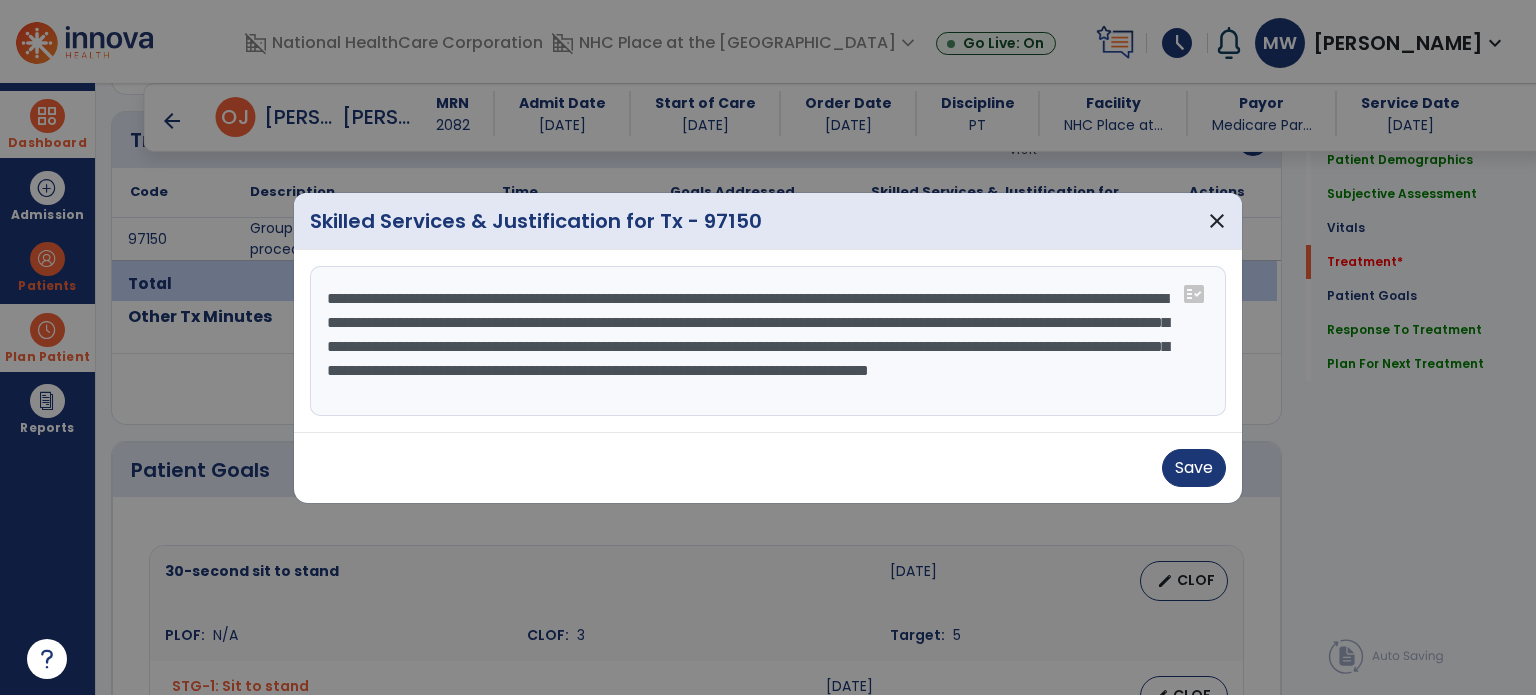 click on "**********" at bounding box center (768, 341) 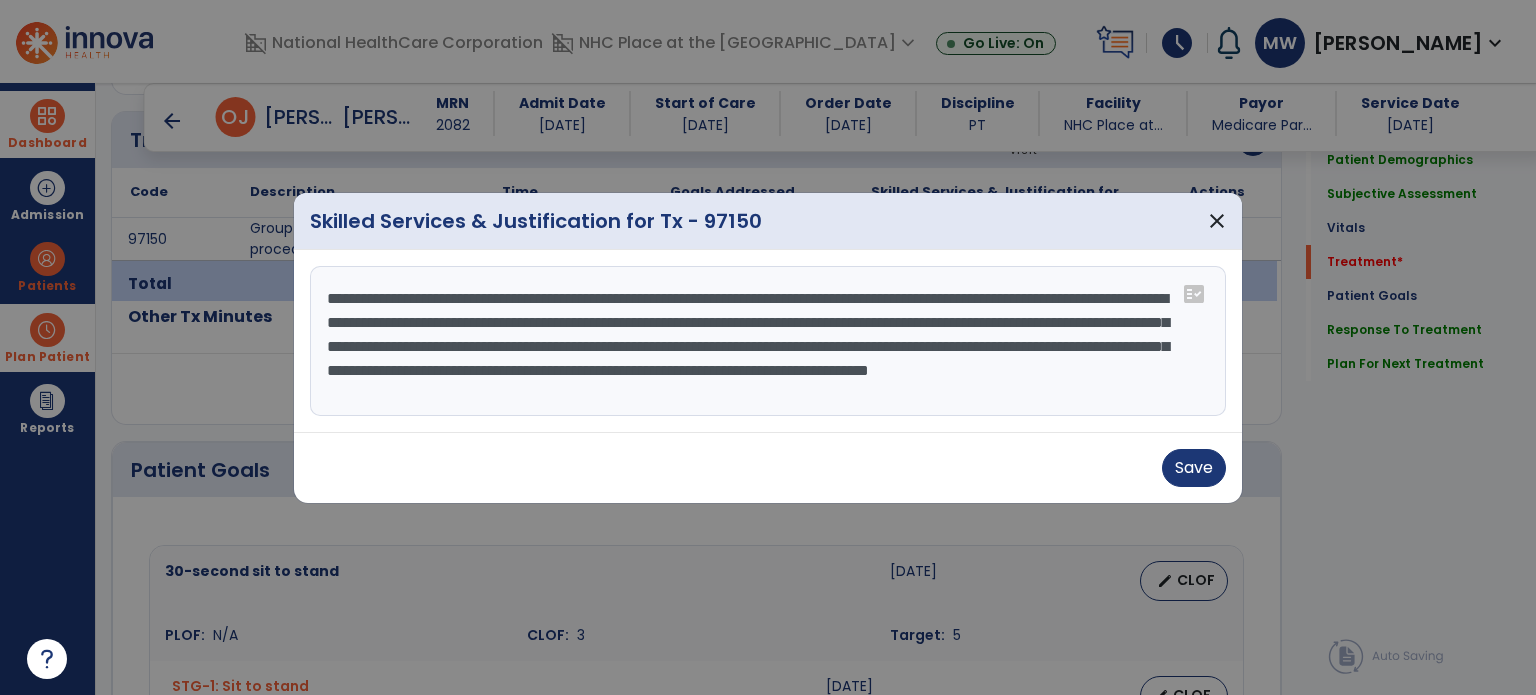 type on "**********" 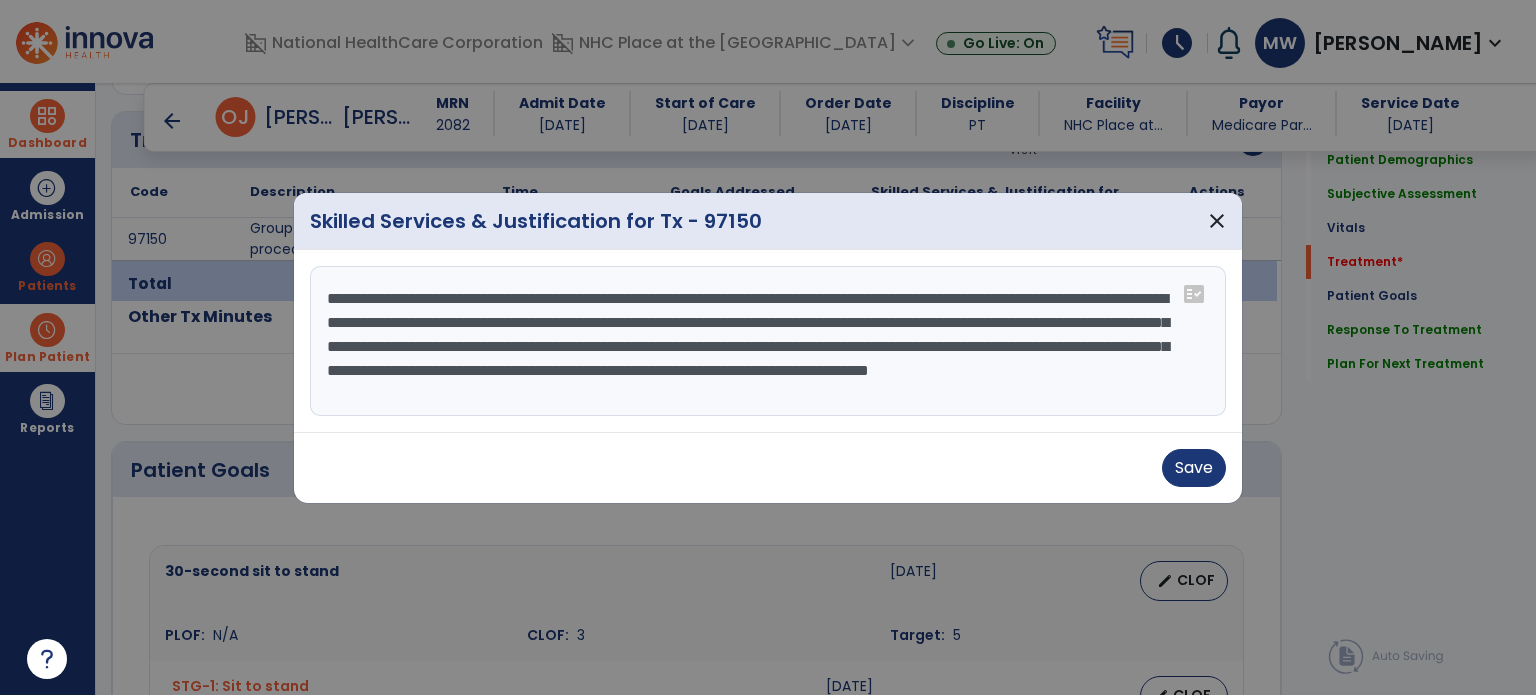 click on "**********" at bounding box center (768, 341) 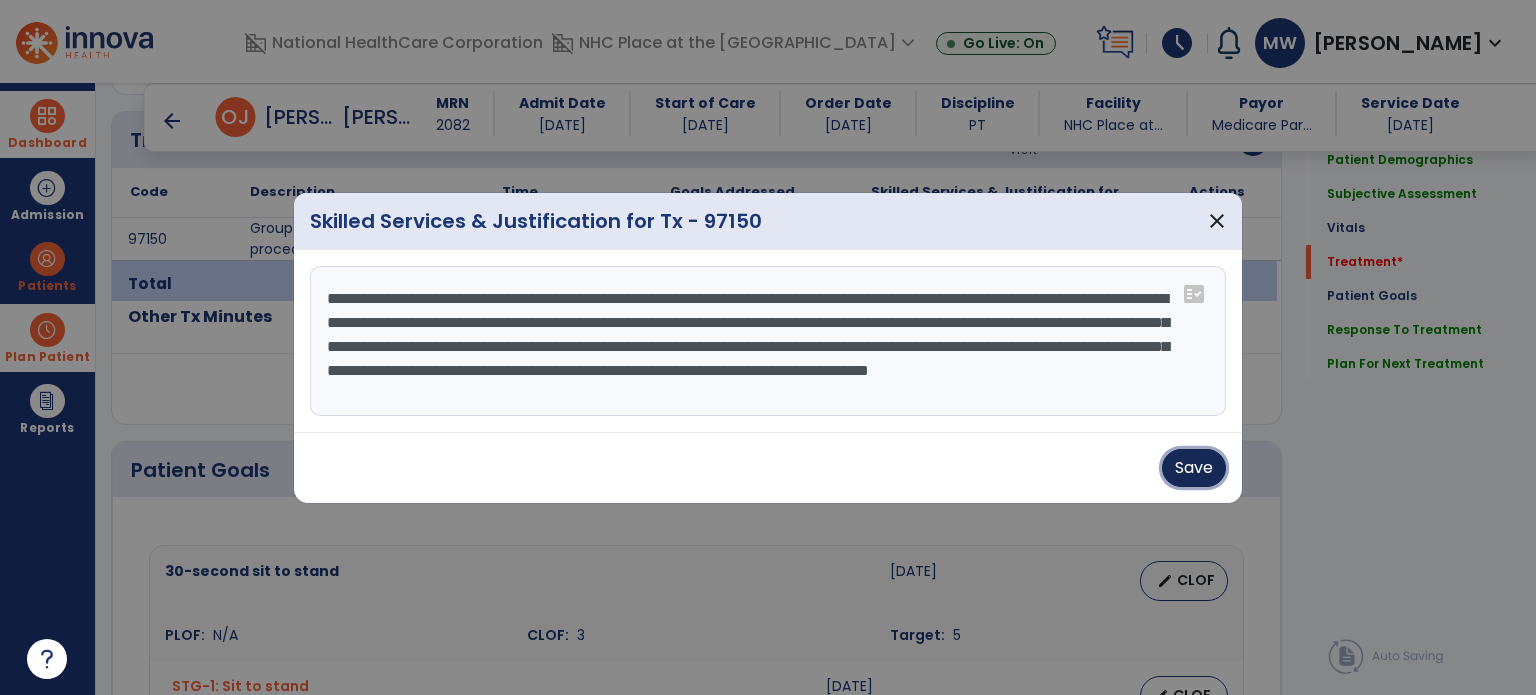 click on "Save" at bounding box center (1194, 468) 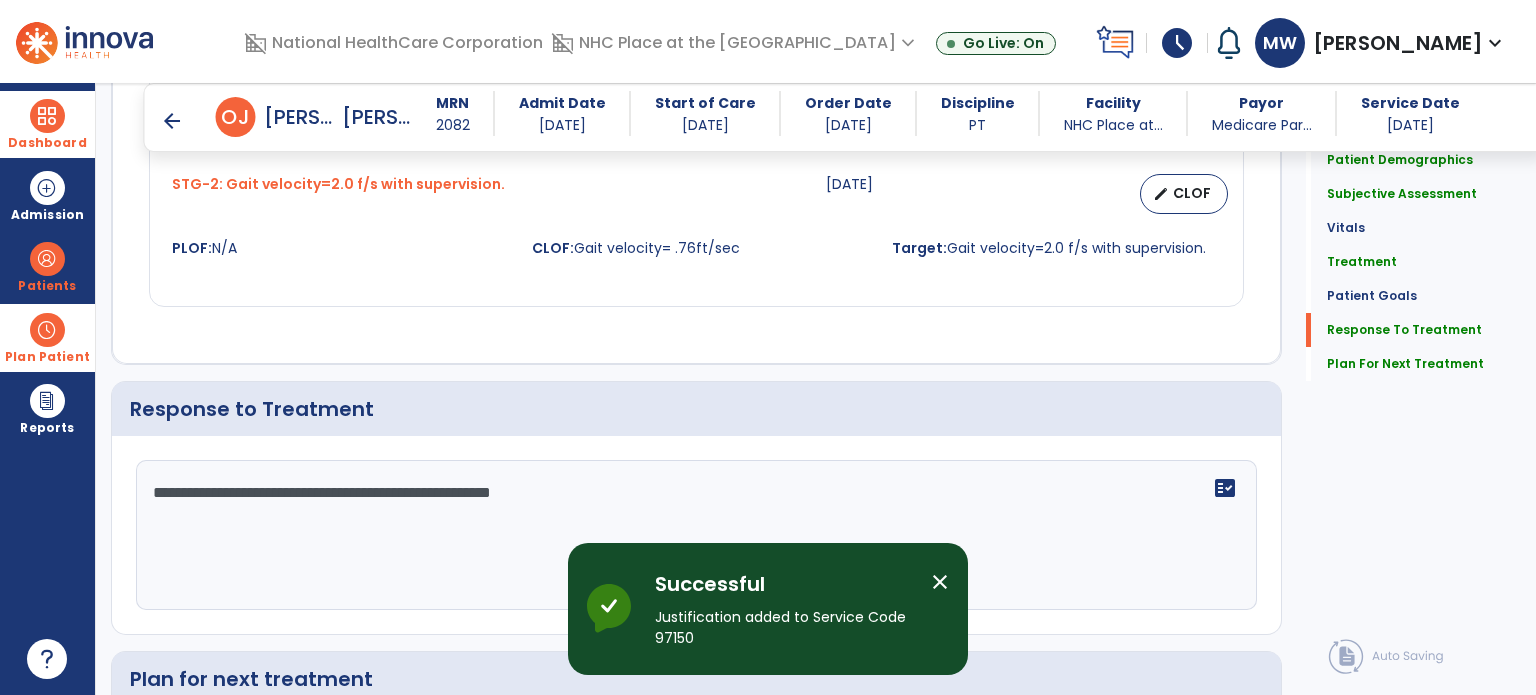 scroll, scrollTop: 2824, scrollLeft: 0, axis: vertical 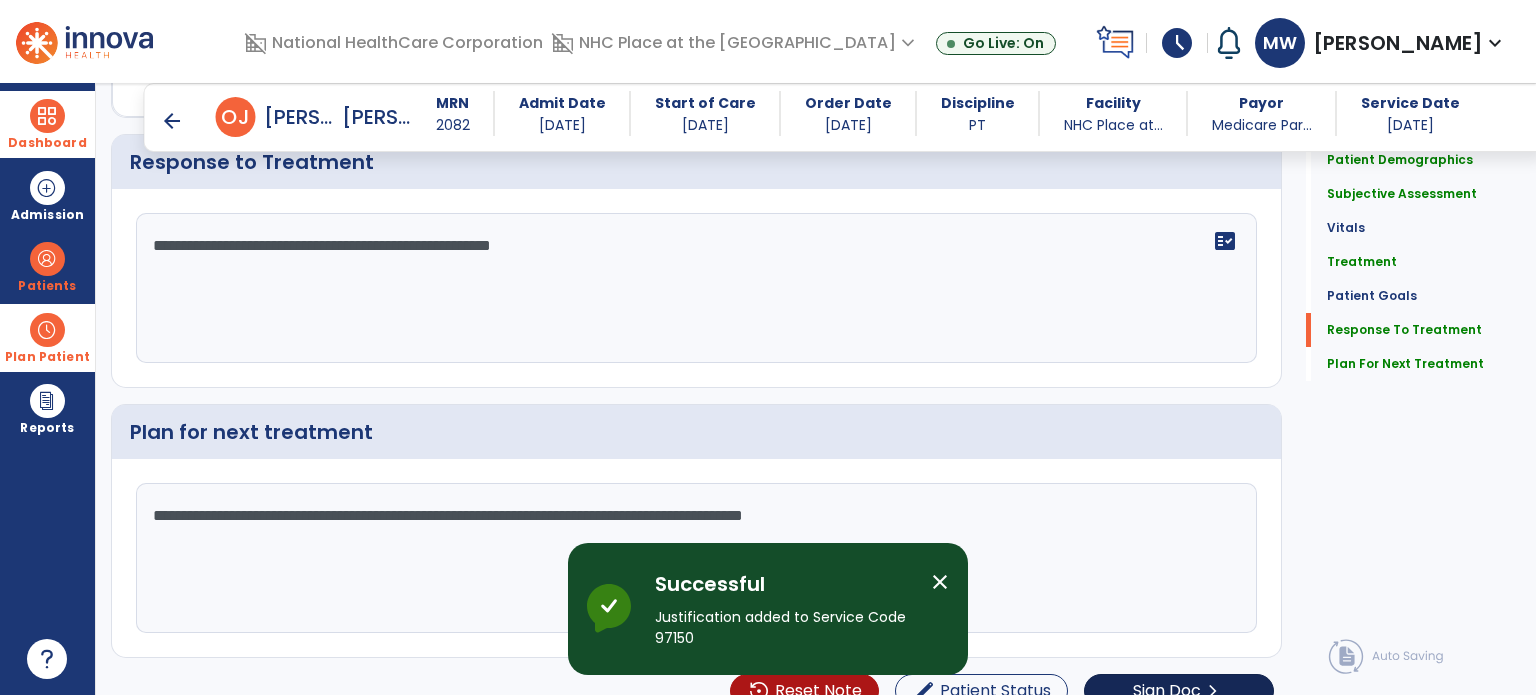 click on "Sign Doc" 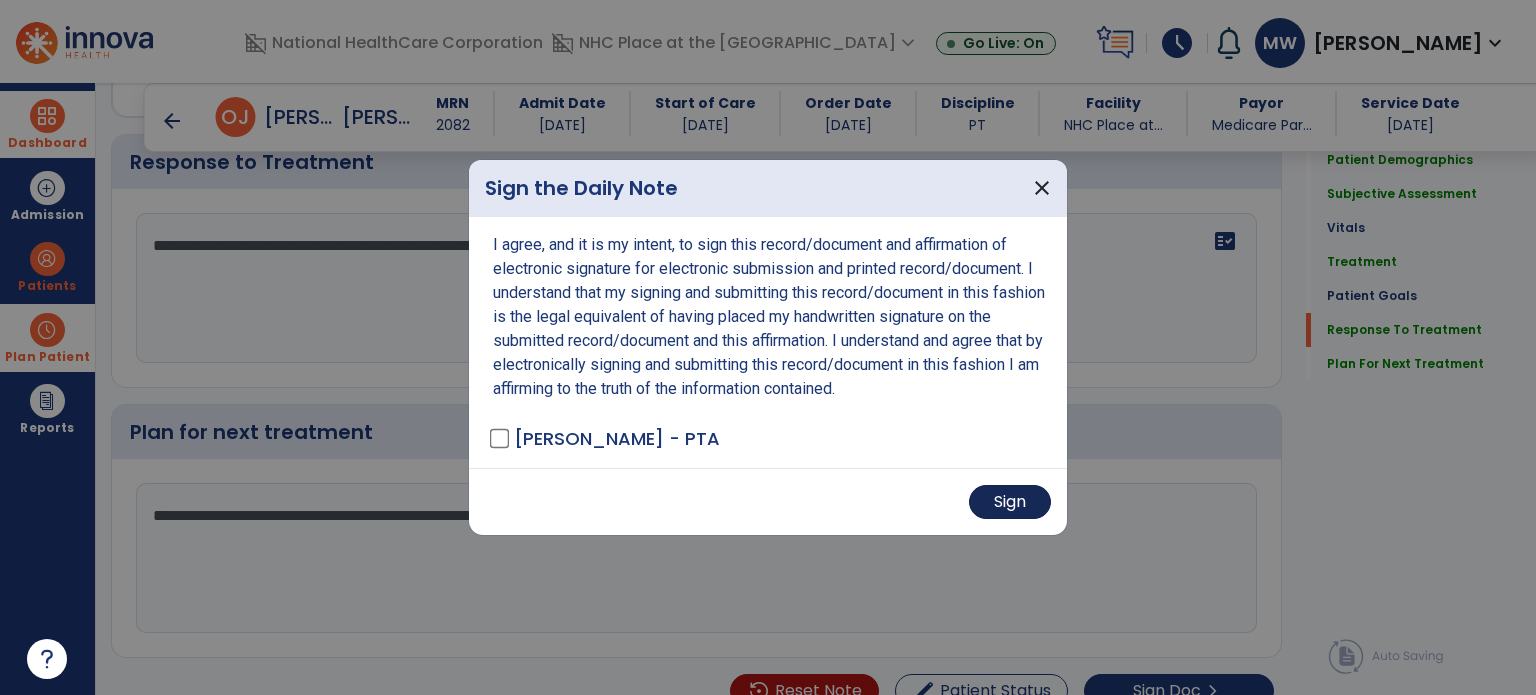 click on "Sign" at bounding box center (1010, 502) 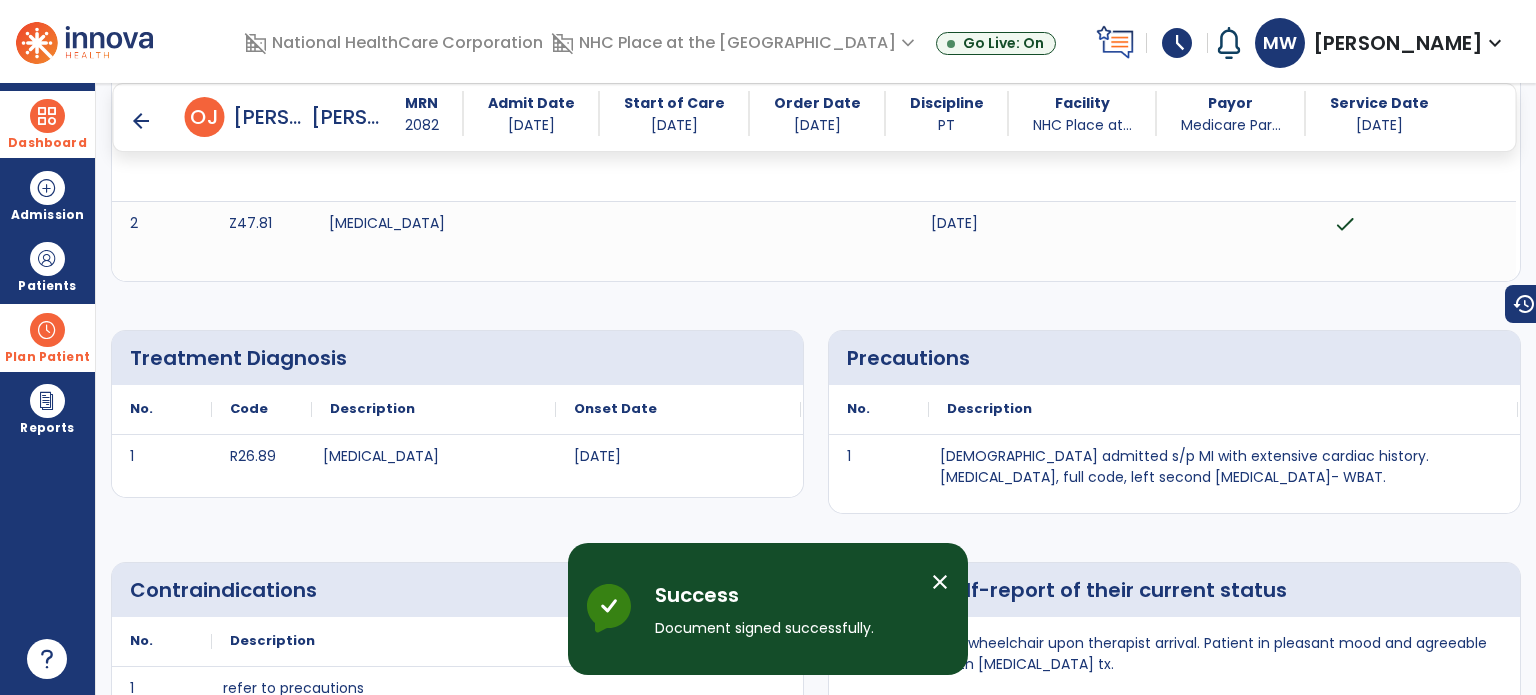 scroll, scrollTop: 291, scrollLeft: 0, axis: vertical 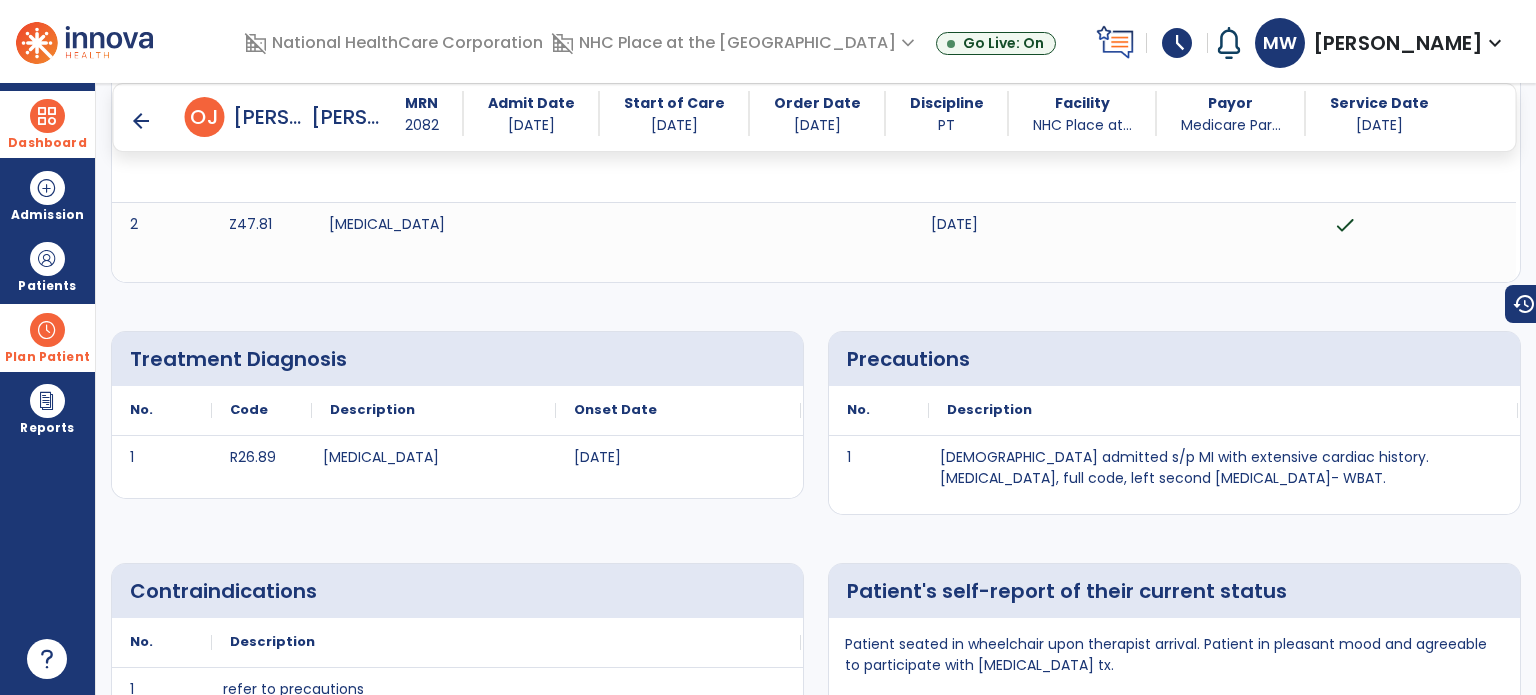 click on "arrow_back" at bounding box center (141, 121) 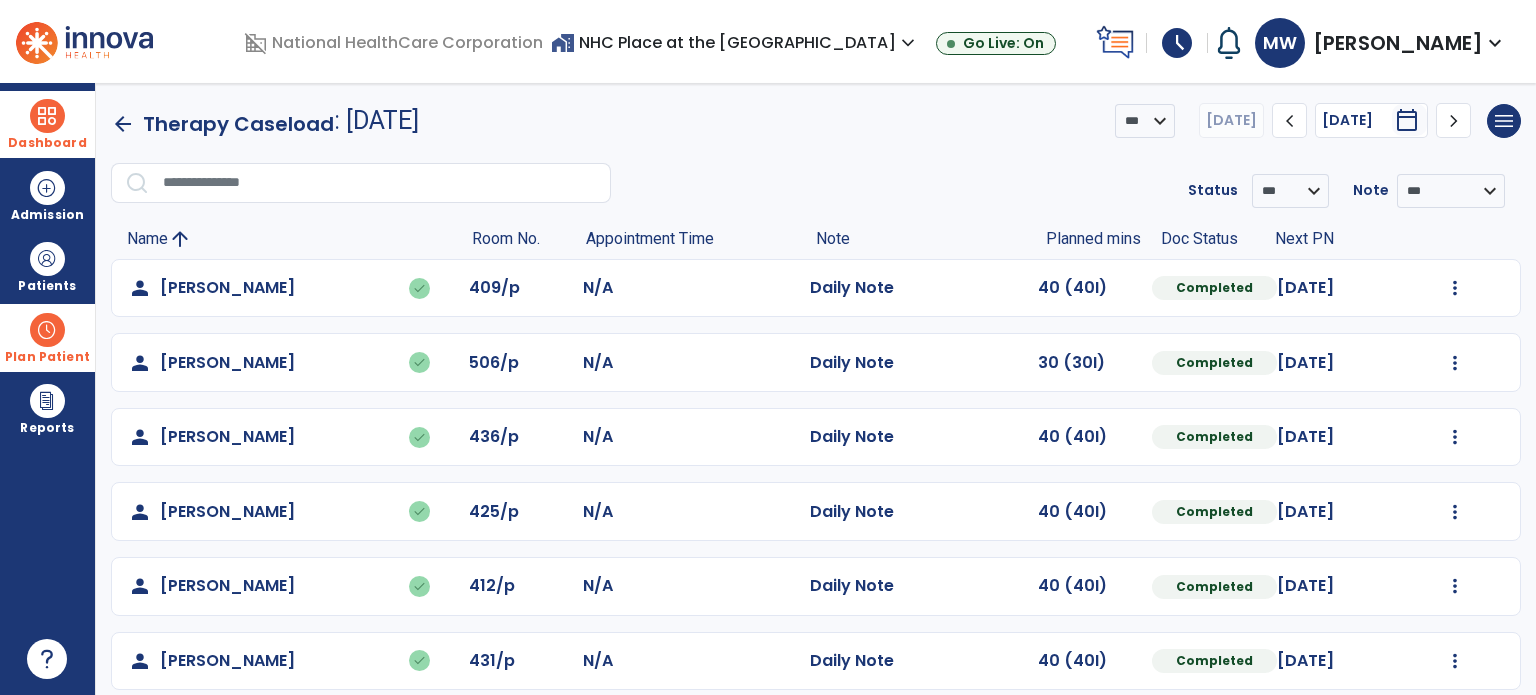 scroll, scrollTop: 319, scrollLeft: 0, axis: vertical 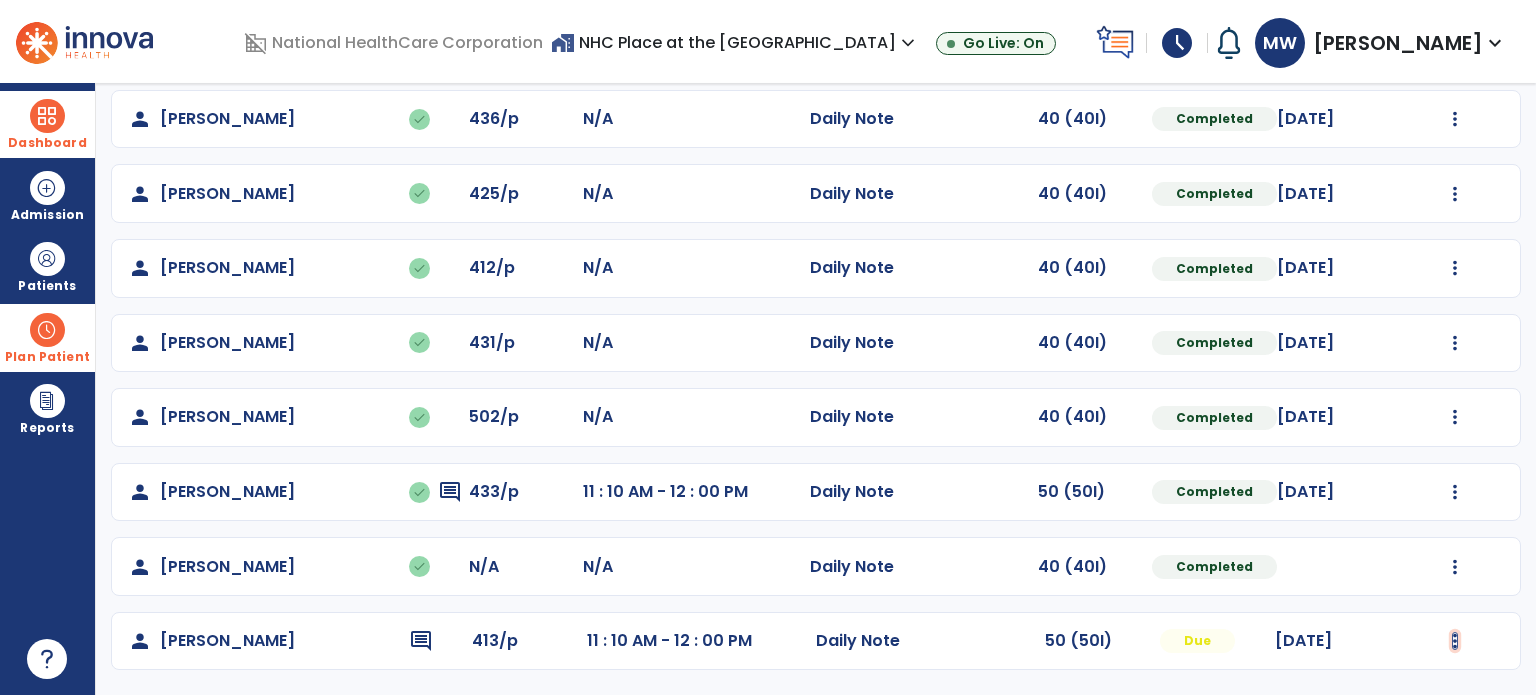 click at bounding box center [1455, -30] 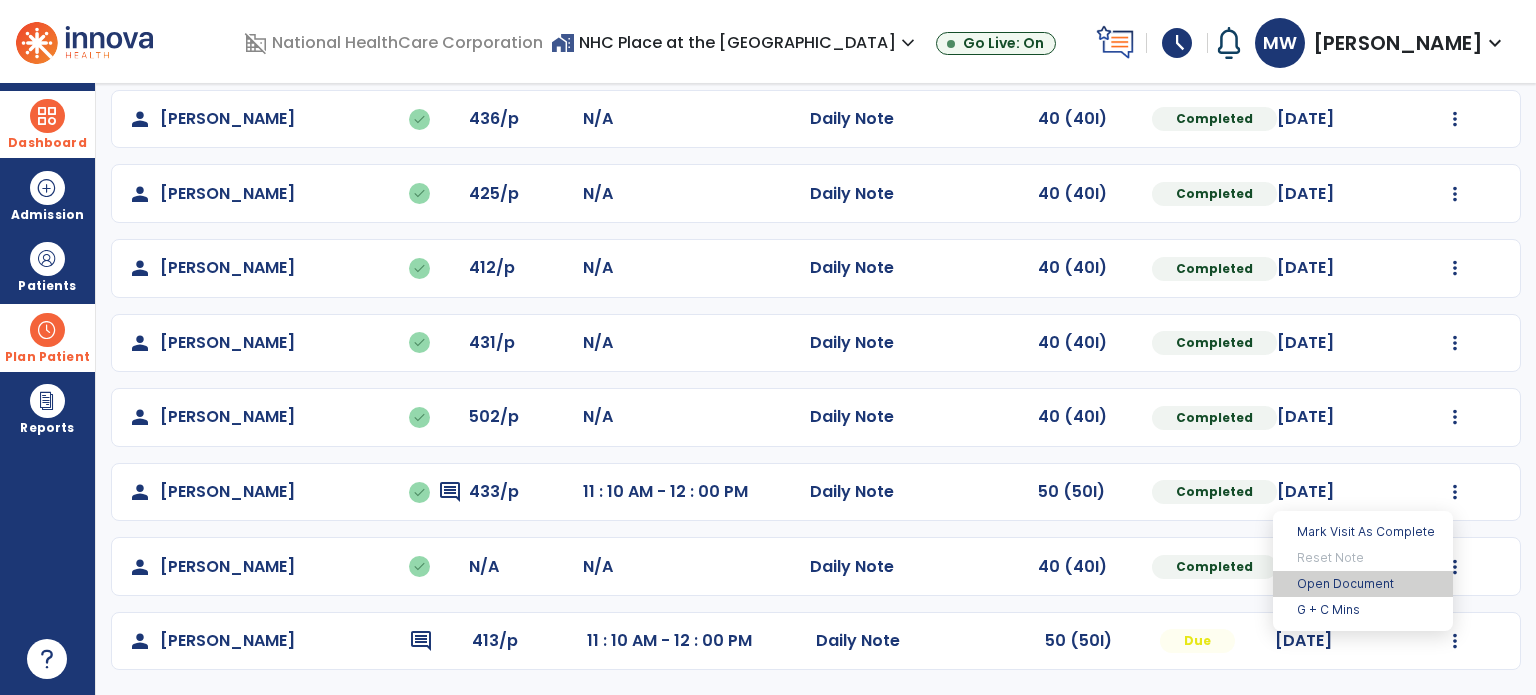 click on "Open Document" at bounding box center [1363, 584] 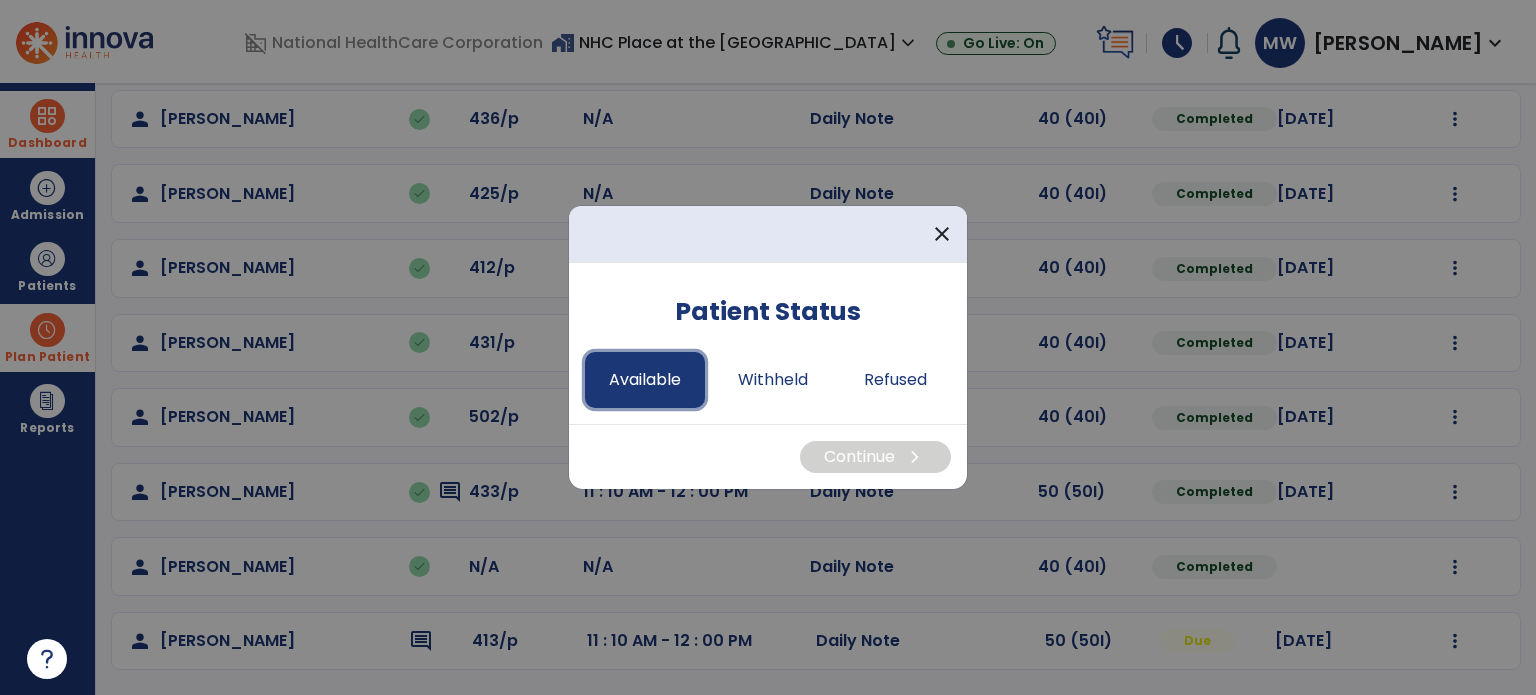 click on "Available" at bounding box center [645, 380] 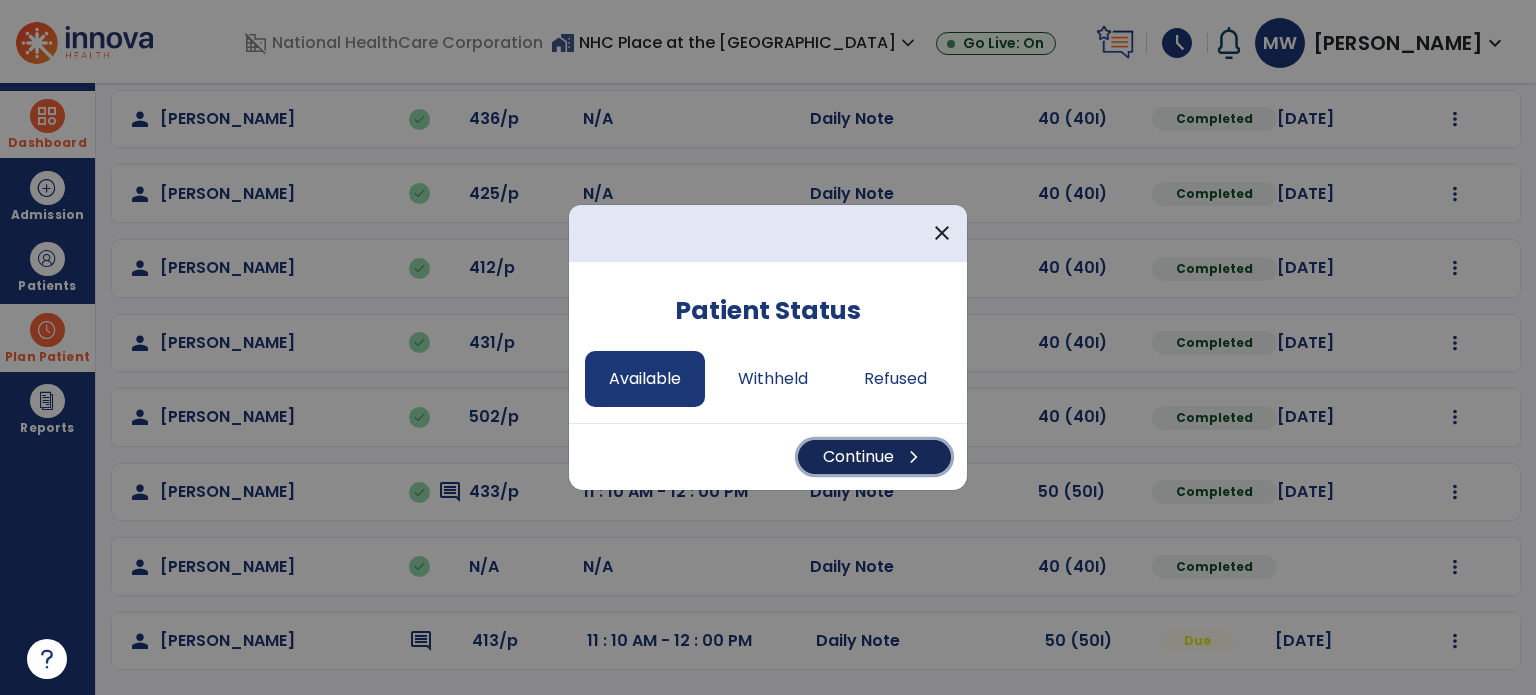 click on "Continue   chevron_right" at bounding box center (874, 457) 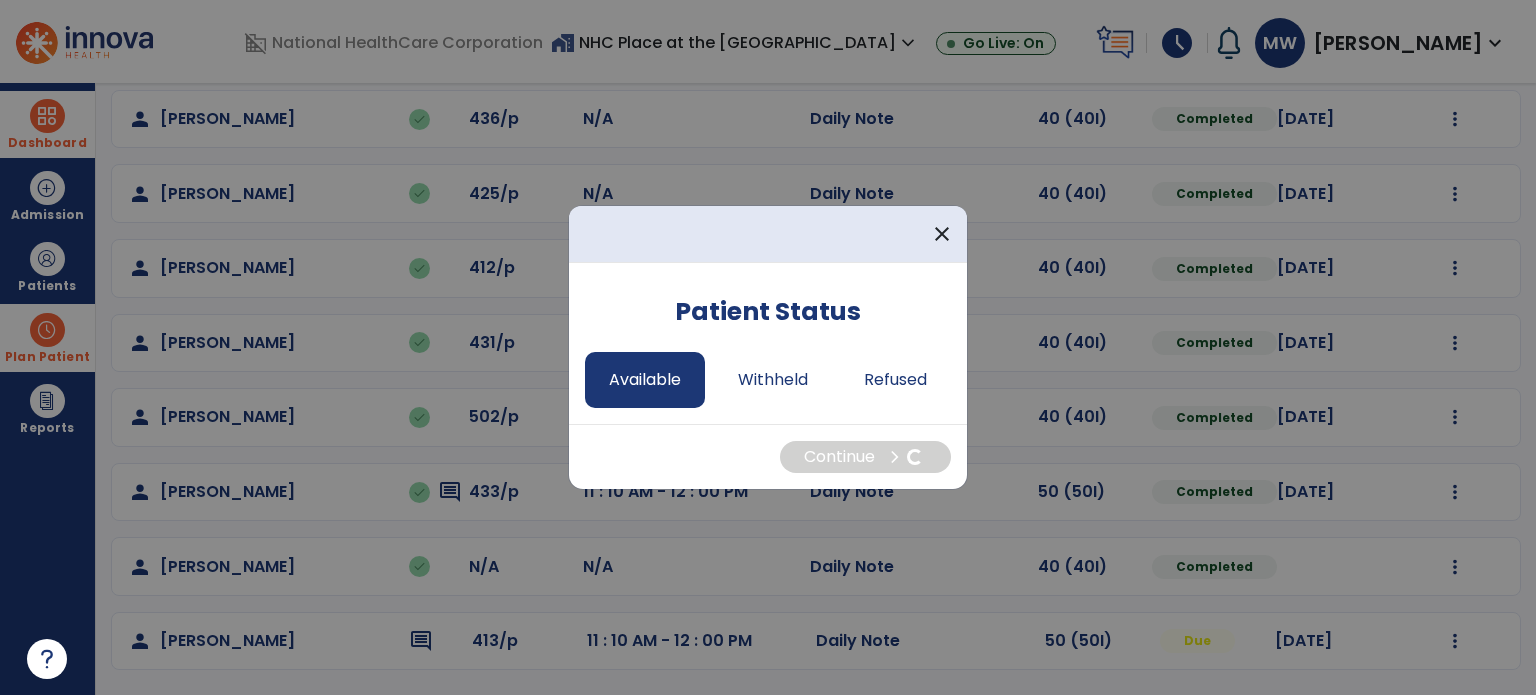 select on "*" 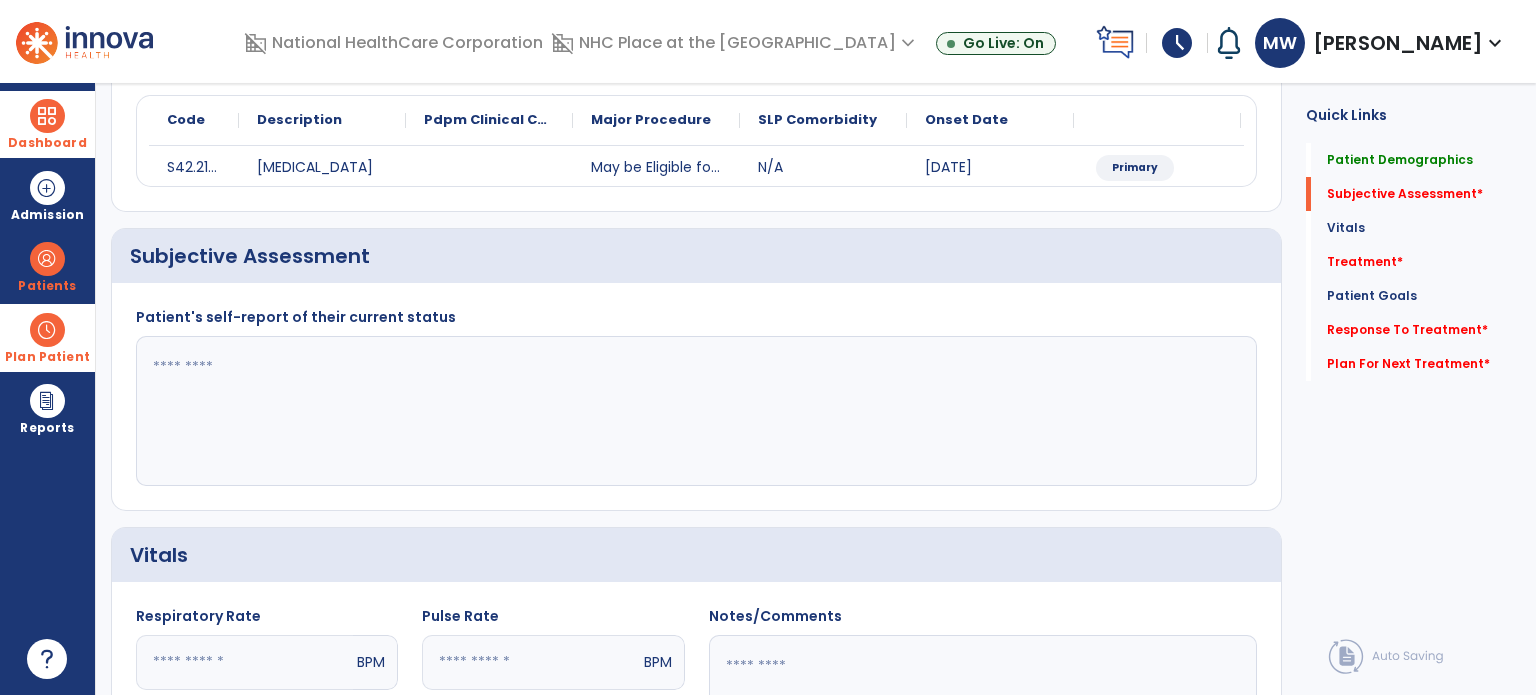 click 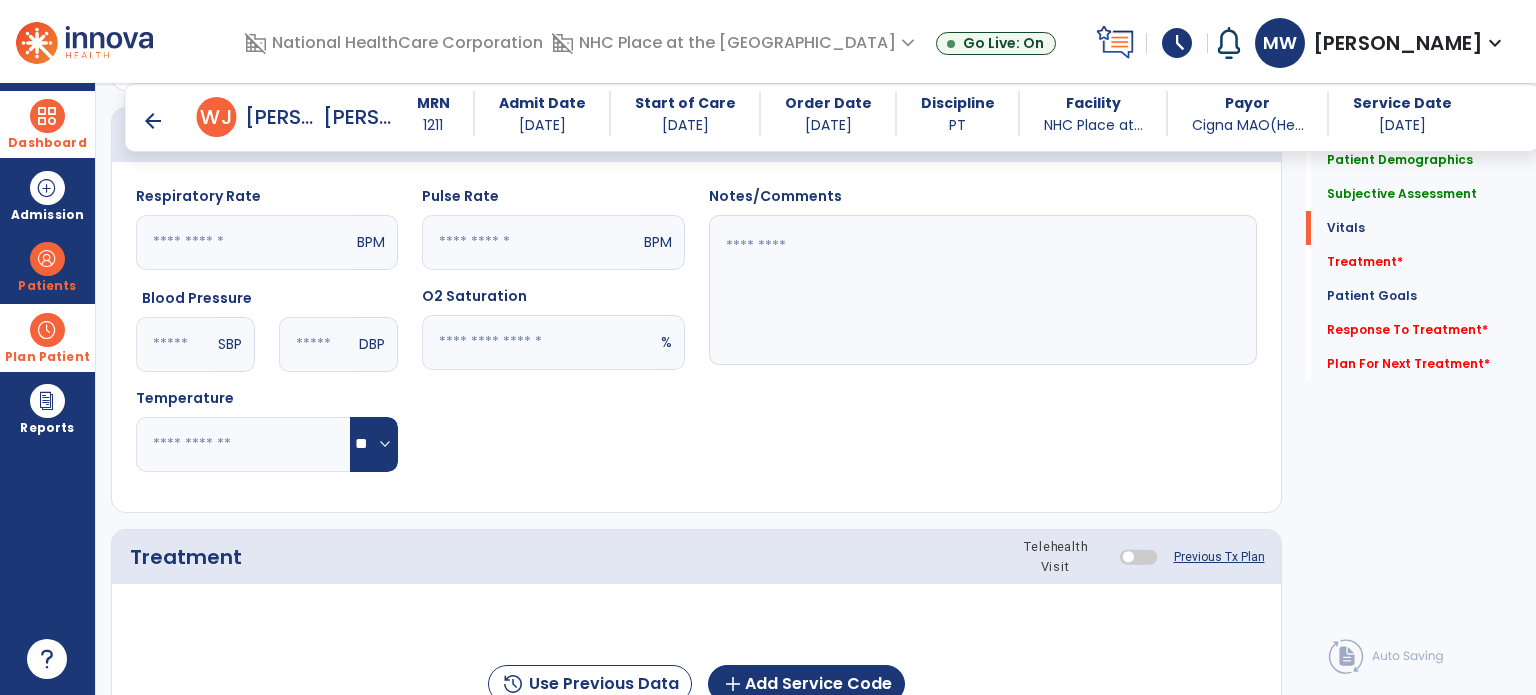 scroll, scrollTop: 884, scrollLeft: 0, axis: vertical 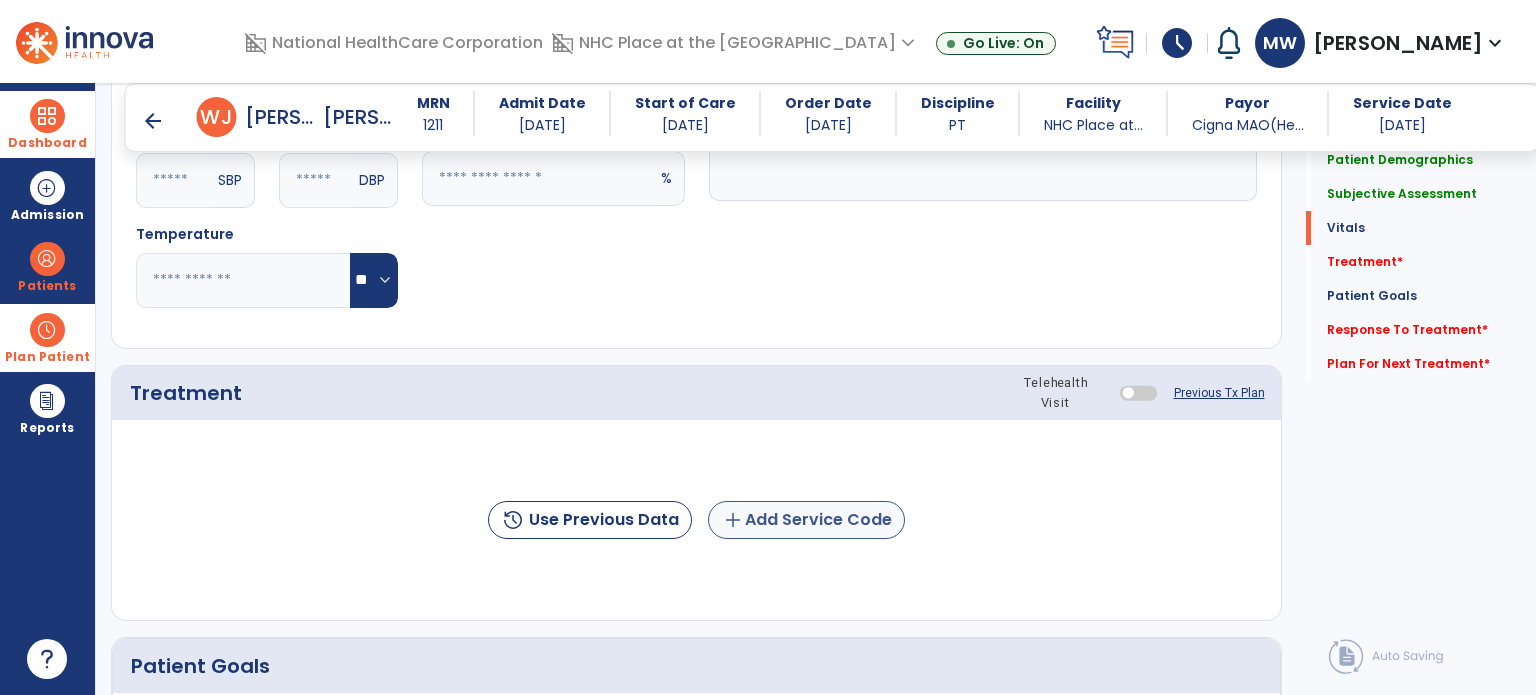 type on "**********" 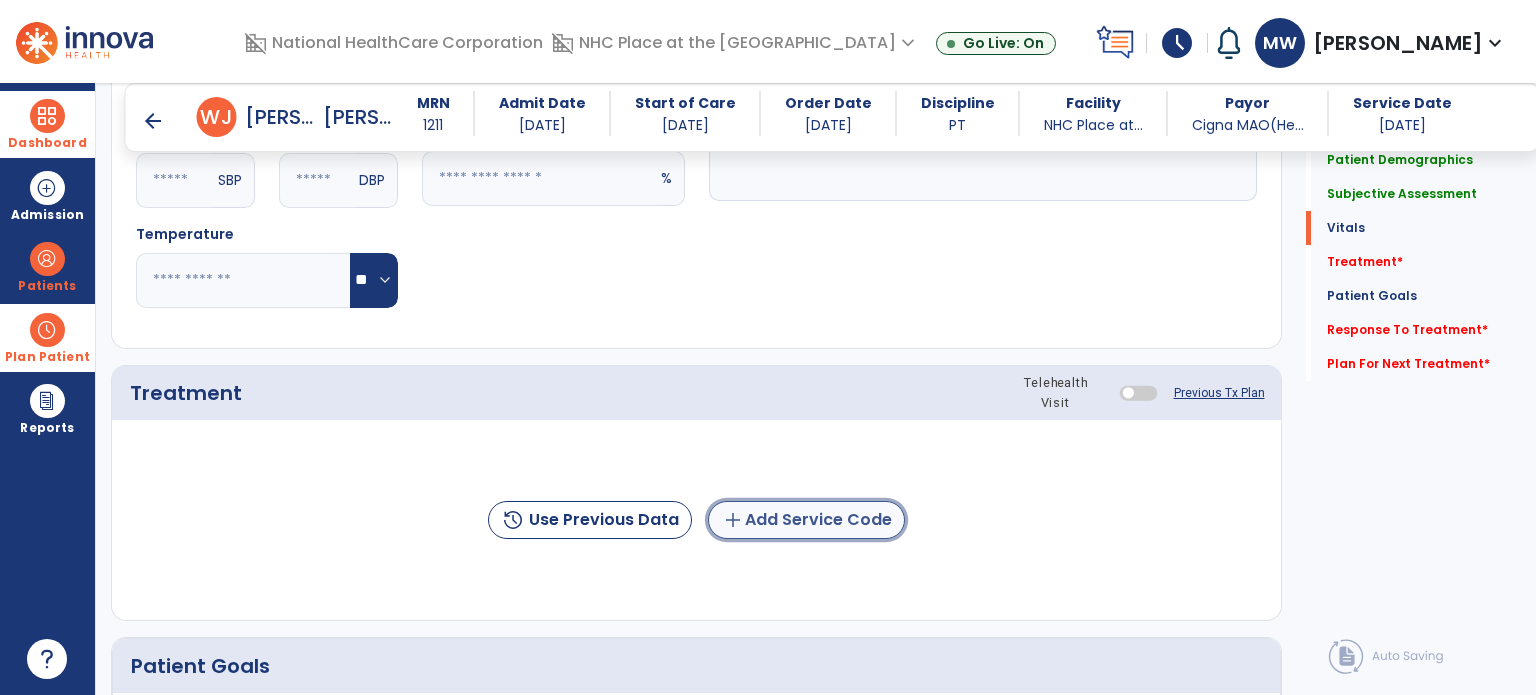 click on "add  Add Service Code" 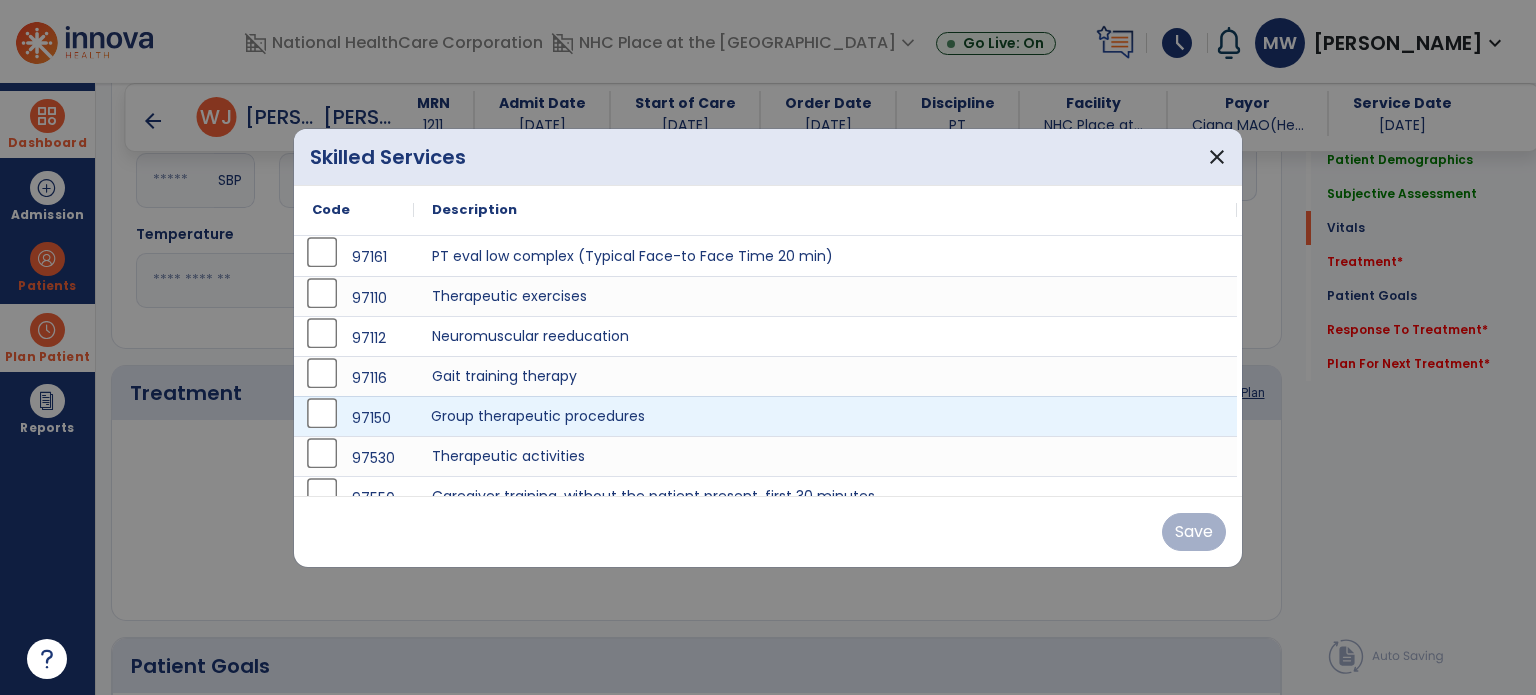 click on "Group therapeutic procedures" at bounding box center (825, 416) 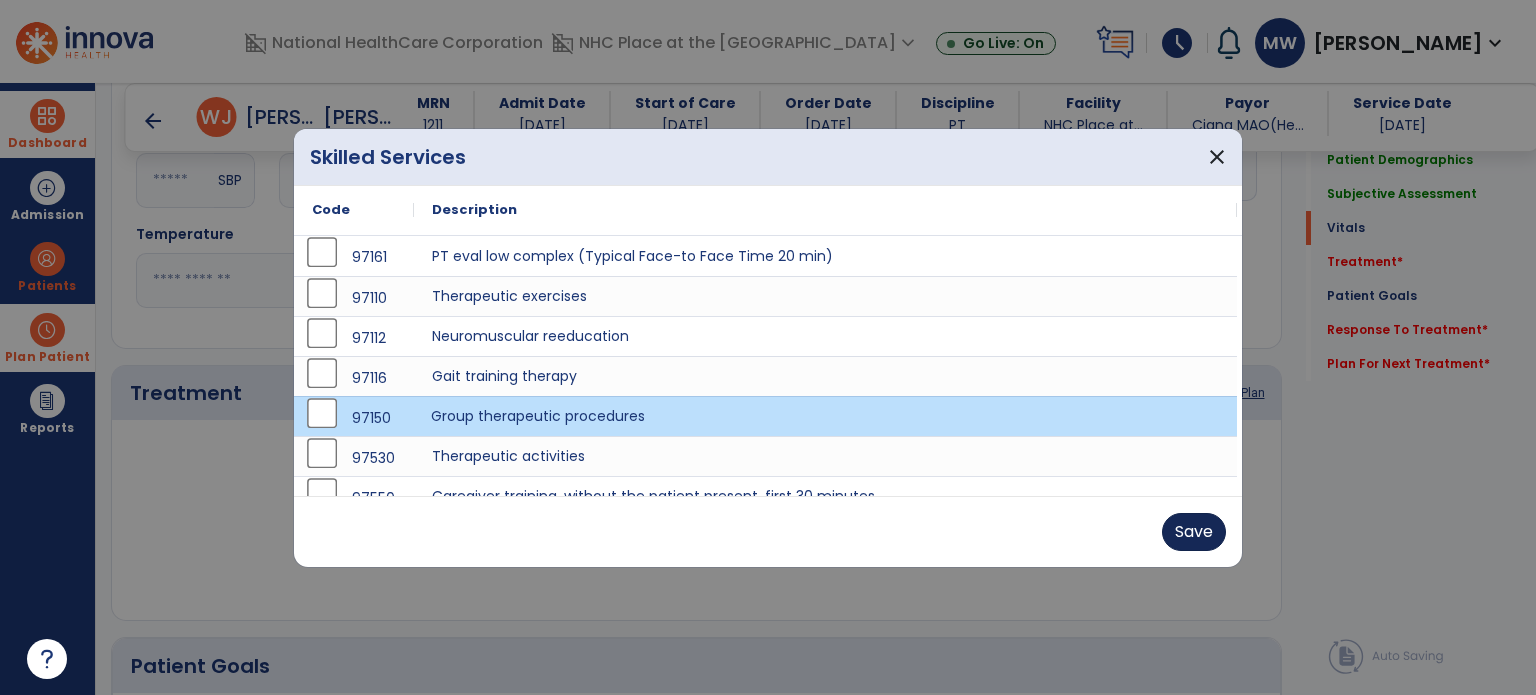 click on "Save" at bounding box center (1194, 532) 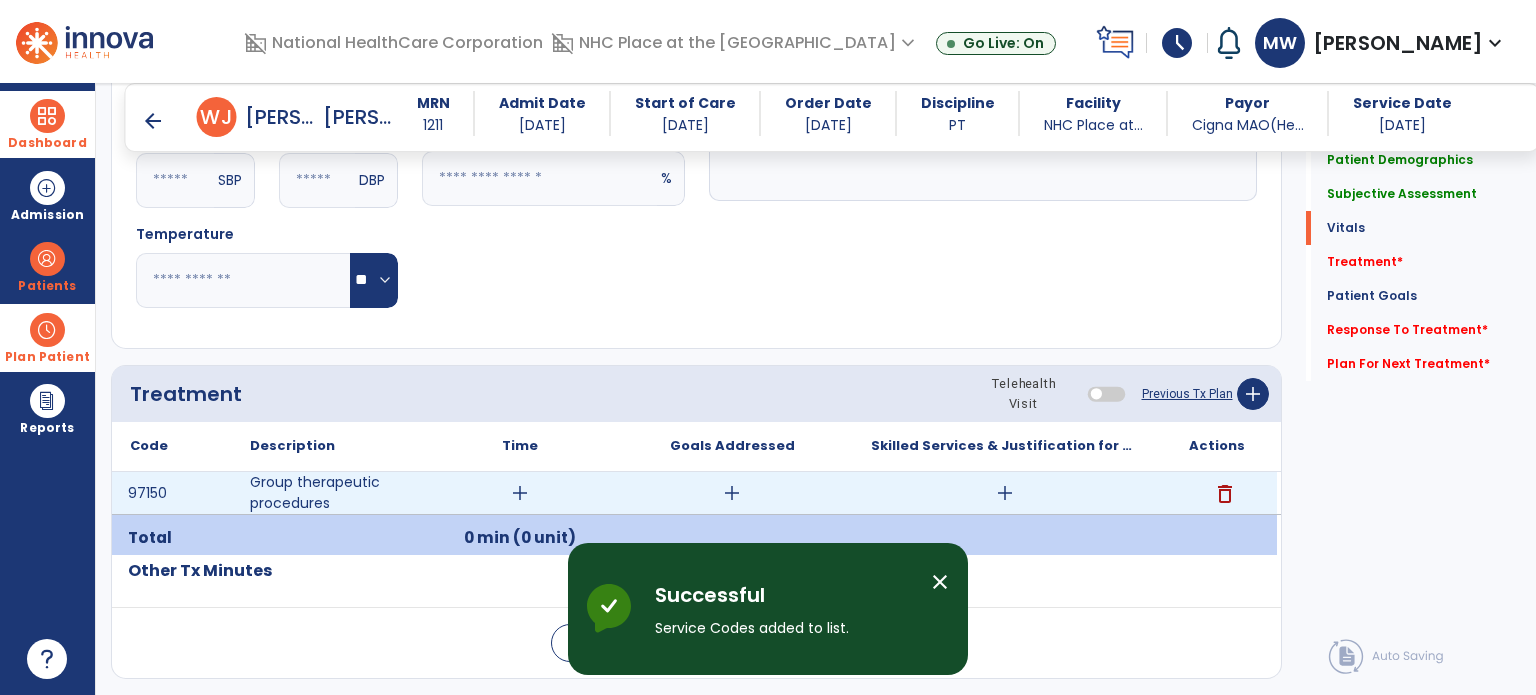 click on "add" at bounding box center (520, 493) 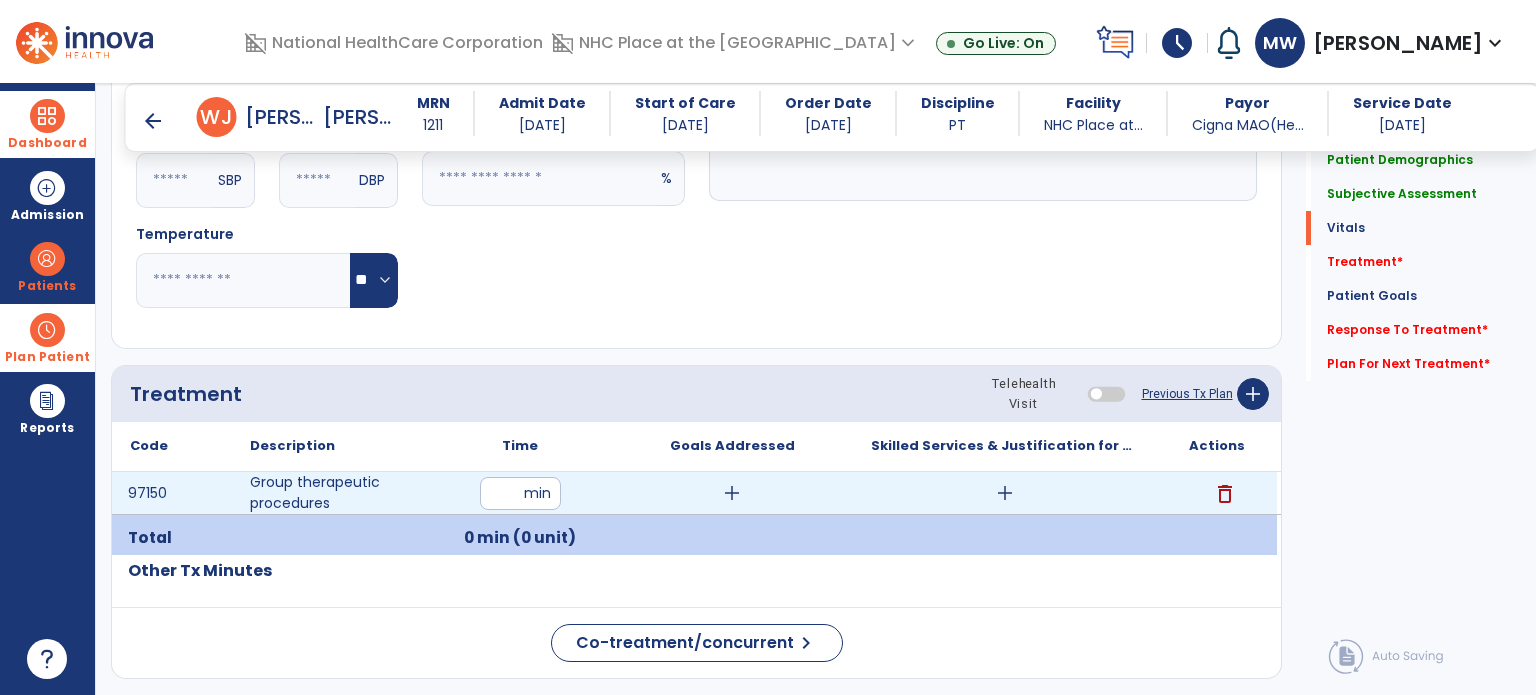 type on "**" 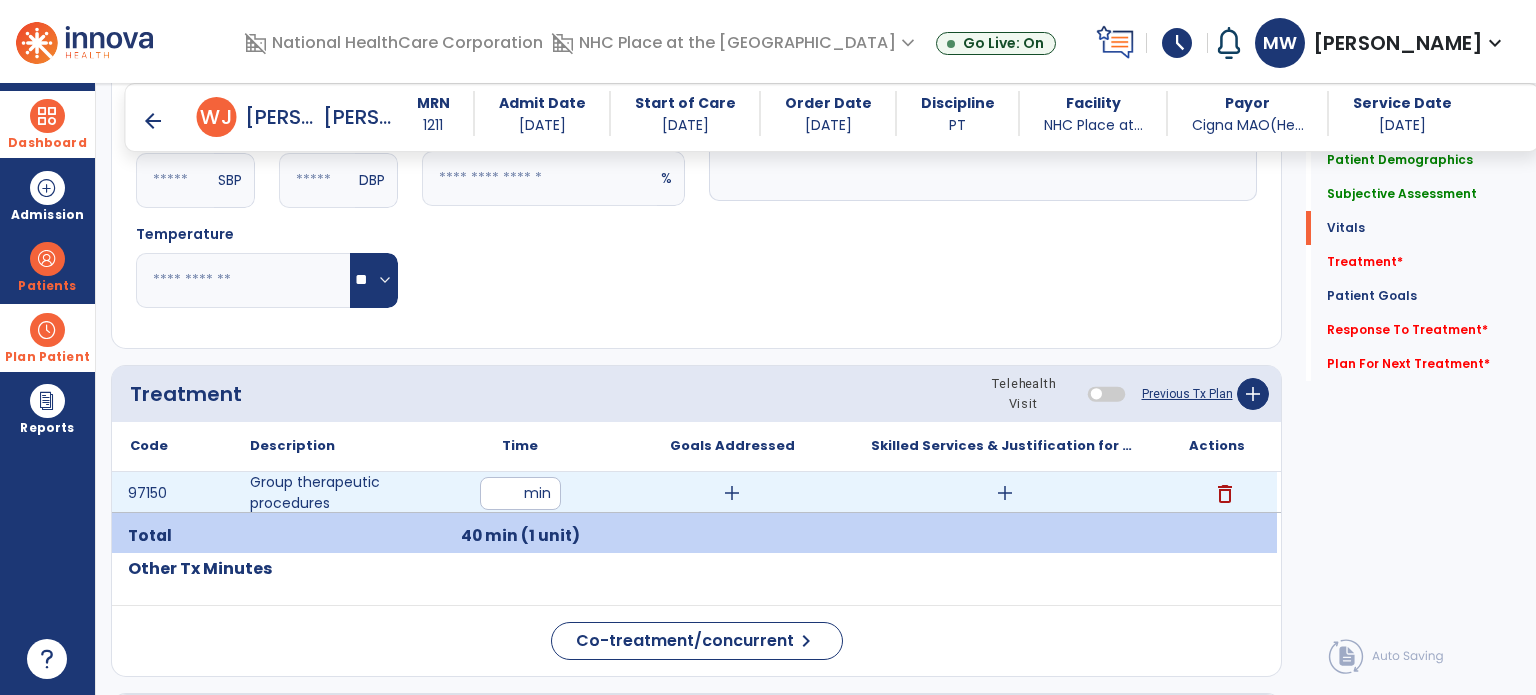 click on "add" at bounding box center (1005, 493) 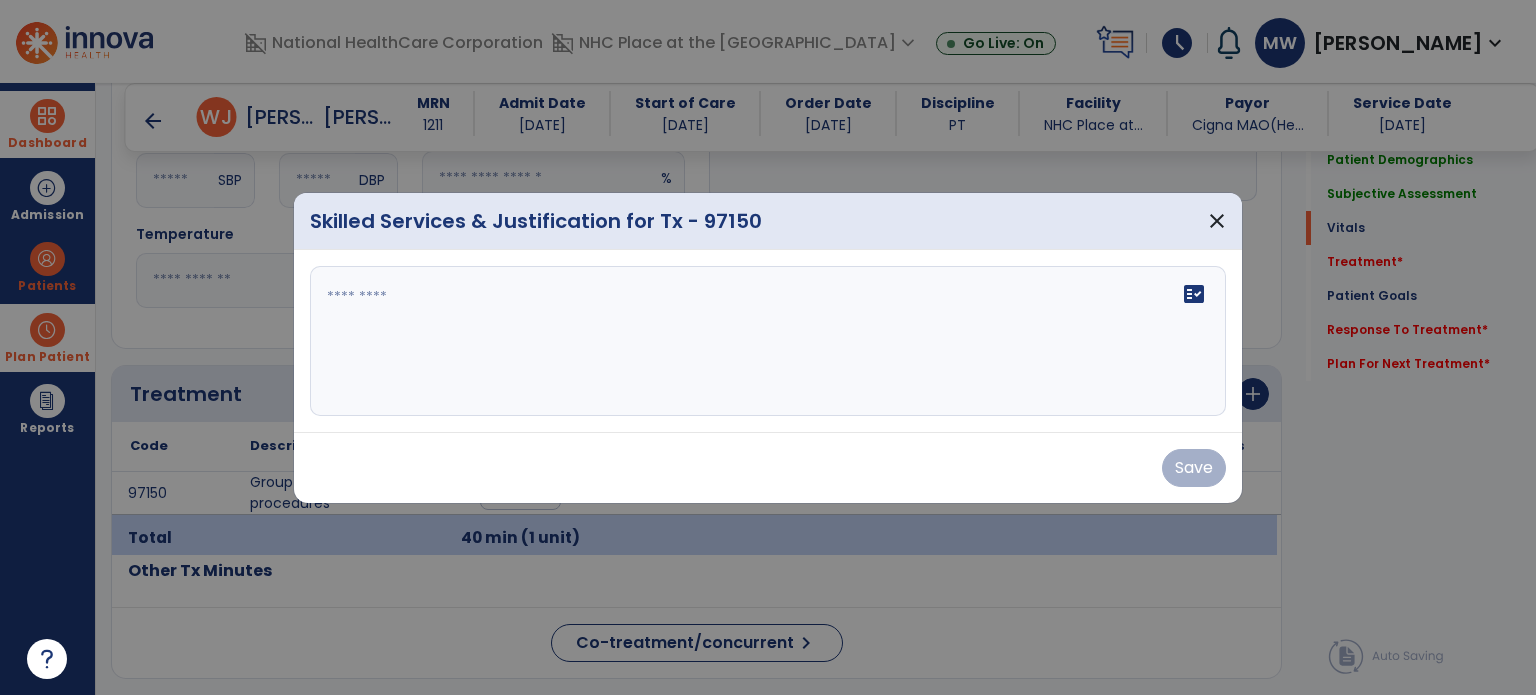 click on "fact_check" at bounding box center [768, 341] 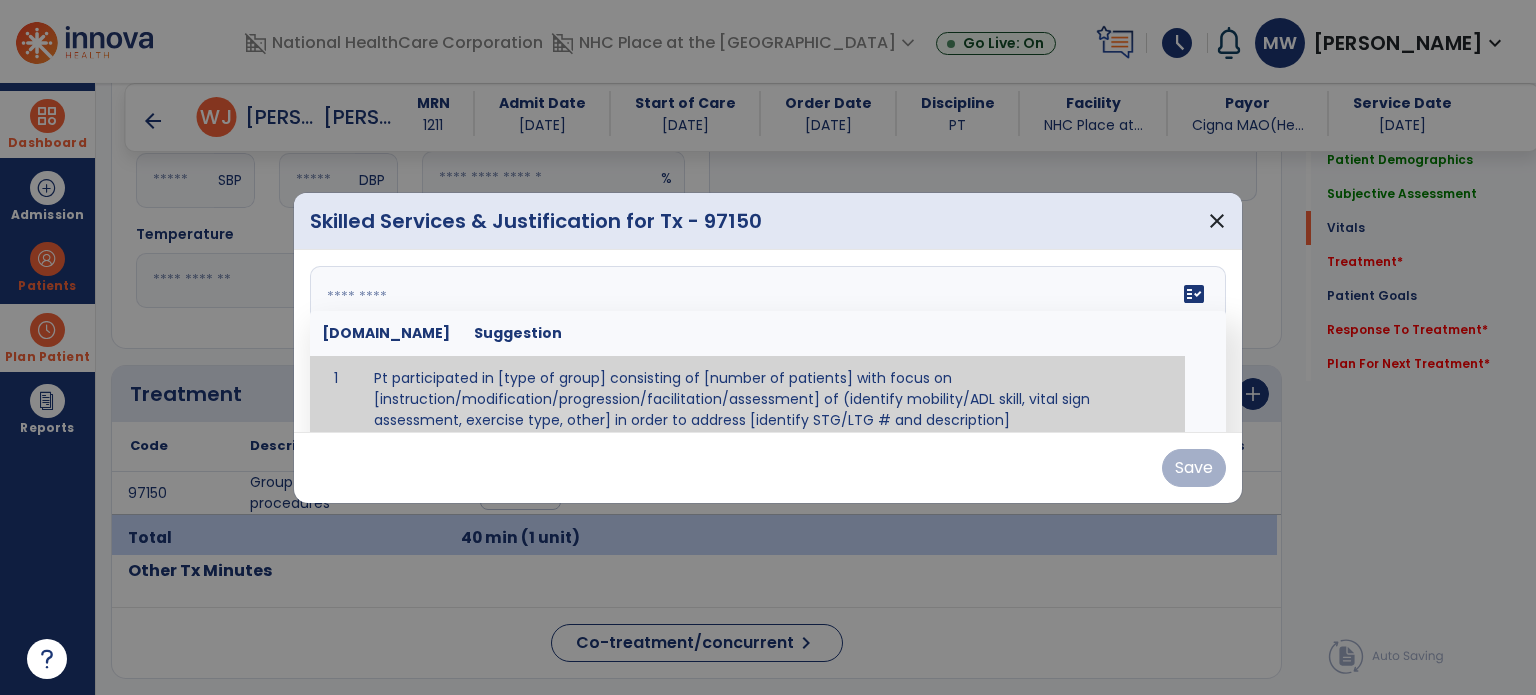 paste on "**********" 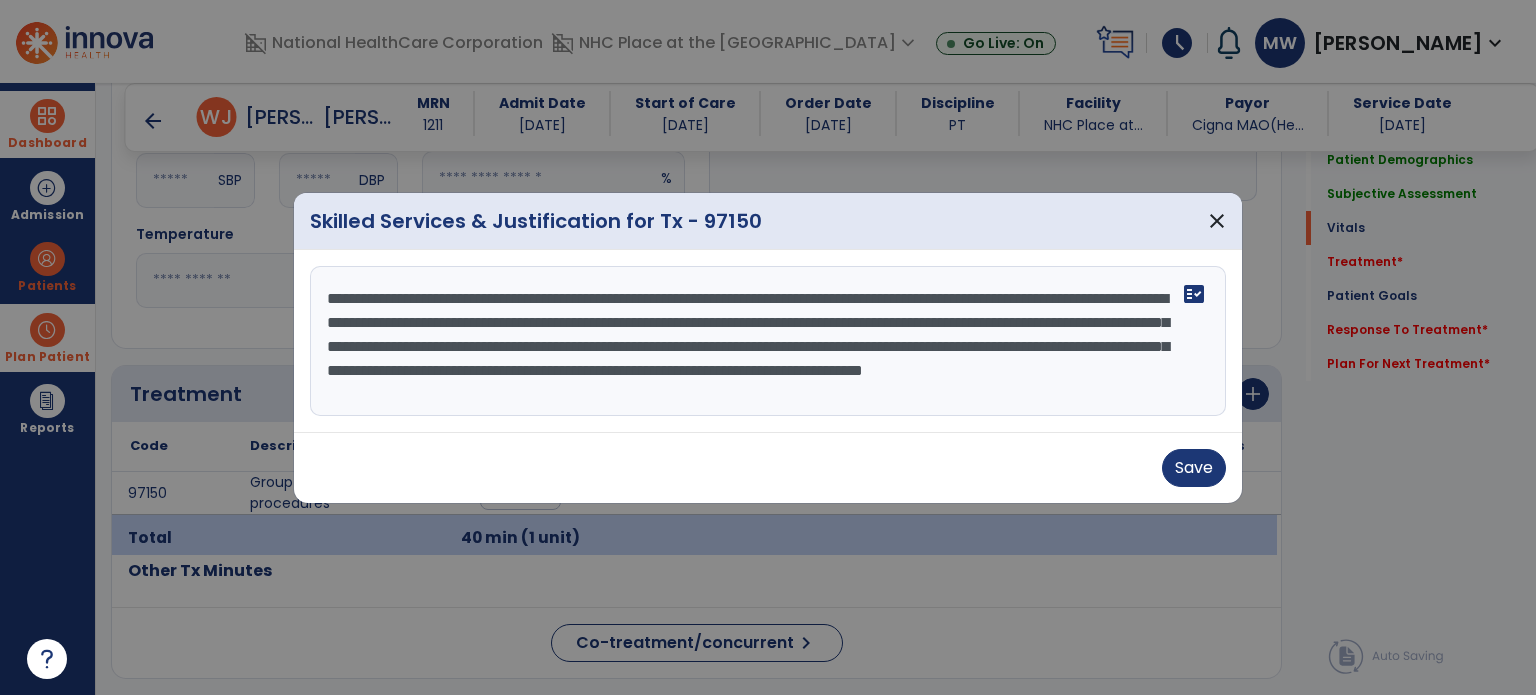 scroll, scrollTop: 0, scrollLeft: 0, axis: both 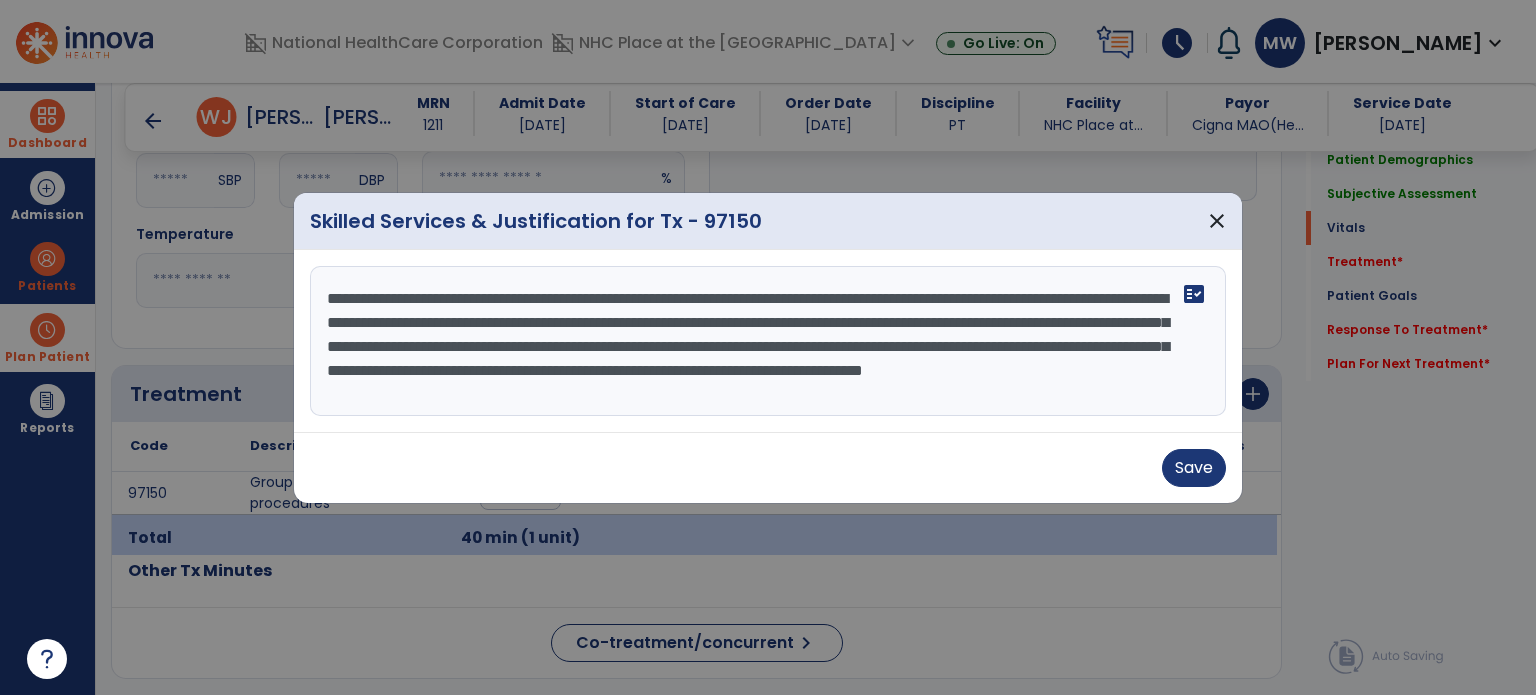 click on "**********" at bounding box center [768, 341] 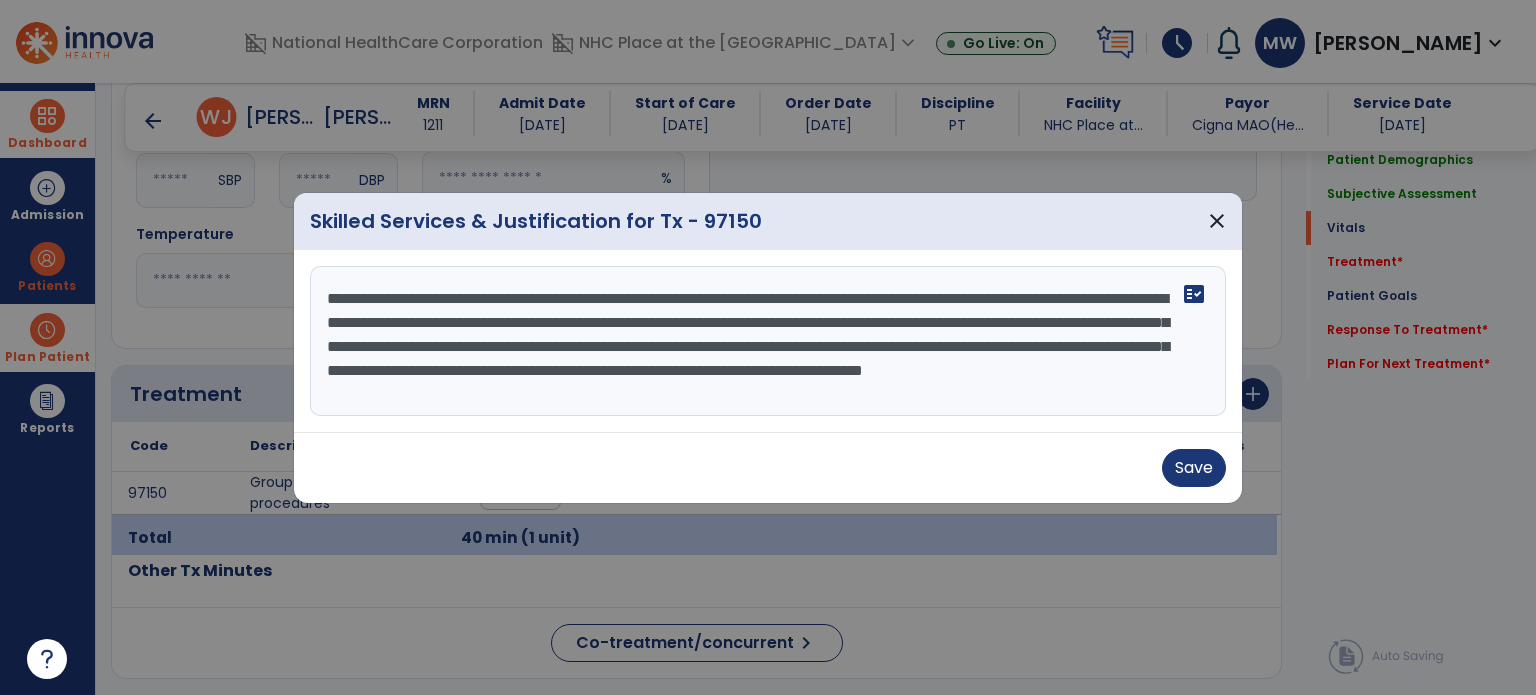 drag, startPoint x: 466, startPoint y: 371, endPoint x: 517, endPoint y: 371, distance: 51 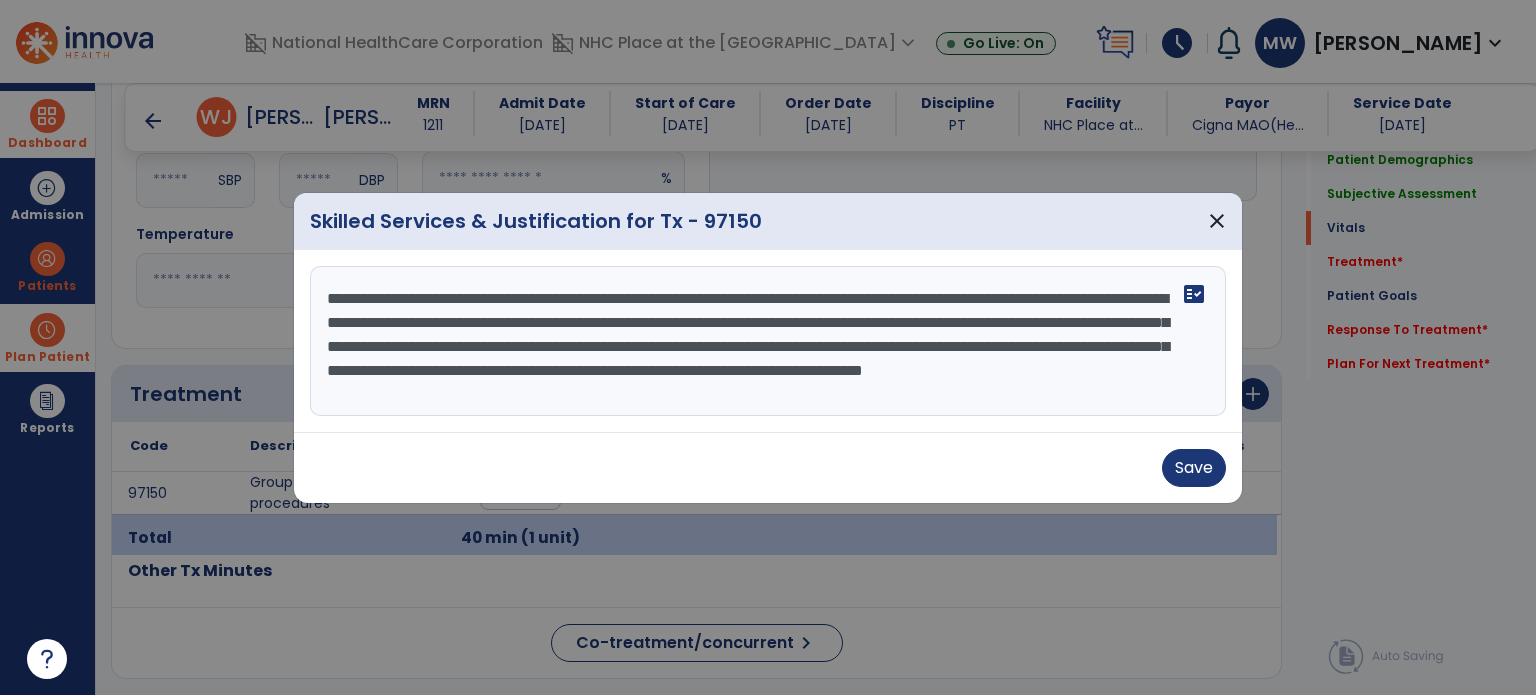 click on "**********" at bounding box center [768, 341] 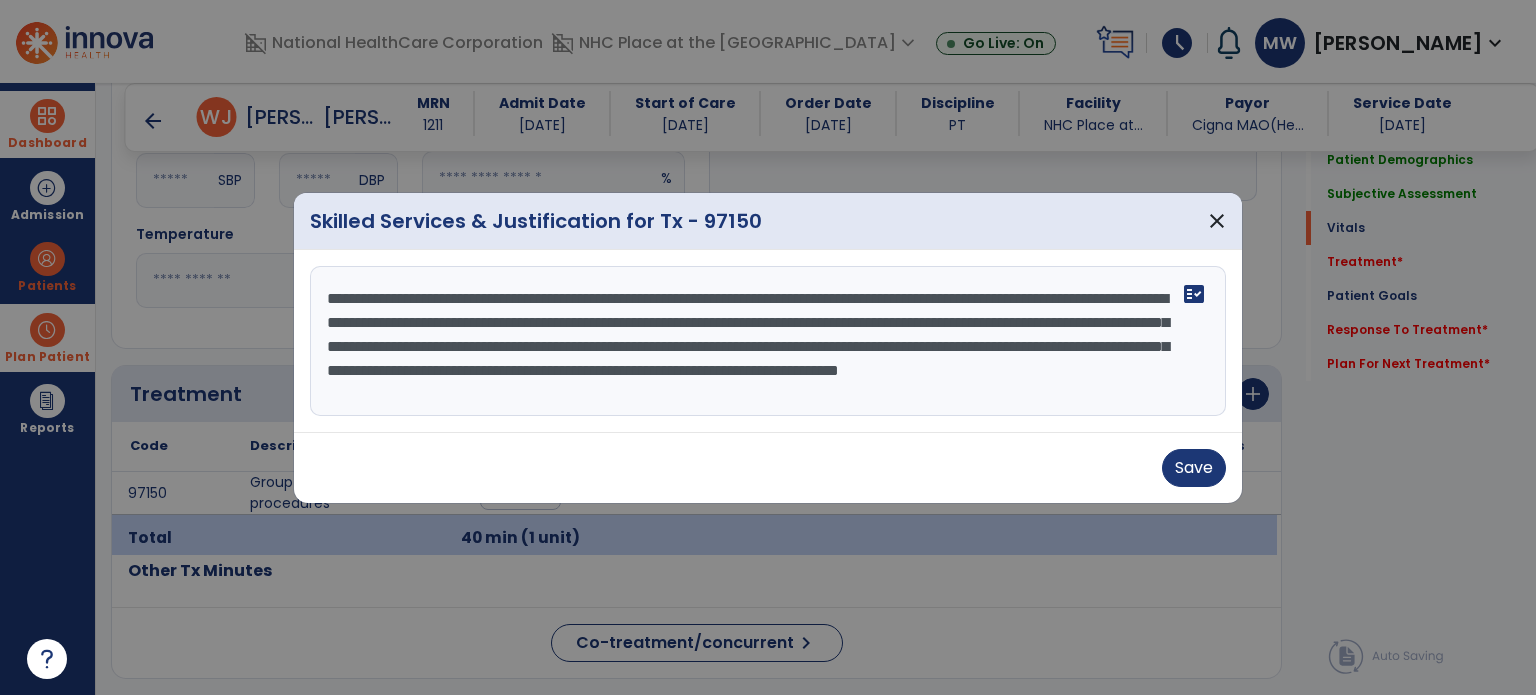 drag, startPoint x: 747, startPoint y: 371, endPoint x: 776, endPoint y: 373, distance: 29.068884 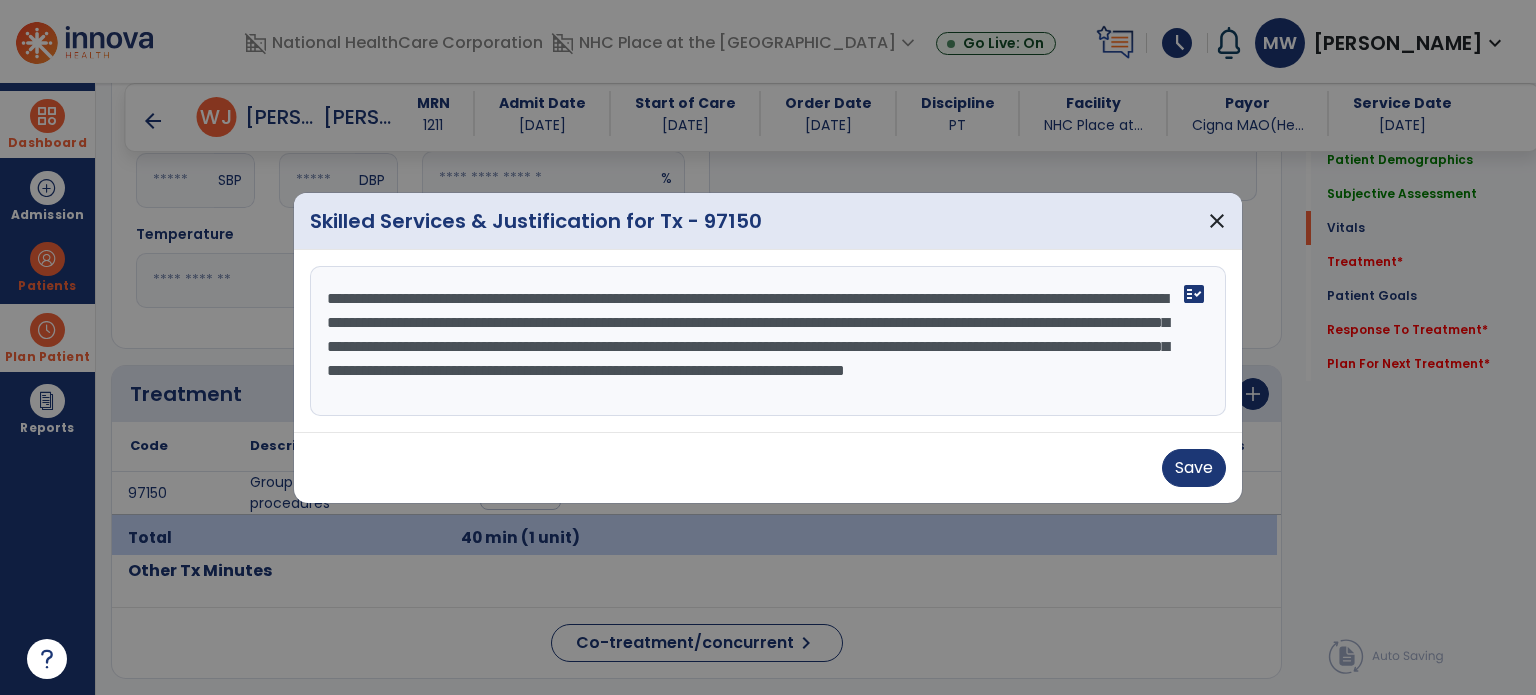 click on "**********" at bounding box center [768, 341] 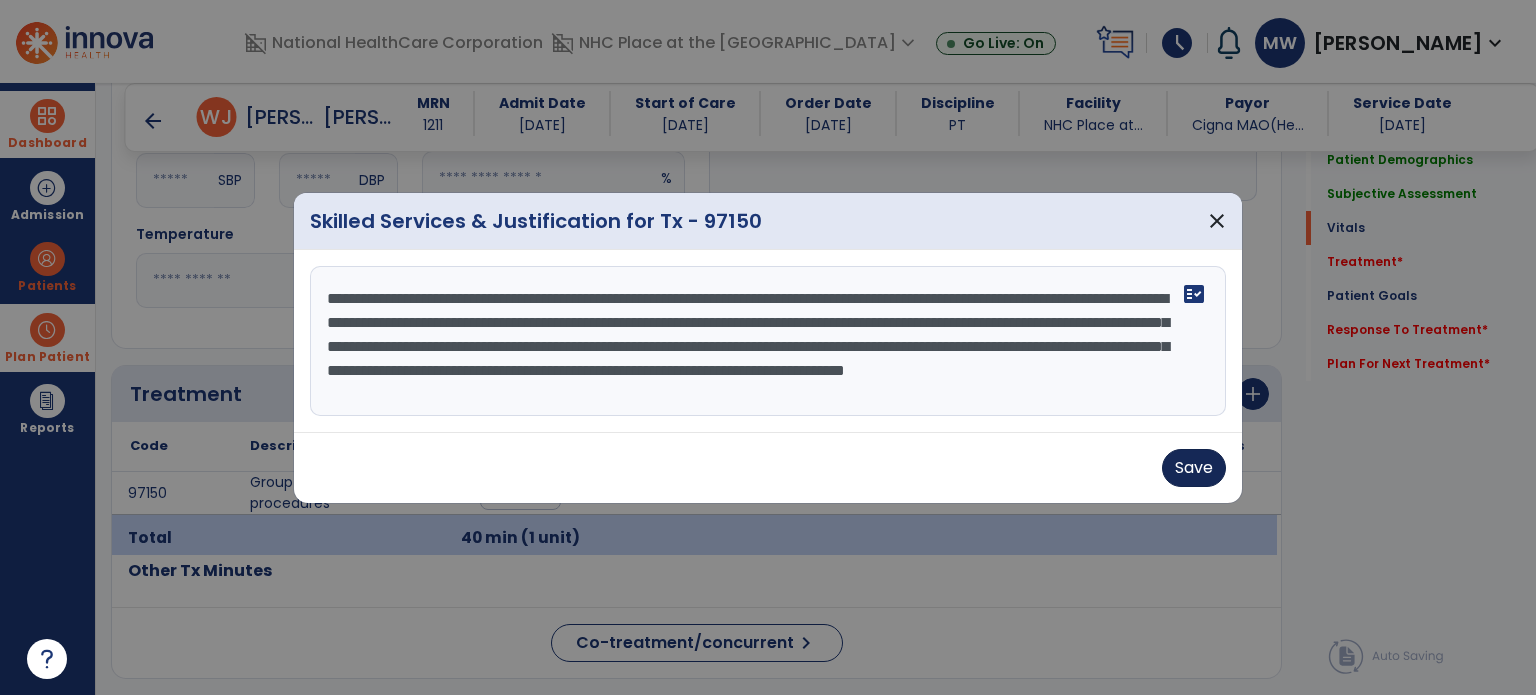 type on "**********" 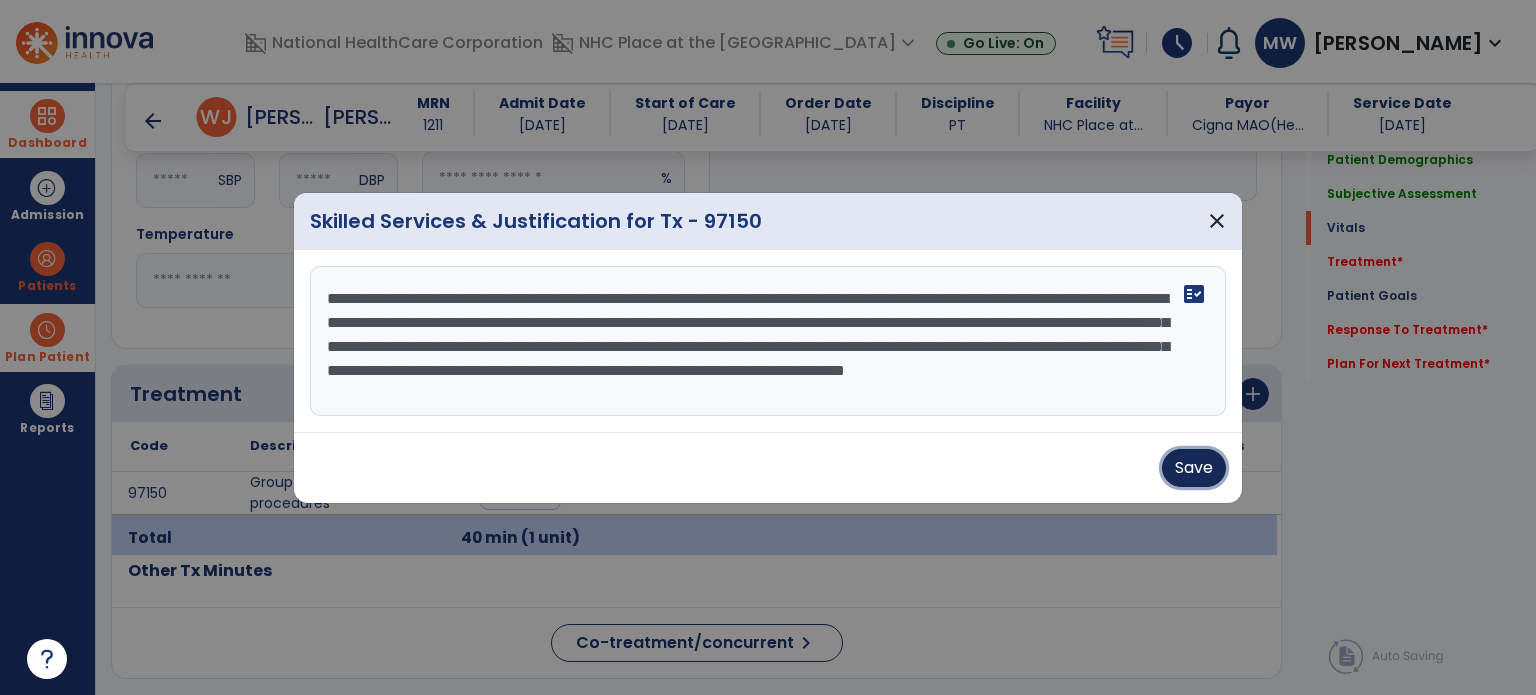 click on "Save" at bounding box center (1194, 468) 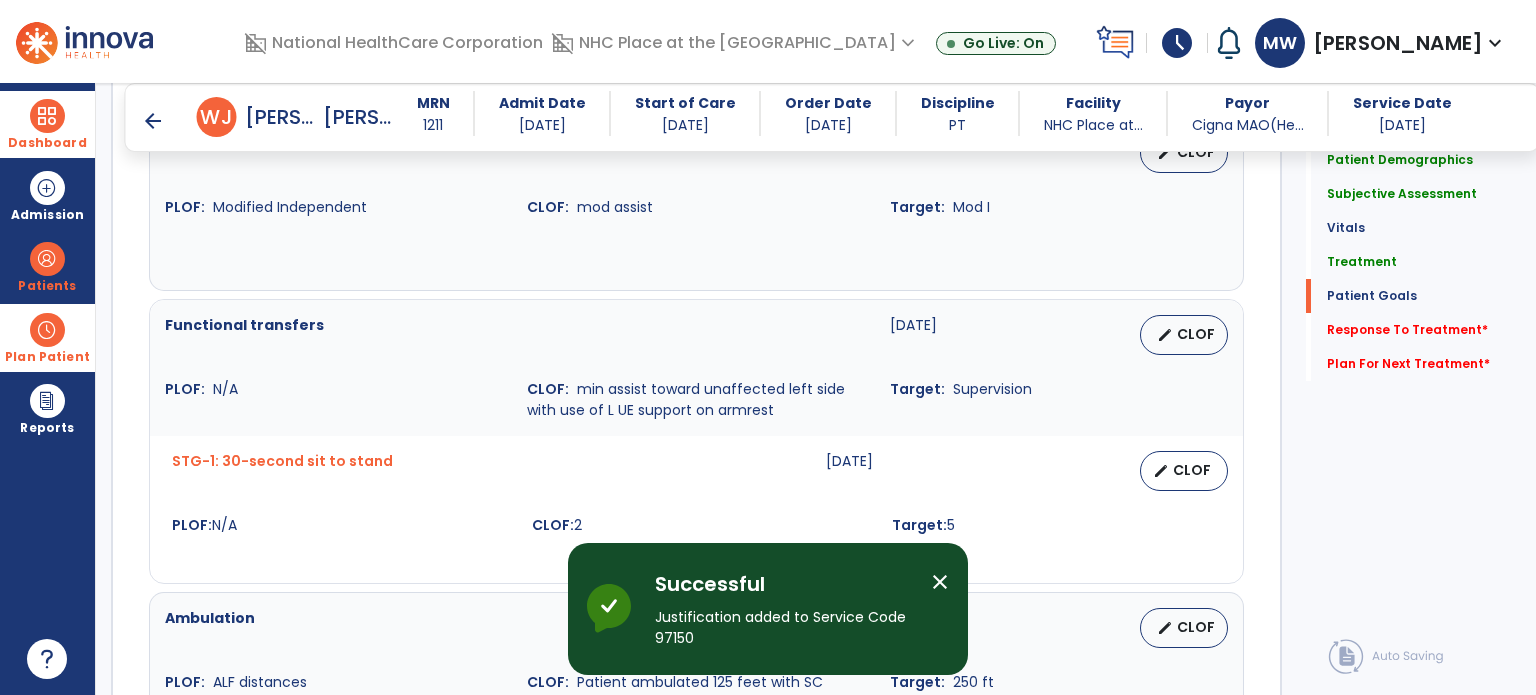 scroll, scrollTop: 2378, scrollLeft: 0, axis: vertical 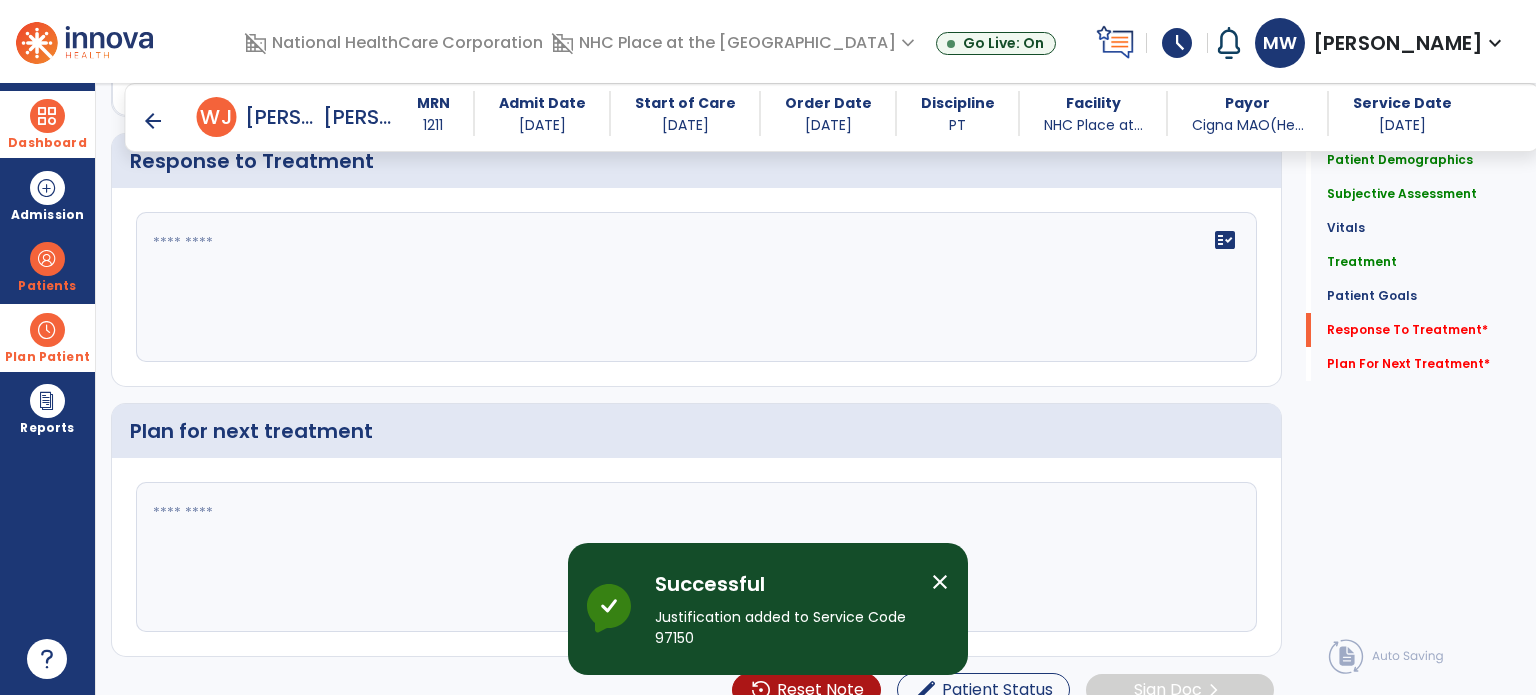 click on "fact_check" 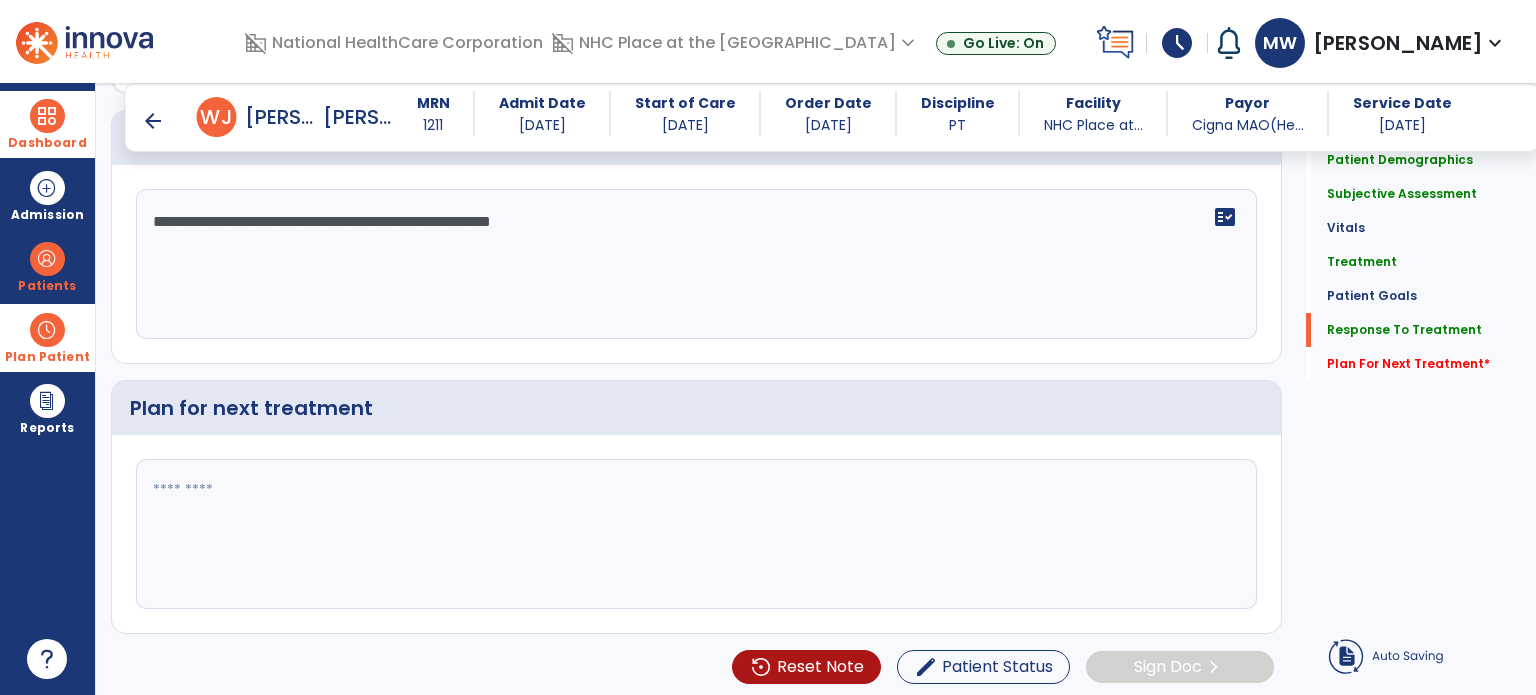 type on "**********" 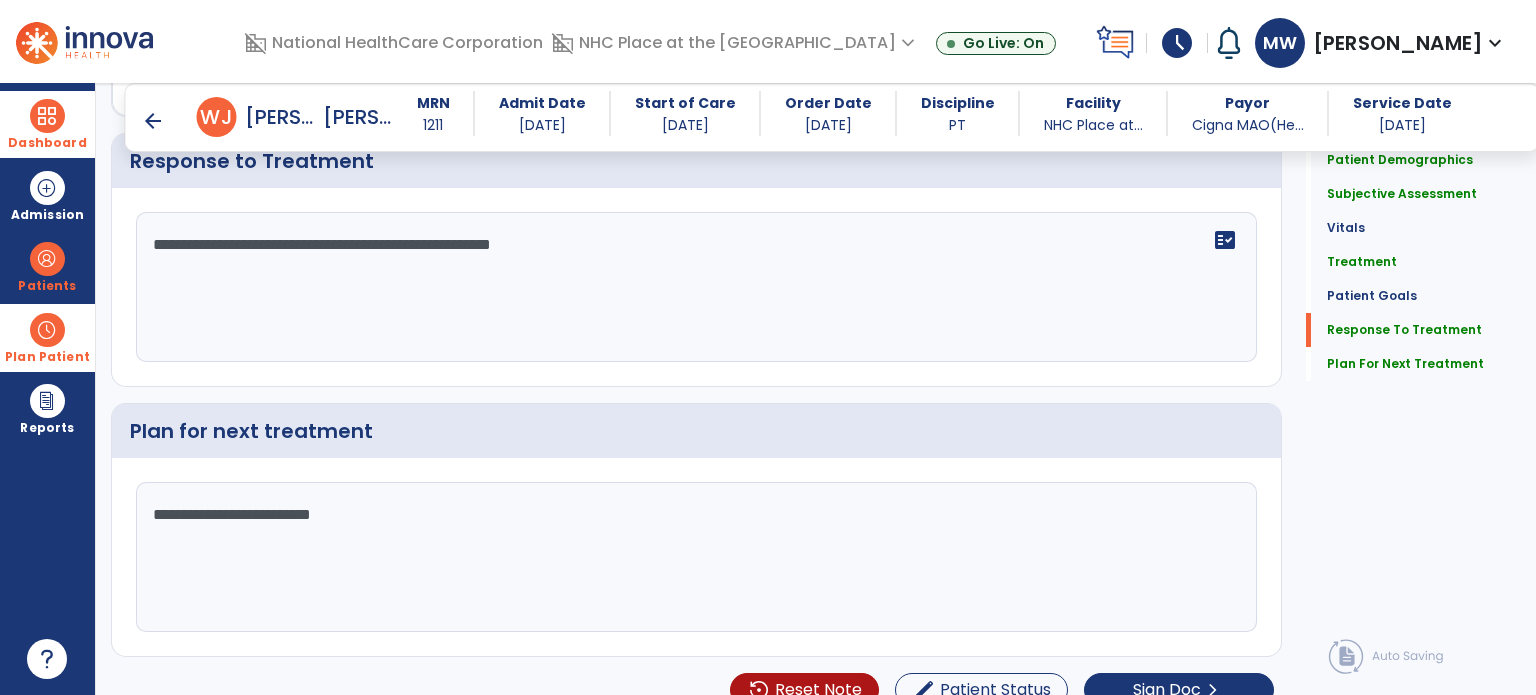 scroll, scrollTop: 2378, scrollLeft: 0, axis: vertical 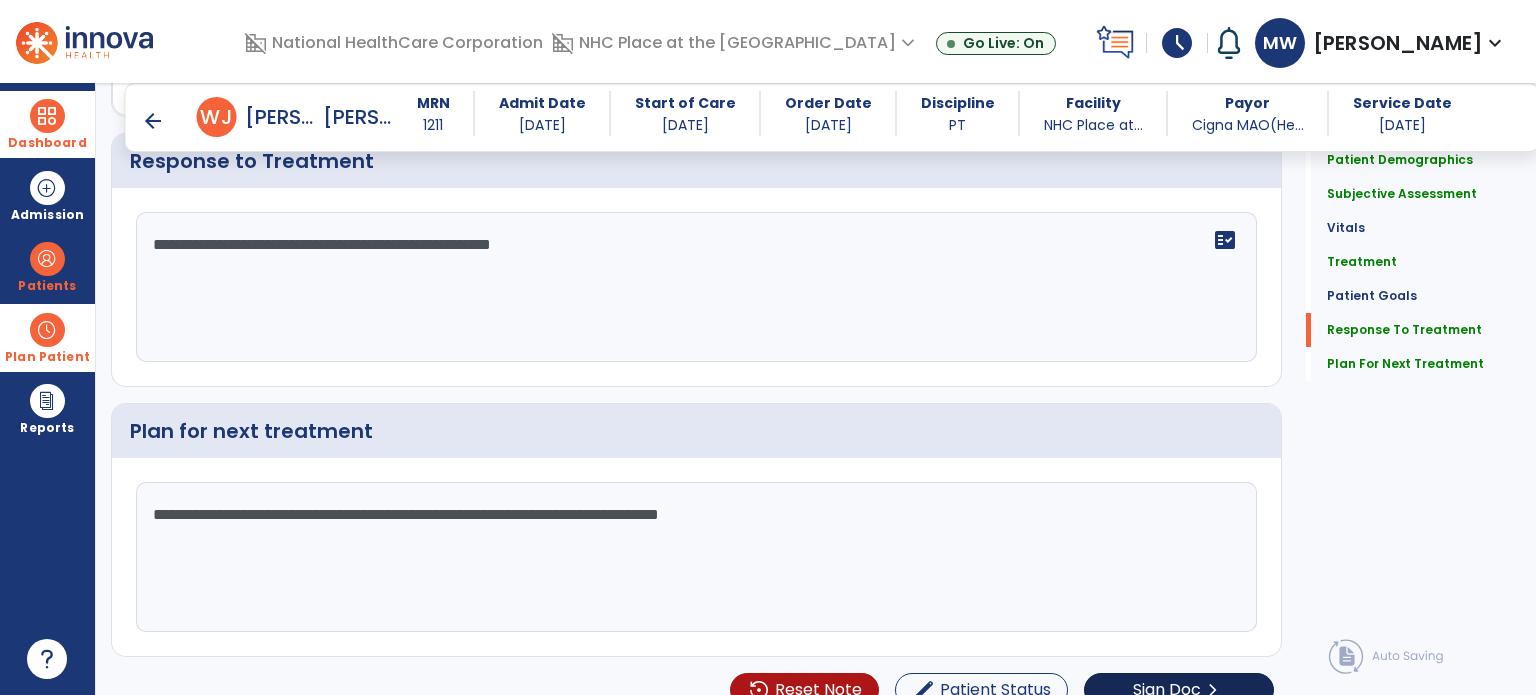 type on "**********" 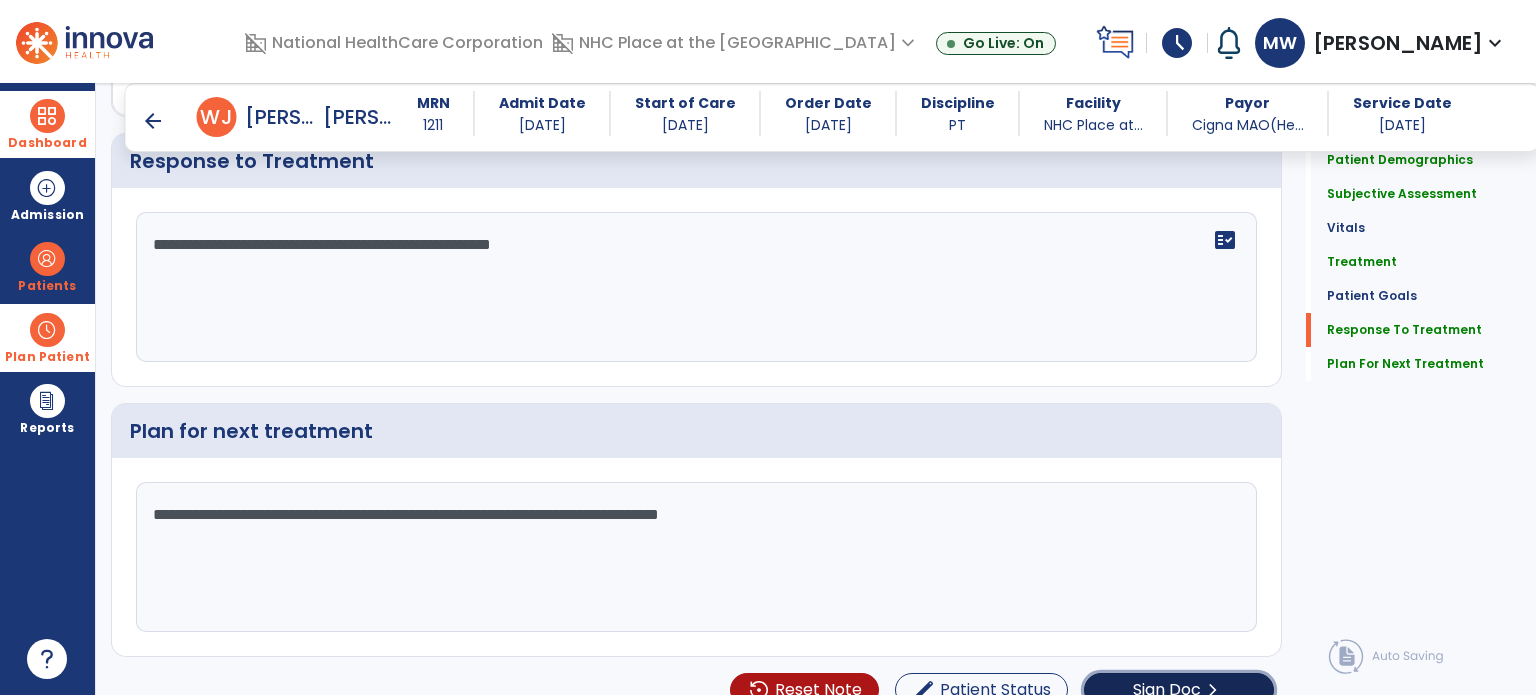 click on "Sign Doc  chevron_right" 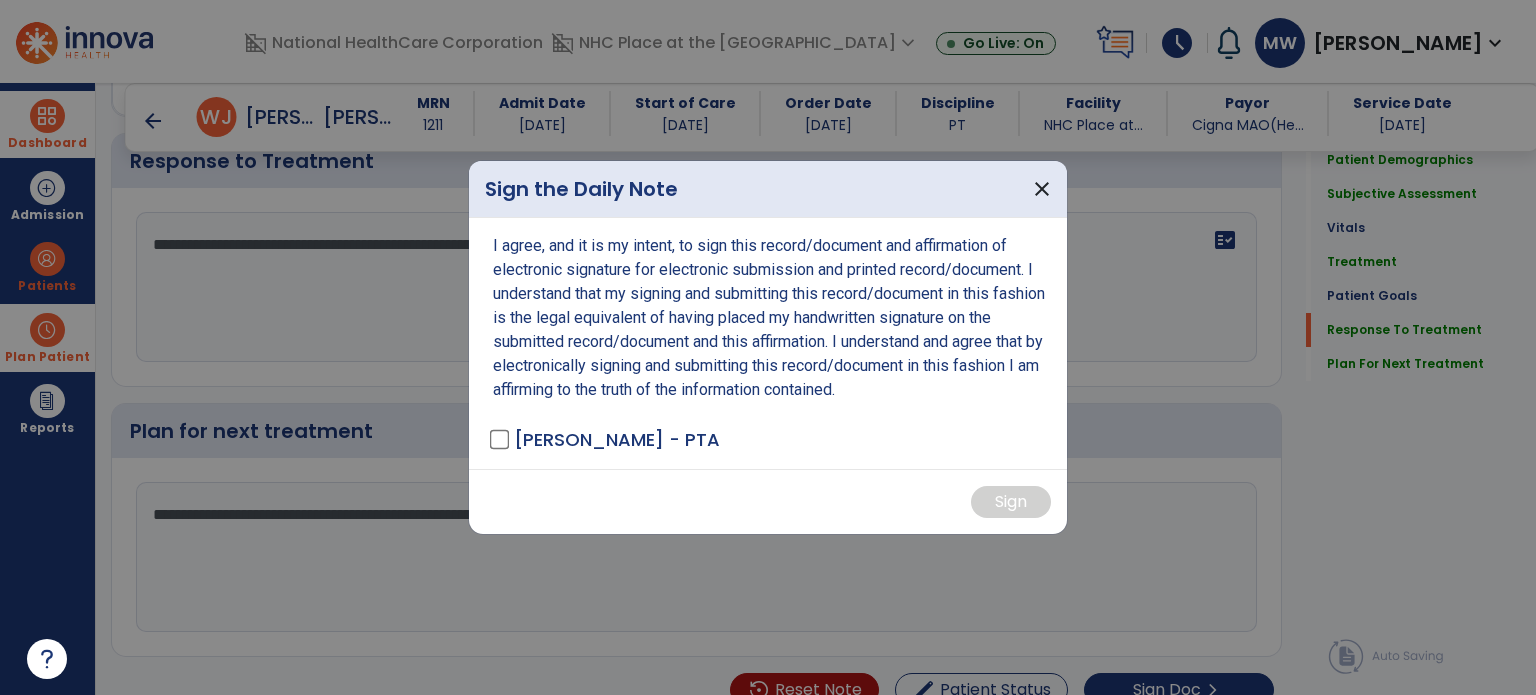 scroll, scrollTop: 2378, scrollLeft: 0, axis: vertical 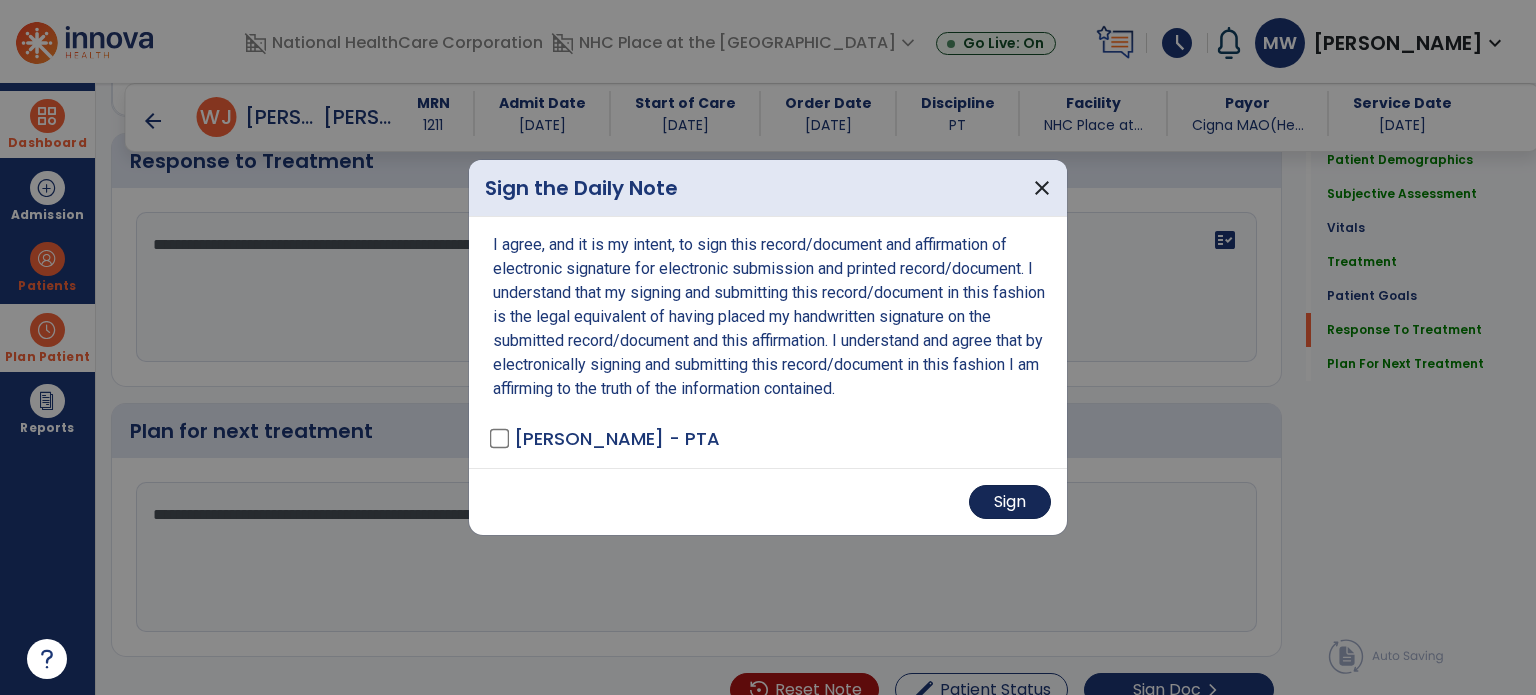 click on "Sign" at bounding box center [1010, 502] 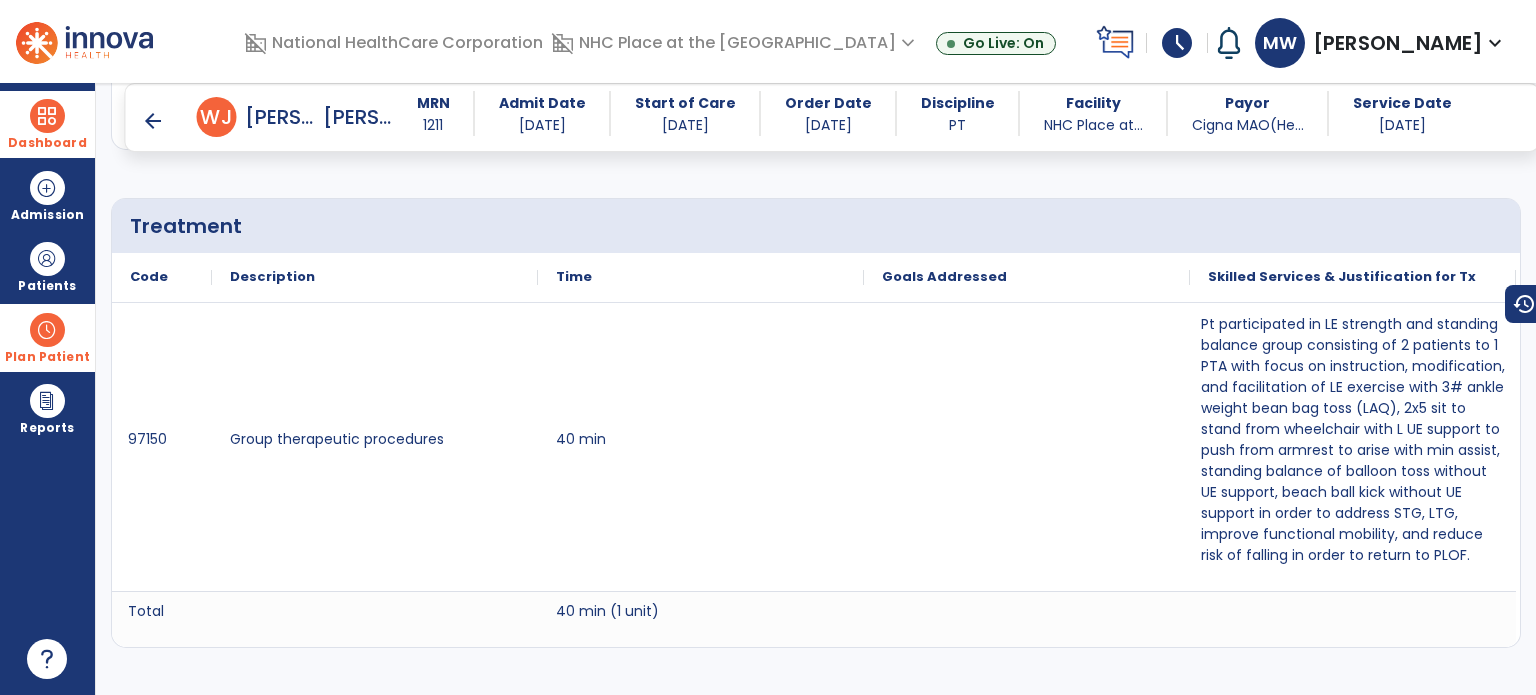 scroll, scrollTop: 1257, scrollLeft: 0, axis: vertical 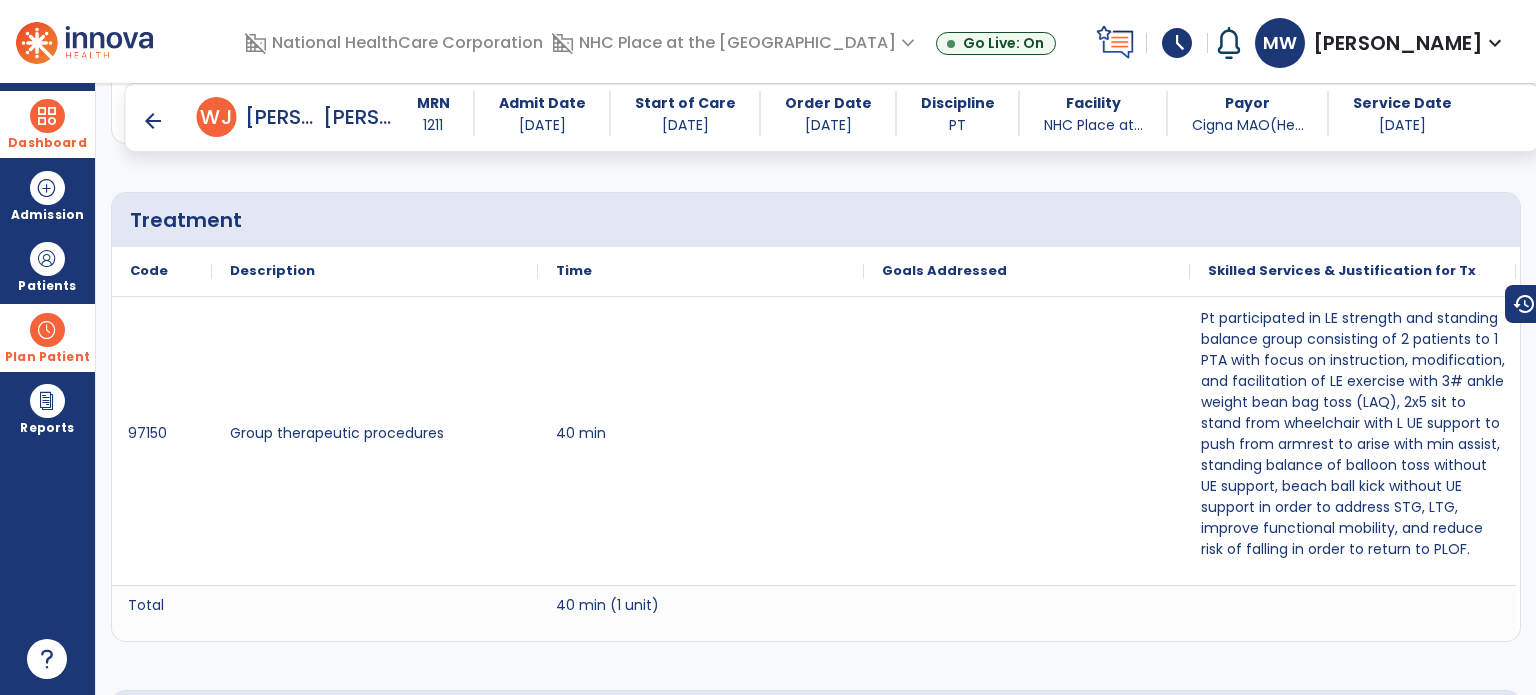 click on "arrow_back" at bounding box center (153, 121) 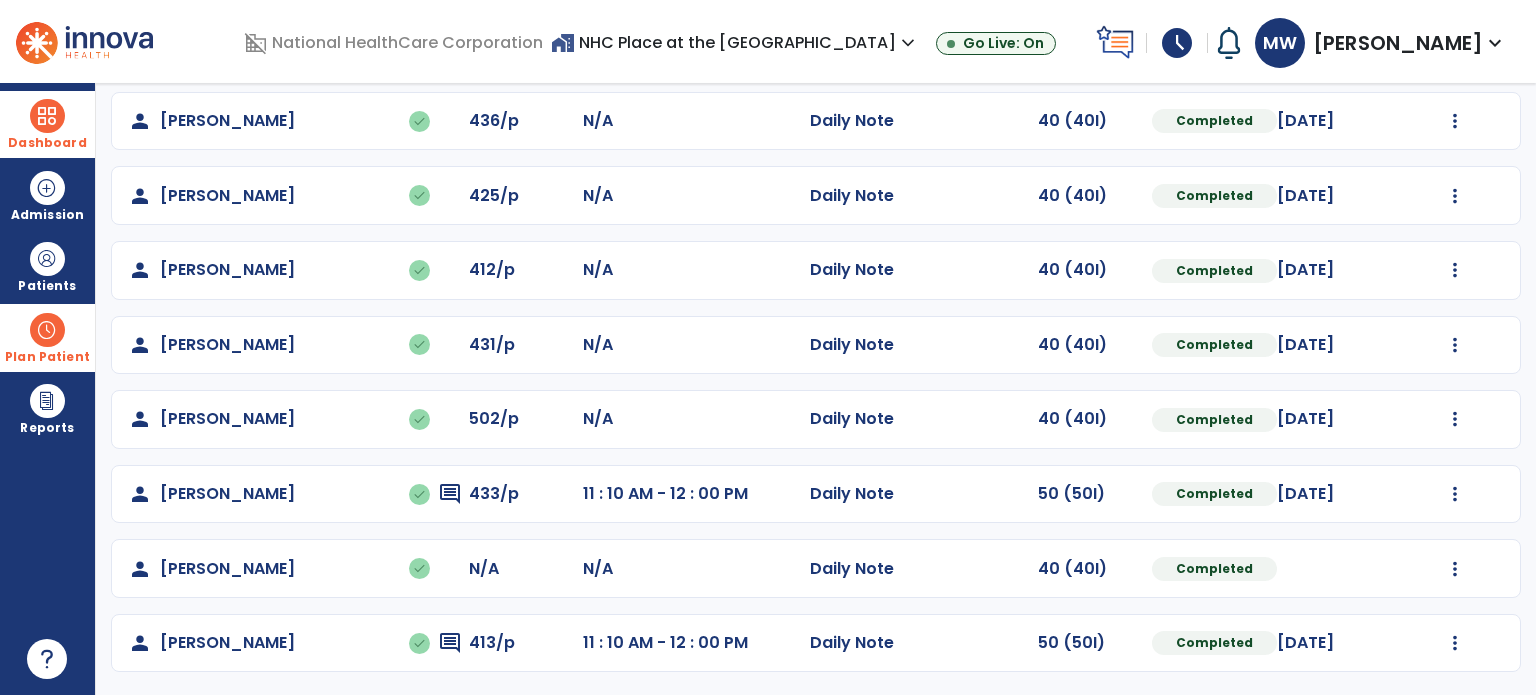 scroll, scrollTop: 319, scrollLeft: 0, axis: vertical 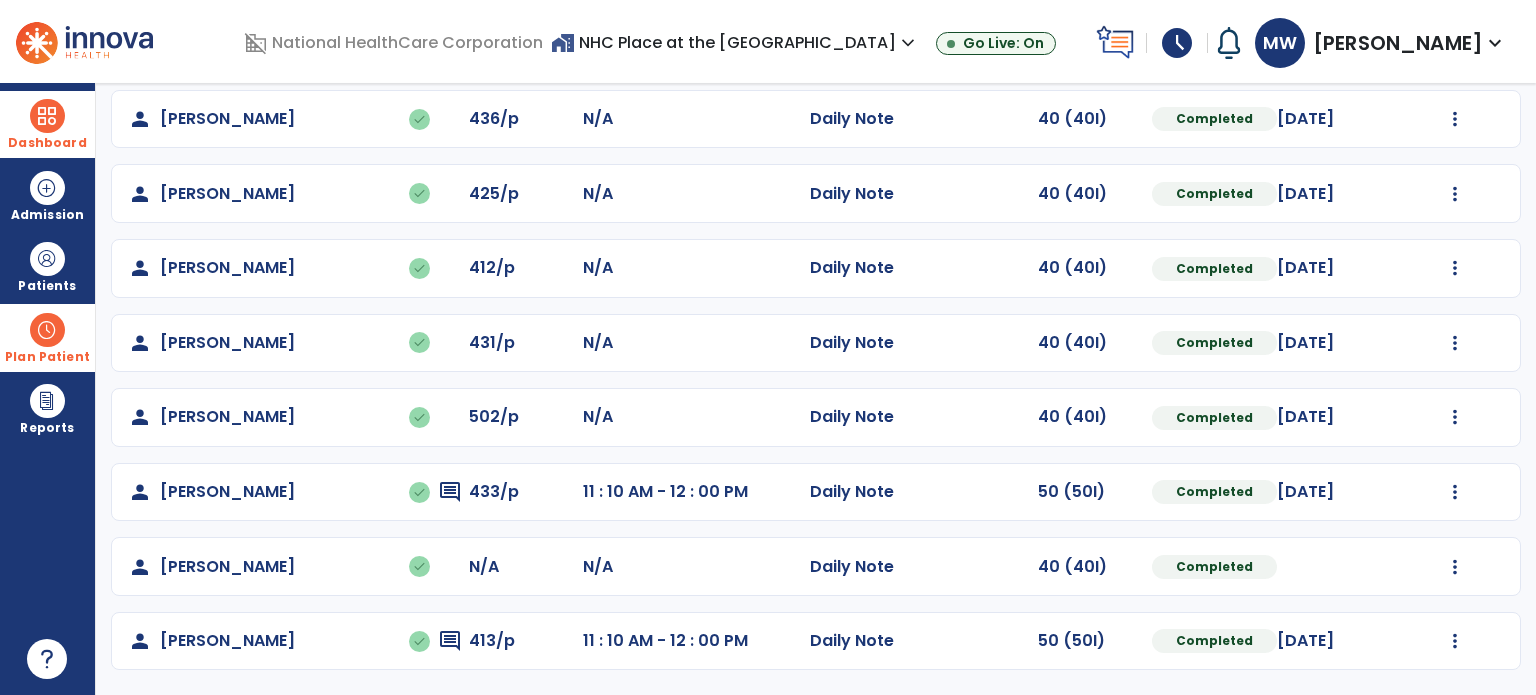 click at bounding box center (47, 330) 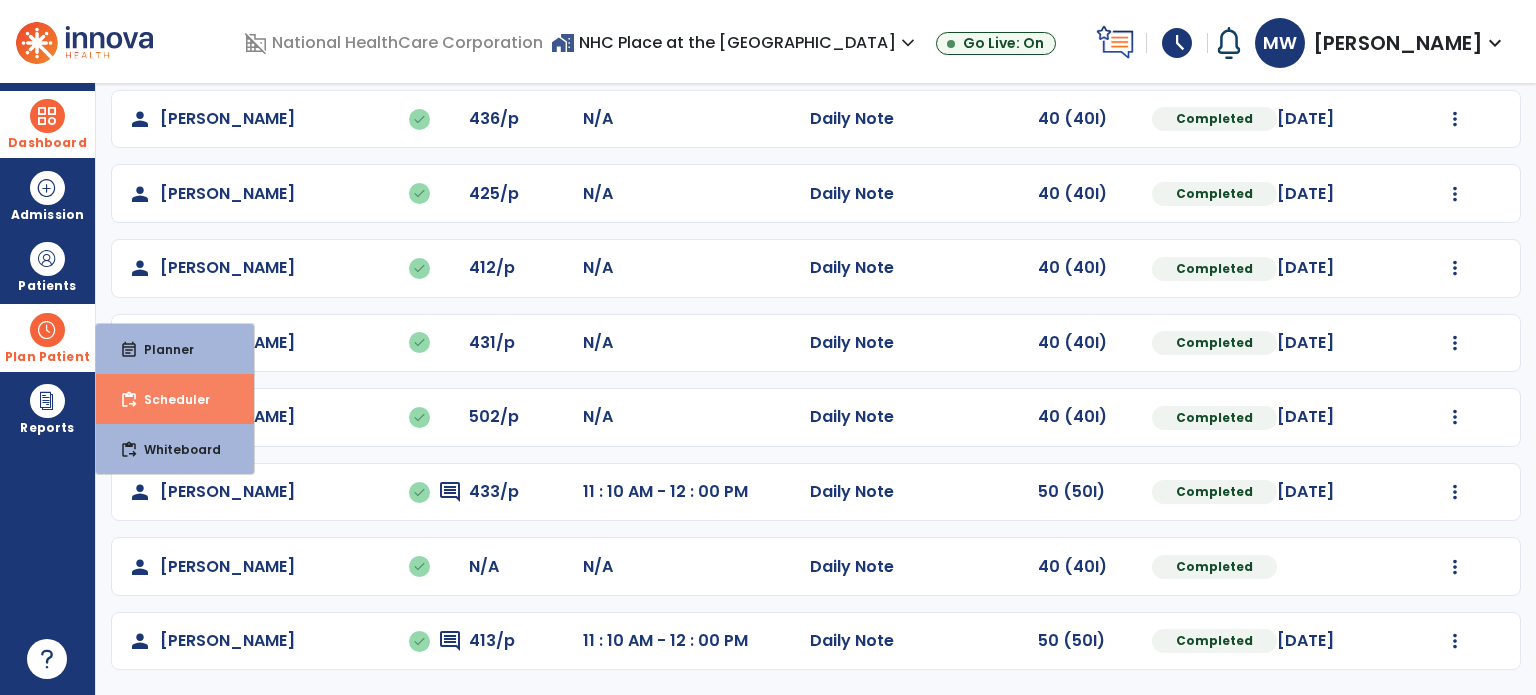 click on "content_paste_go  Scheduler" at bounding box center [175, 399] 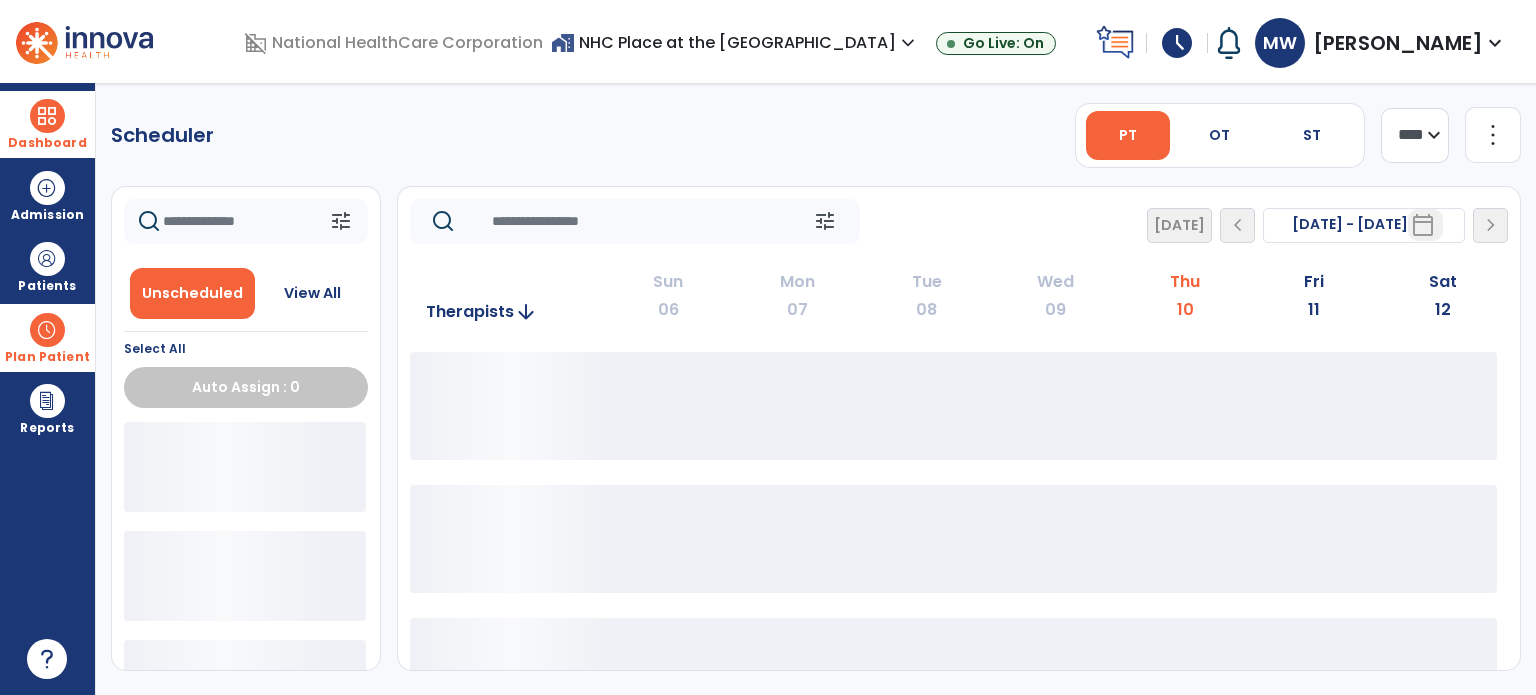 scroll, scrollTop: 0, scrollLeft: 0, axis: both 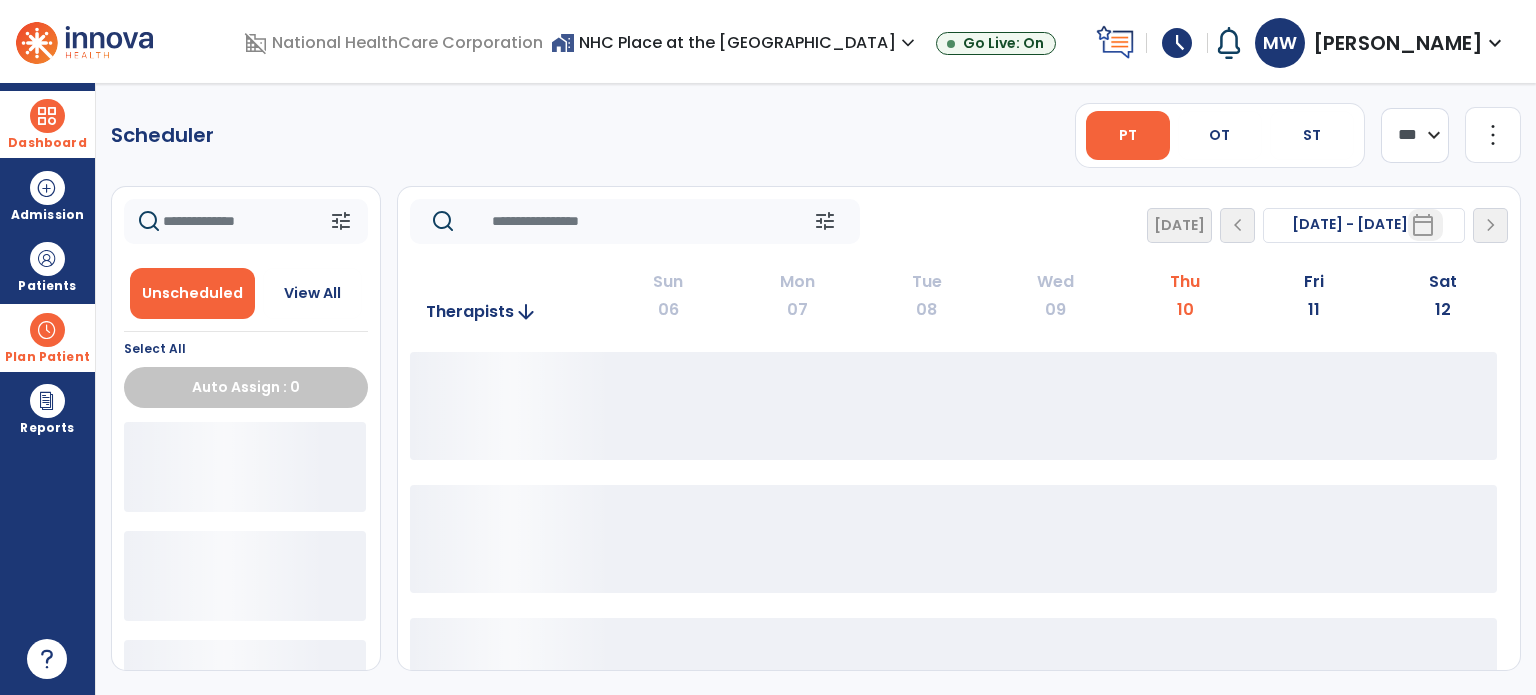 click on "**** ***" 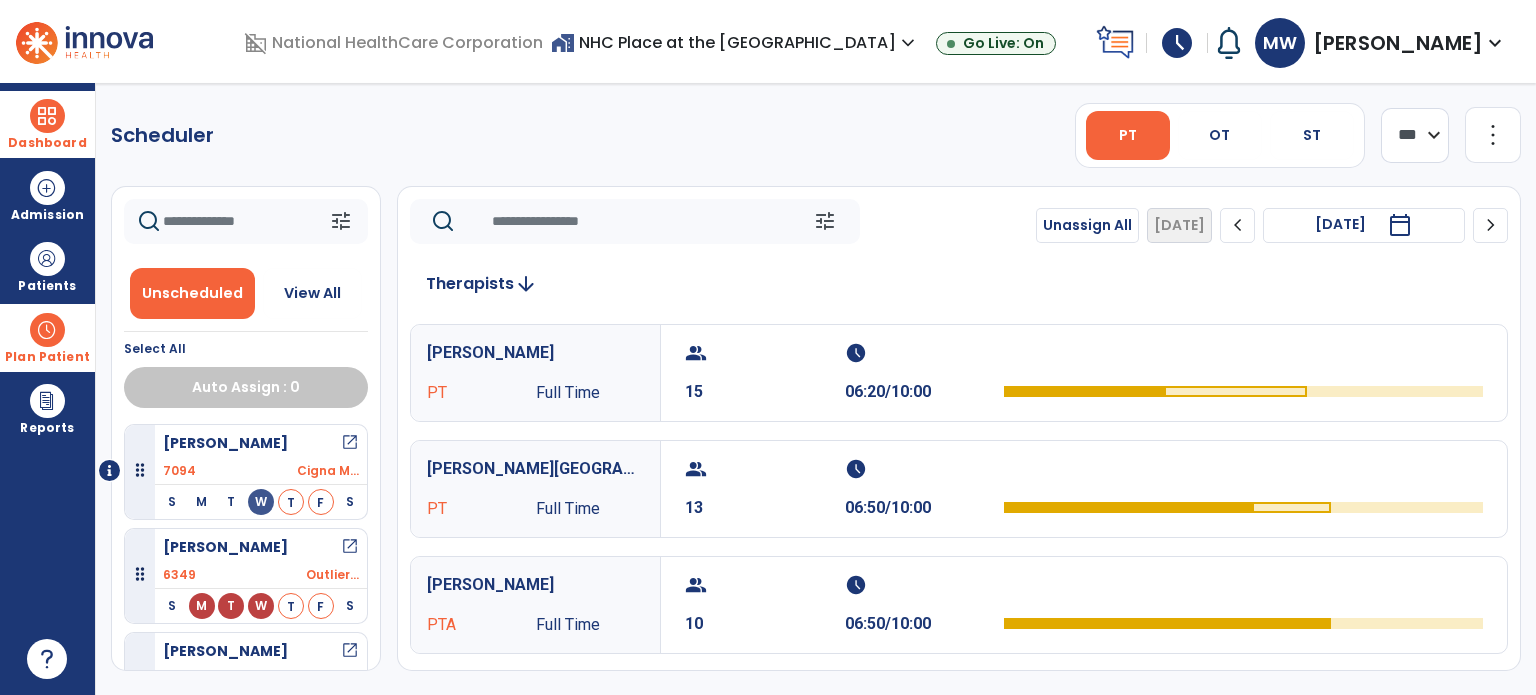 click on "chevron_right" 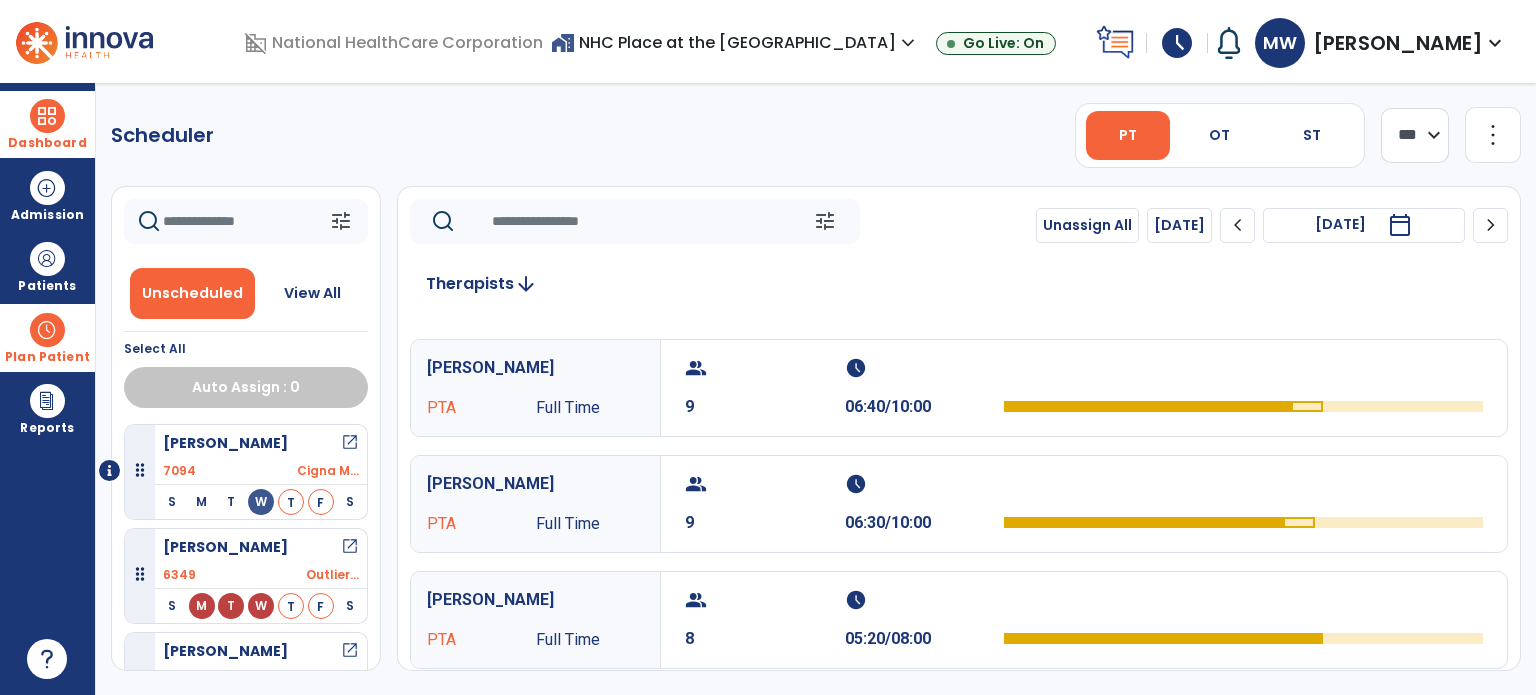 scroll, scrollTop: 192, scrollLeft: 0, axis: vertical 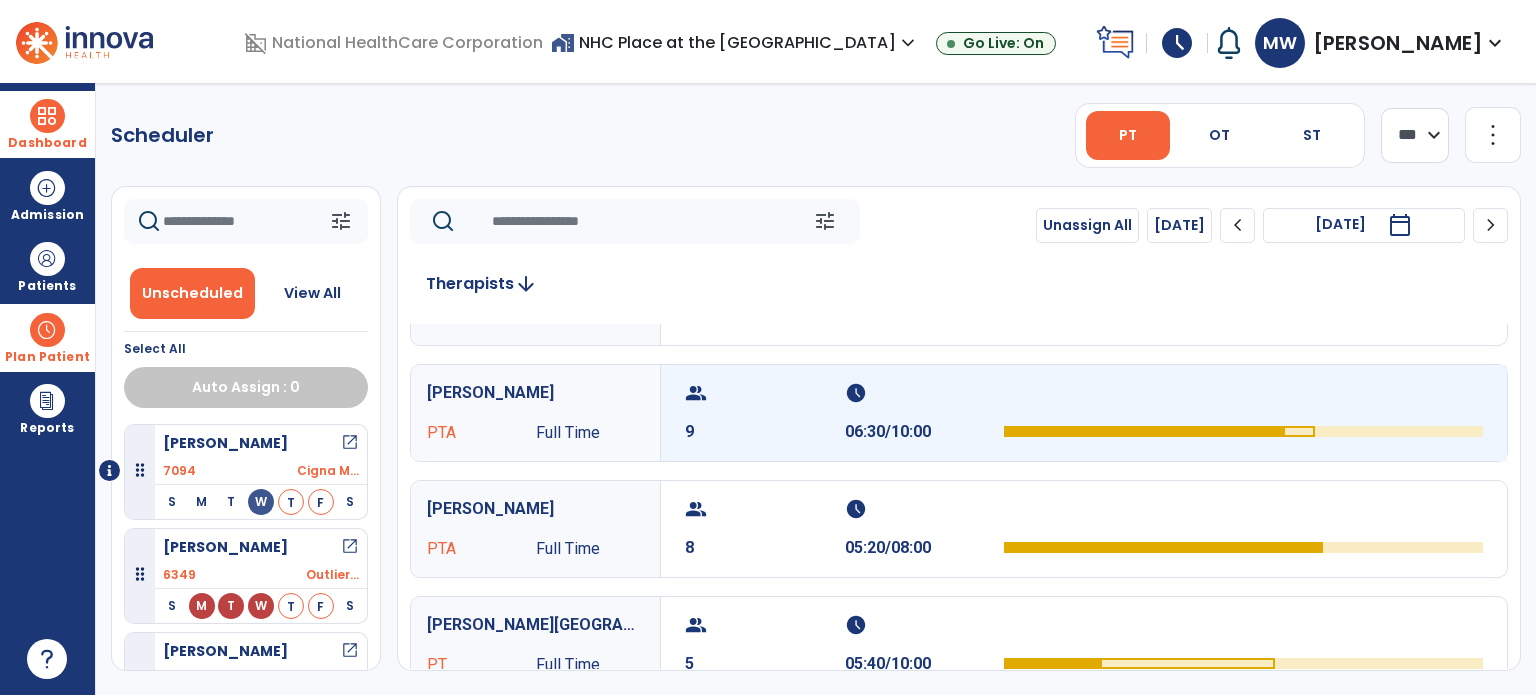 click on "06:30/10:00" at bounding box center (925, 432) 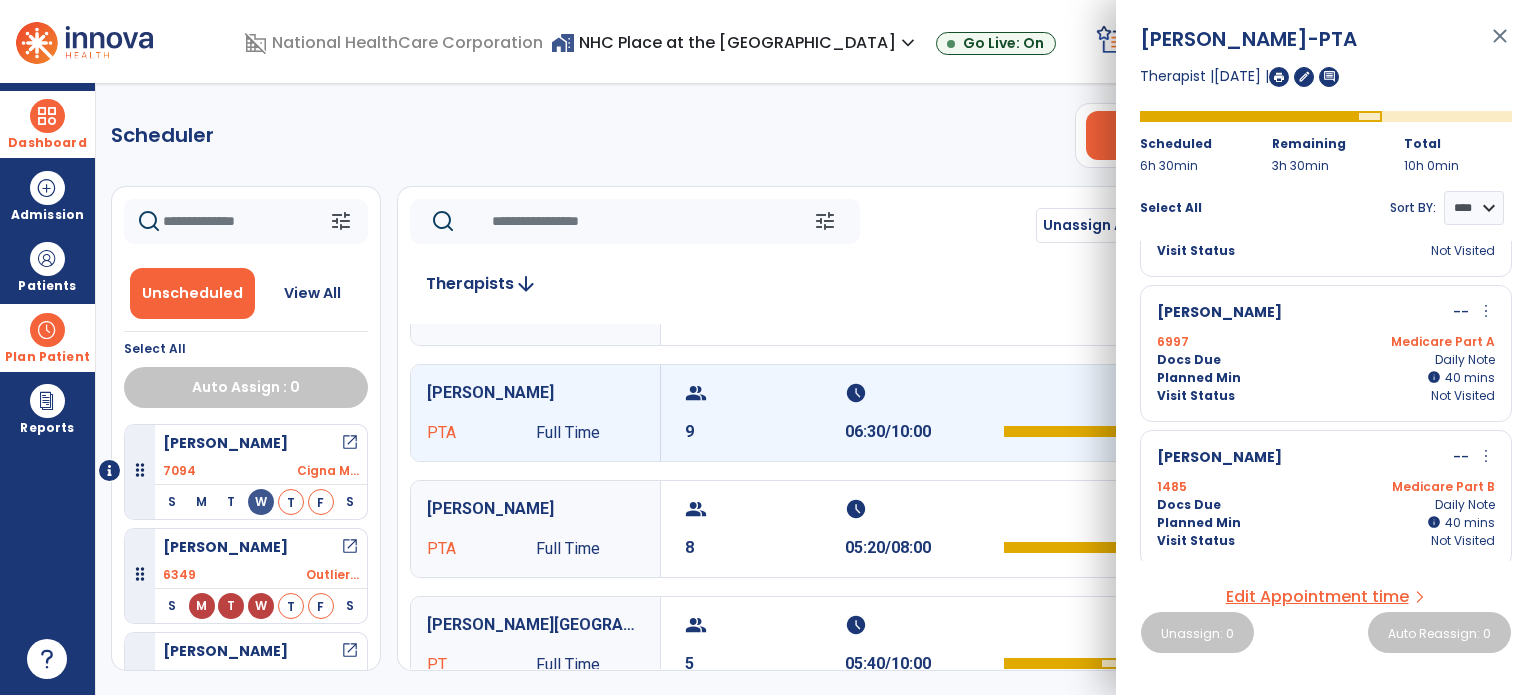 scroll, scrollTop: 485, scrollLeft: 0, axis: vertical 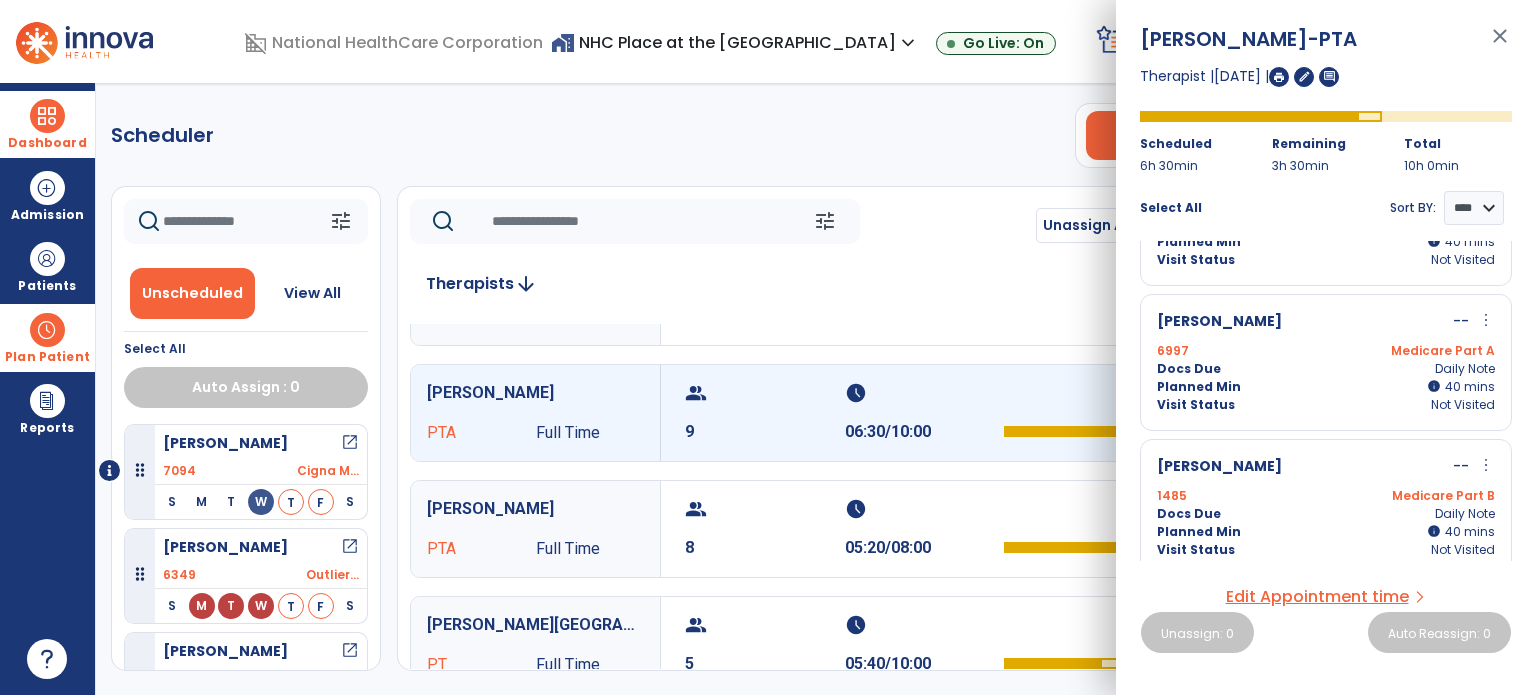 click on "[PERSON_NAME]   --  more_vert  edit   Edit Session   alt_route   Split Minutes  6997 Medicare Part A  Docs Due Daily Note   Planned Min  info   40 I 40 mins  Visit Status  Not Visited" at bounding box center [1326, 362] 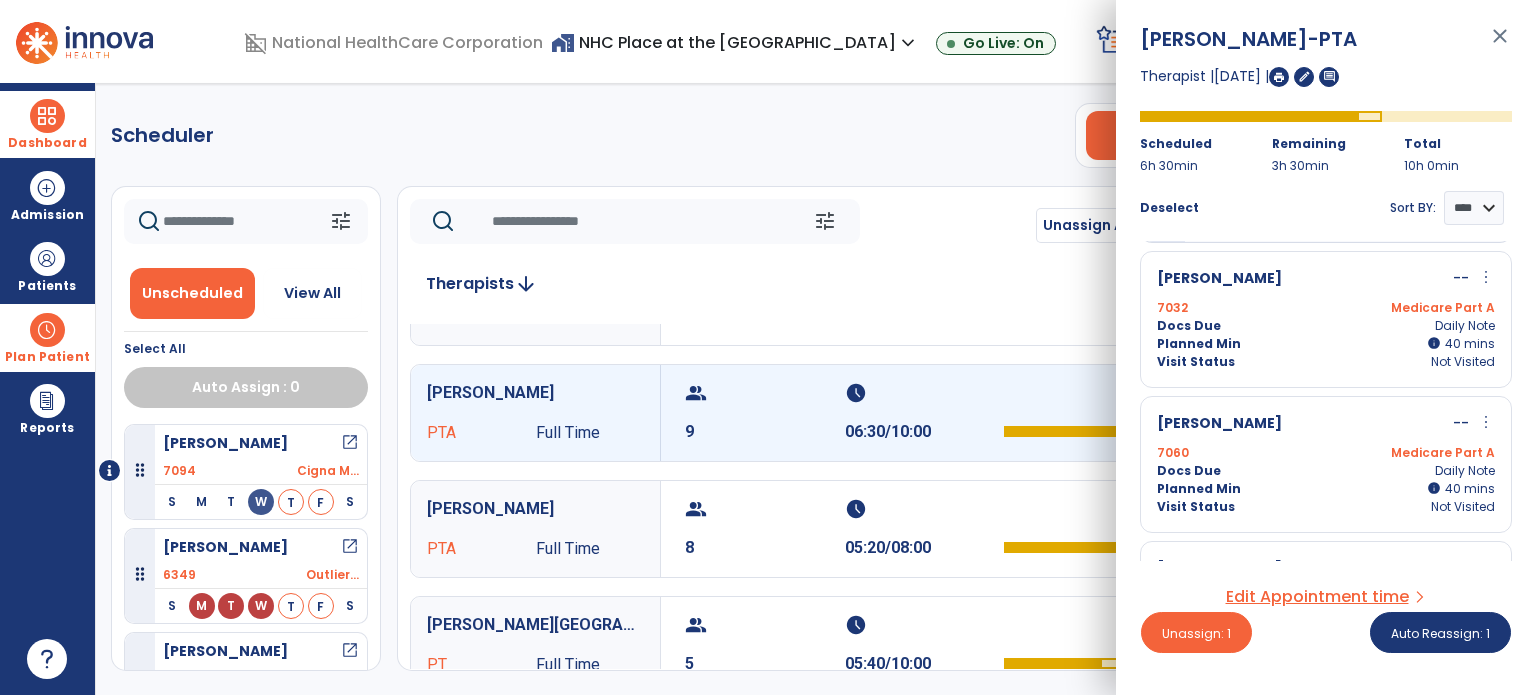 scroll, scrollTop: 88, scrollLeft: 0, axis: vertical 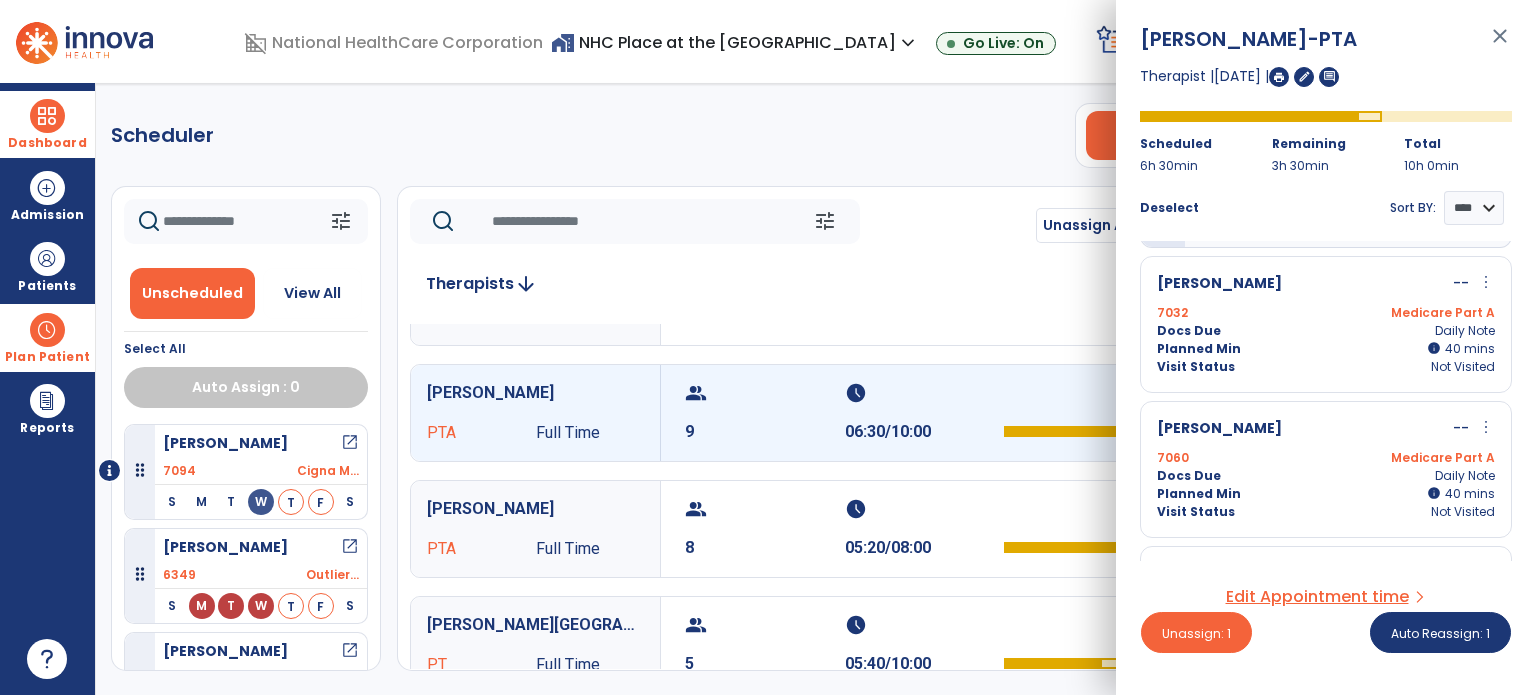click on "Scheduler   PT   OT   ST  **** *** more_vert  Manage Labor   View All Therapists   Print" 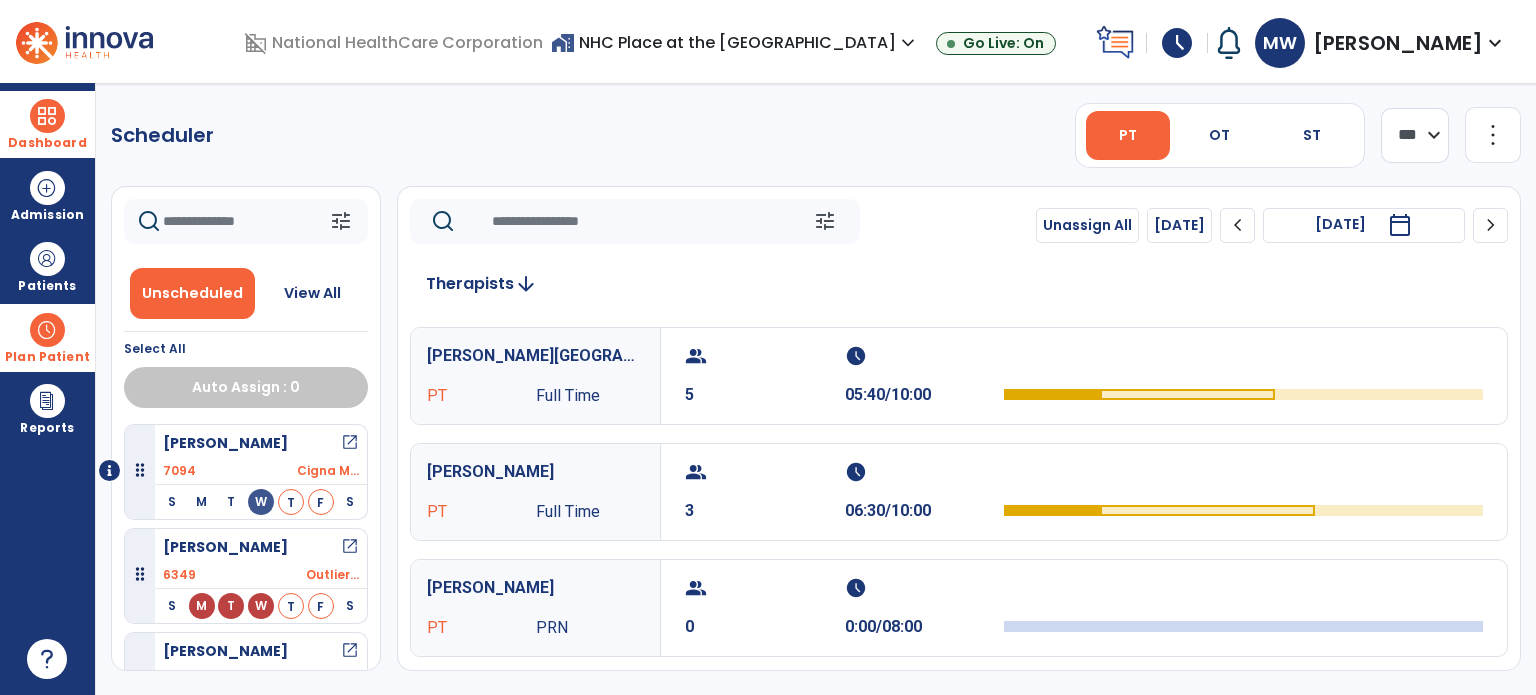 scroll, scrollTop: 471, scrollLeft: 0, axis: vertical 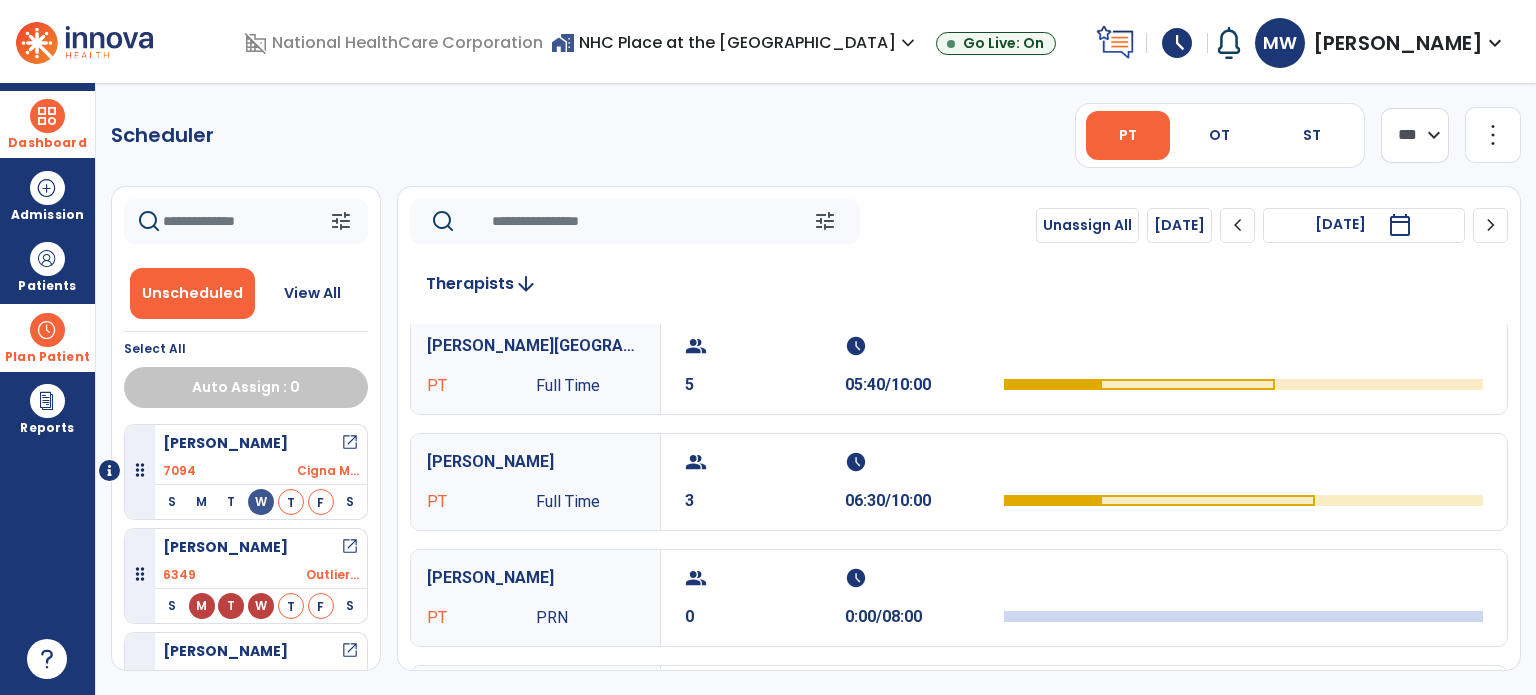 click at bounding box center [47, 116] 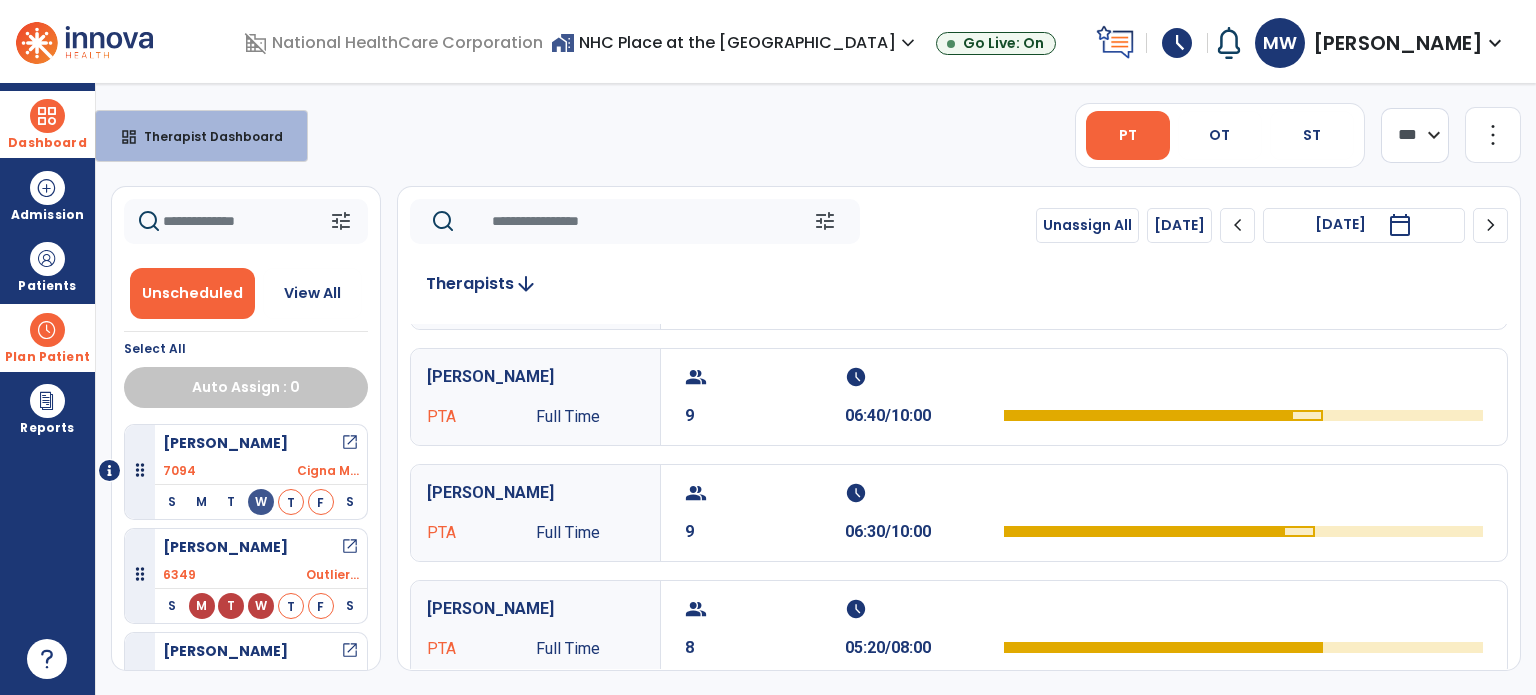 scroll, scrollTop: 0, scrollLeft: 0, axis: both 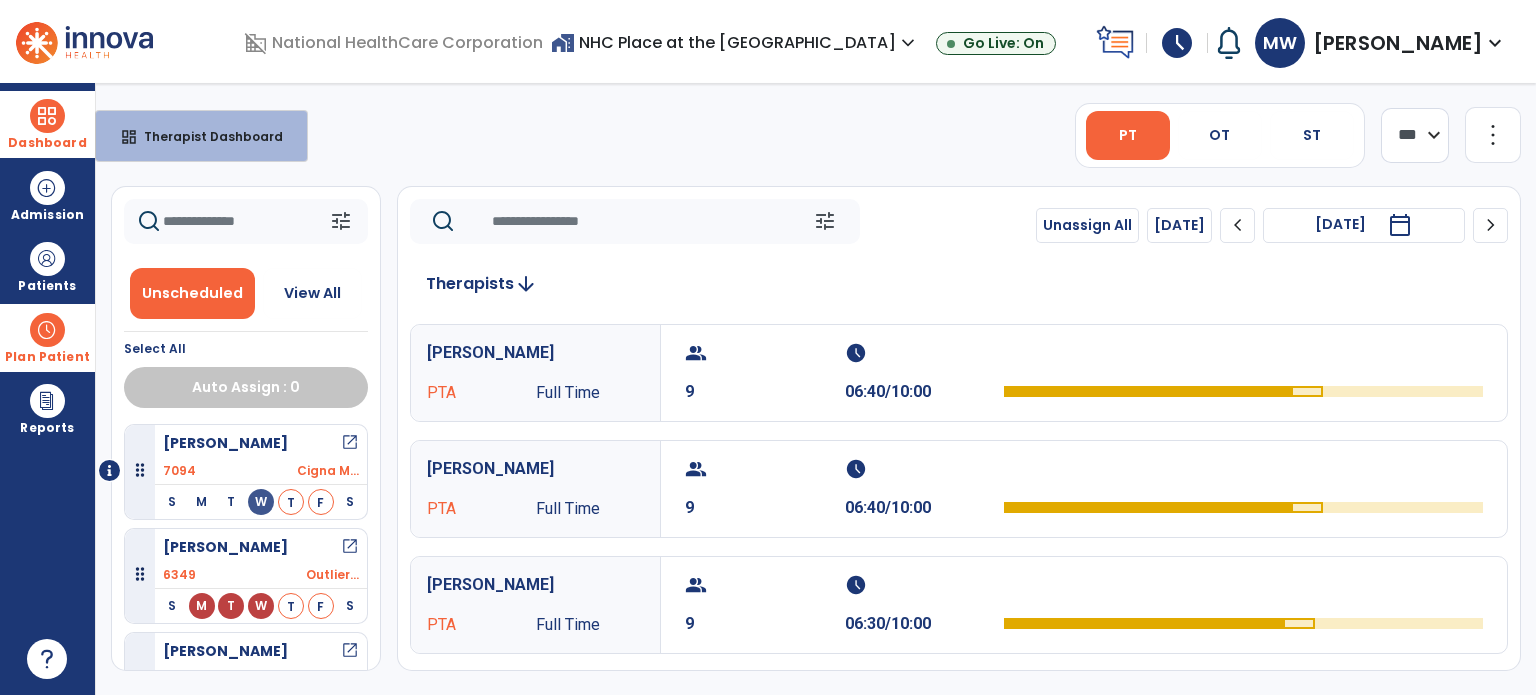 click at bounding box center [47, 116] 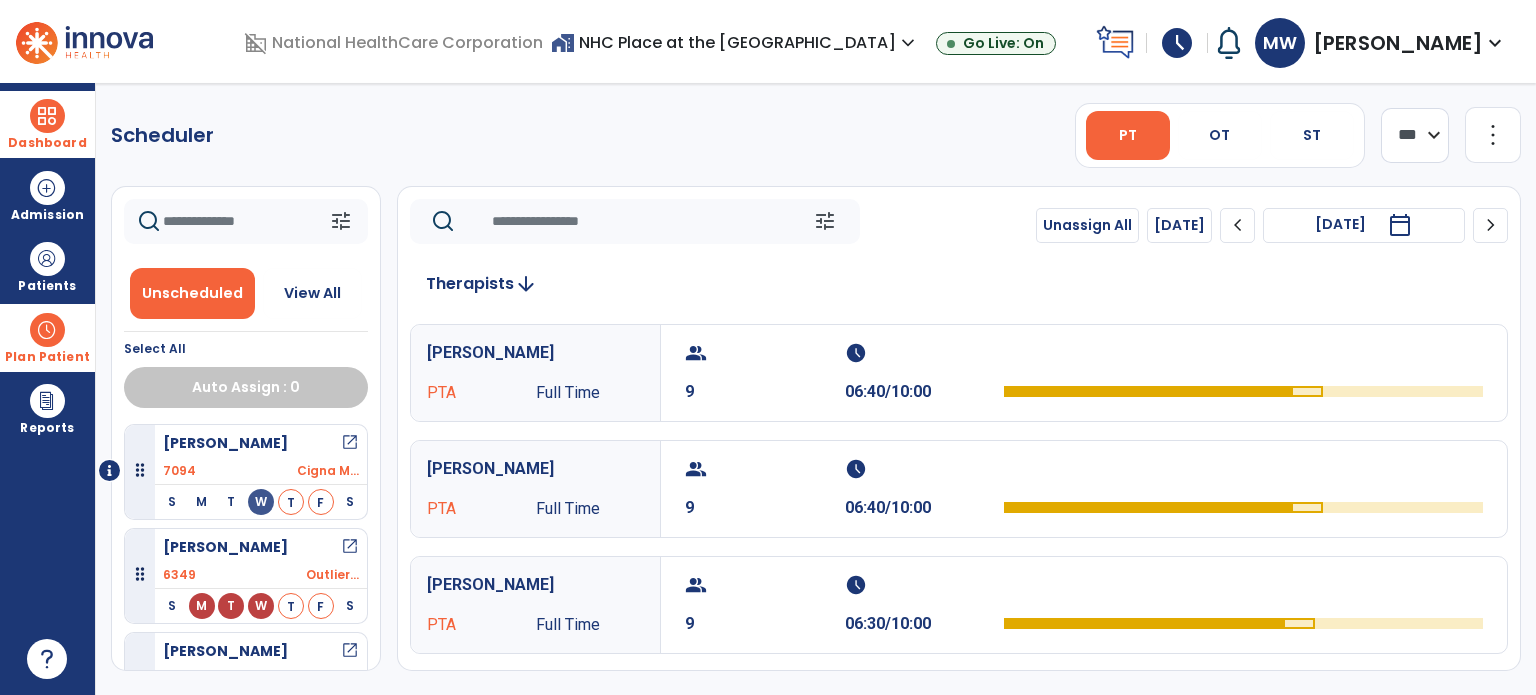 click on "Dashboard" at bounding box center (47, 124) 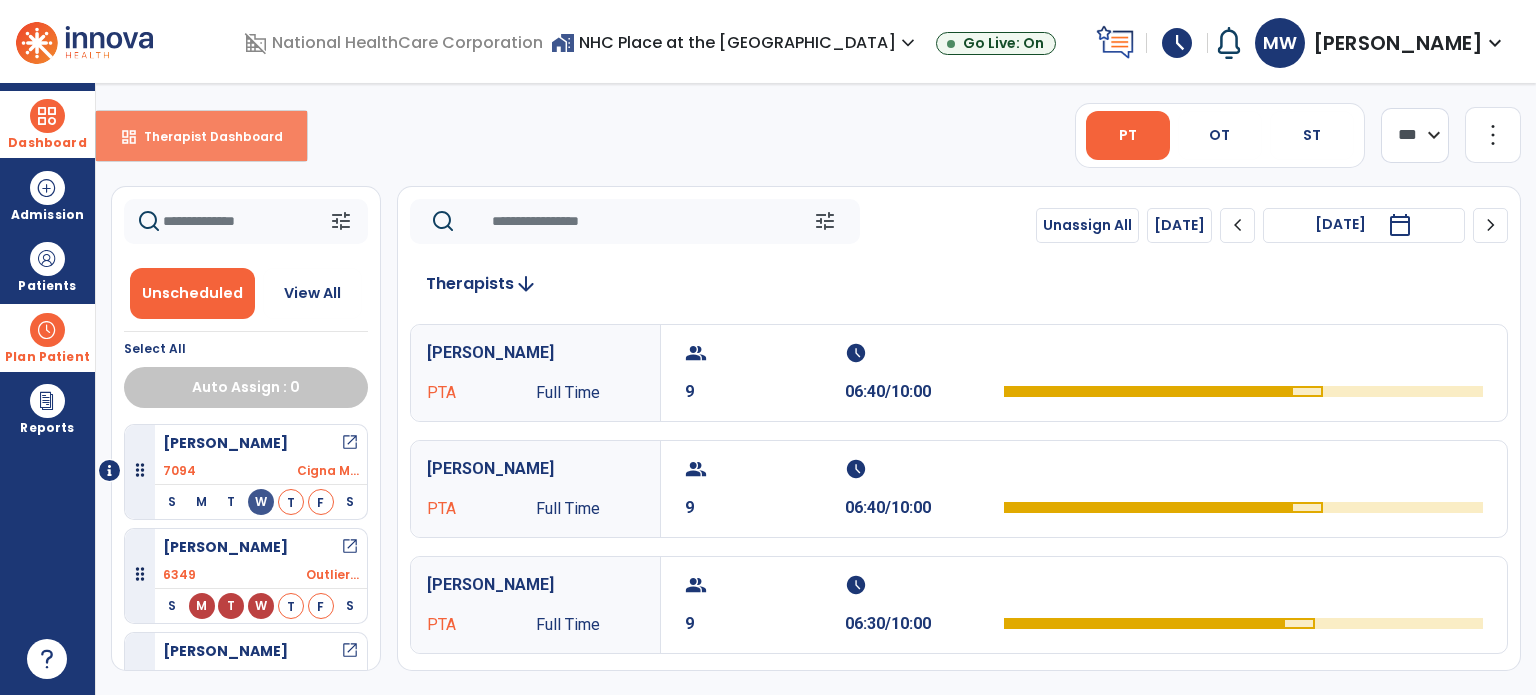 click on "Therapist Dashboard" at bounding box center (205, 136) 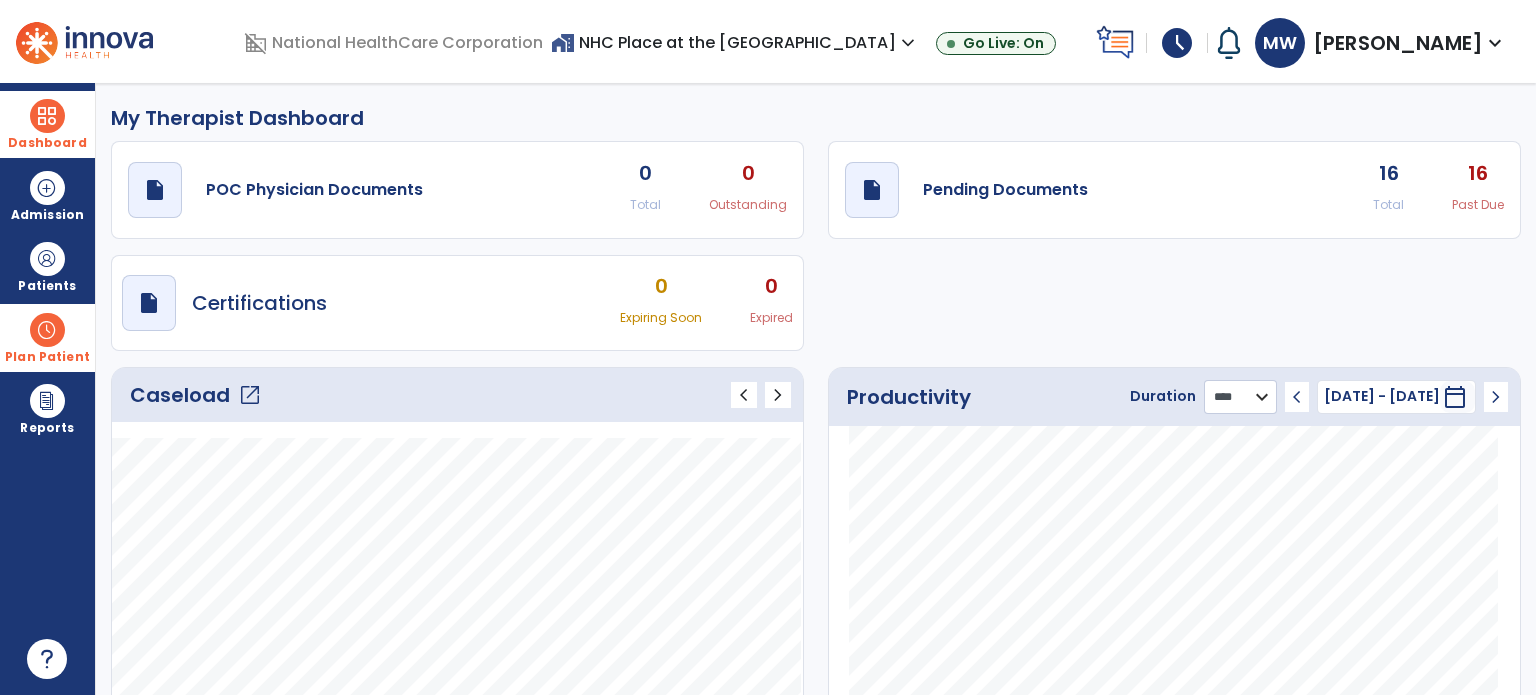 click on "******** **** ***" 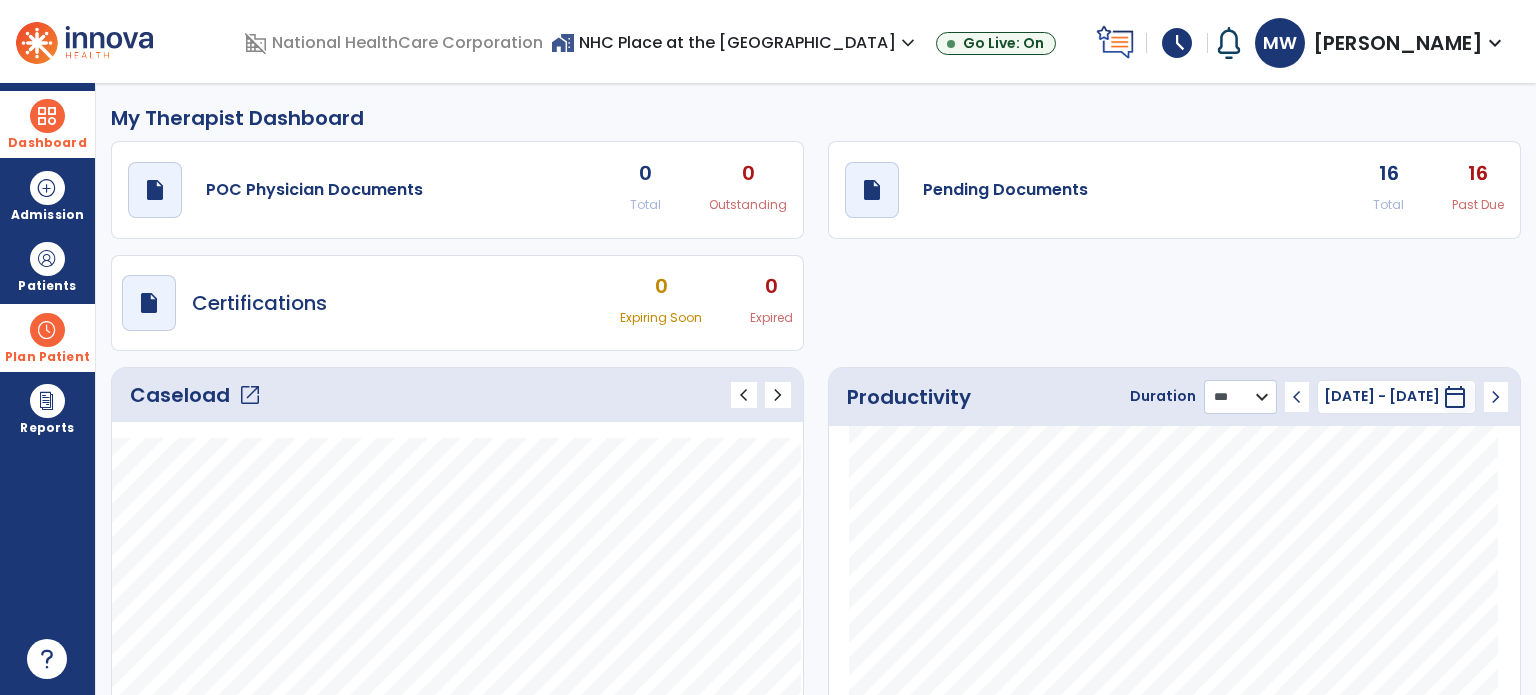 click on "******** **** ***" 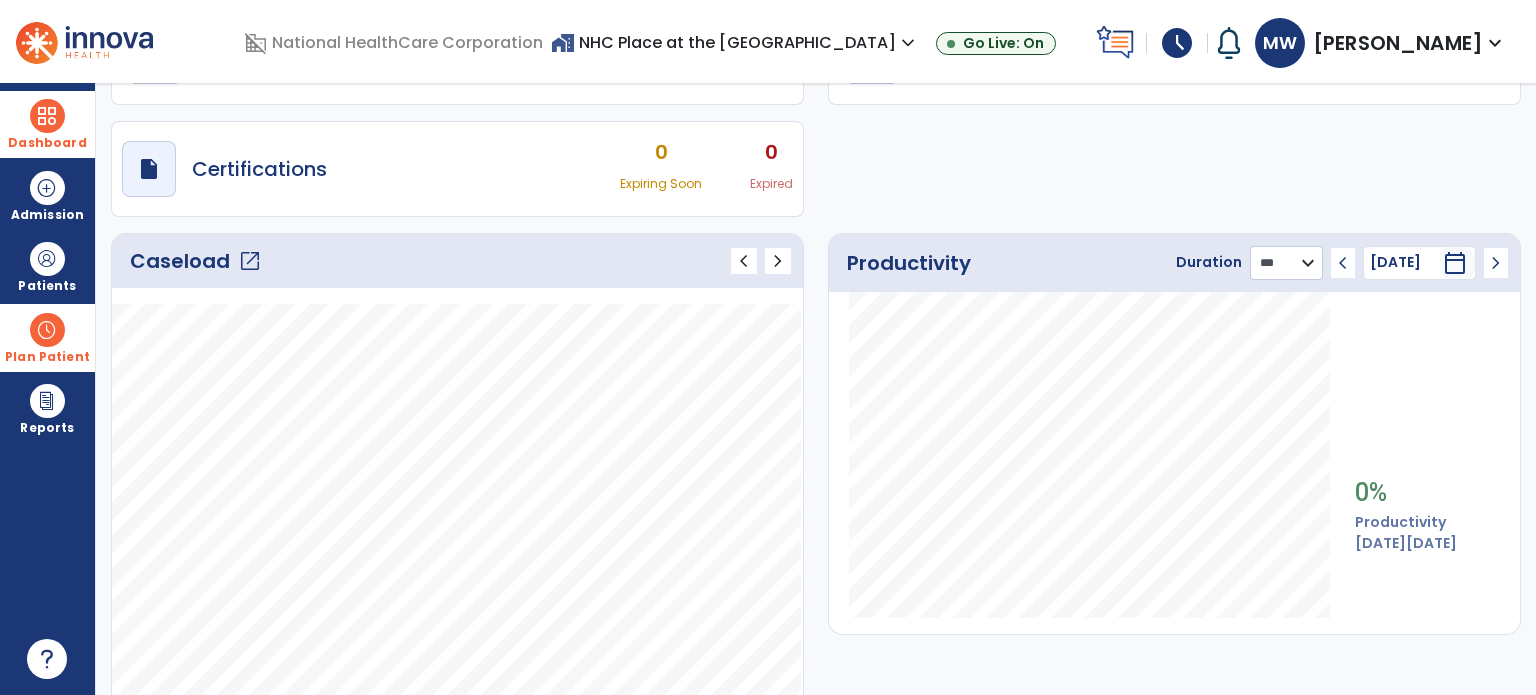 scroll, scrollTop: 142, scrollLeft: 0, axis: vertical 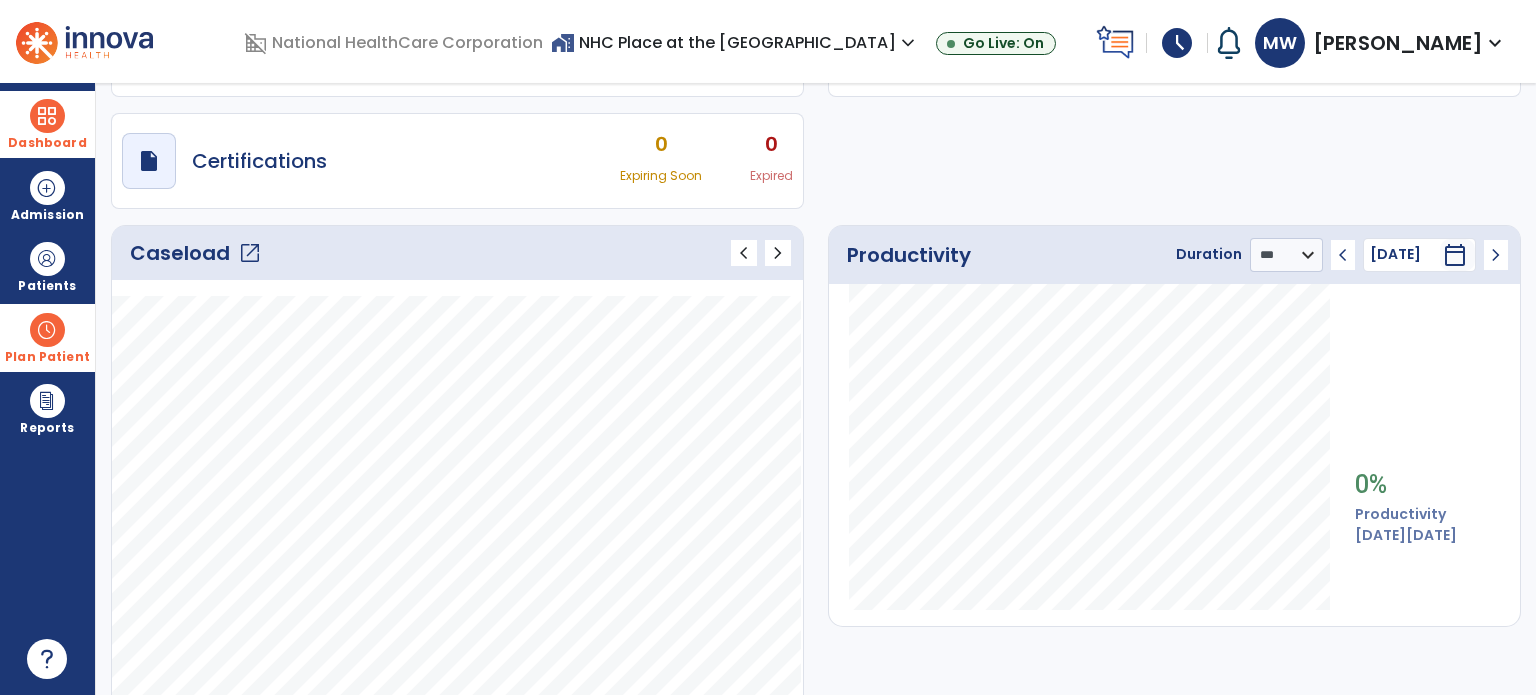 click on "schedule" at bounding box center [1177, 43] 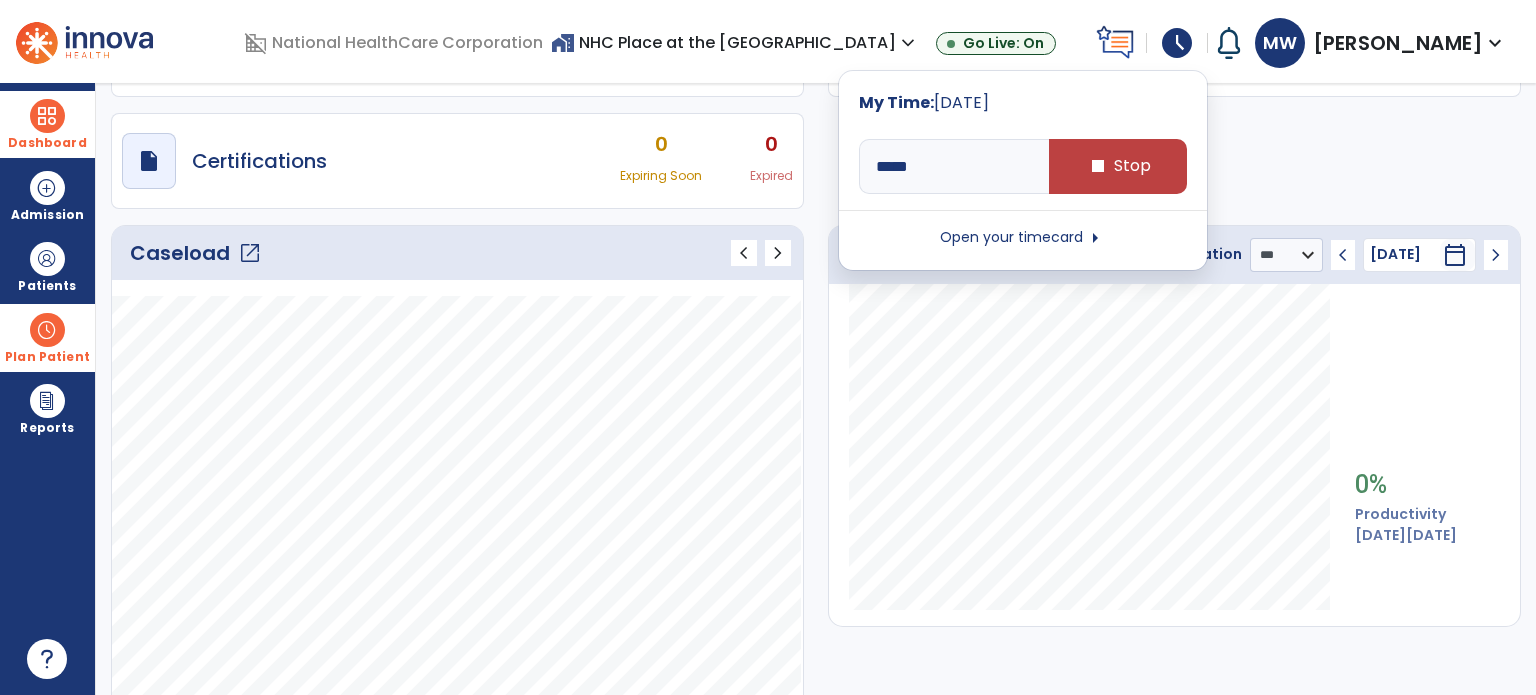 click on "draft   open_in_new  POC Physician Documents 0 Total 0 Outstanding  draft   open_in_new  Pending Documents 16 Total 16 Past Due  draft   open_in_new  Certifications 0 Expiring Soon 0 Expired" 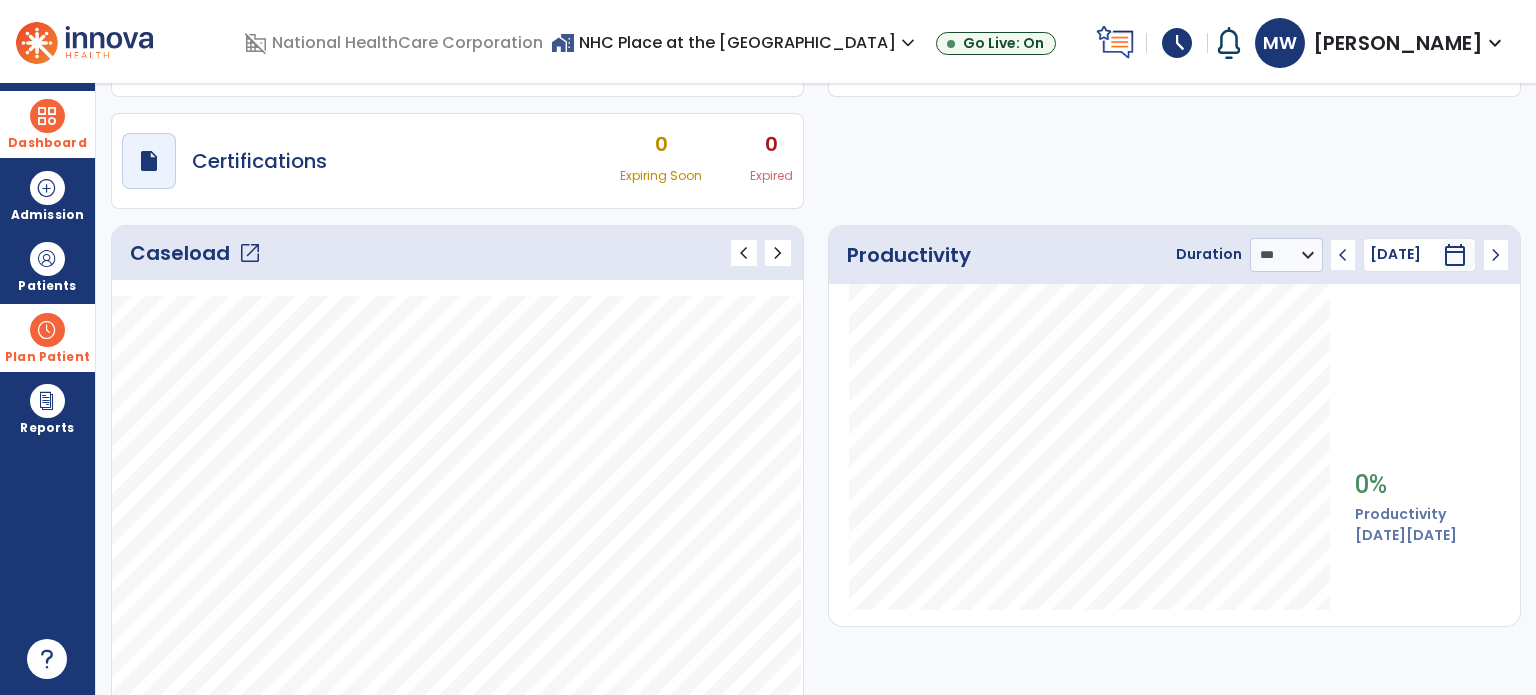 click at bounding box center (47, 330) 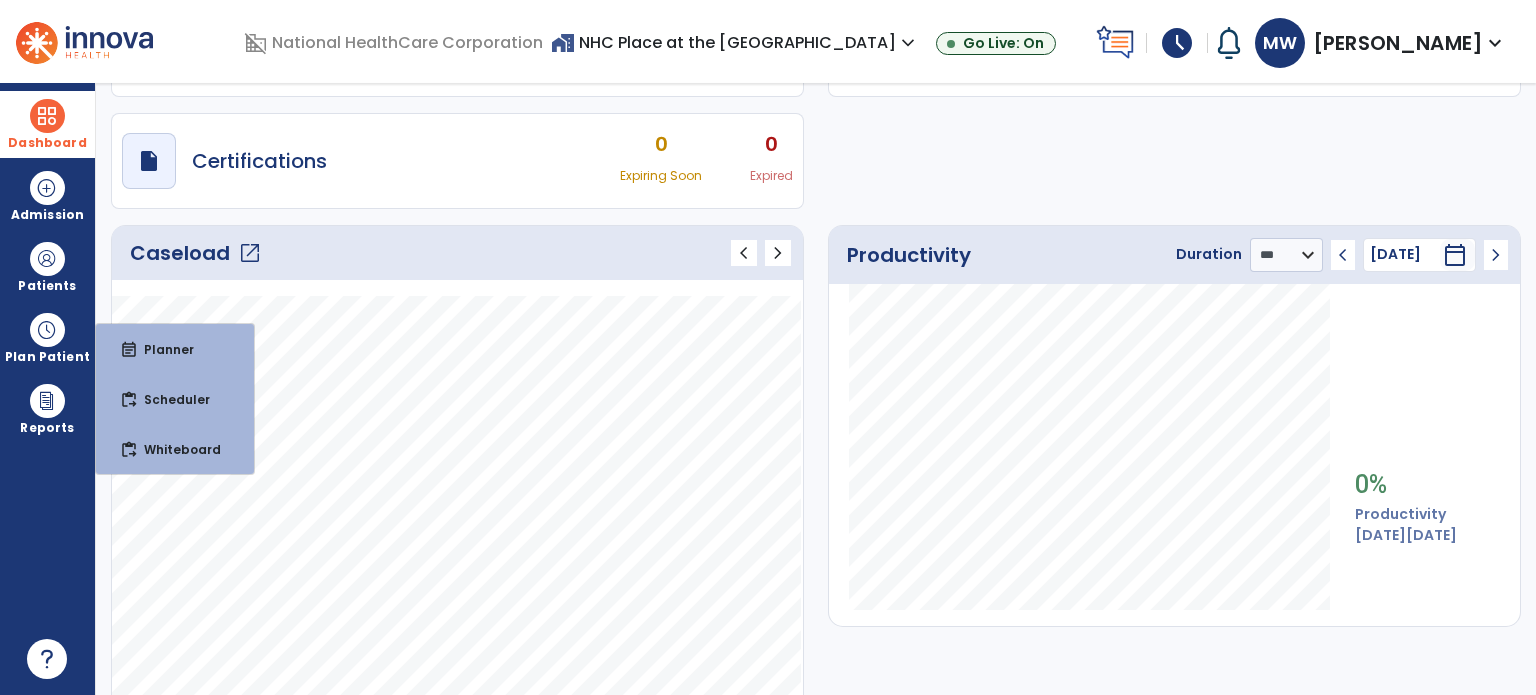 click on "Dashboard" at bounding box center (47, 143) 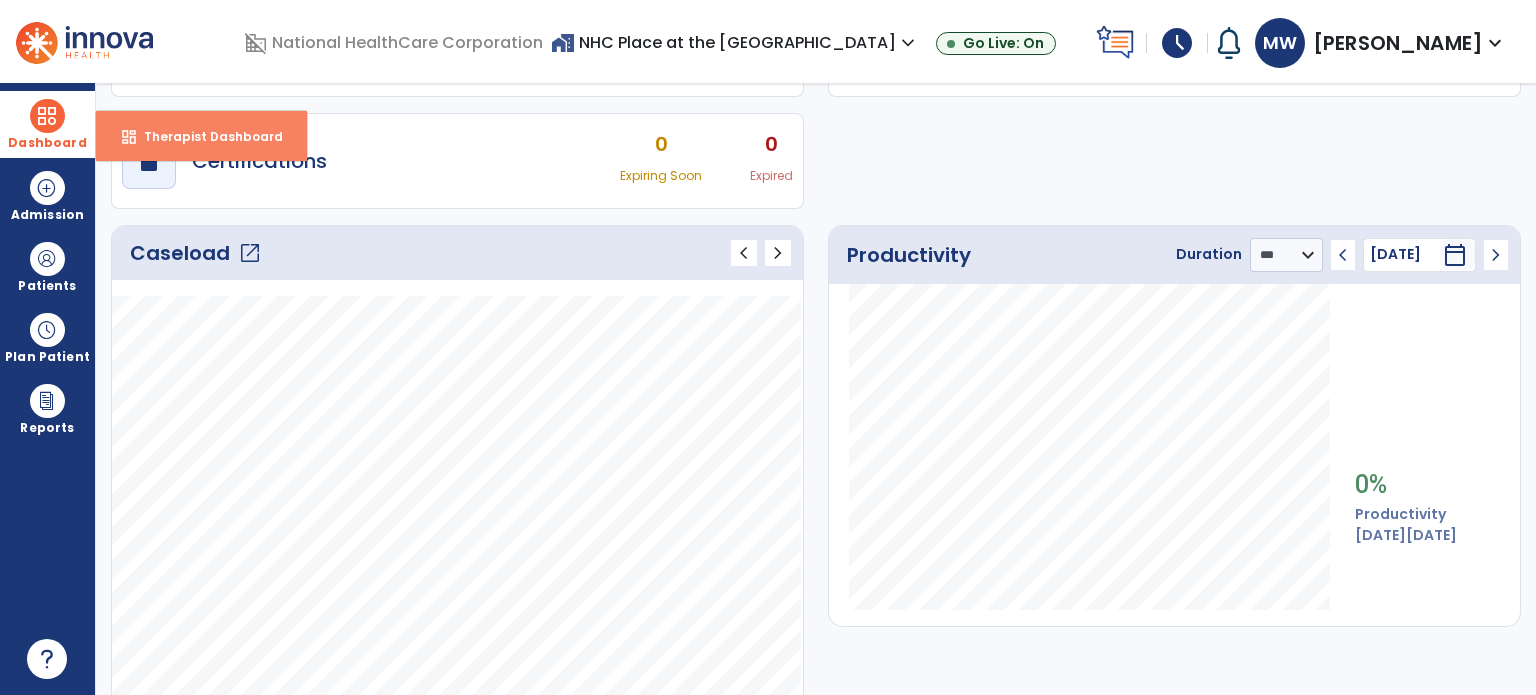 click on "Therapist Dashboard" at bounding box center (205, 136) 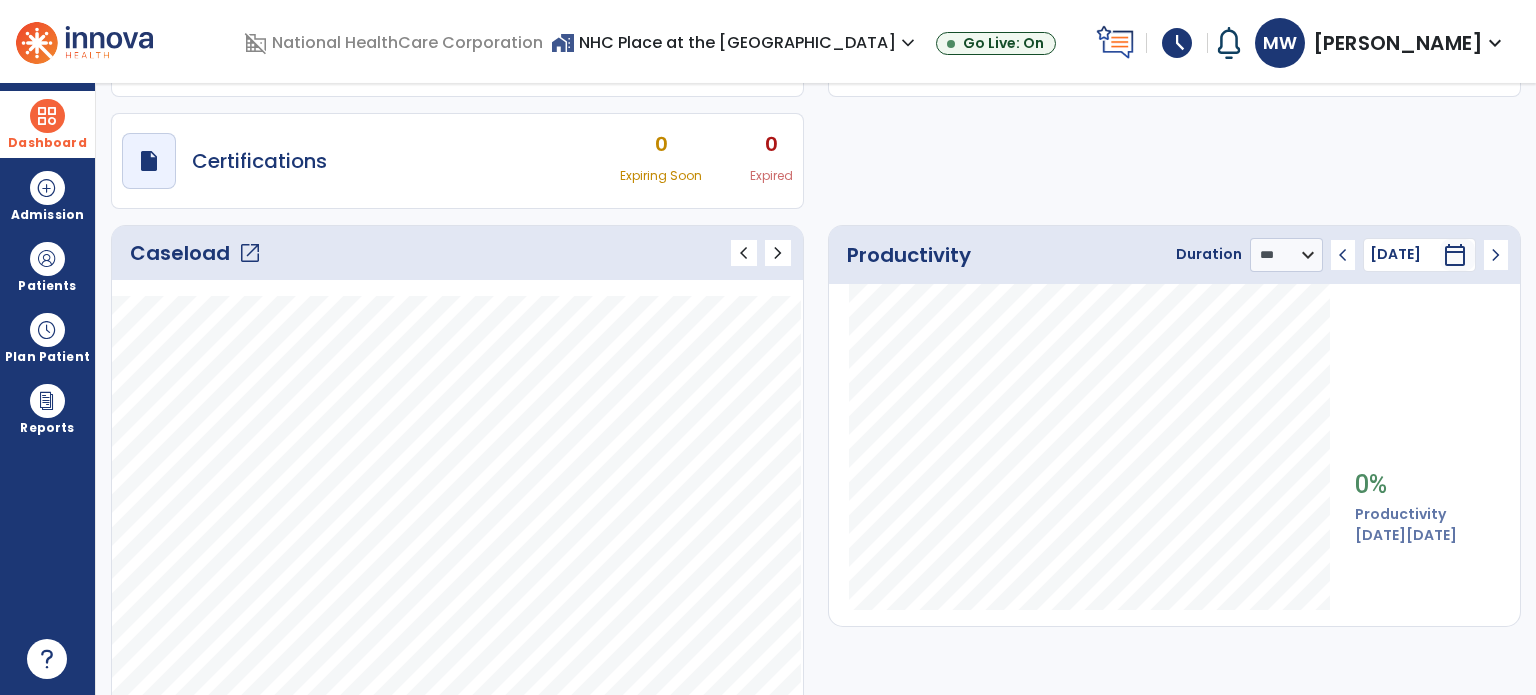 click at bounding box center (47, 116) 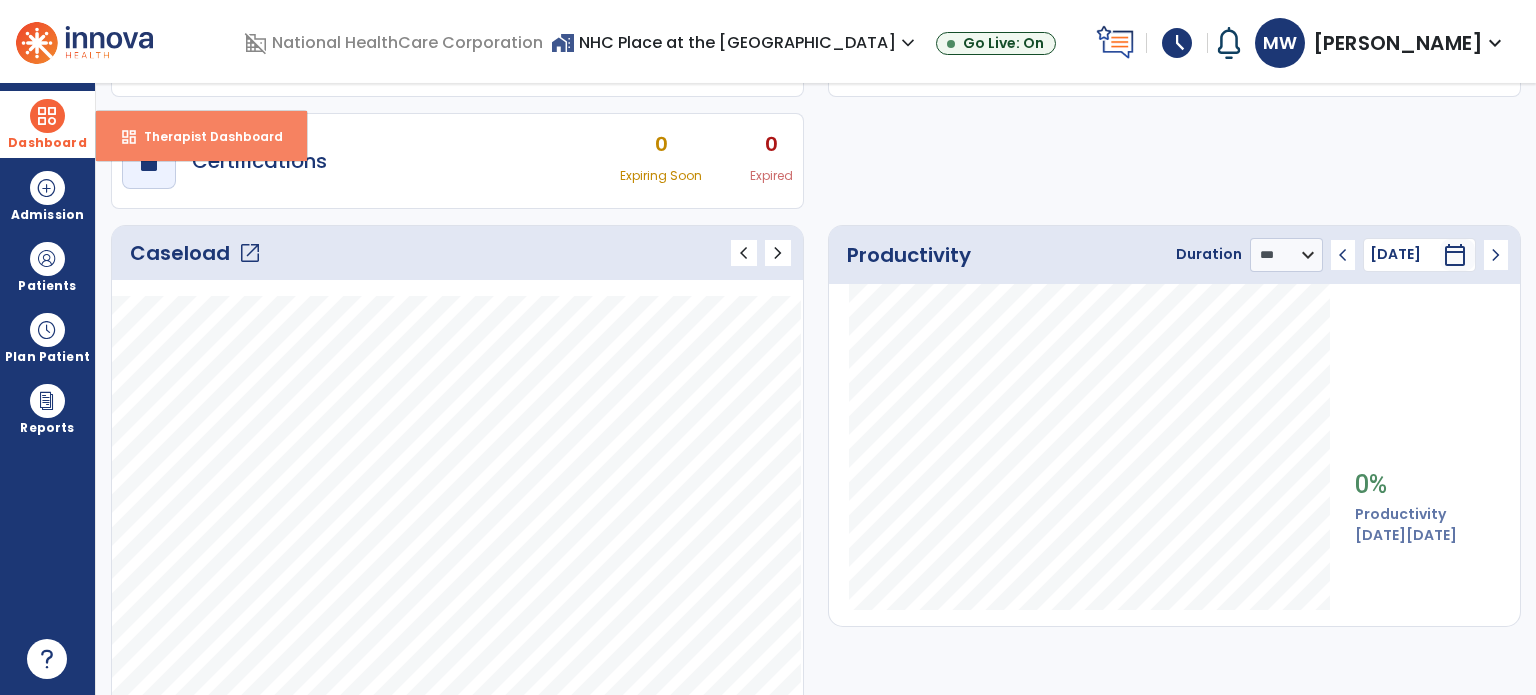 click on "Therapist Dashboard" at bounding box center (205, 136) 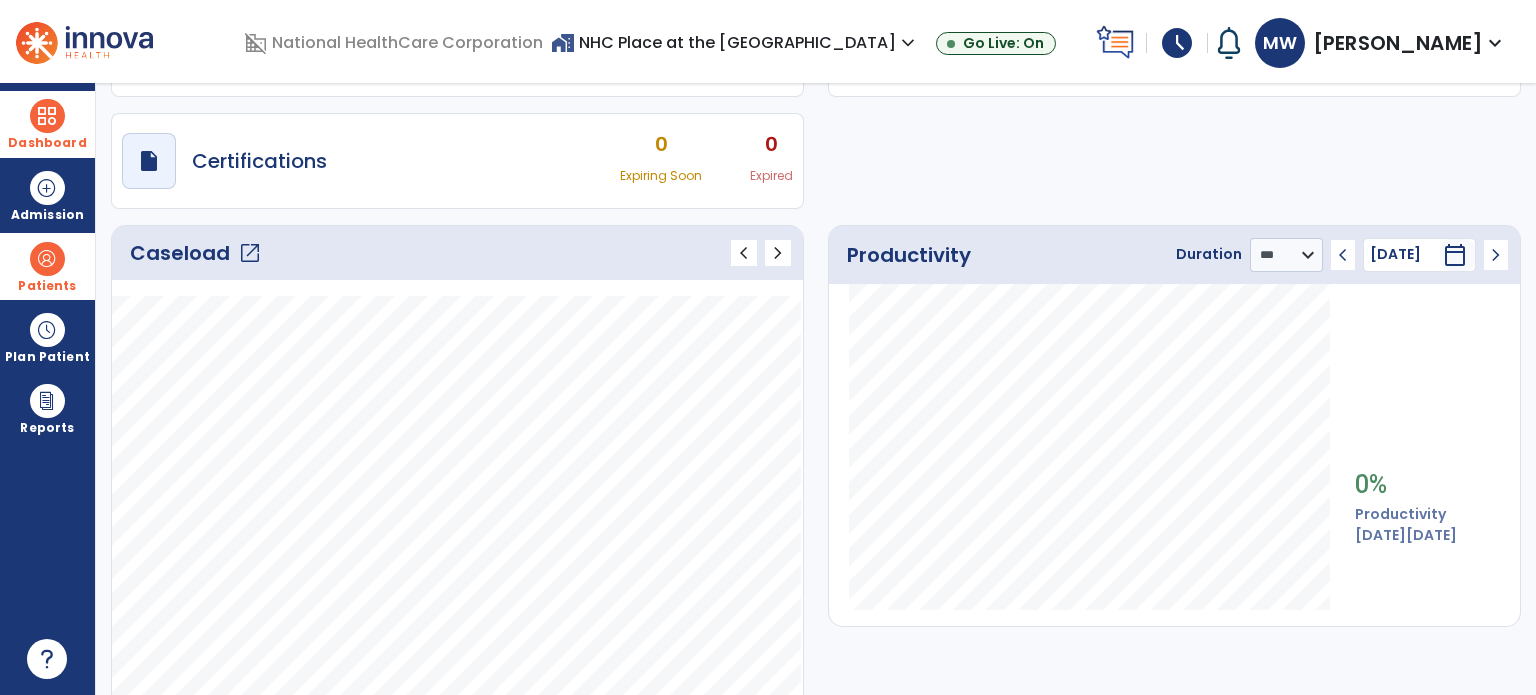 click on "Patients" at bounding box center (47, 266) 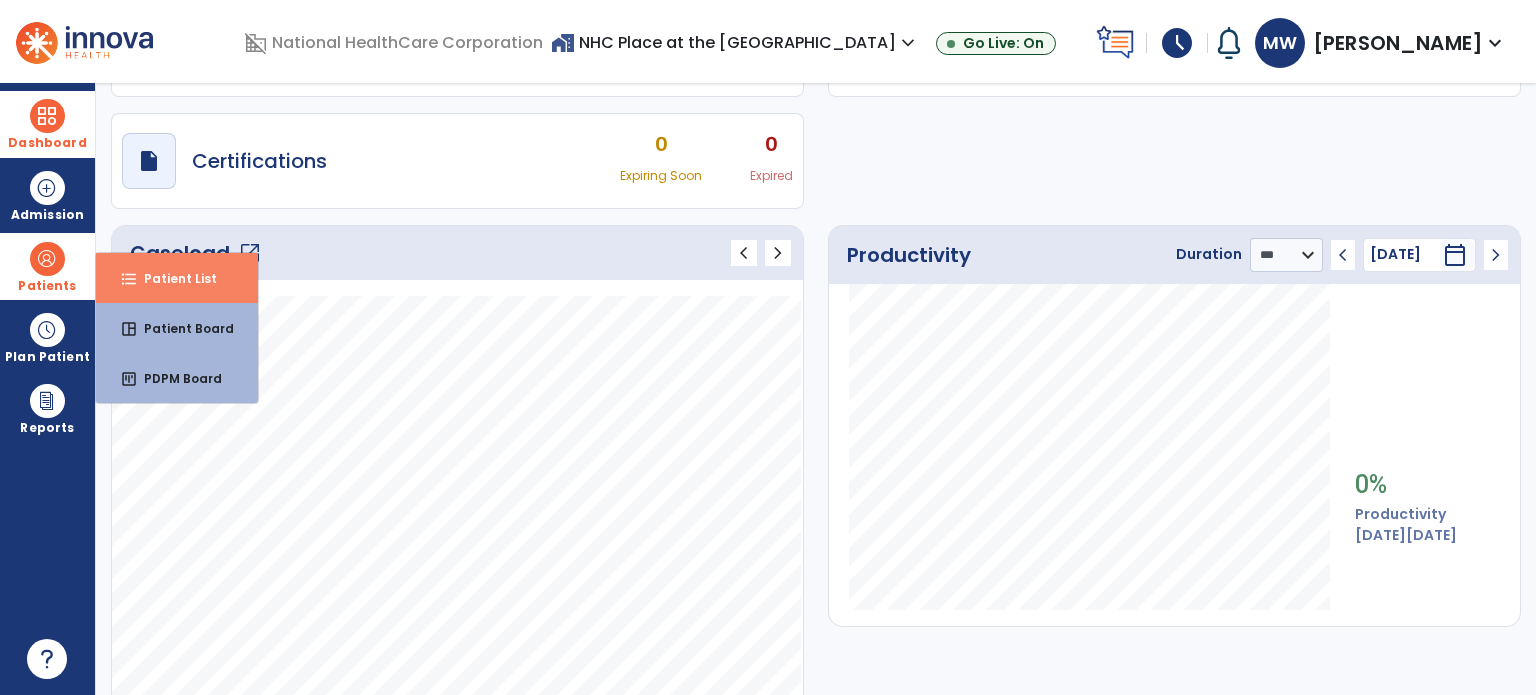 click on "format_list_bulleted  Patient List" at bounding box center (177, 278) 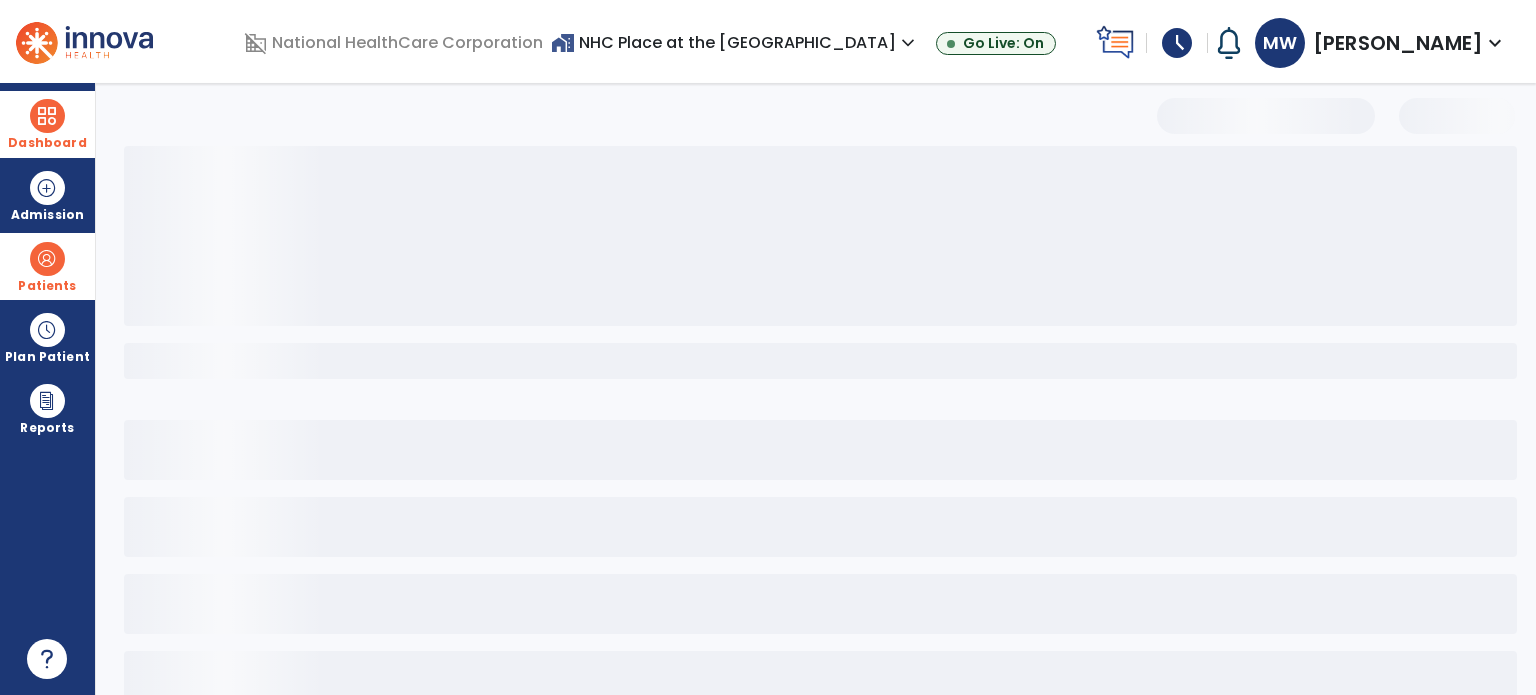scroll, scrollTop: 46, scrollLeft: 0, axis: vertical 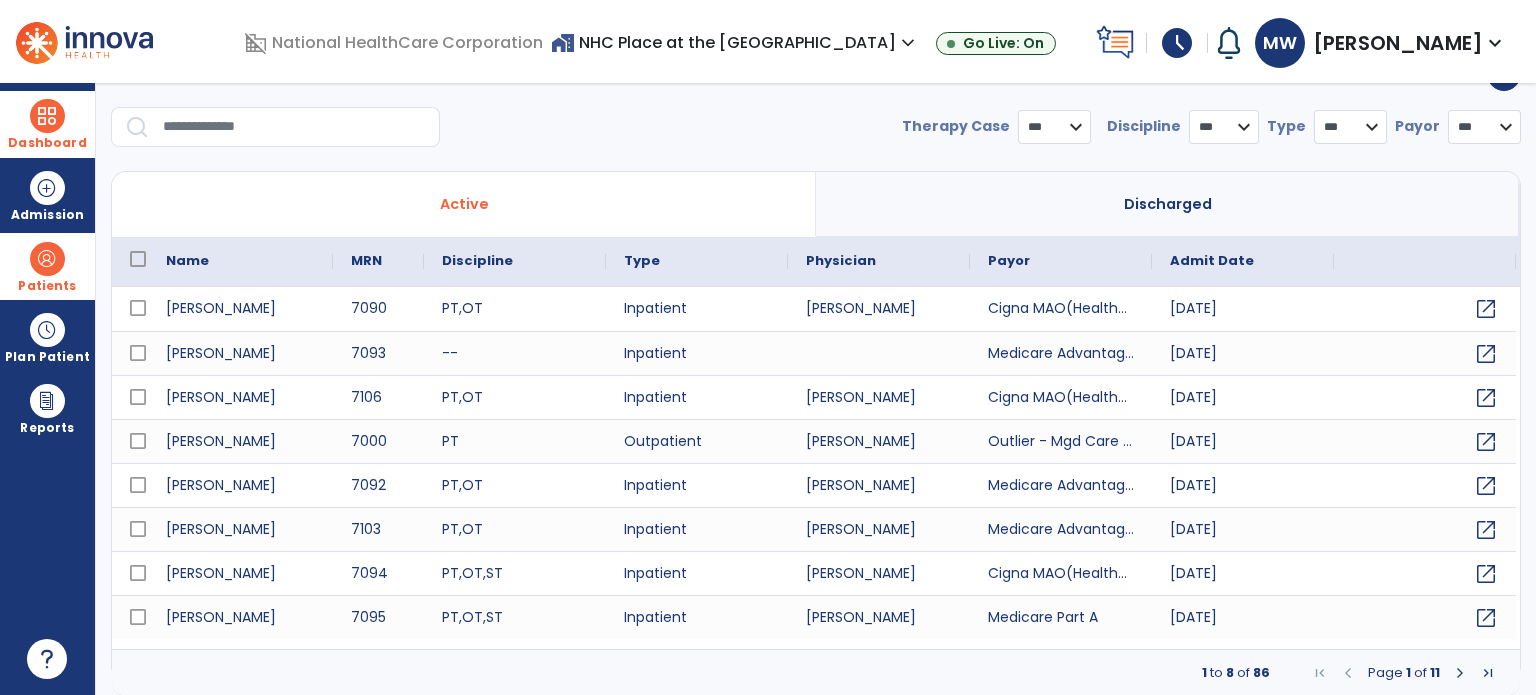 select on "***" 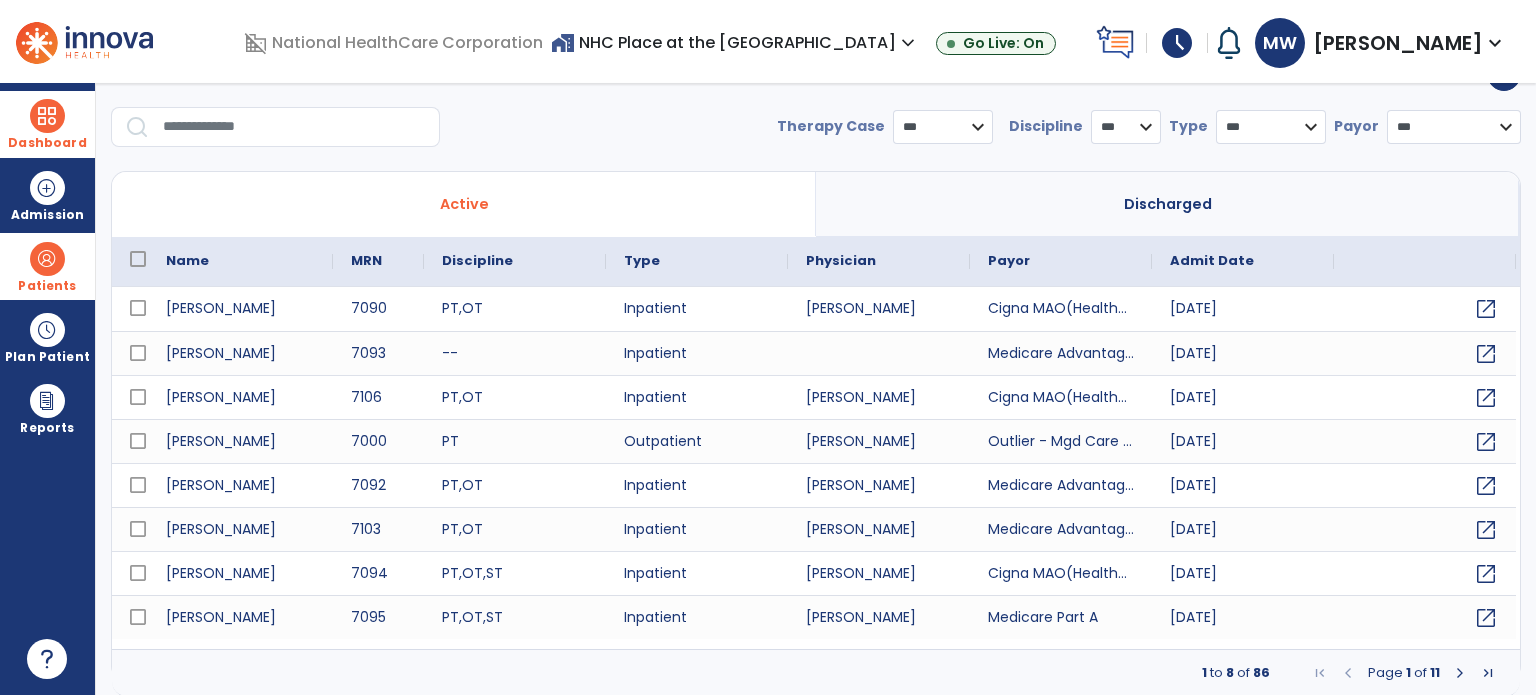 click on "Dashboard" at bounding box center (47, 124) 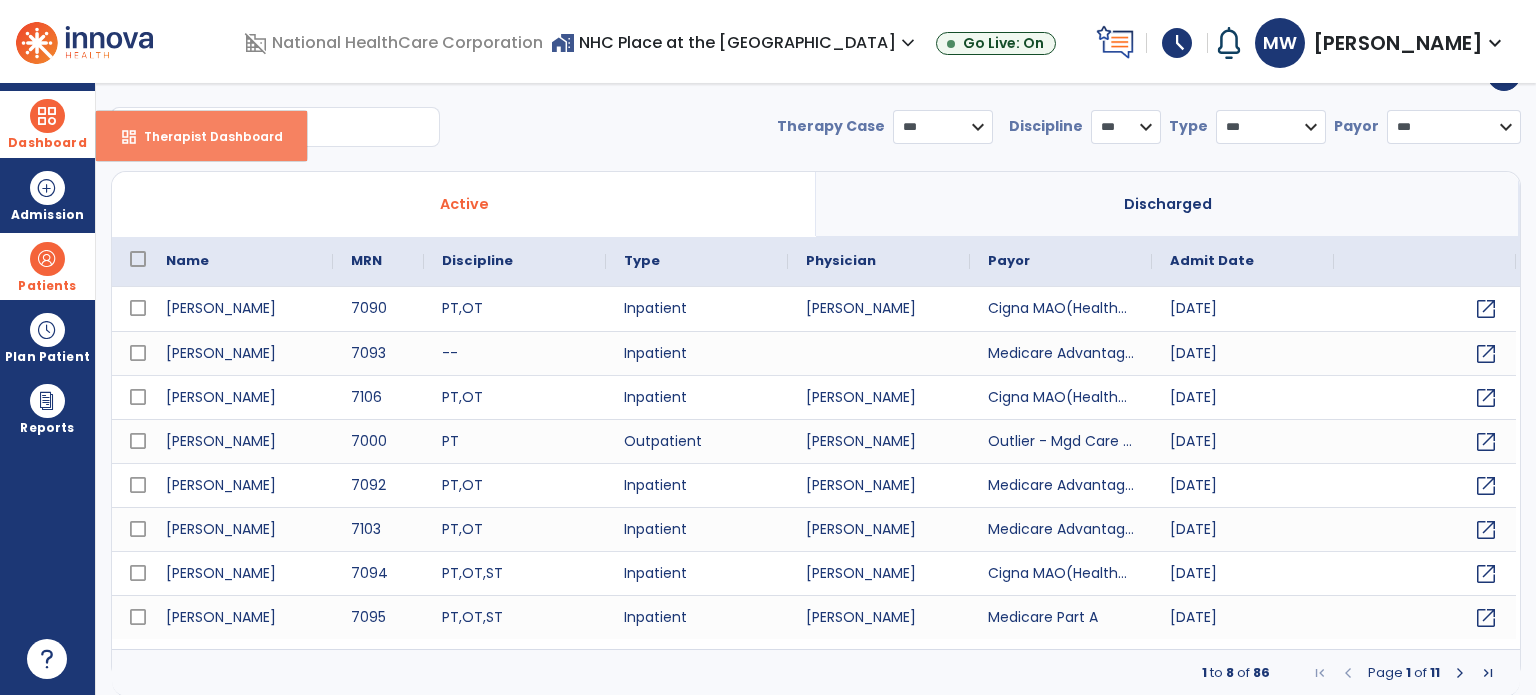 click on "Therapist Dashboard" at bounding box center [205, 136] 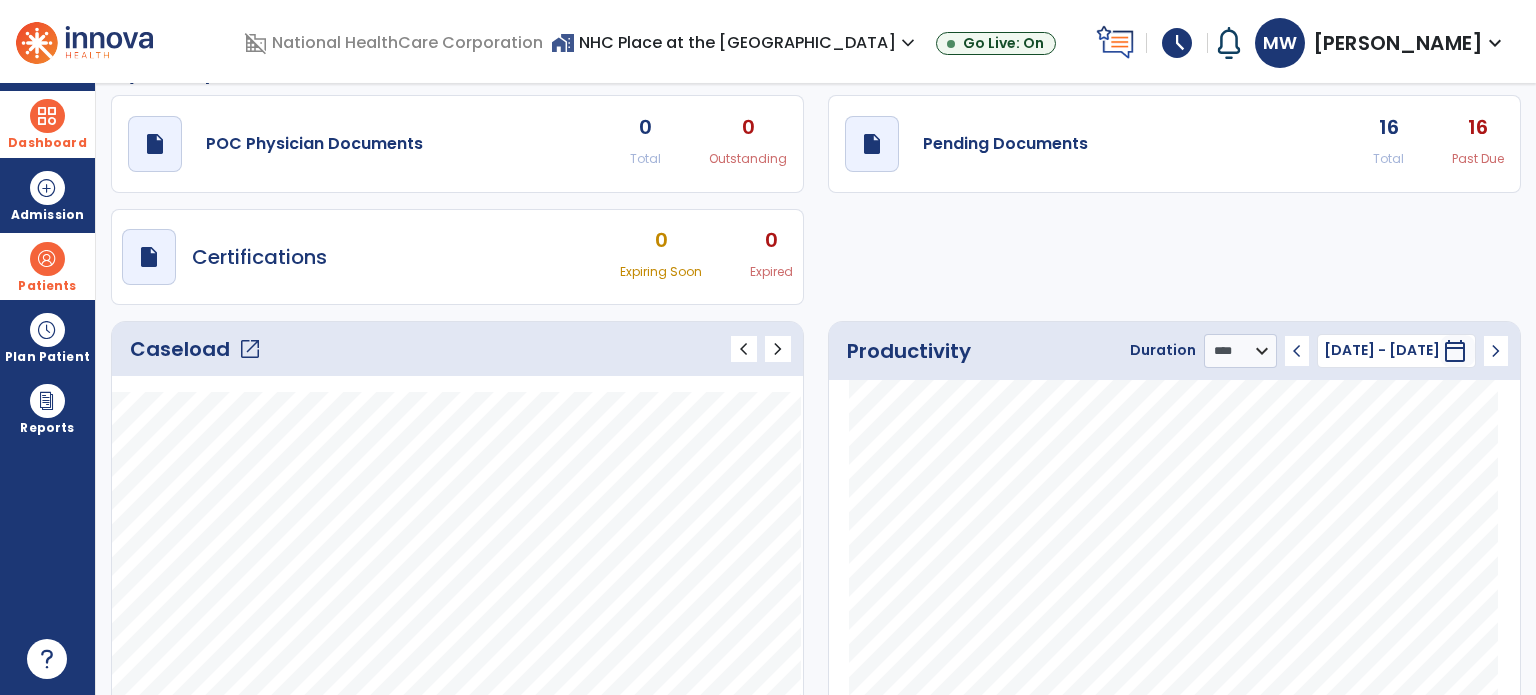 type on "*****" 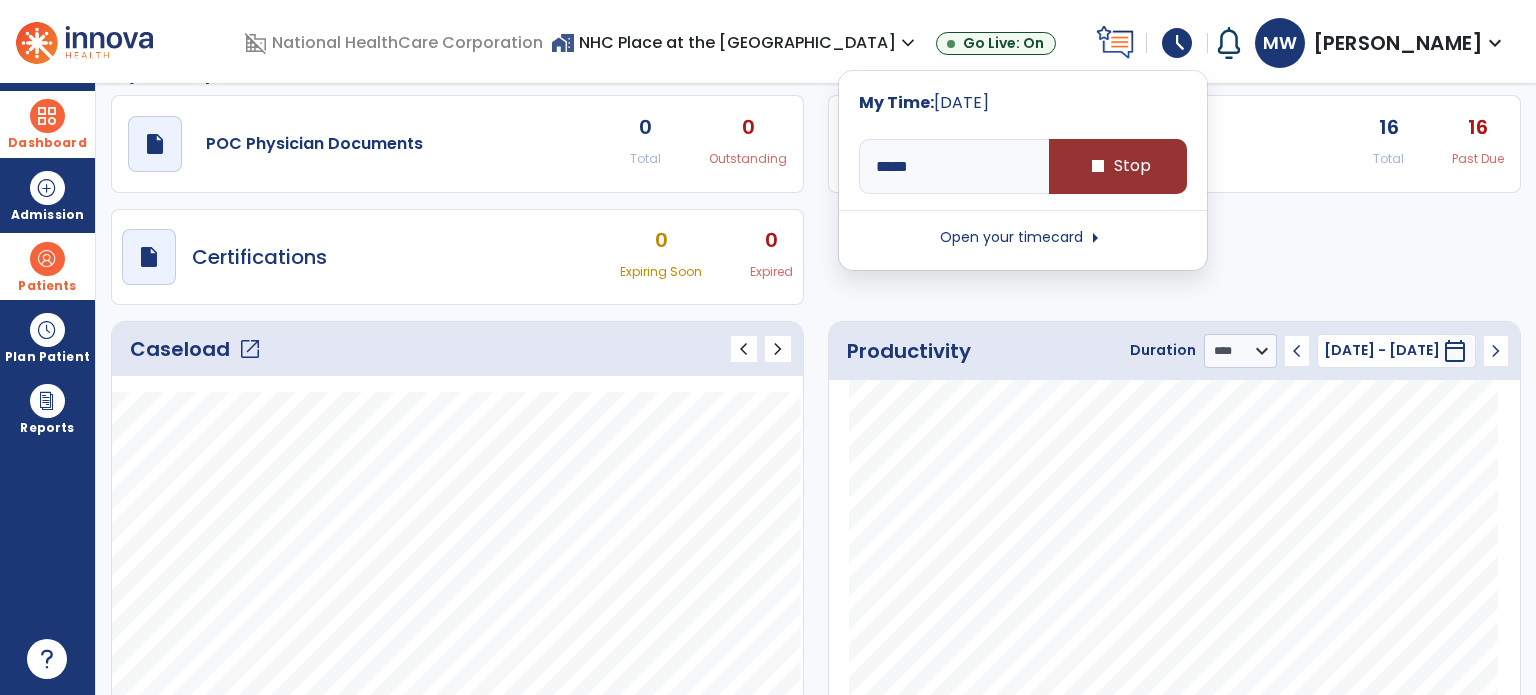 click on "stop  Stop" at bounding box center [1118, 166] 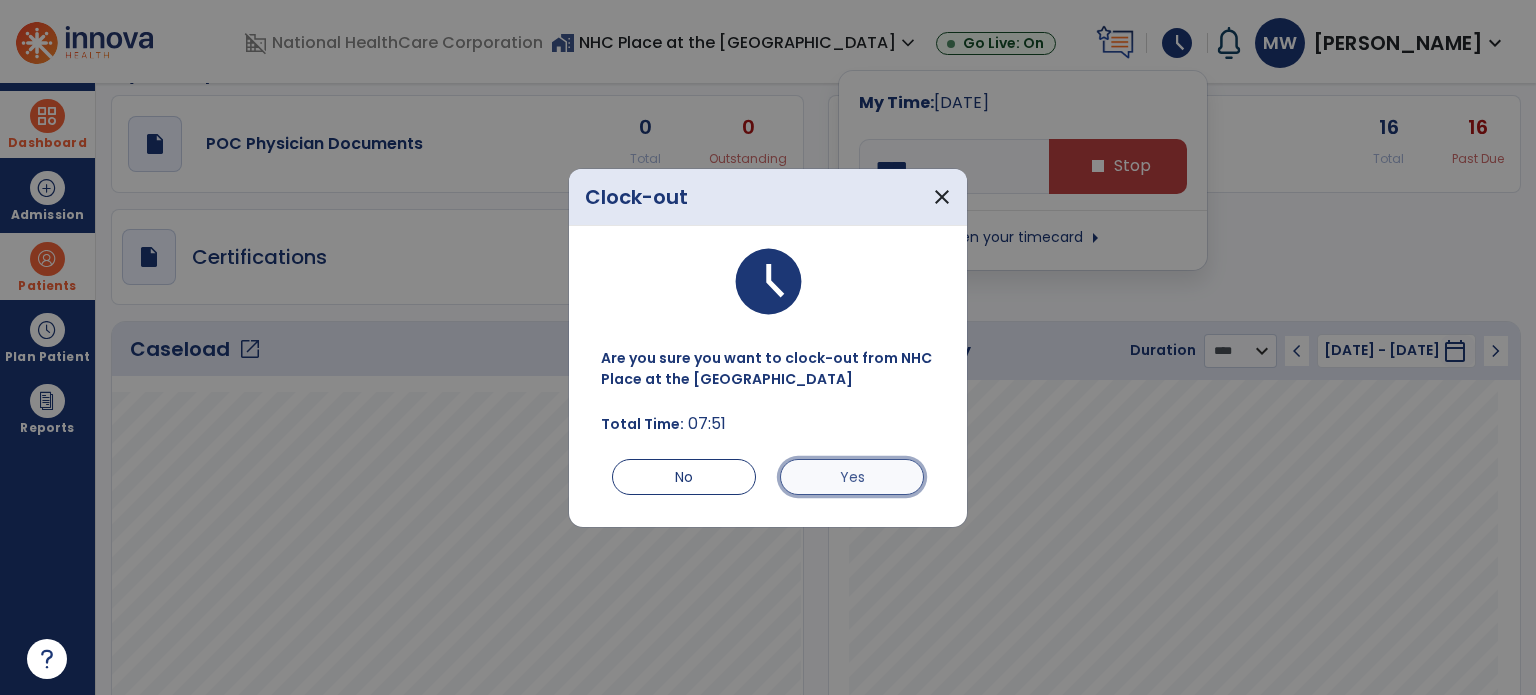 click on "Yes" at bounding box center (852, 477) 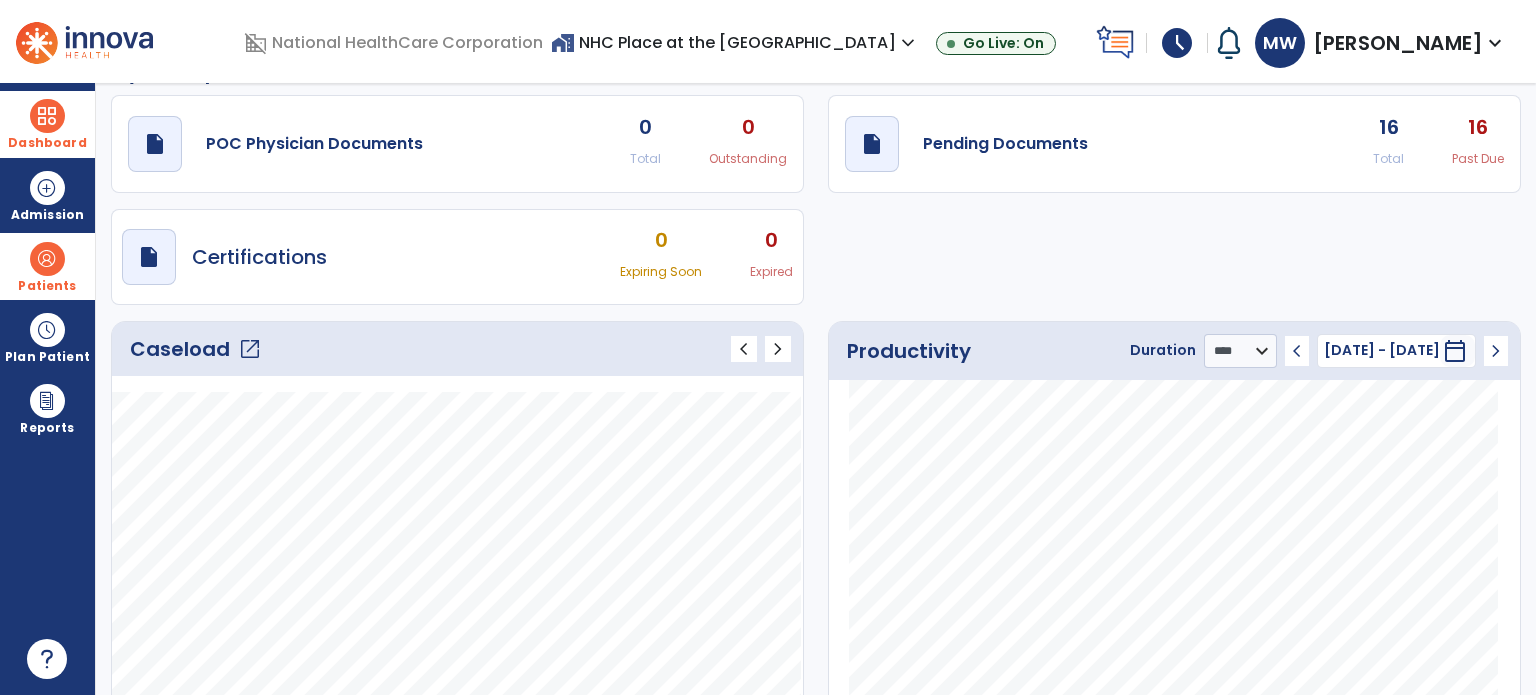 click on "schedule" at bounding box center [1177, 43] 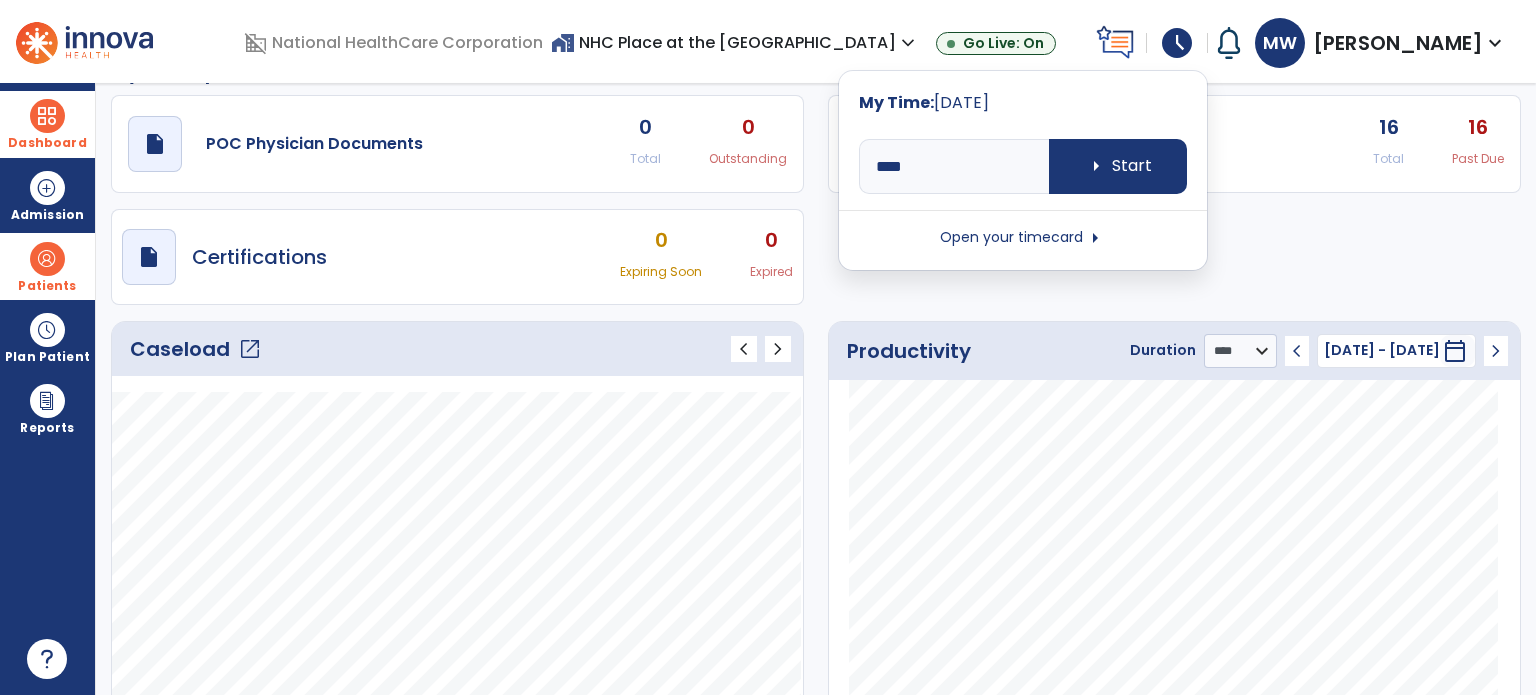 click on "Open your timecard  arrow_right" at bounding box center [1023, 238] 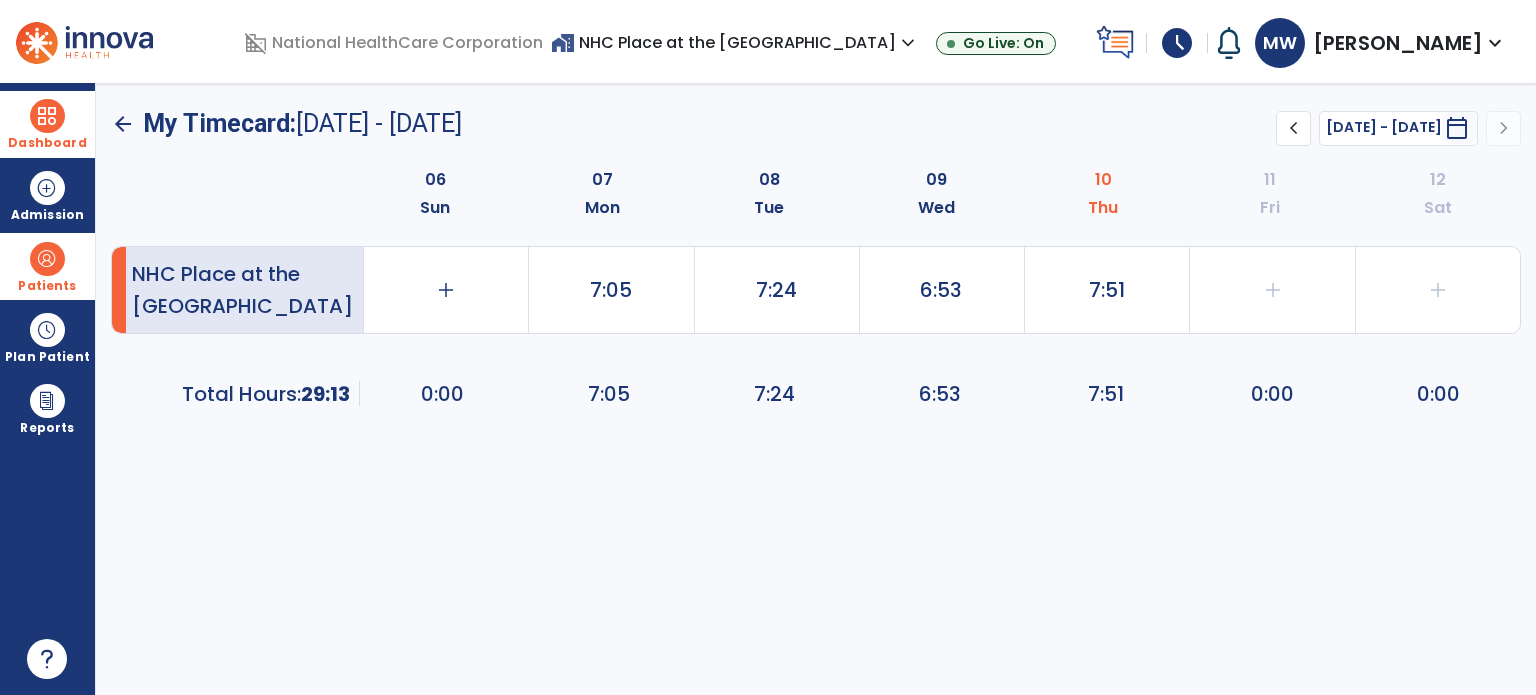 scroll, scrollTop: 0, scrollLeft: 0, axis: both 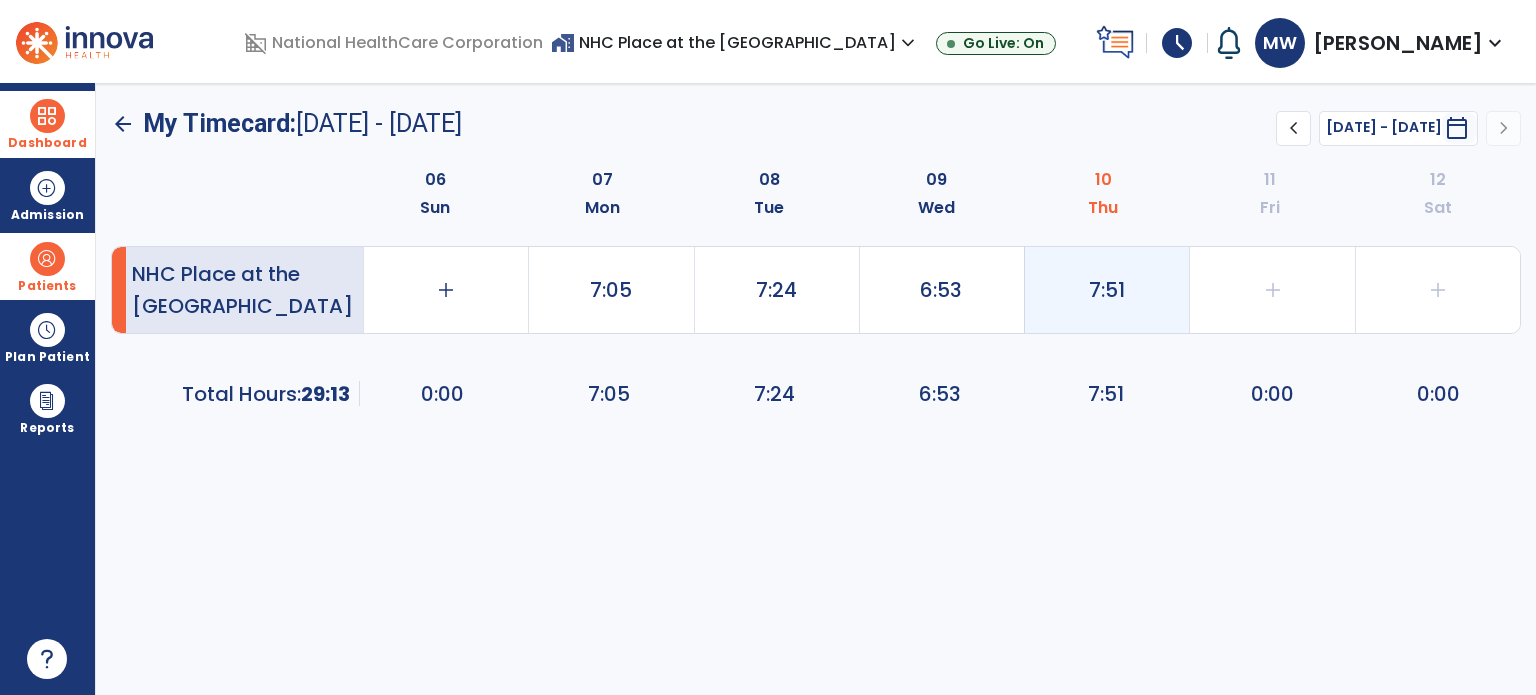 click on "7:51" 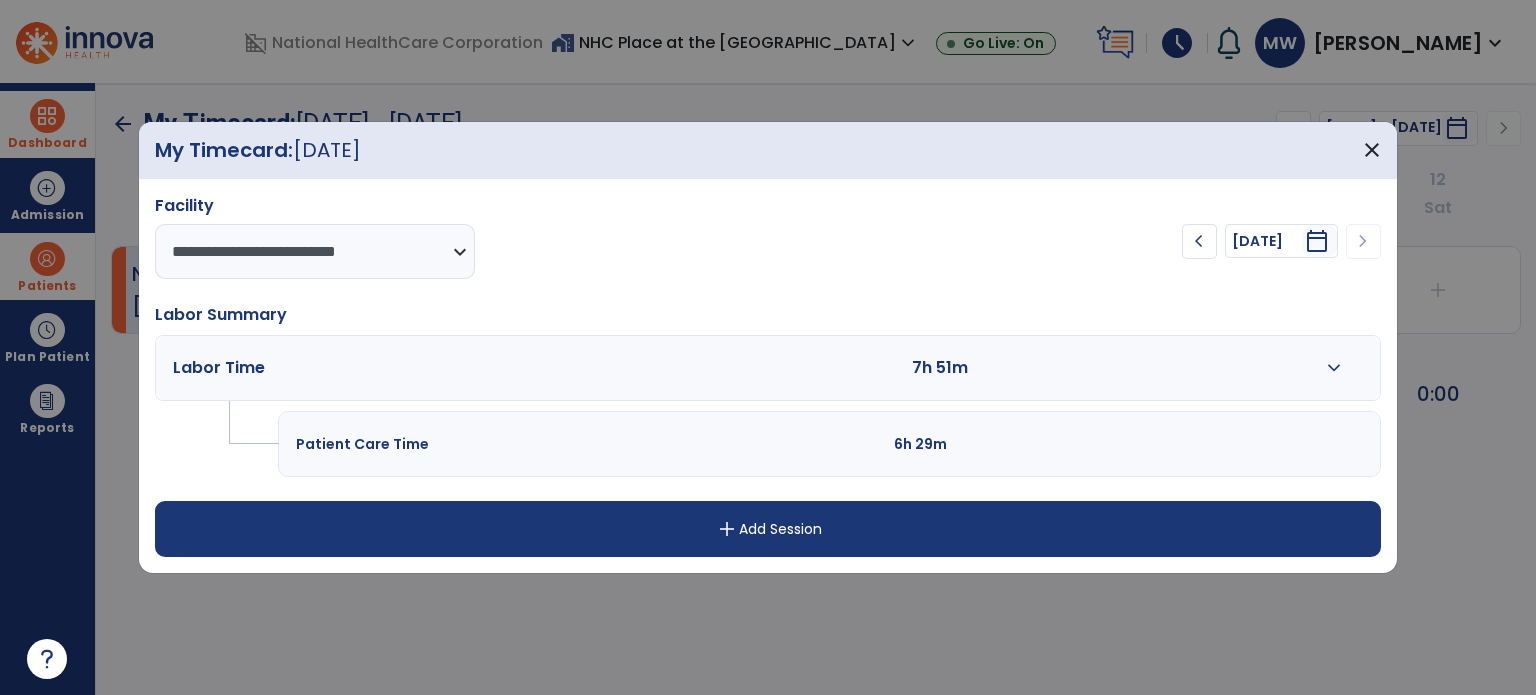 click on "expand_more" at bounding box center (1334, 368) 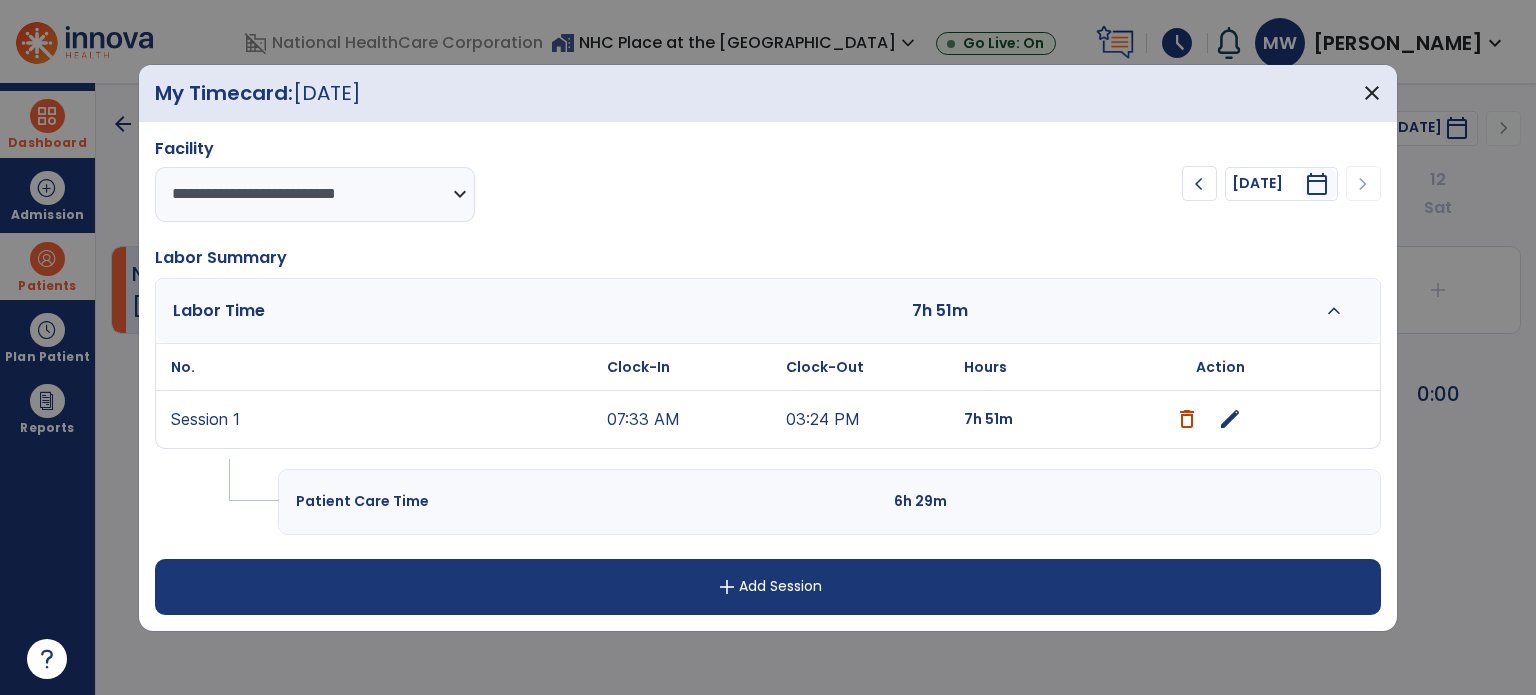 click on "edit" at bounding box center [1230, 419] 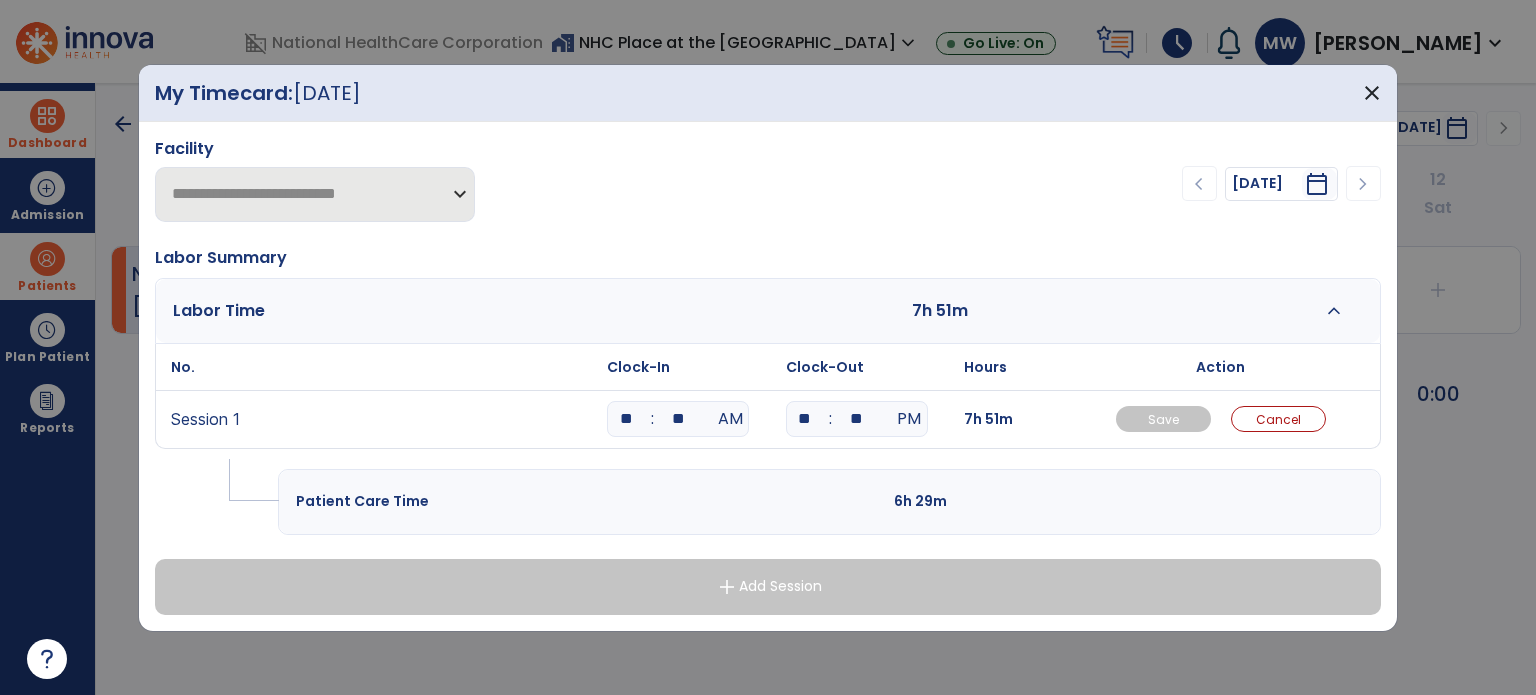 click on "**" at bounding box center [805, 419] 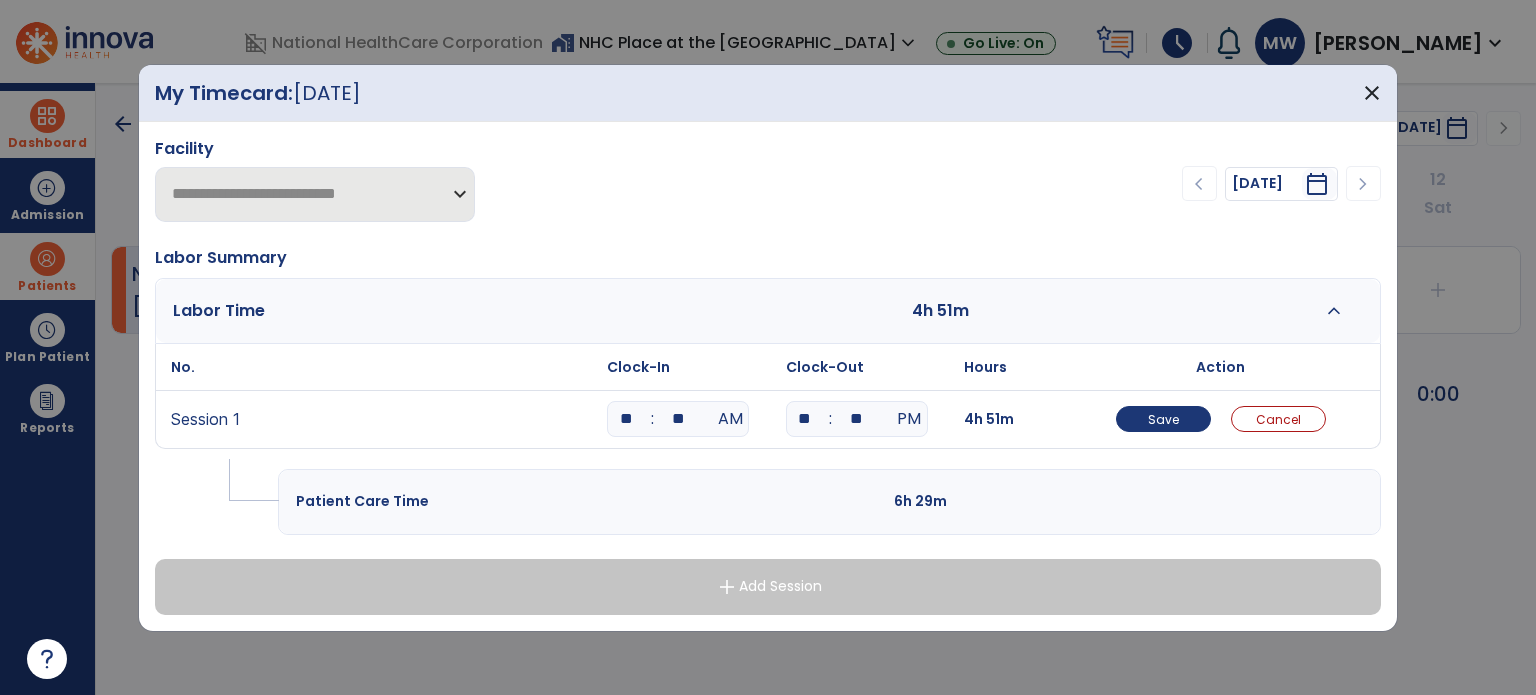 click on "**" at bounding box center (857, 419) 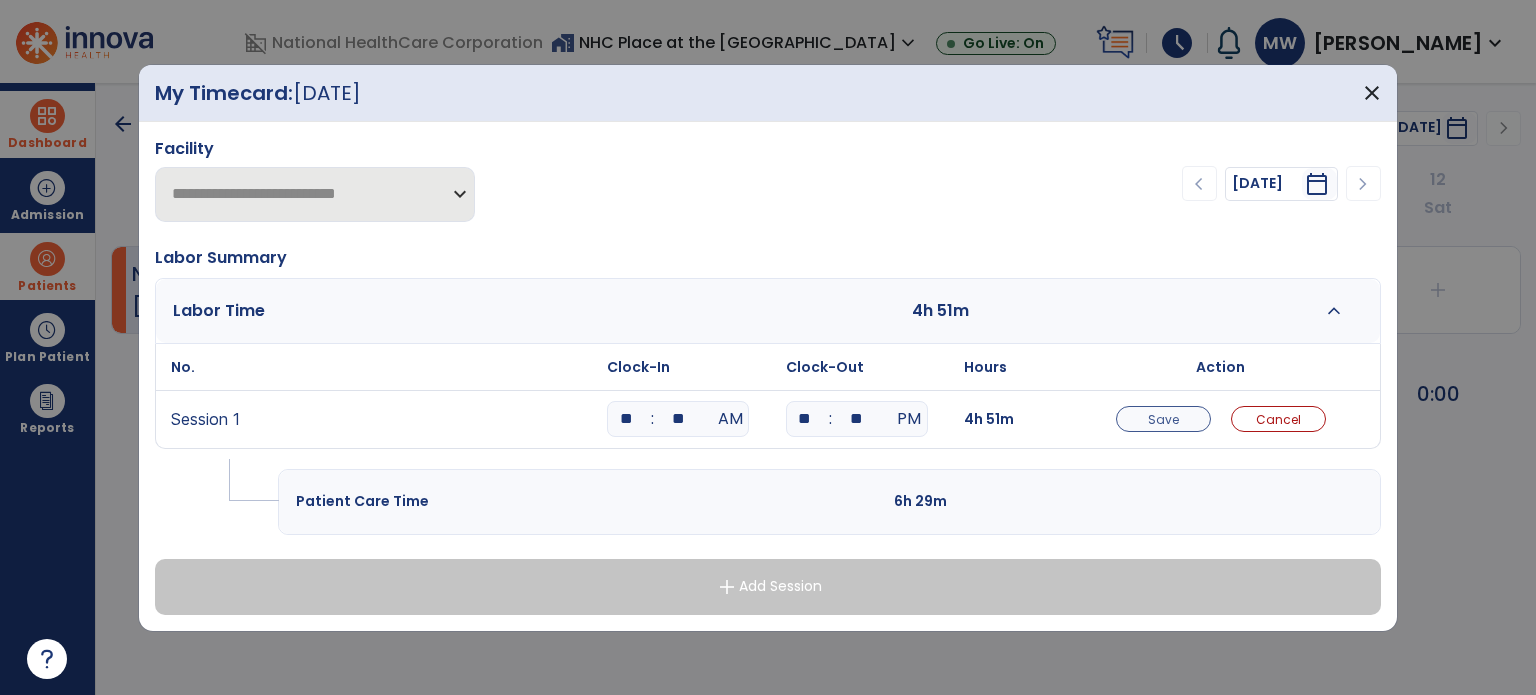 type on "**" 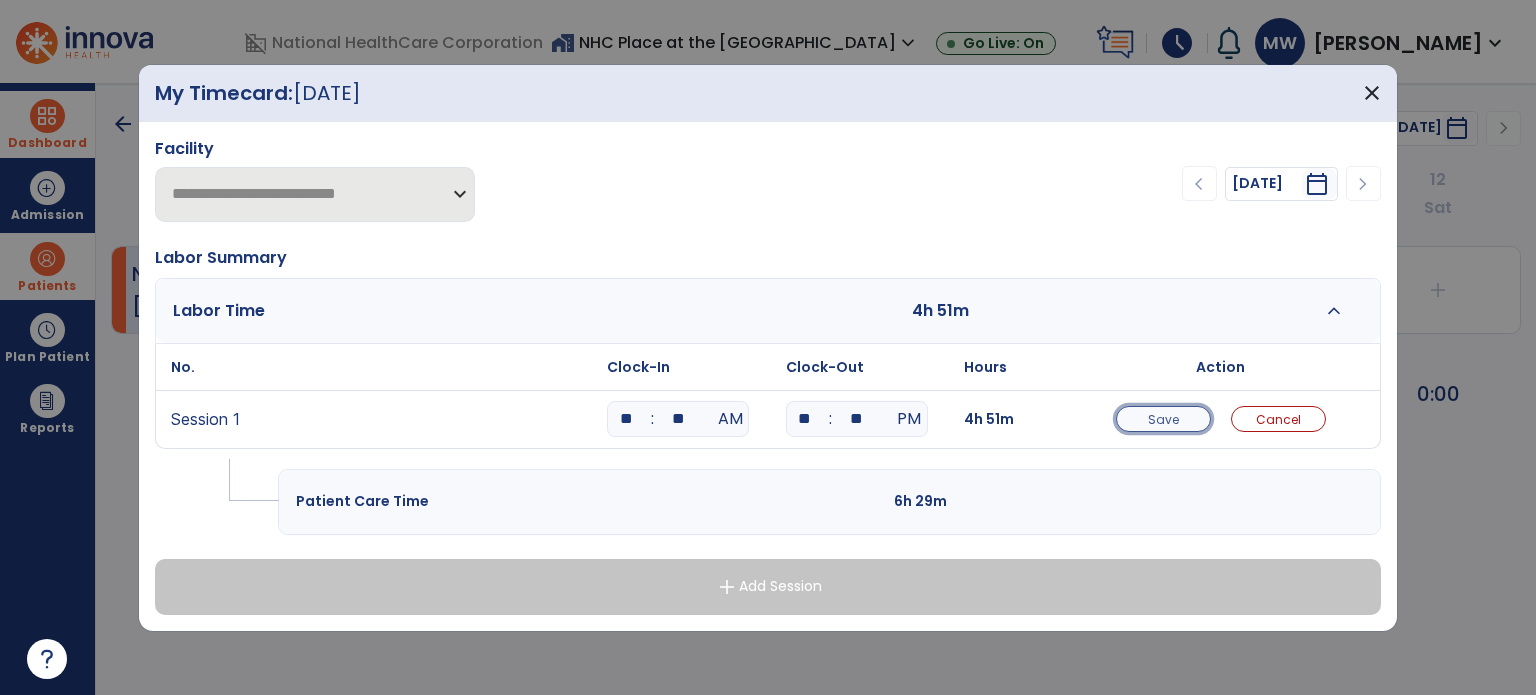 click on "Save" at bounding box center (1163, 419) 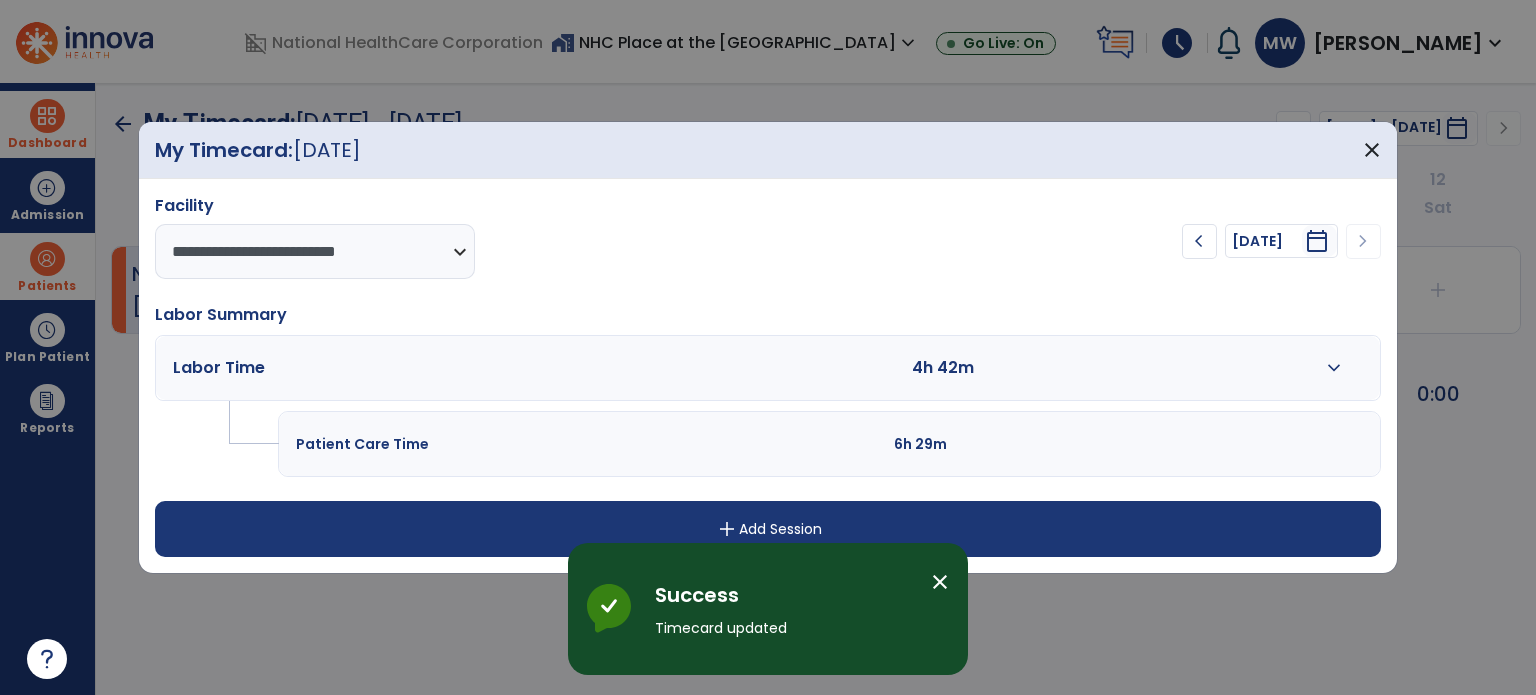 click on "add  Add Session" at bounding box center (768, 529) 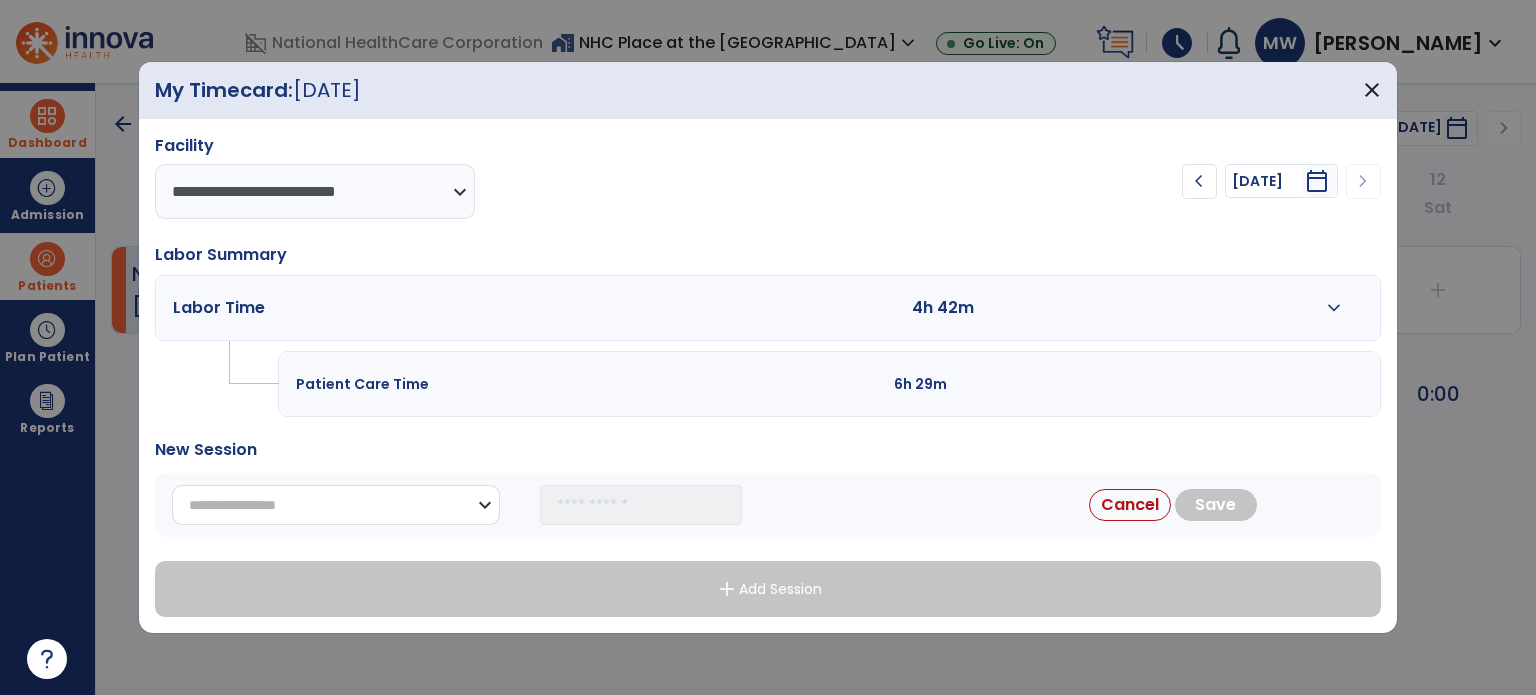 click on "**********" at bounding box center [336, 505] 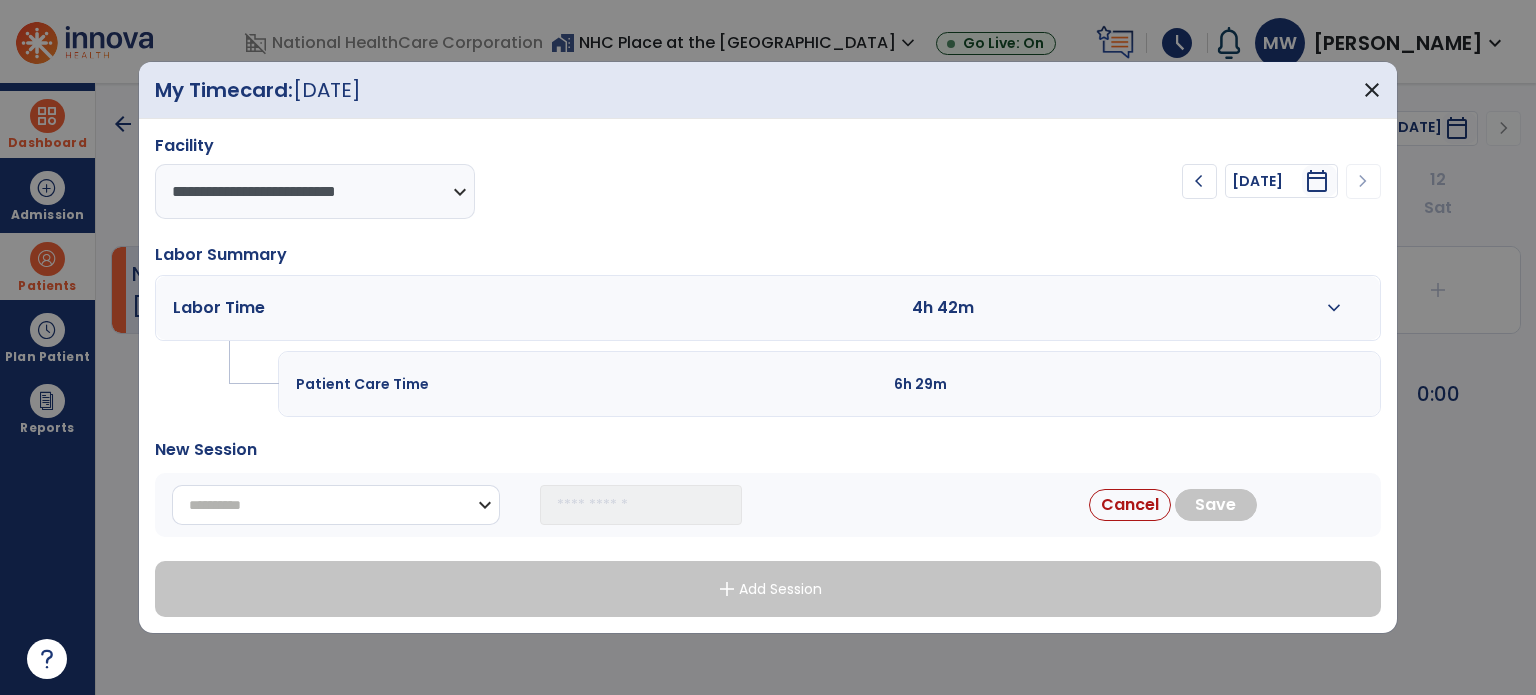click on "**********" at bounding box center (336, 505) 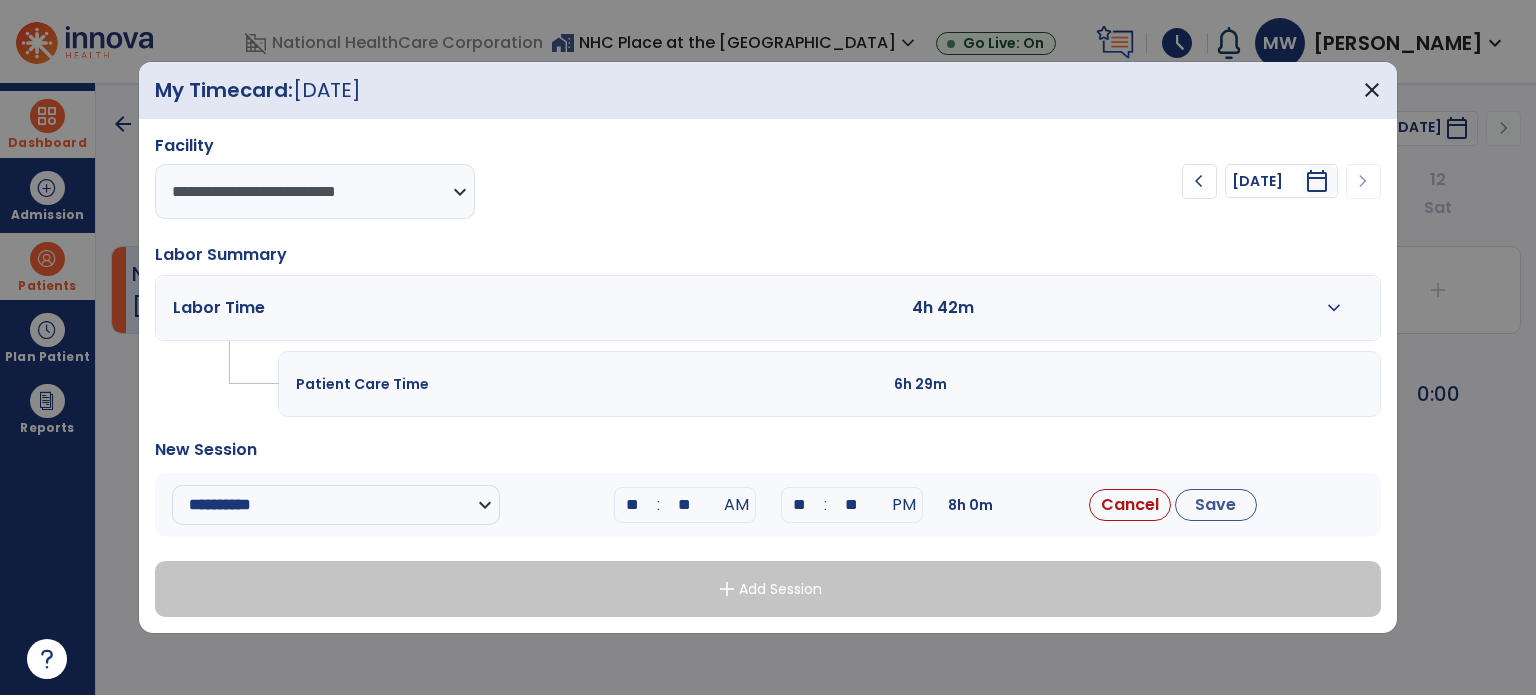 click on "**" at bounding box center [633, 505] 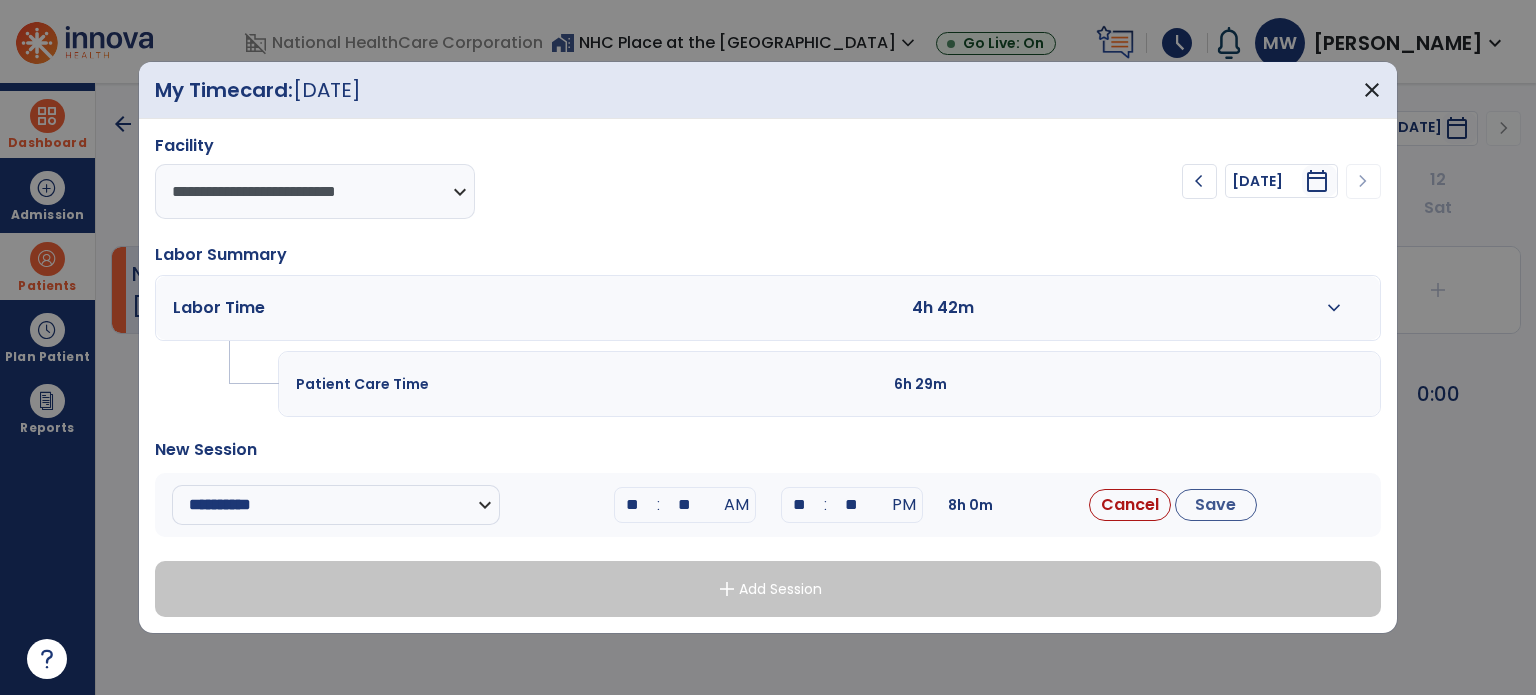 type on "**" 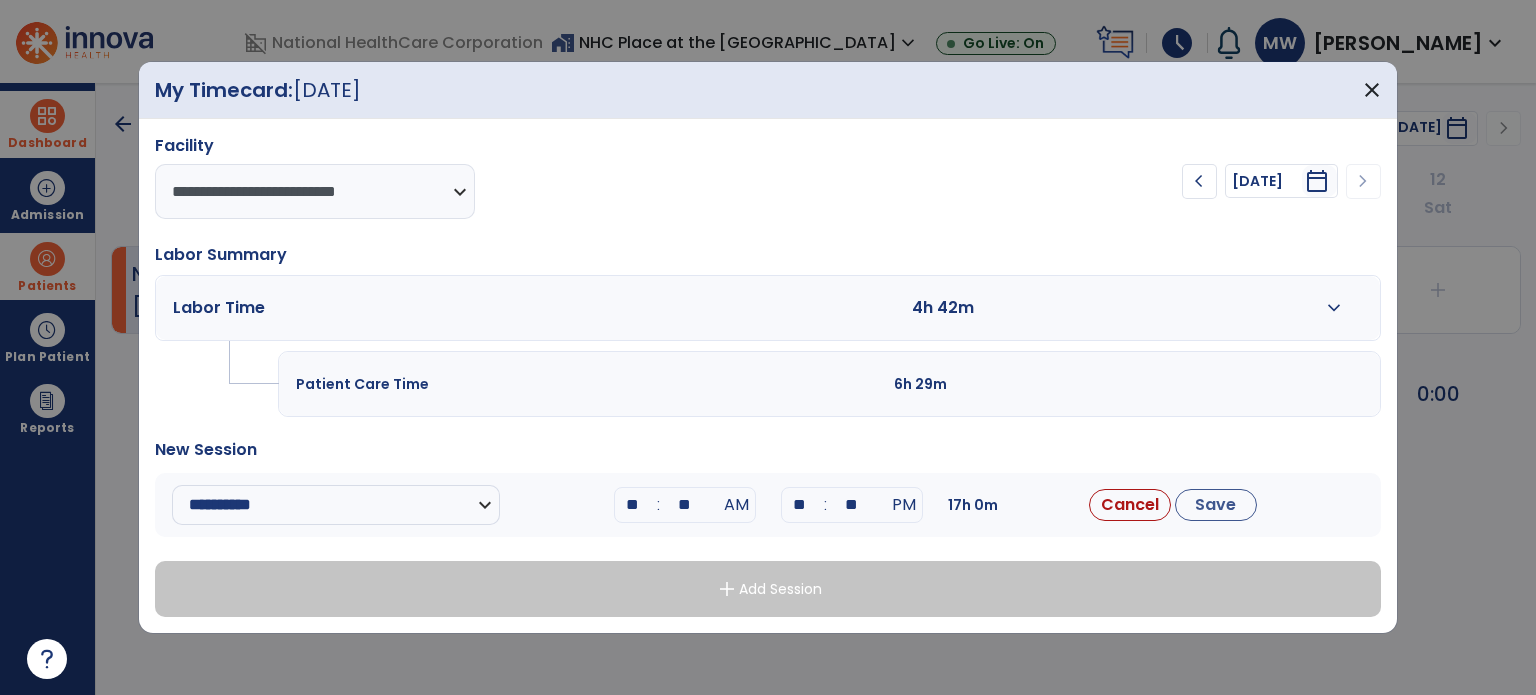 click on "**" at bounding box center (685, 505) 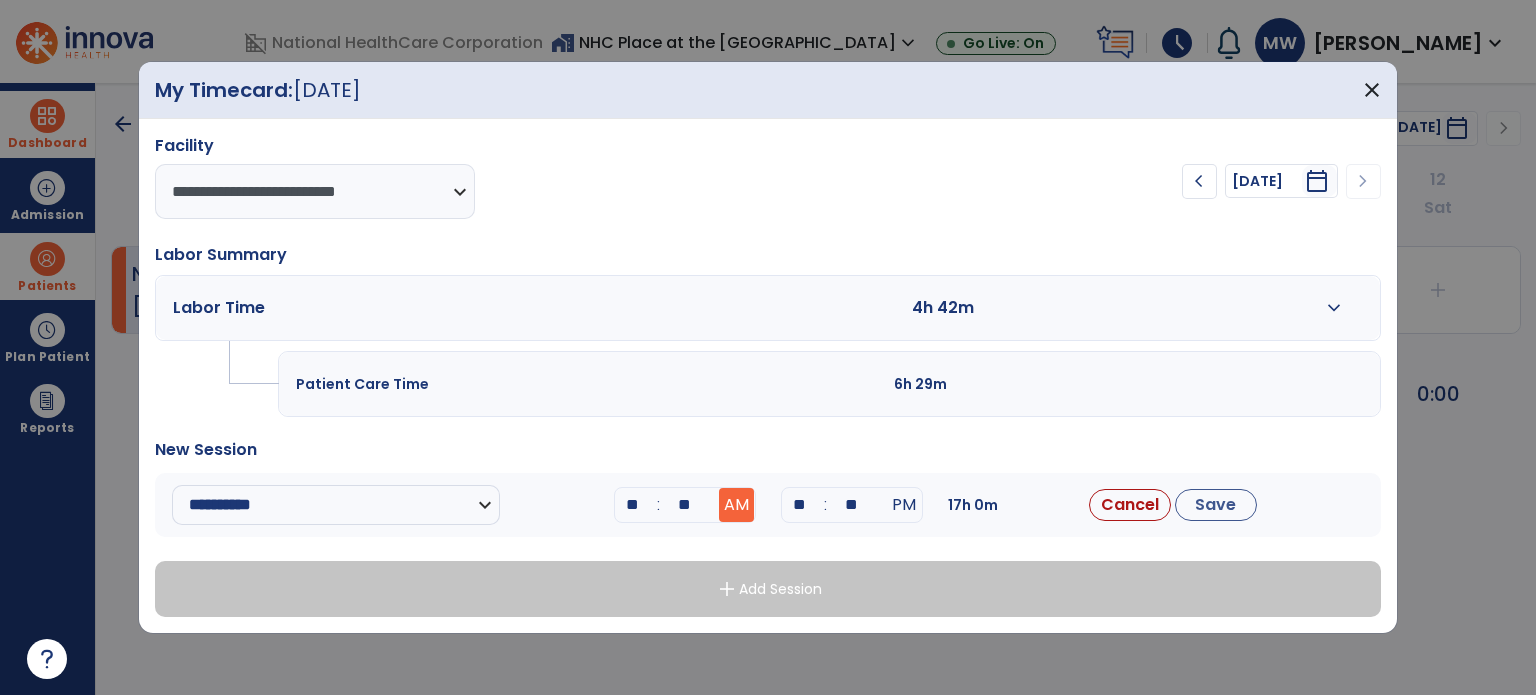 type on "**" 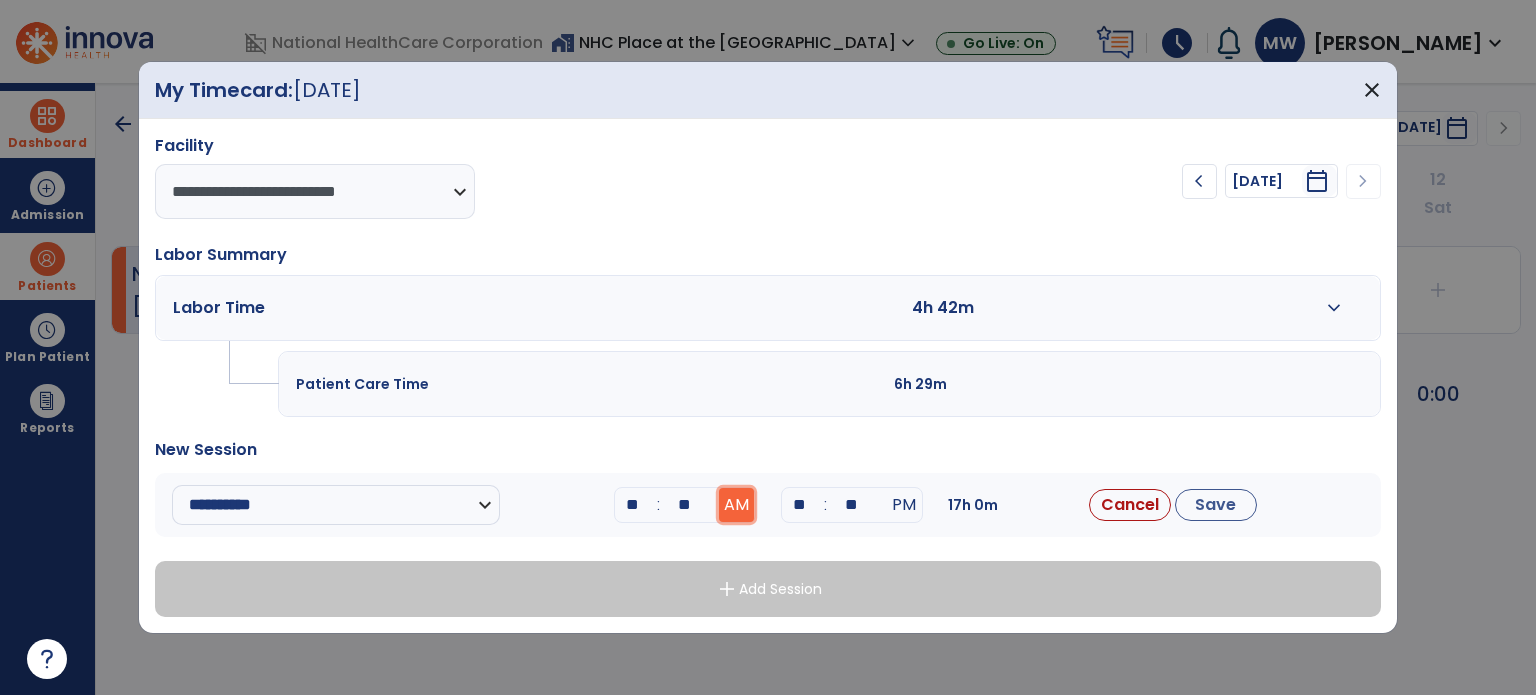 click on "AM" at bounding box center (736, 505) 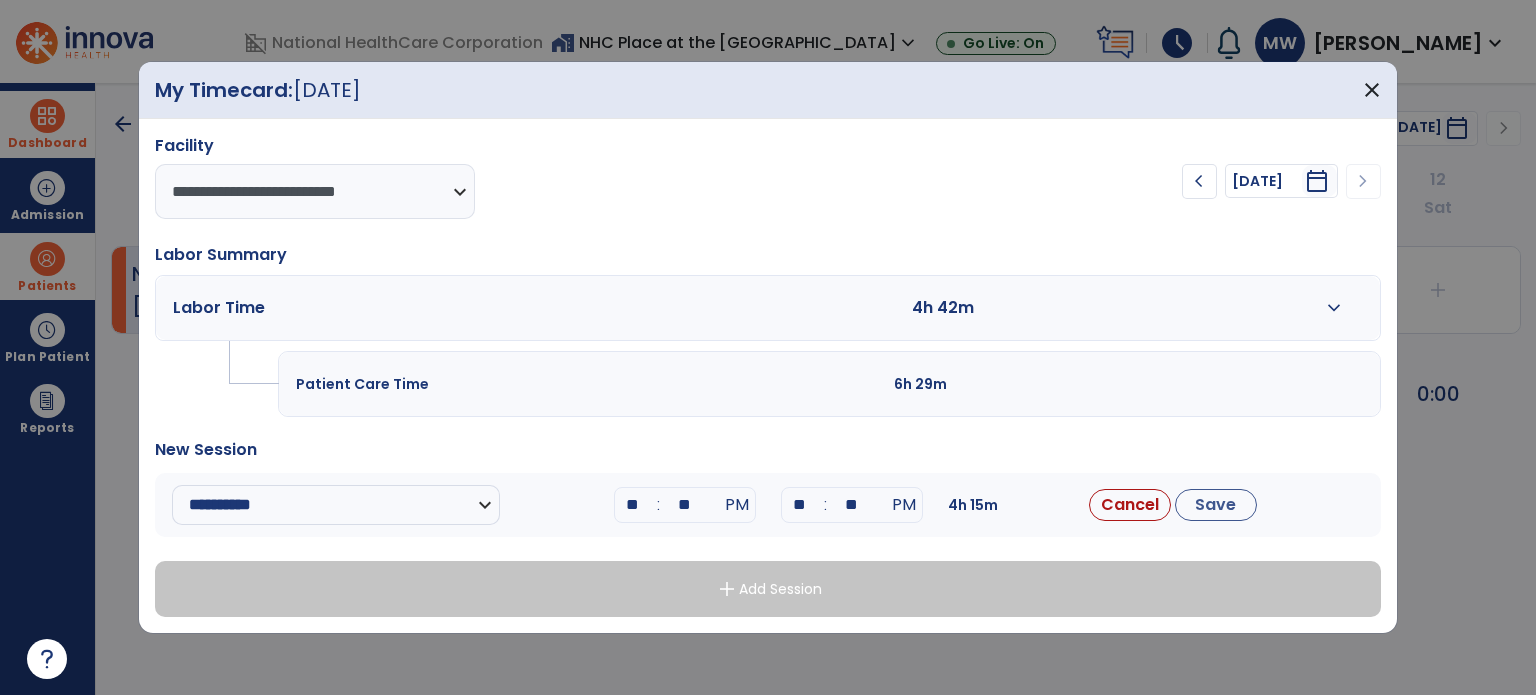 click on "**" at bounding box center (800, 505) 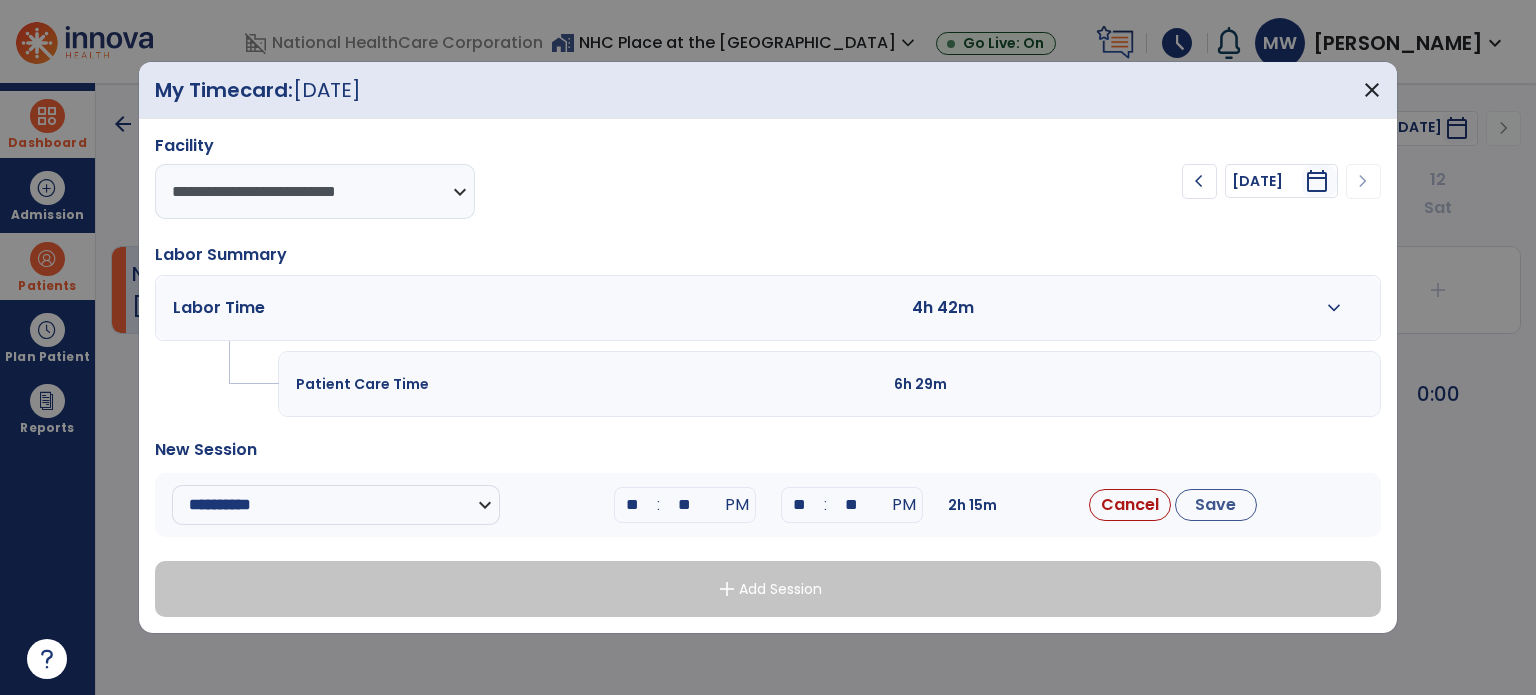 click on "**" at bounding box center [852, 505] 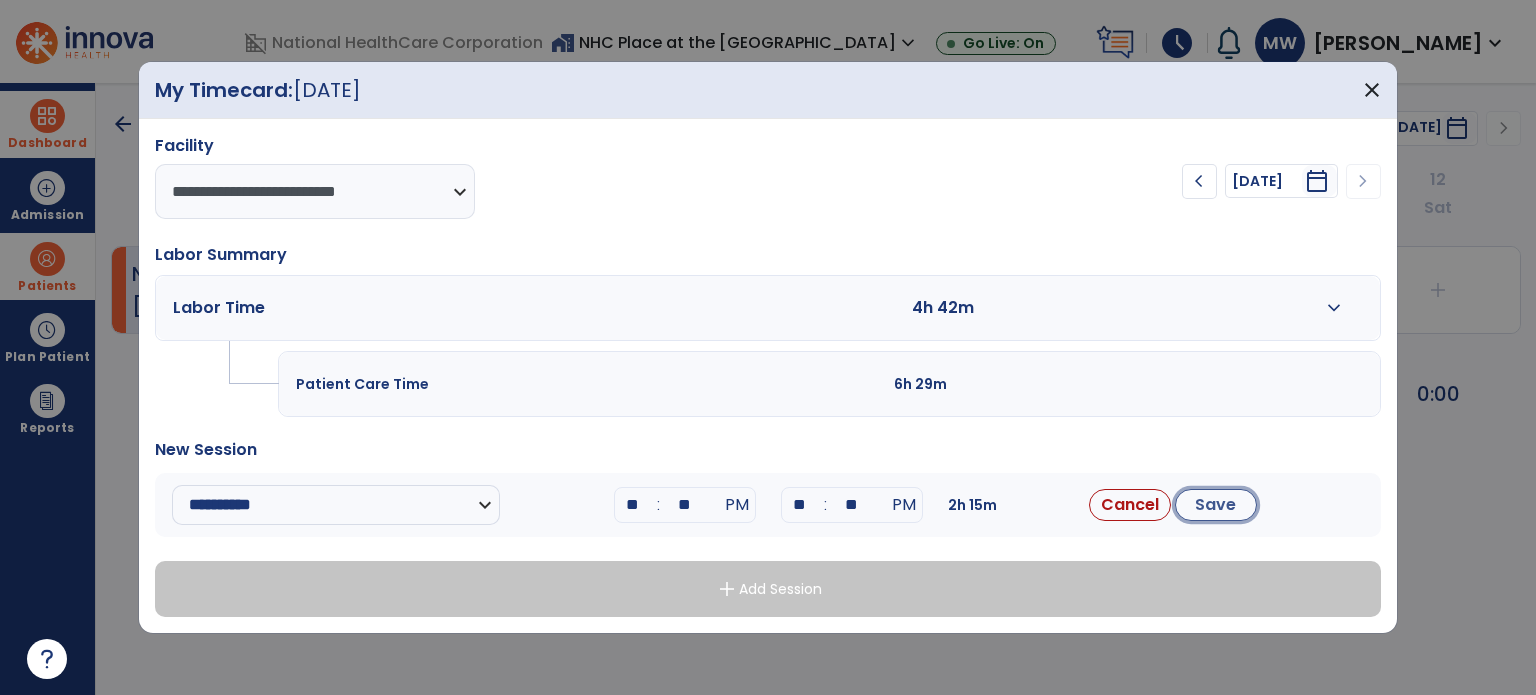 click on "Save" at bounding box center [1216, 505] 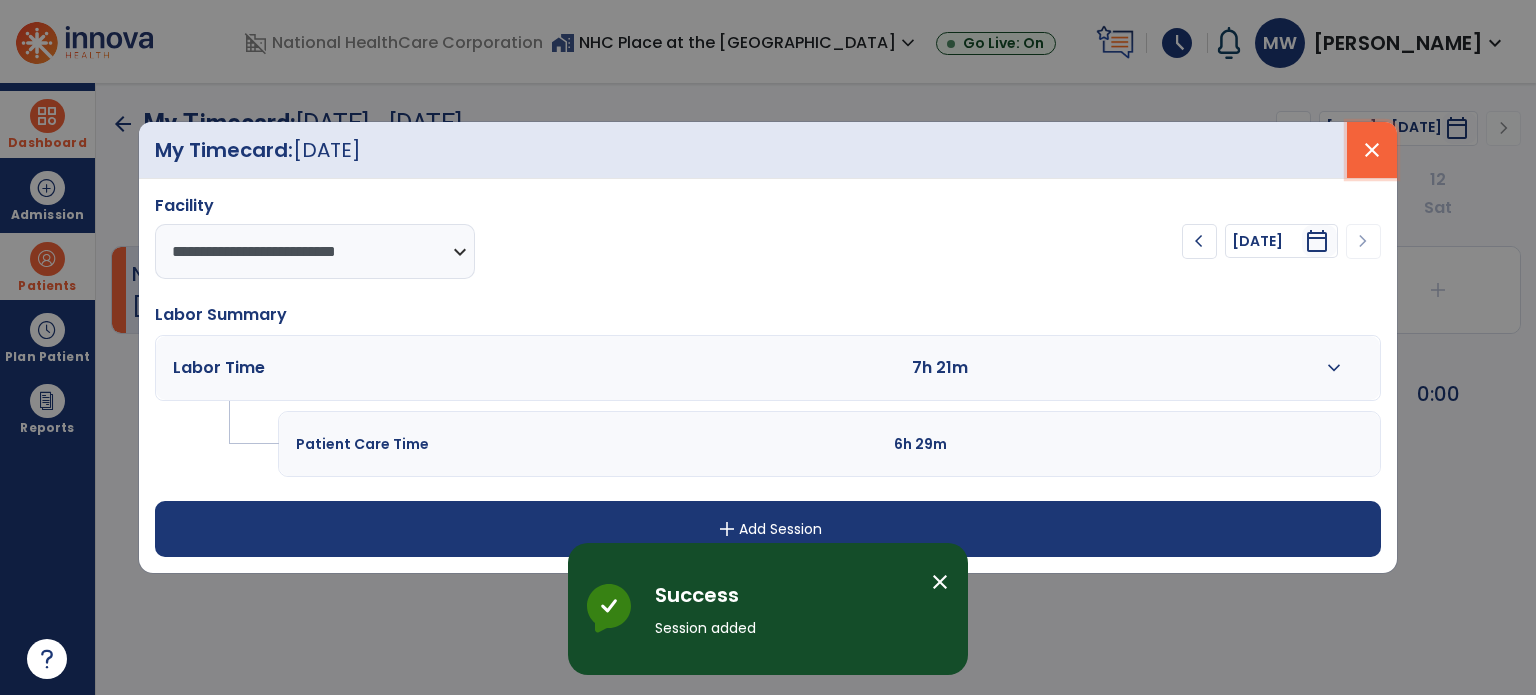click on "close" at bounding box center [1372, 150] 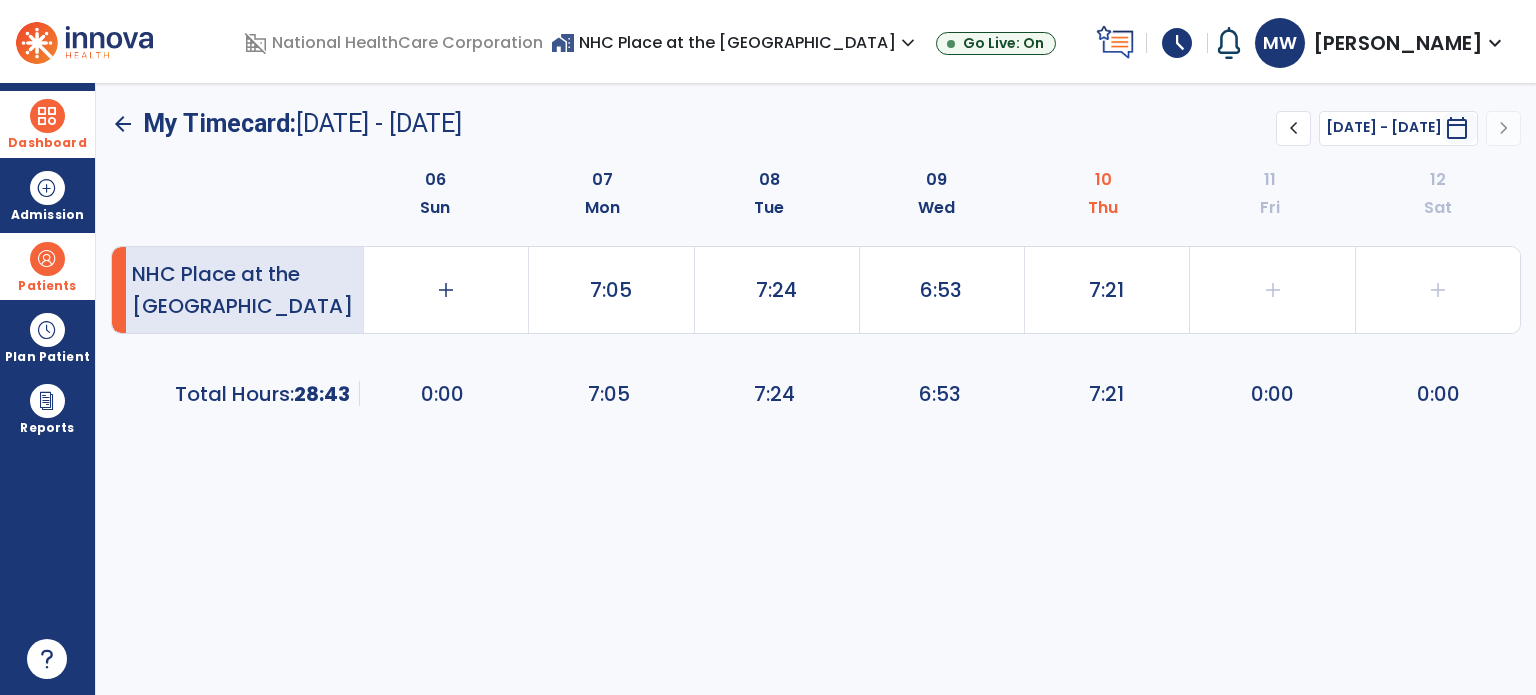 click on "Dashboard  dashboard  Therapist Dashboard" at bounding box center [47, 124] 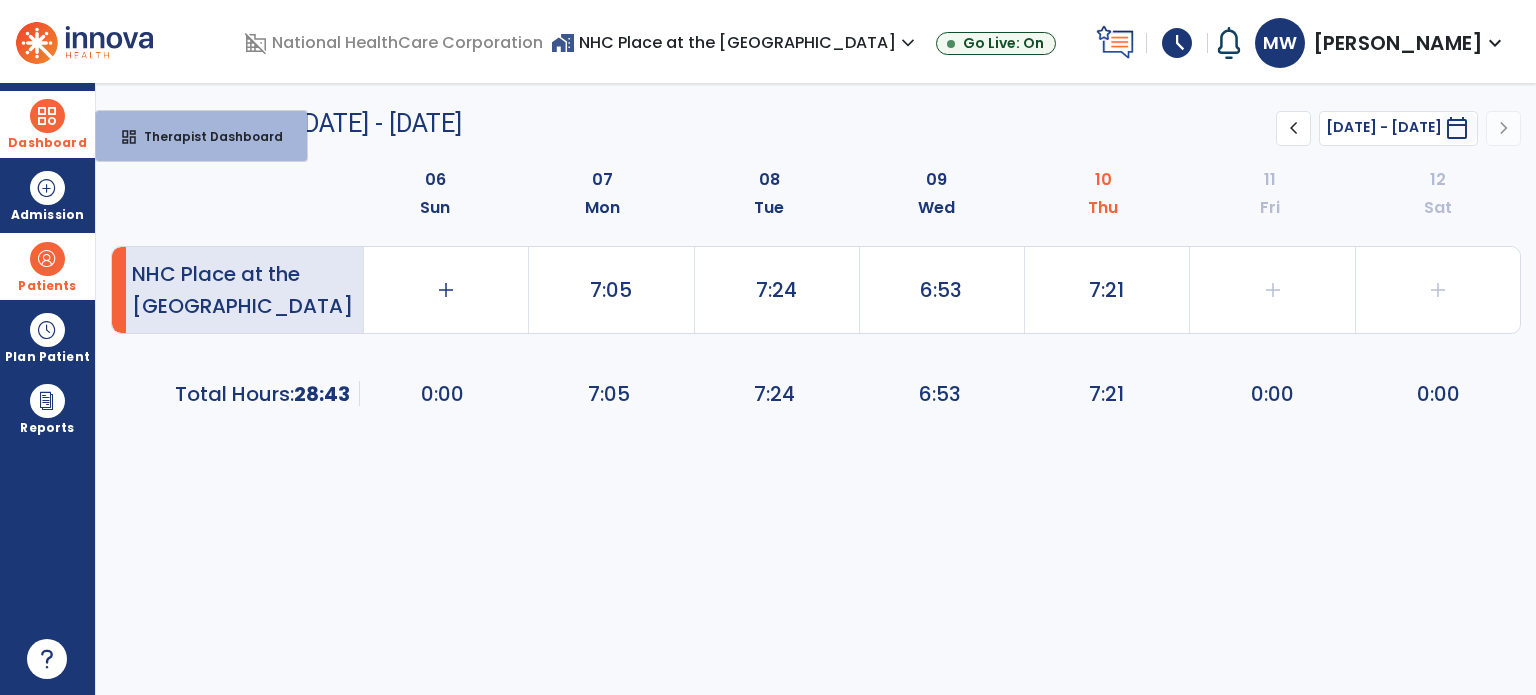 click at bounding box center (47, 116) 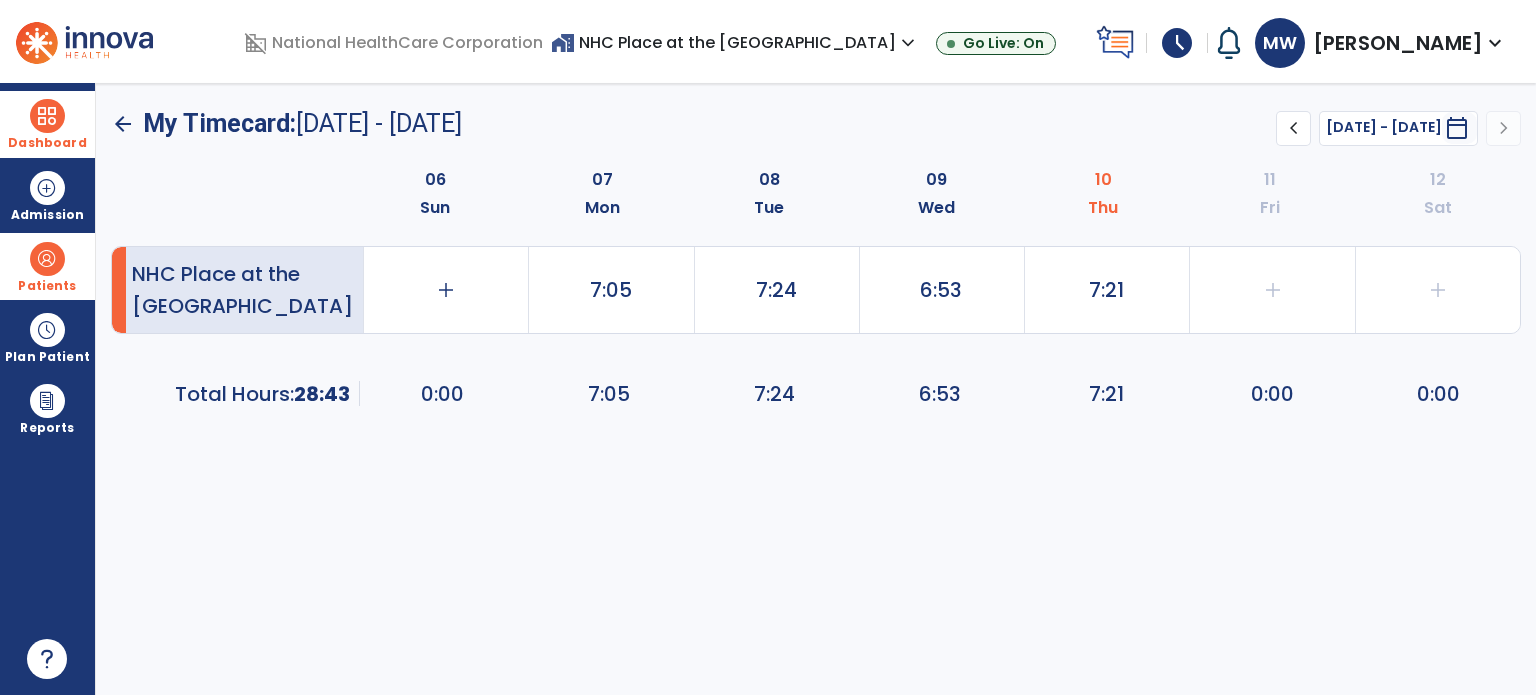click on "Dashboard" at bounding box center [47, 124] 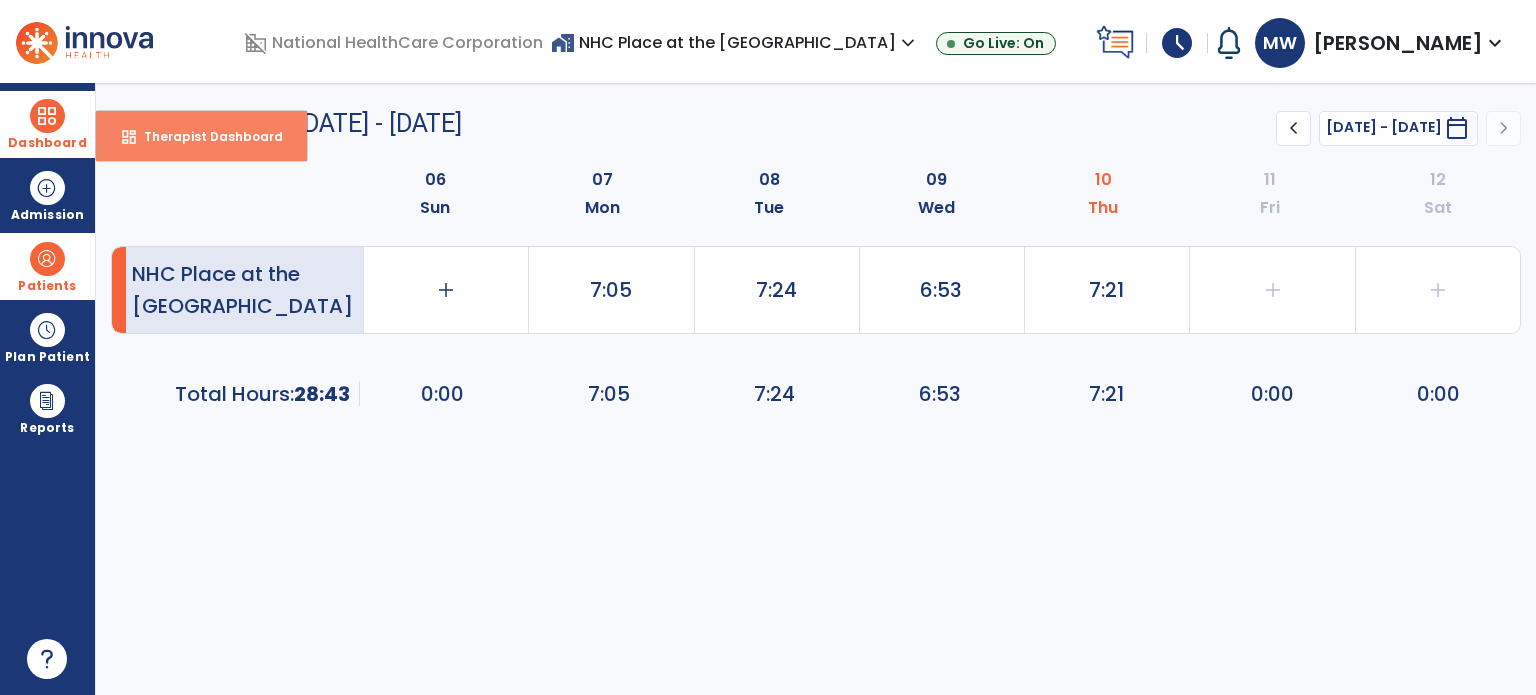 click on "Therapist Dashboard" at bounding box center (205, 136) 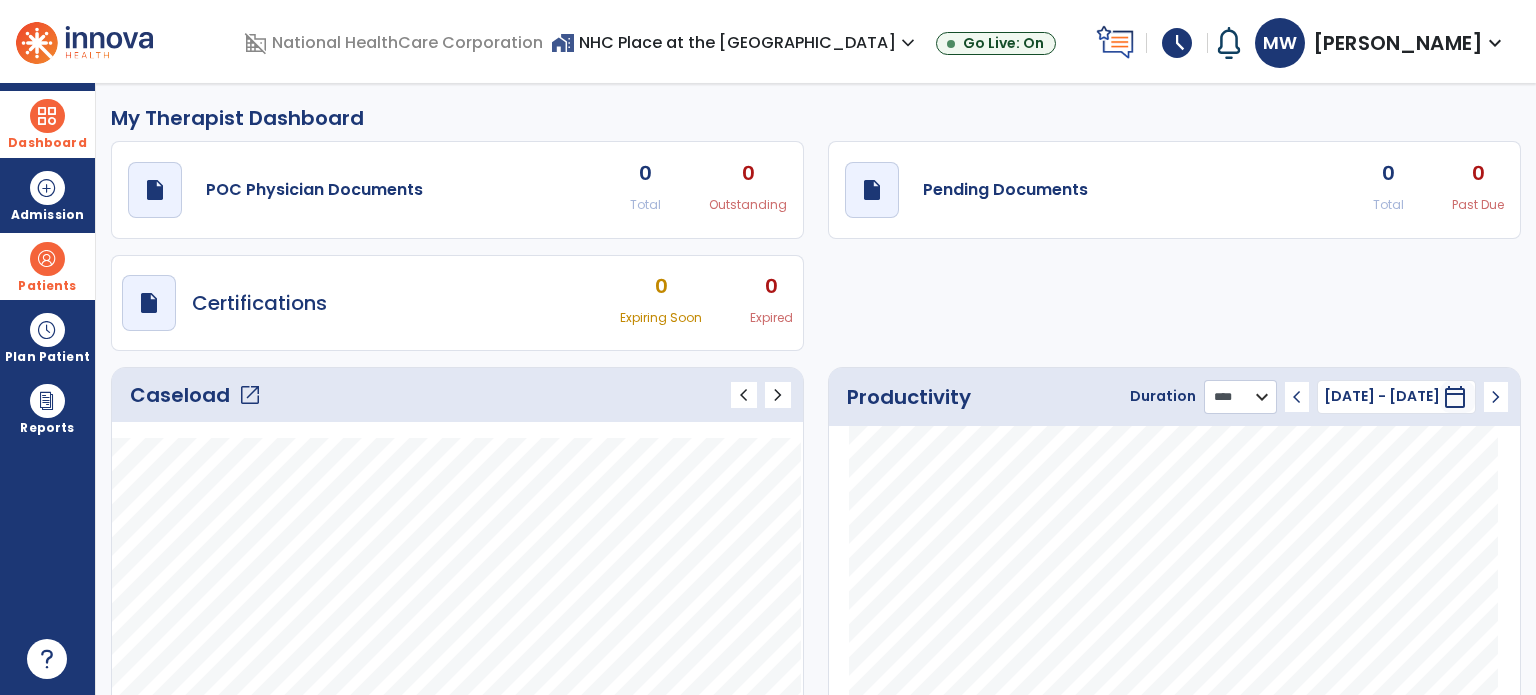 click on "******** **** ***" 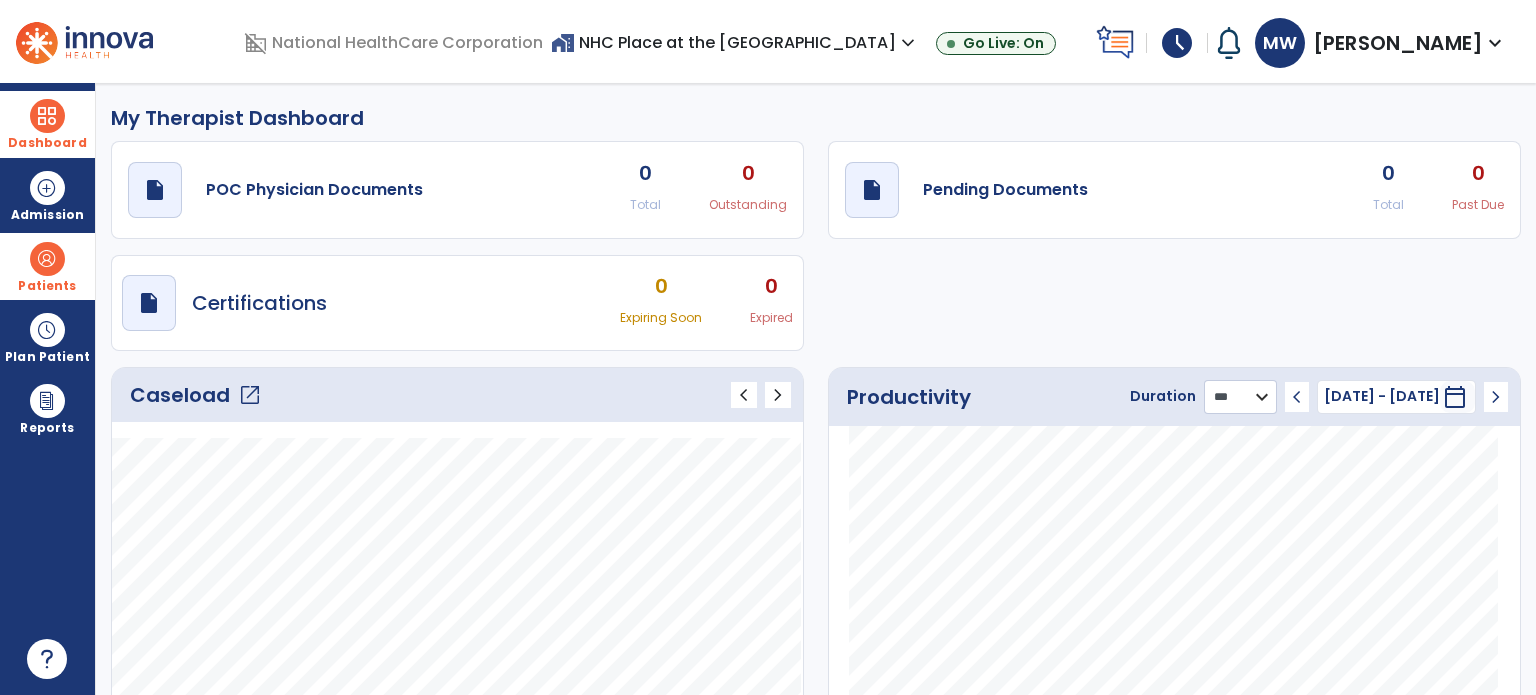click on "******** **** ***" 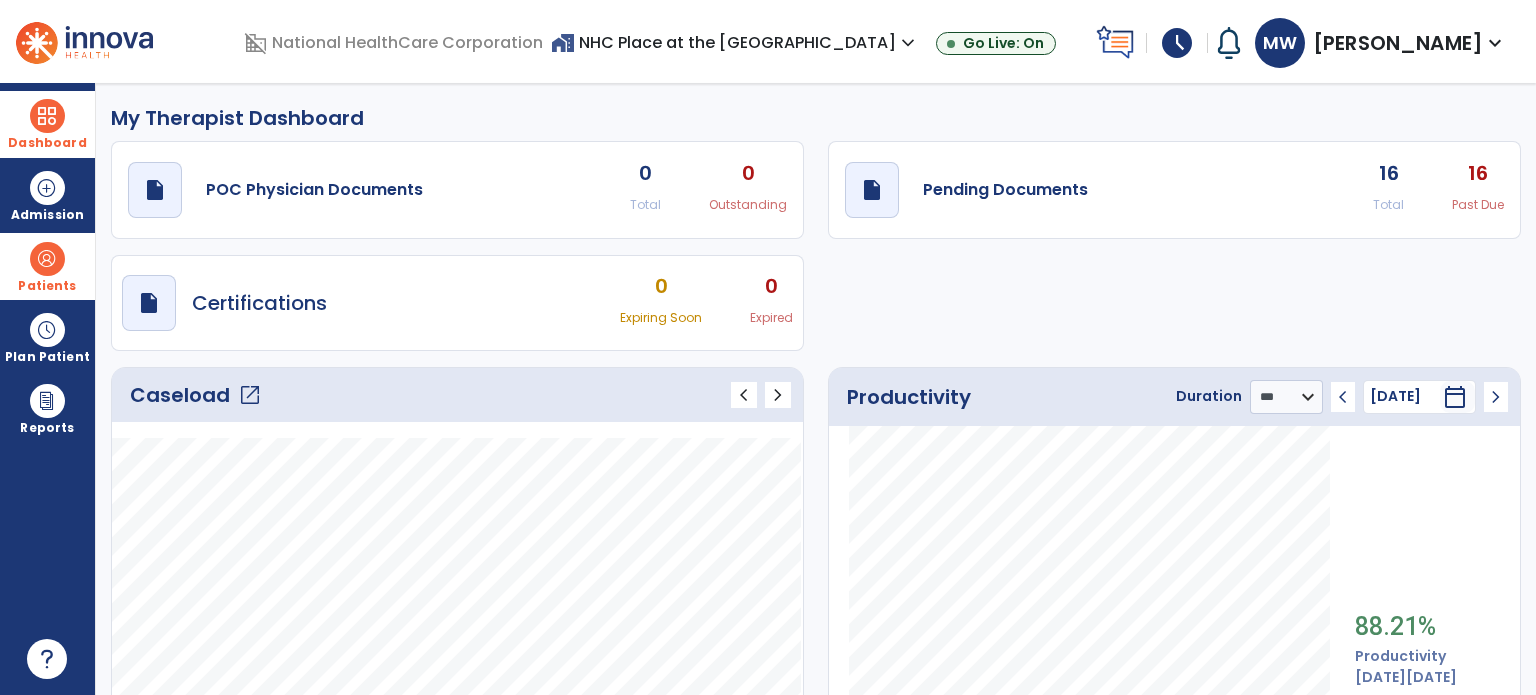 click on "[PERSON_NAME]" at bounding box center [1398, 43] 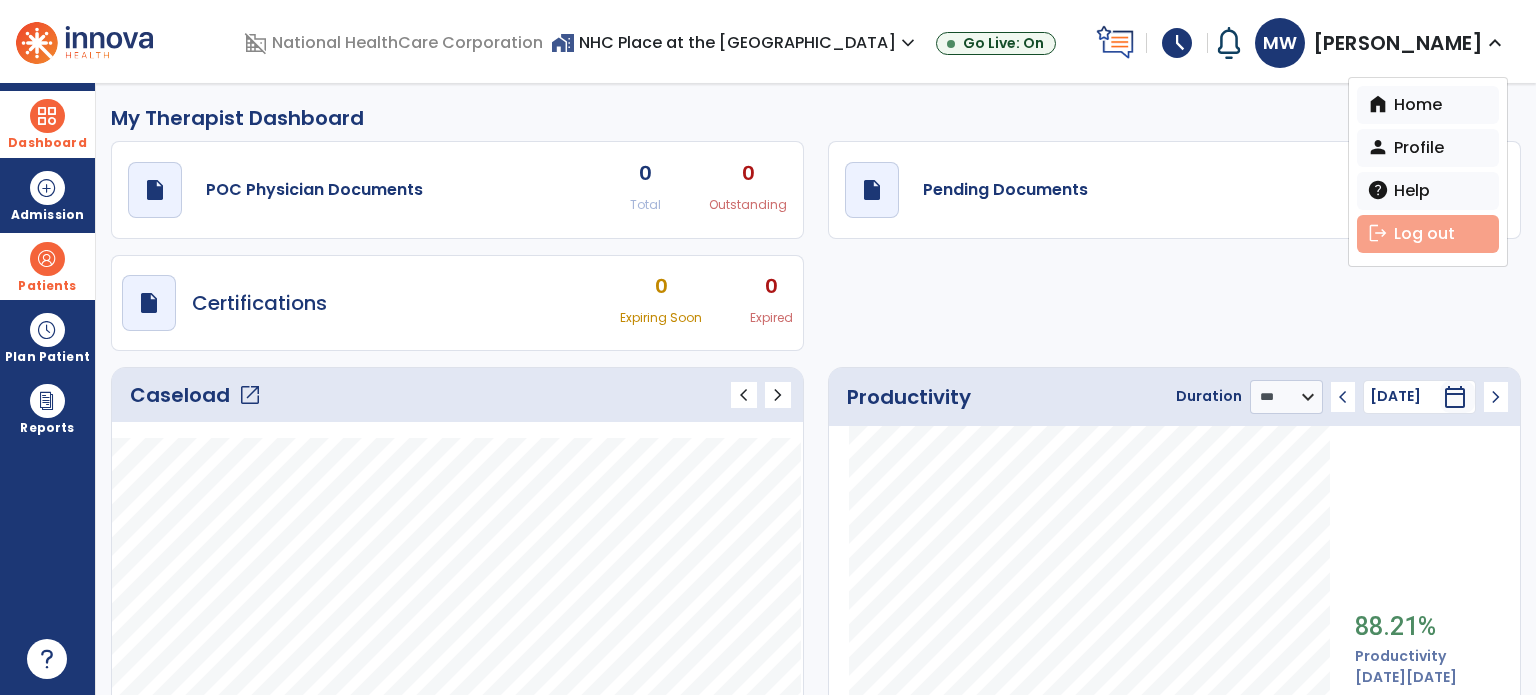click on "logout   Log out" at bounding box center [1428, 234] 